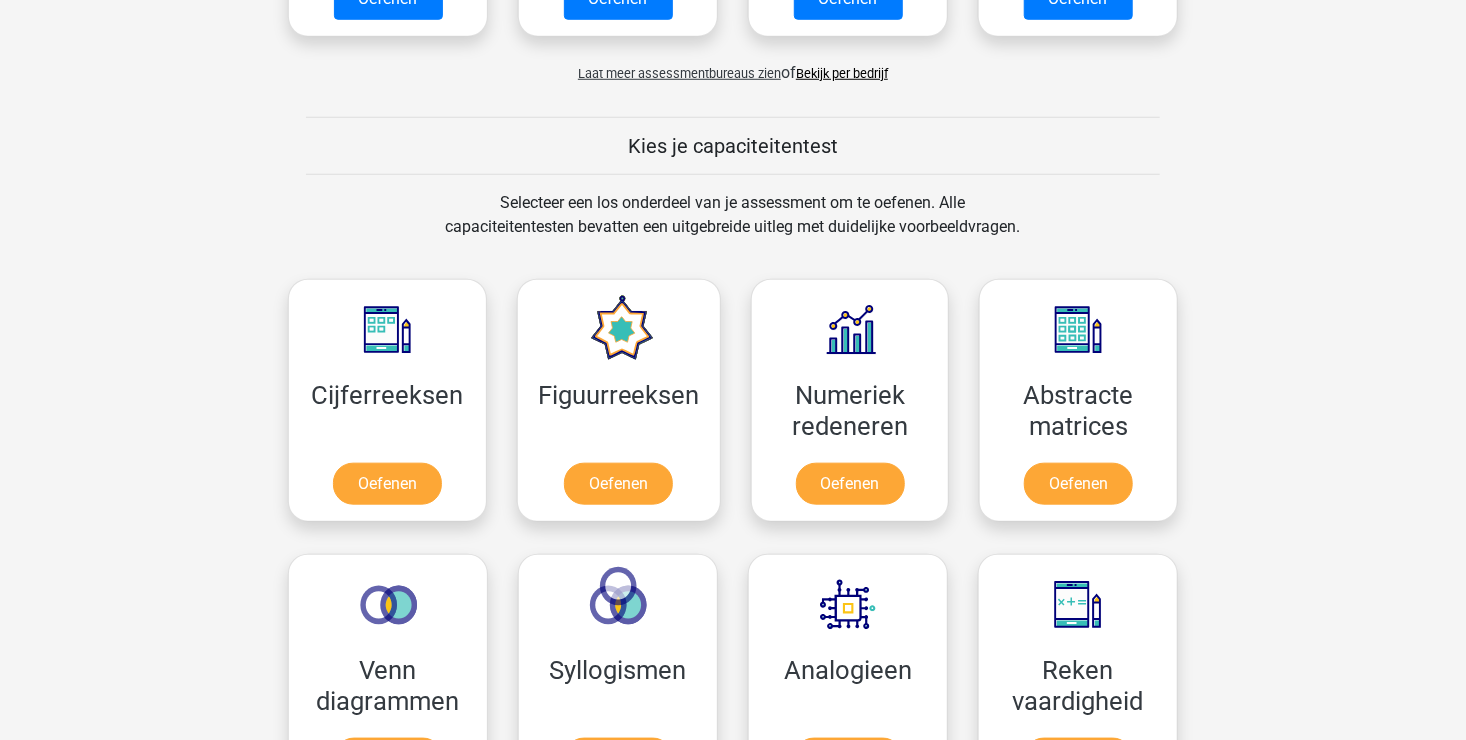 scroll, scrollTop: 800, scrollLeft: 0, axis: vertical 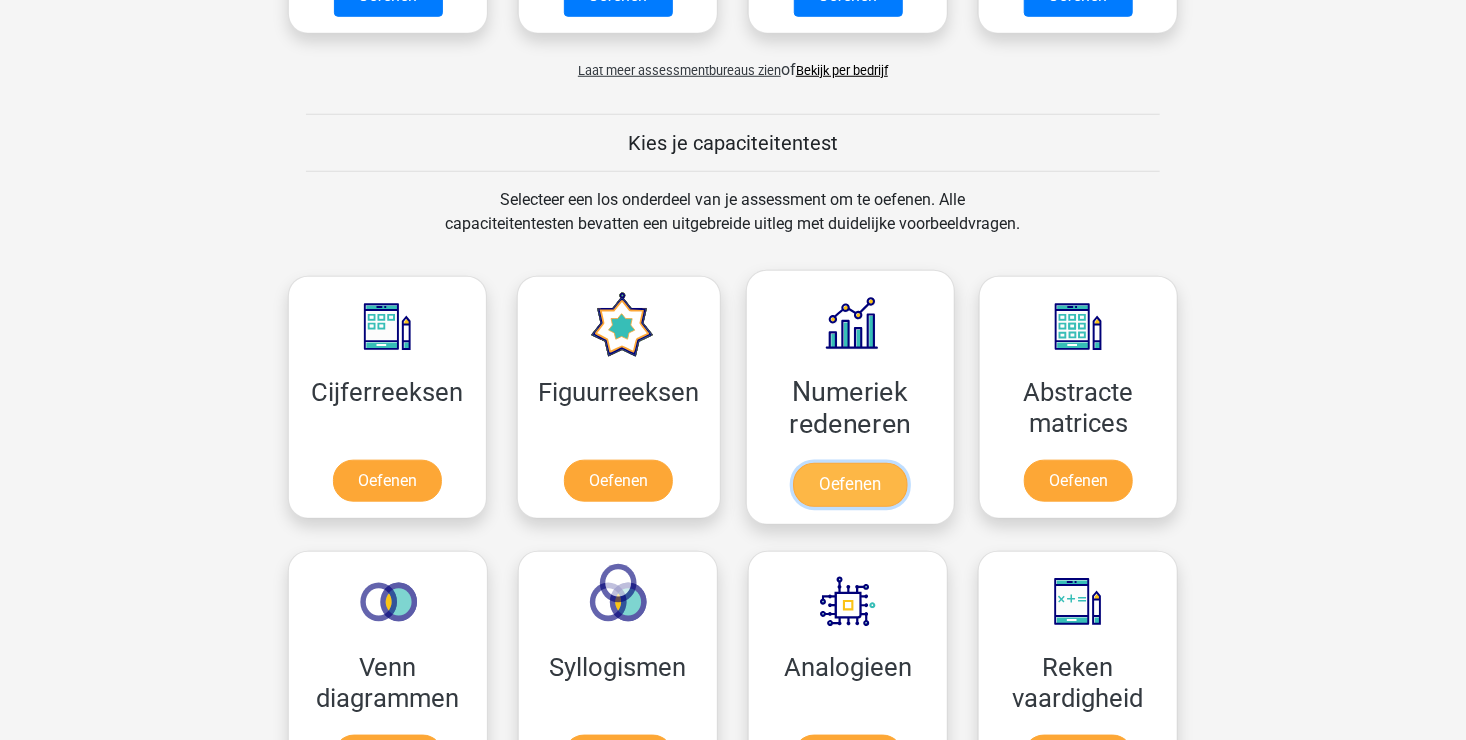 click on "Oefenen" at bounding box center [850, 485] 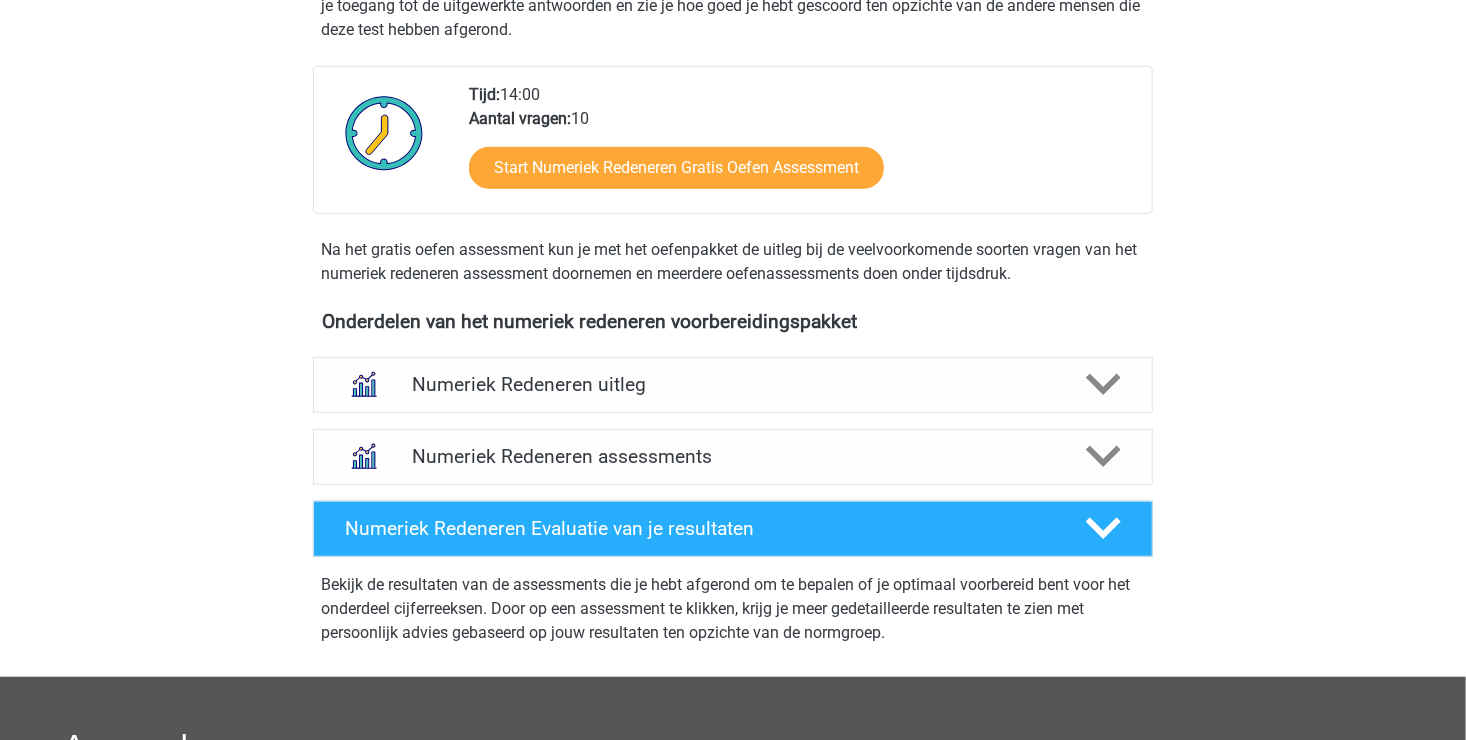 scroll, scrollTop: 500, scrollLeft: 0, axis: vertical 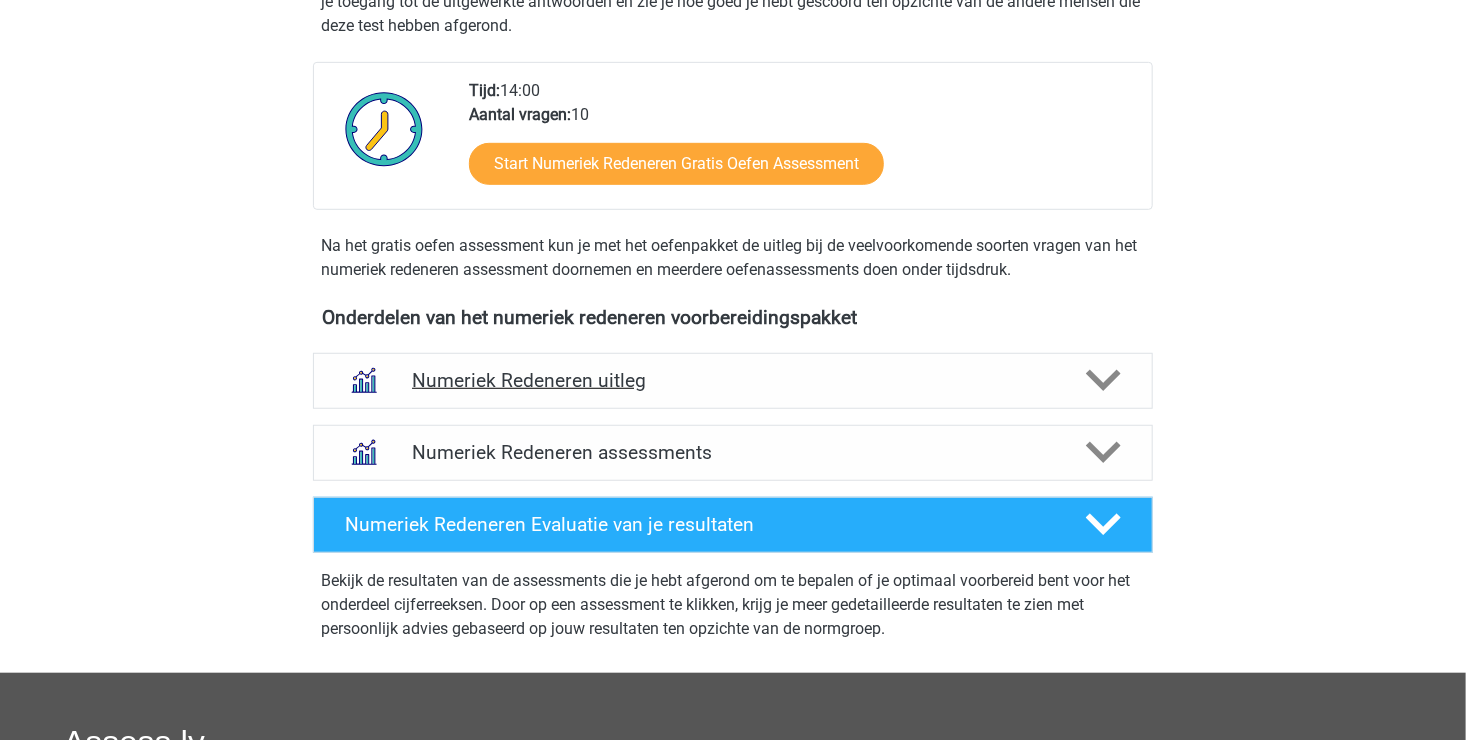 click 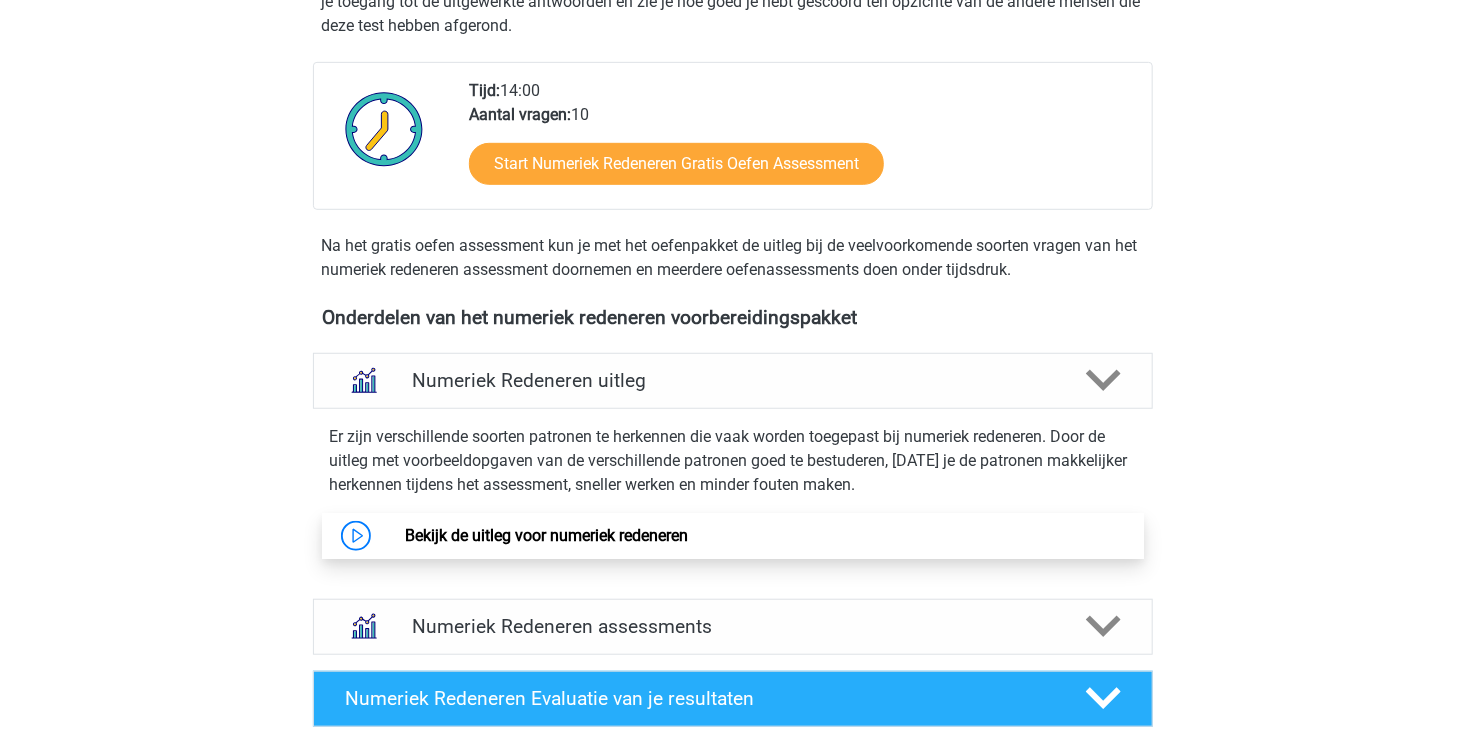 click on "Bekijk de uitleg voor
numeriek redeneren" at bounding box center (546, 535) 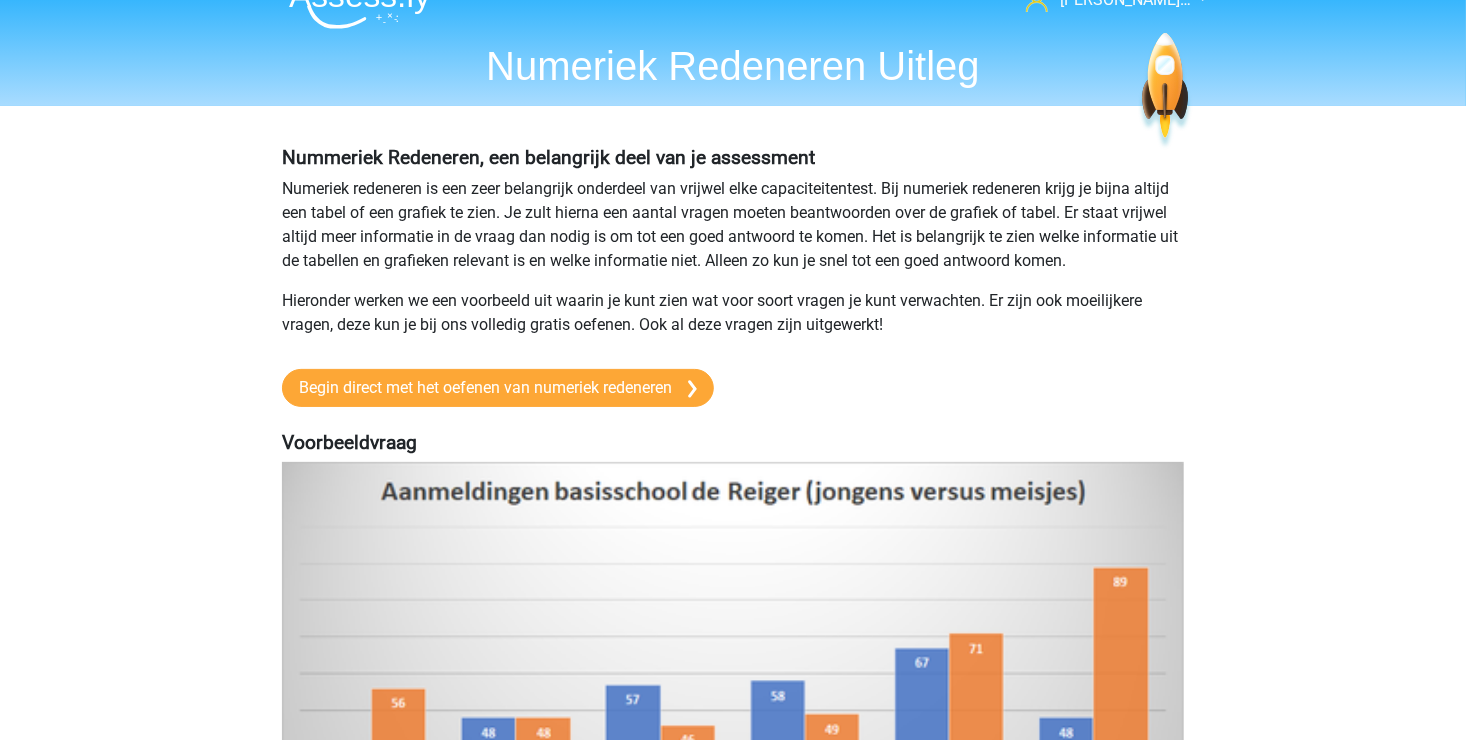 scroll, scrollTop: 0, scrollLeft: 0, axis: both 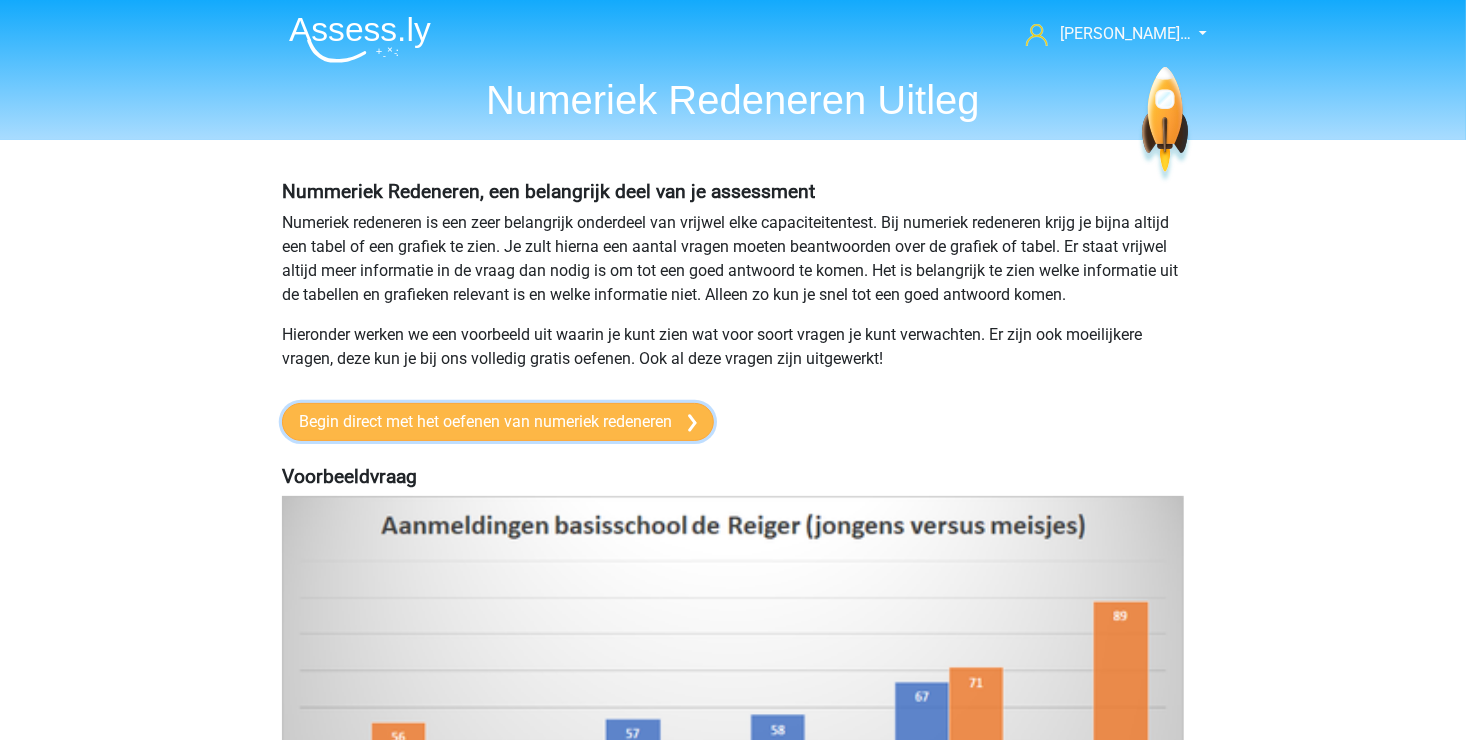 click at bounding box center [692, 423] 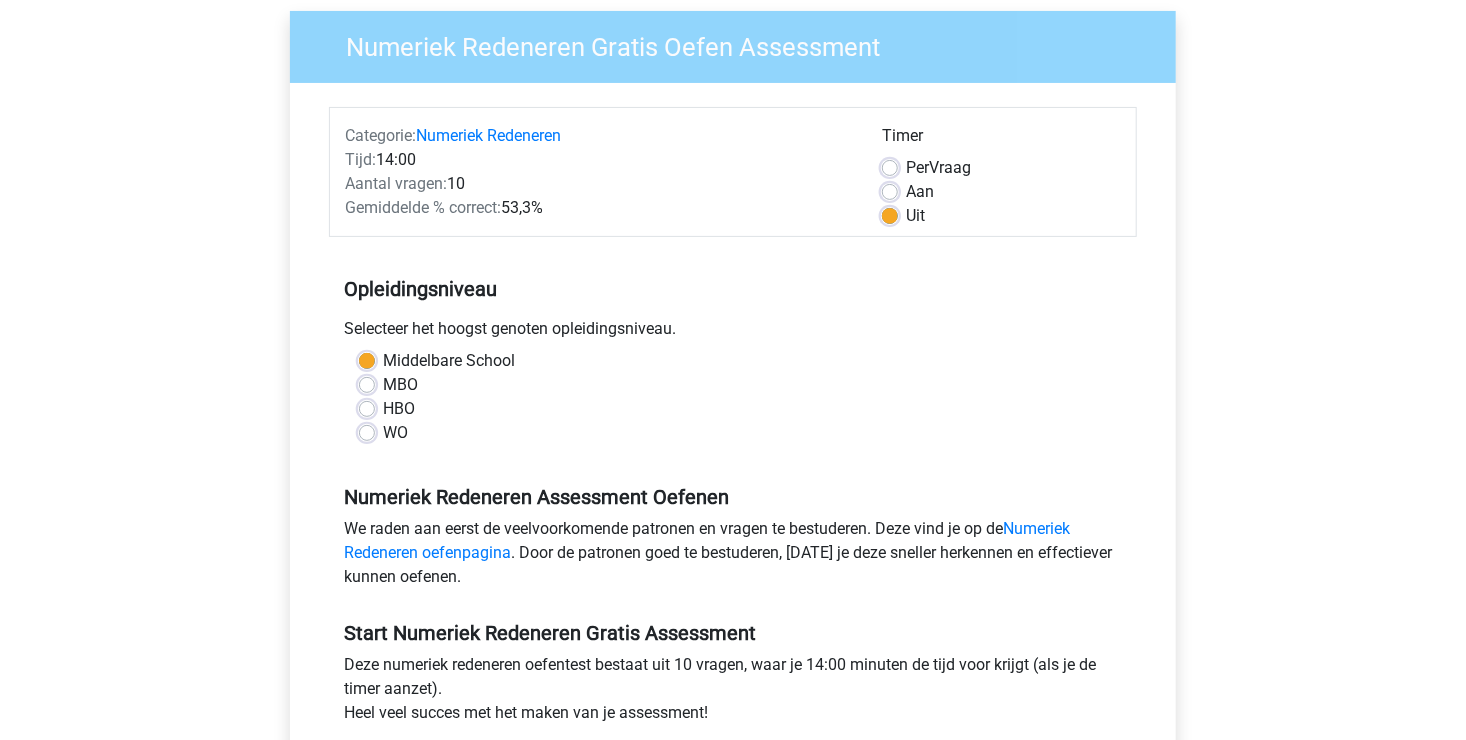 scroll, scrollTop: 300, scrollLeft: 0, axis: vertical 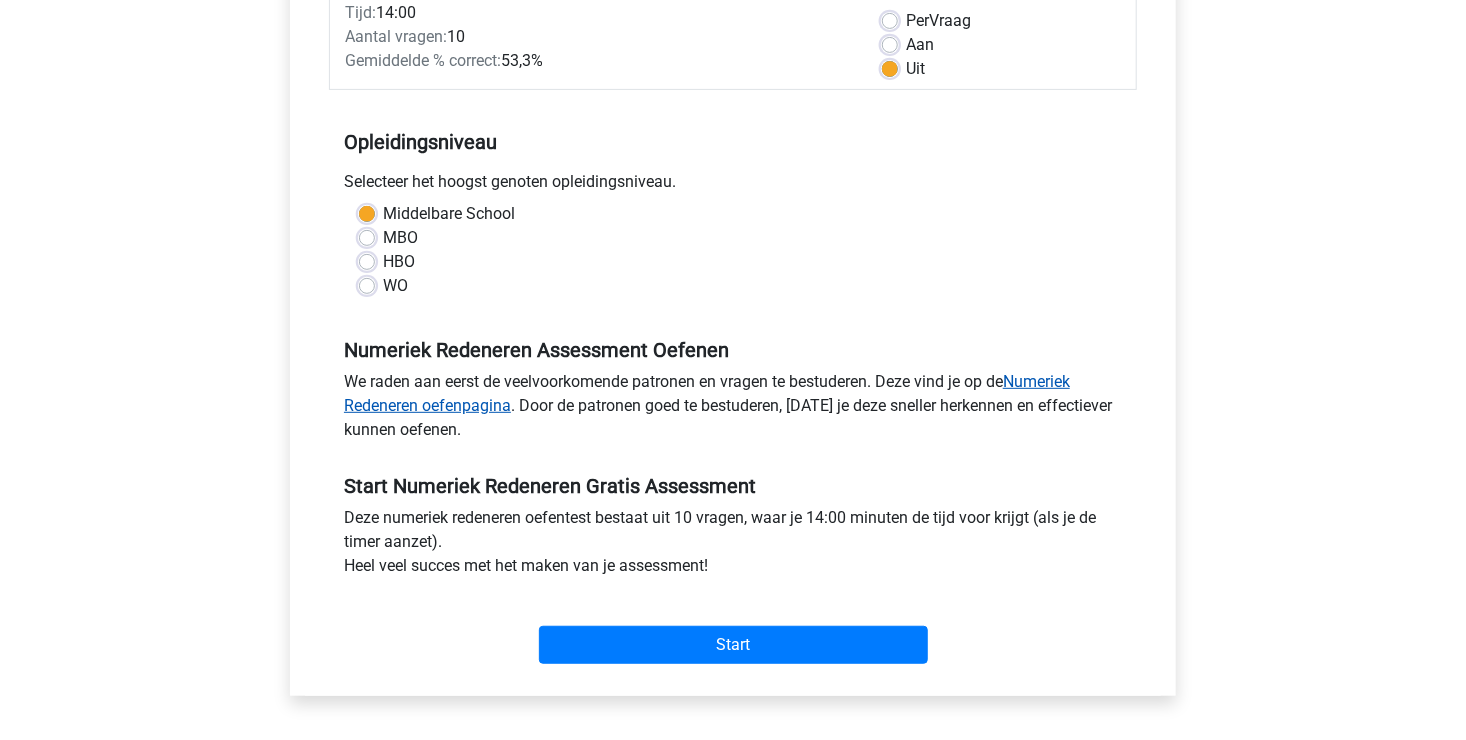 click on "Numeriek Redeneren
oefenpagina" at bounding box center (707, 393) 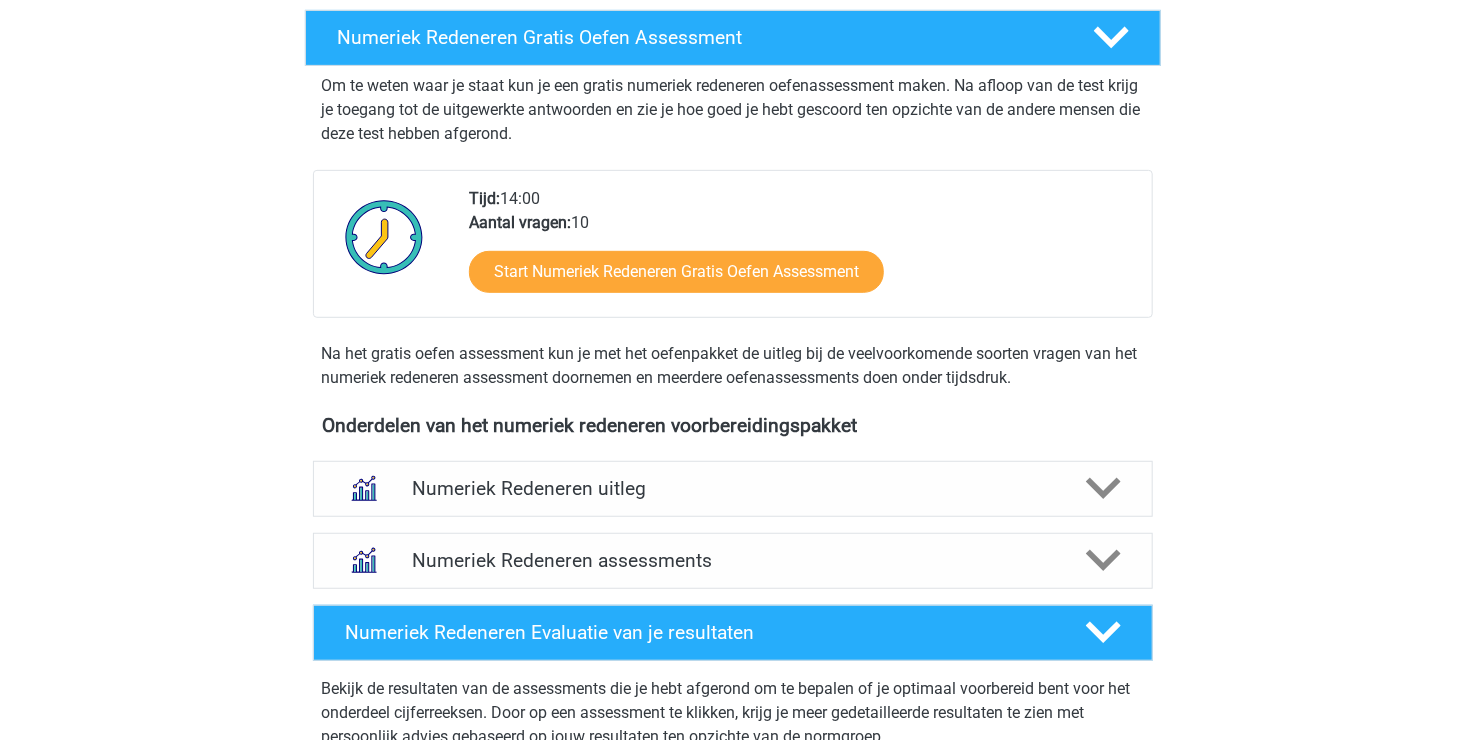 scroll, scrollTop: 500, scrollLeft: 0, axis: vertical 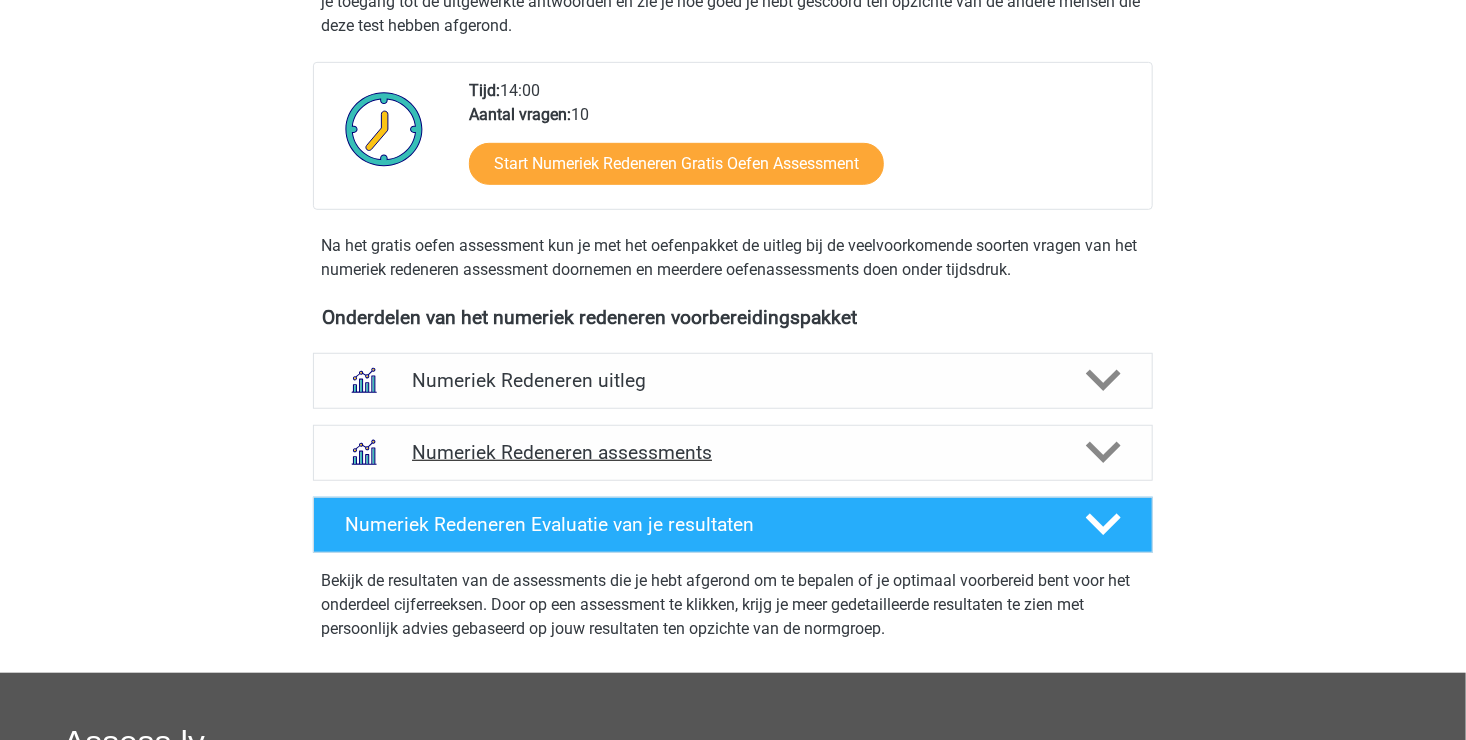 click 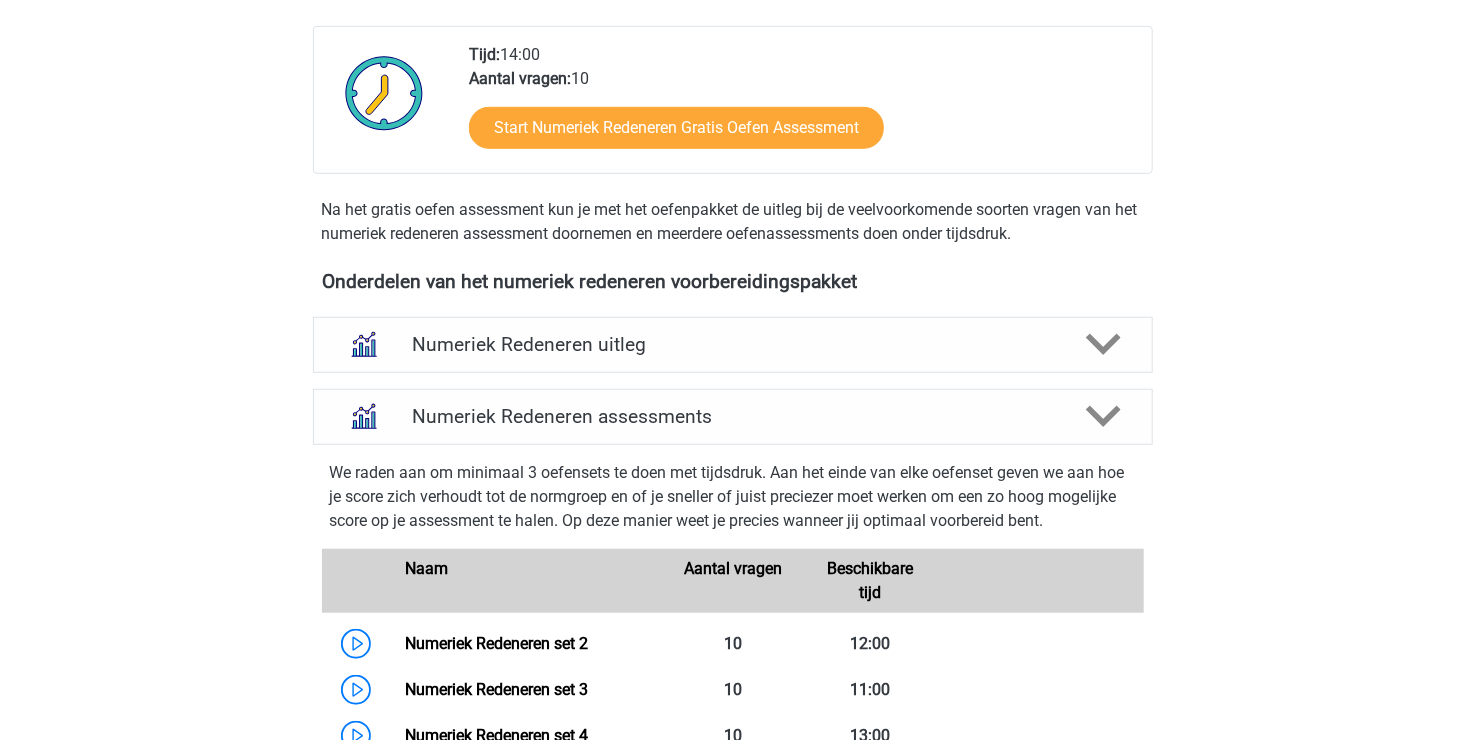 scroll, scrollTop: 600, scrollLeft: 0, axis: vertical 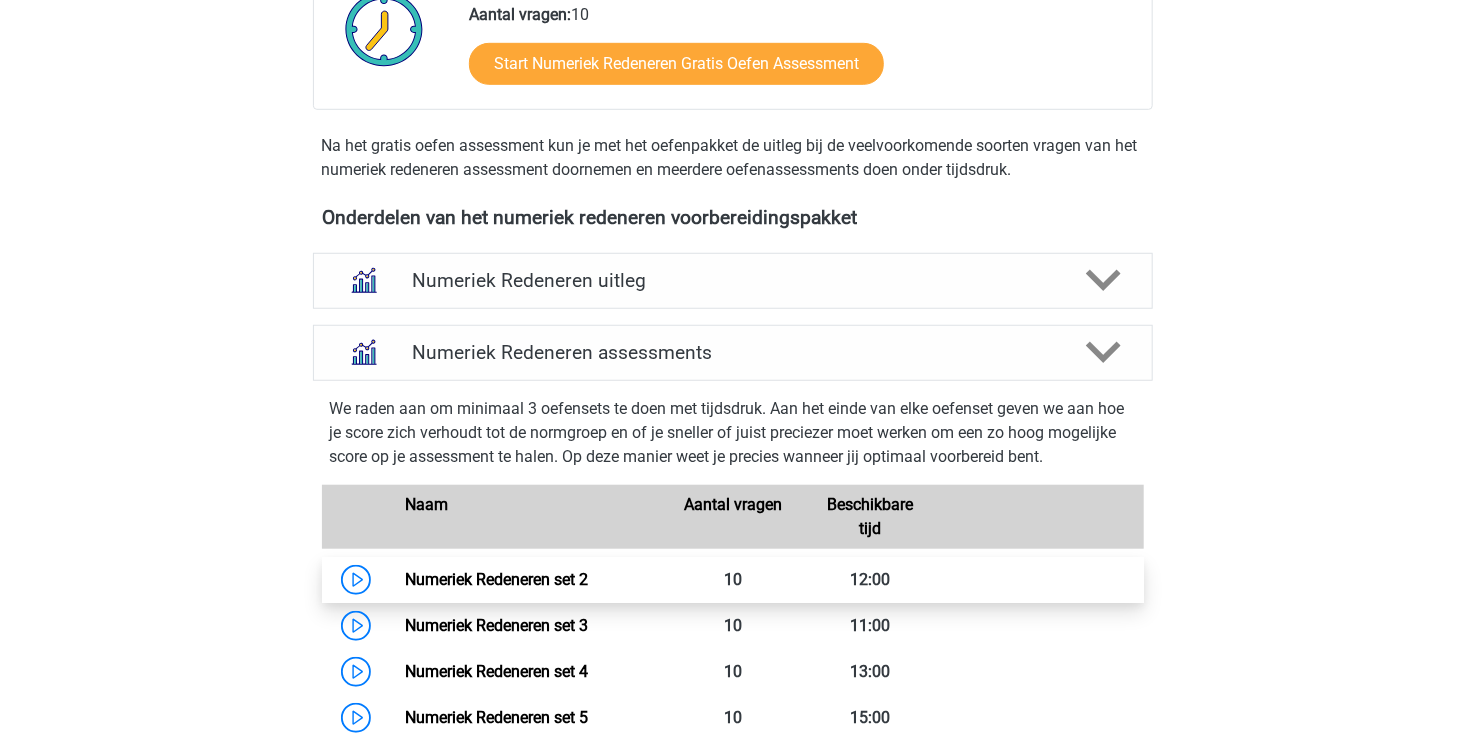 click on "Numeriek Redeneren
set 2" at bounding box center [496, 579] 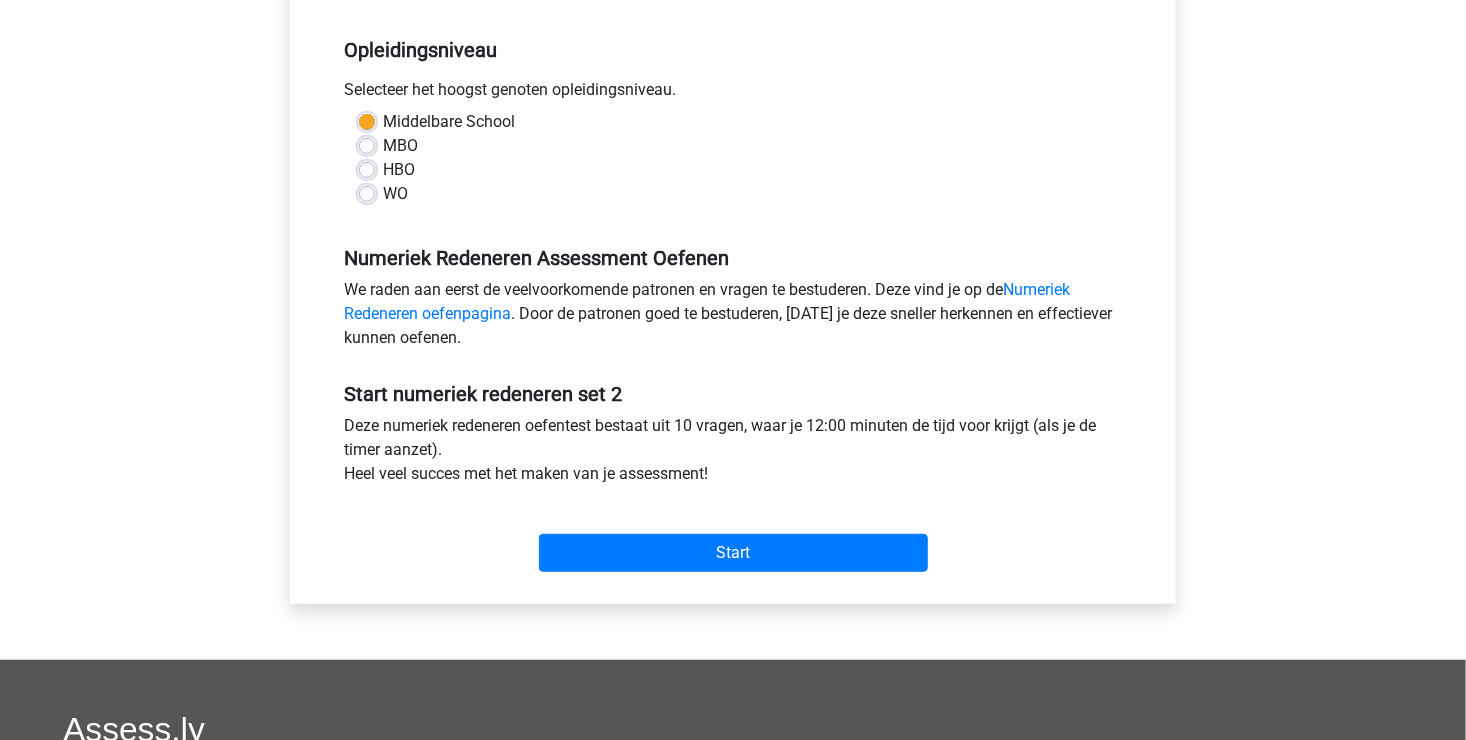scroll, scrollTop: 400, scrollLeft: 0, axis: vertical 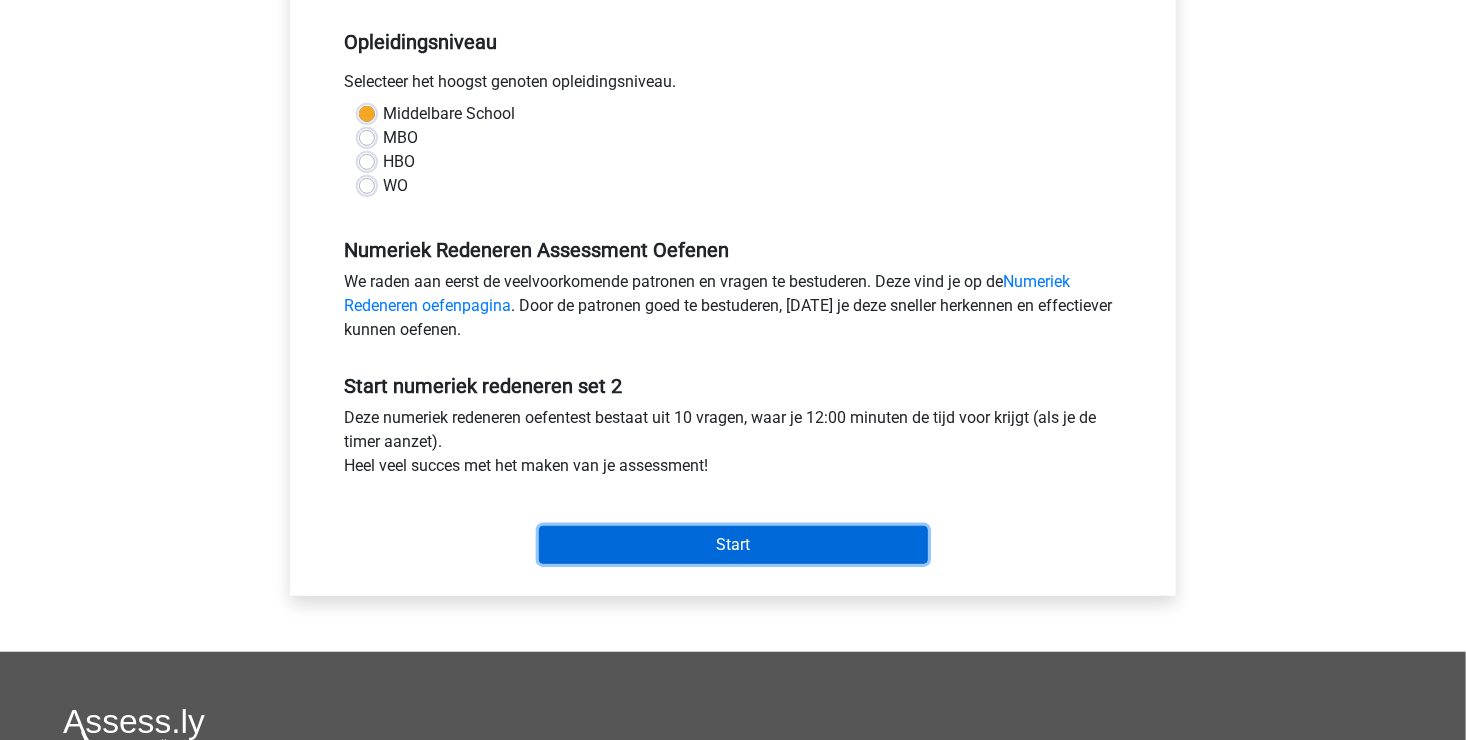 click on "Start" at bounding box center [733, 545] 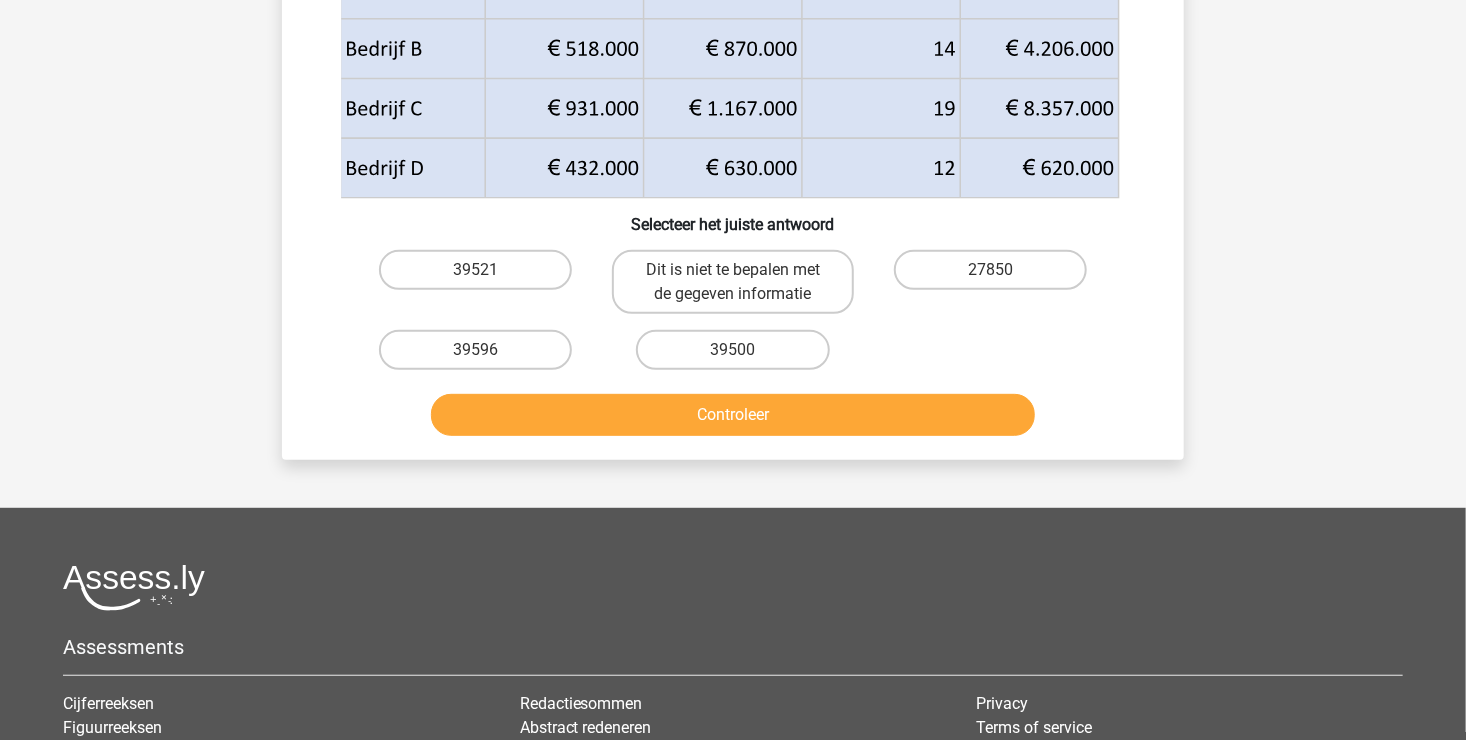 scroll, scrollTop: 300, scrollLeft: 0, axis: vertical 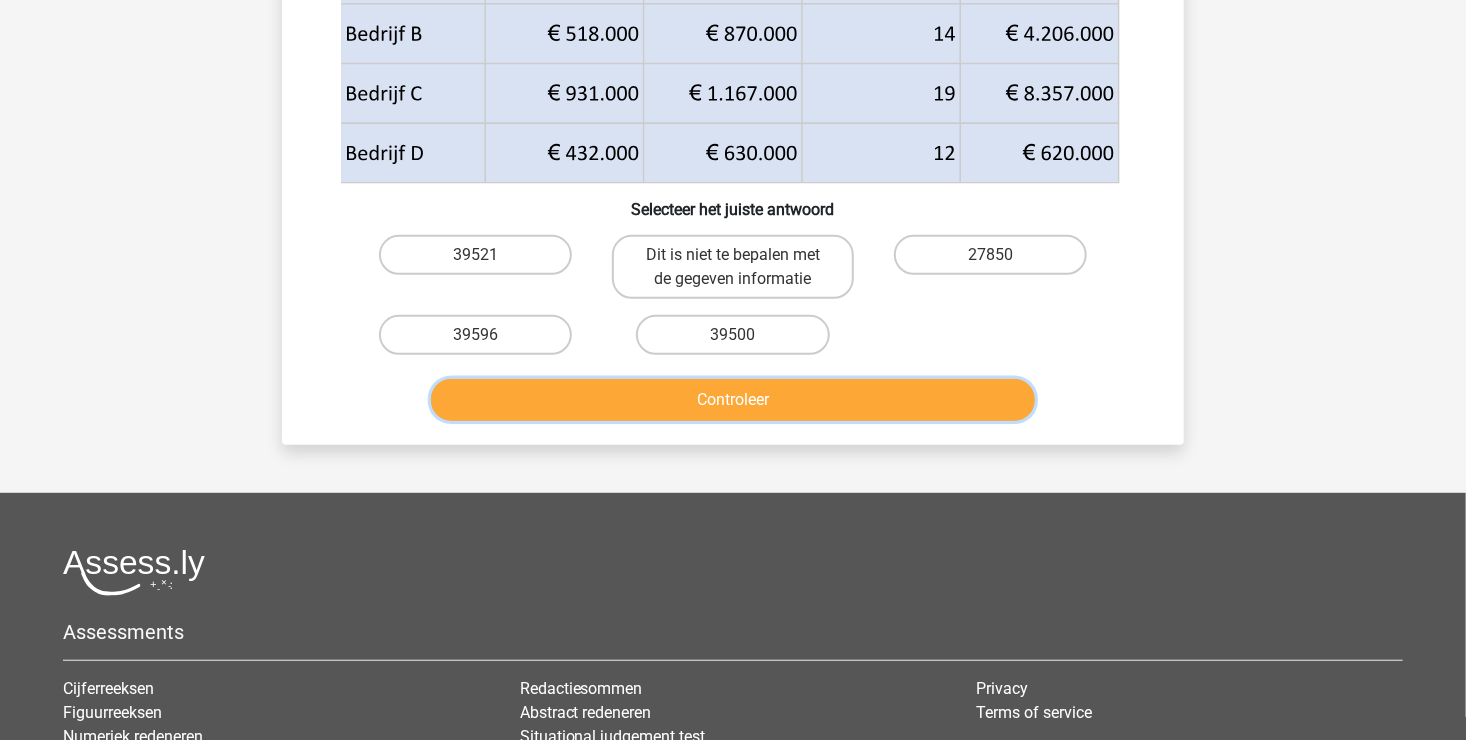 click on "Controleer" at bounding box center (733, 400) 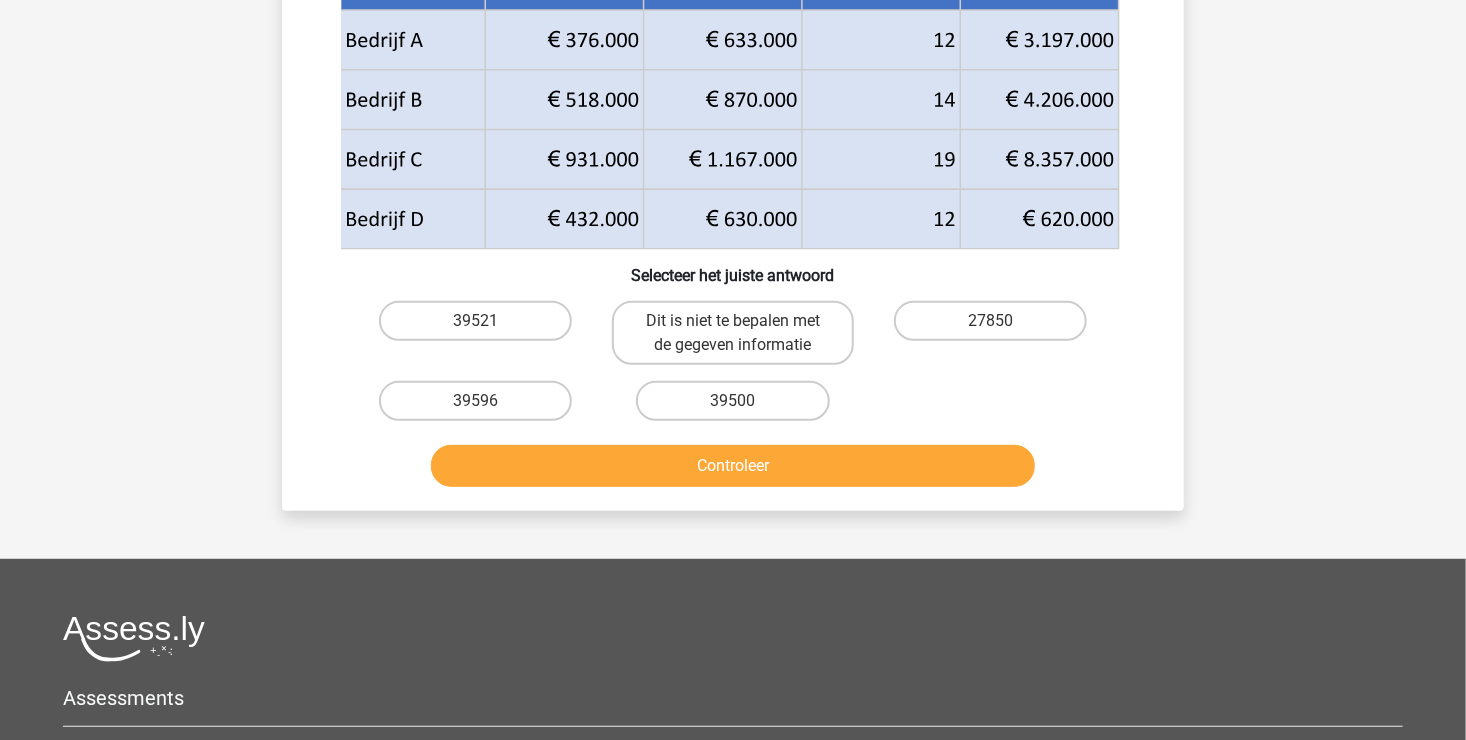 scroll, scrollTop: 200, scrollLeft: 0, axis: vertical 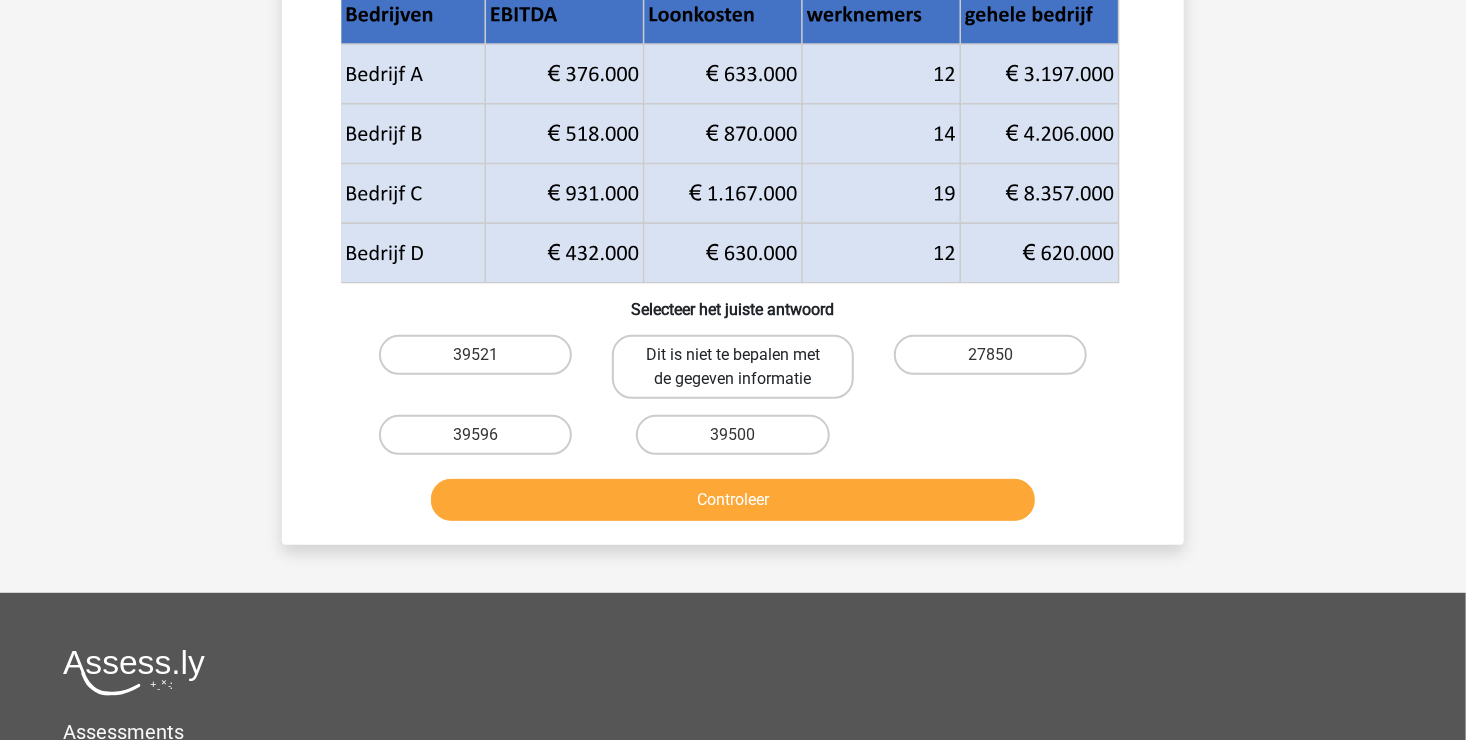 click on "Dit is niet te bepalen met de gegeven informatie" at bounding box center (732, 367) 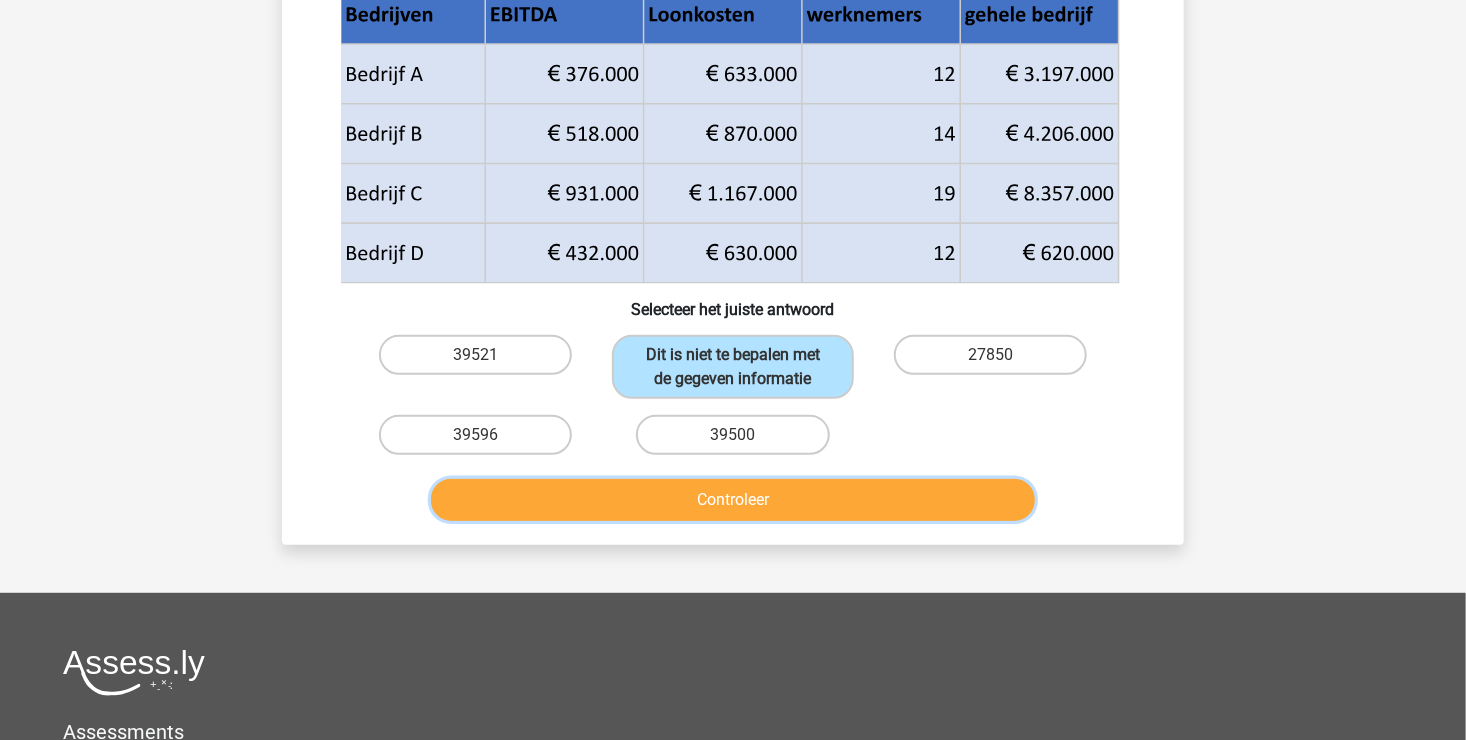 click on "Controleer" at bounding box center (733, 500) 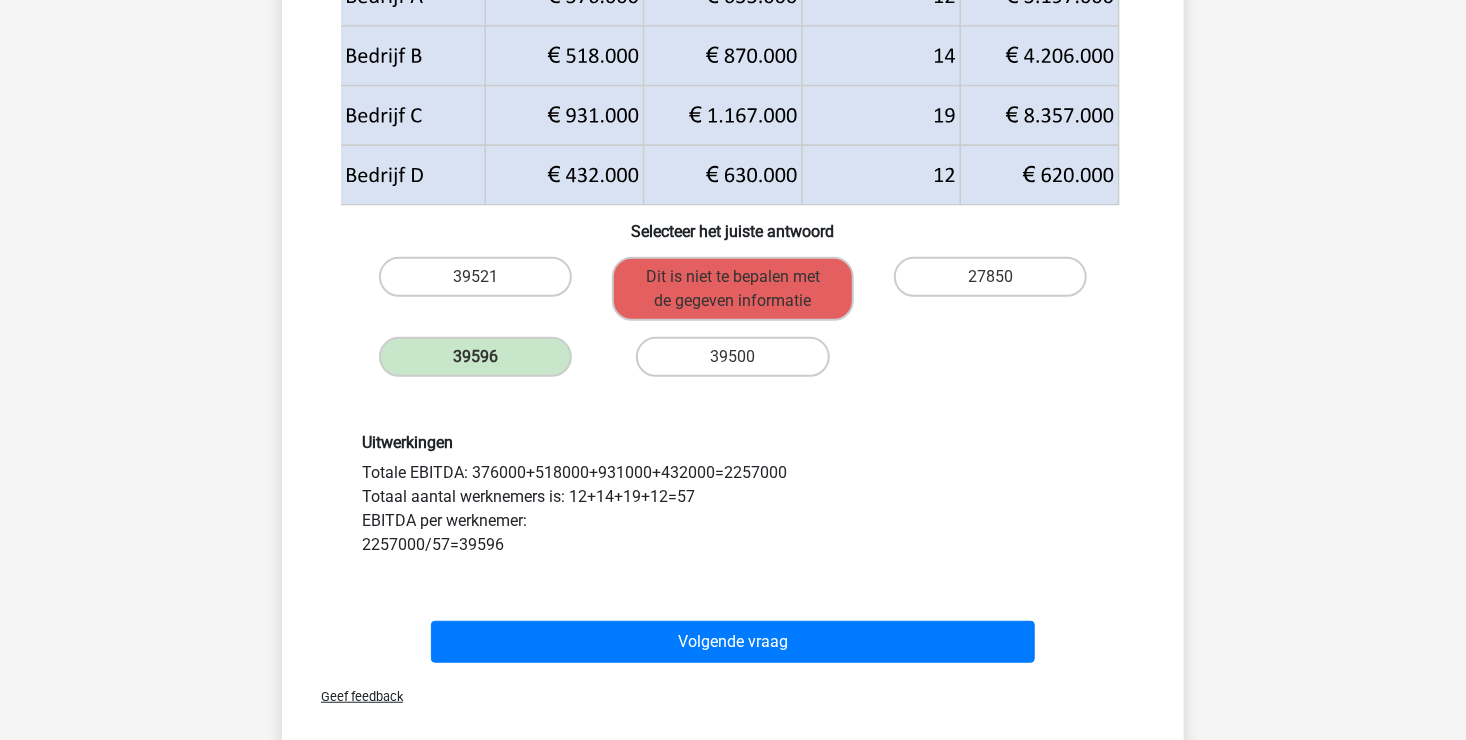scroll, scrollTop: 300, scrollLeft: 0, axis: vertical 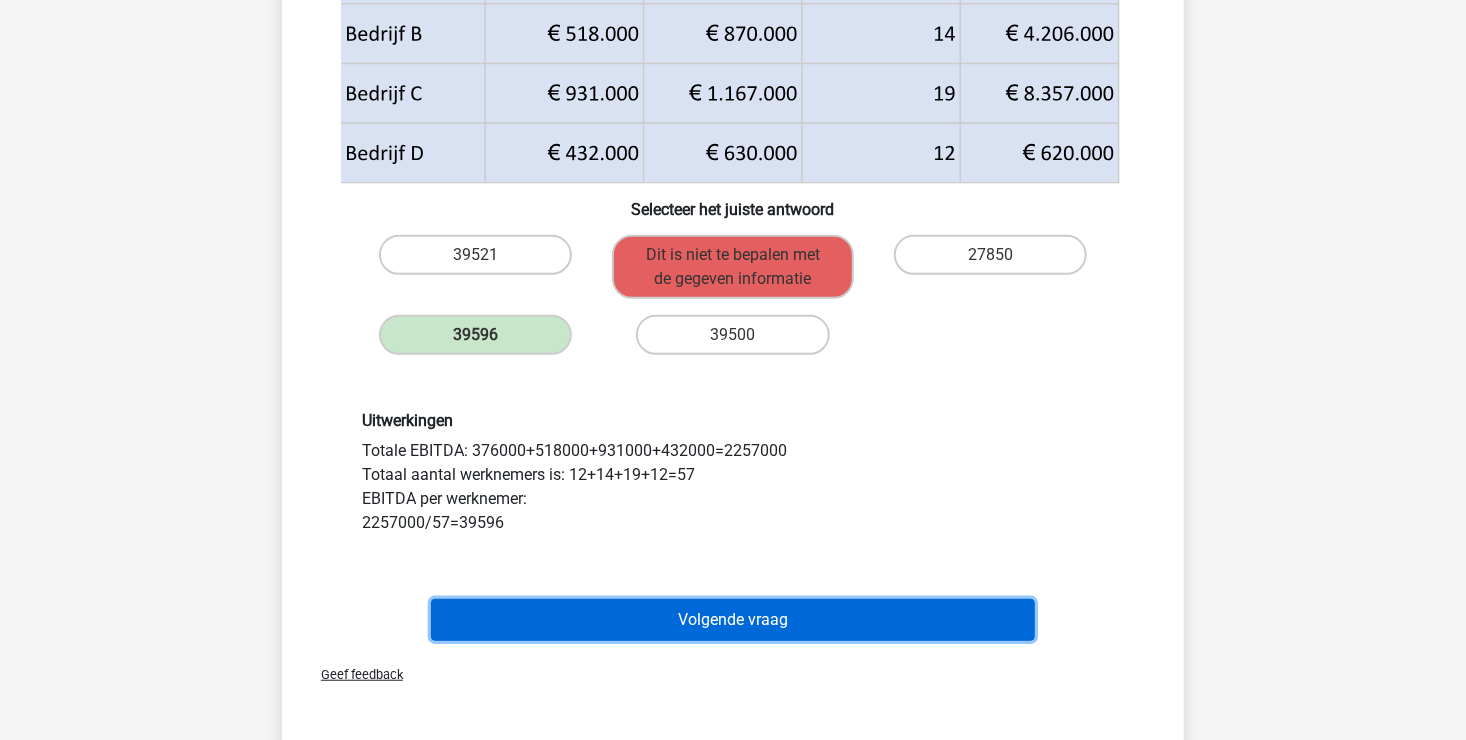 click on "Volgende vraag" at bounding box center (733, 620) 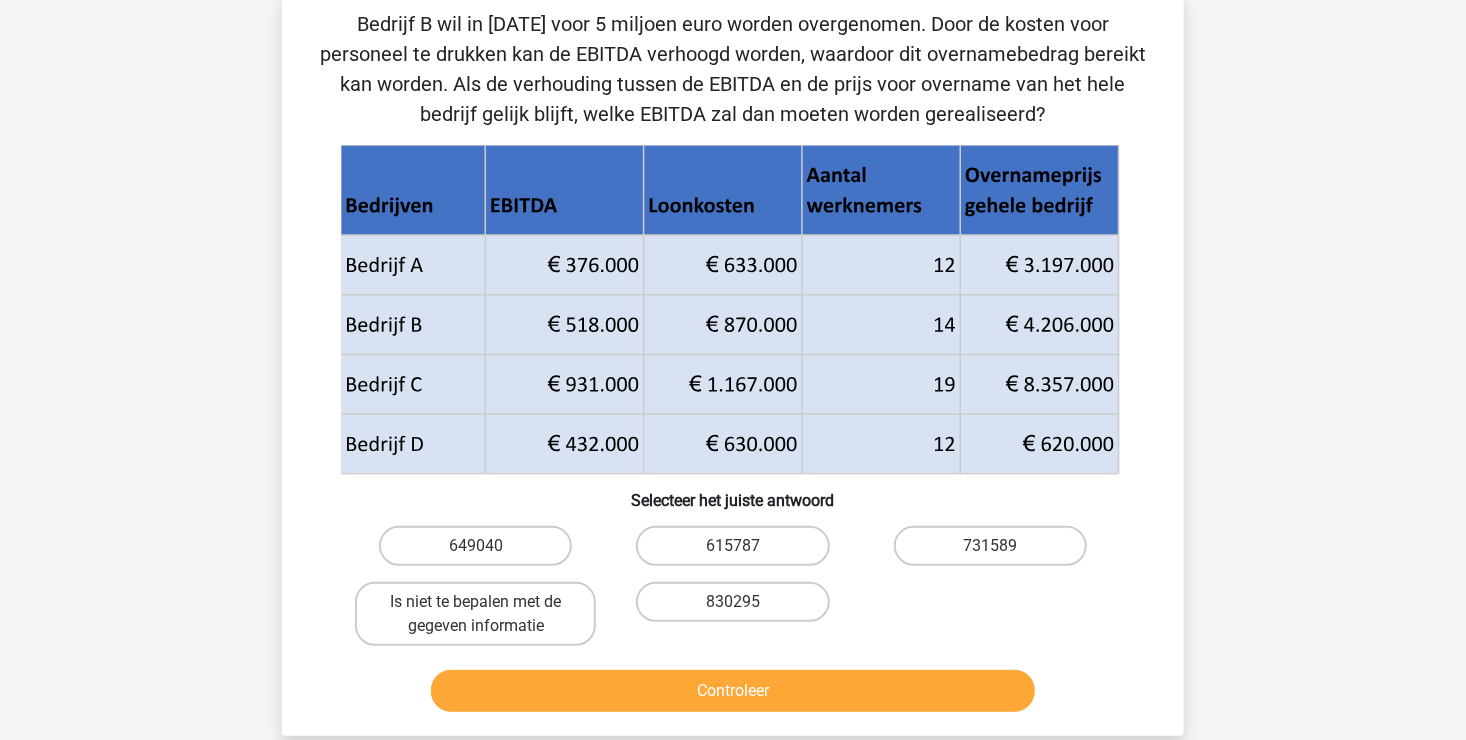scroll, scrollTop: 92, scrollLeft: 0, axis: vertical 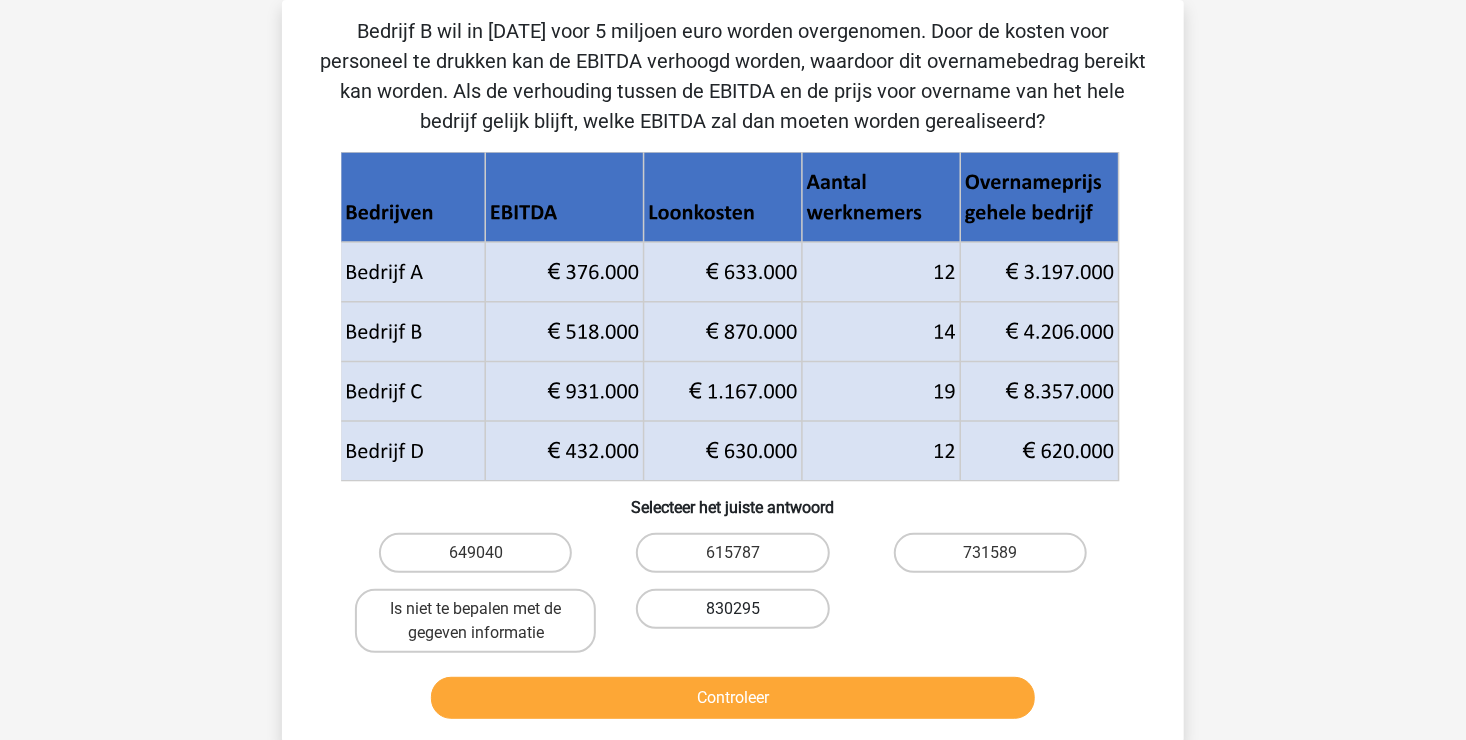 click on "830295" at bounding box center (732, 609) 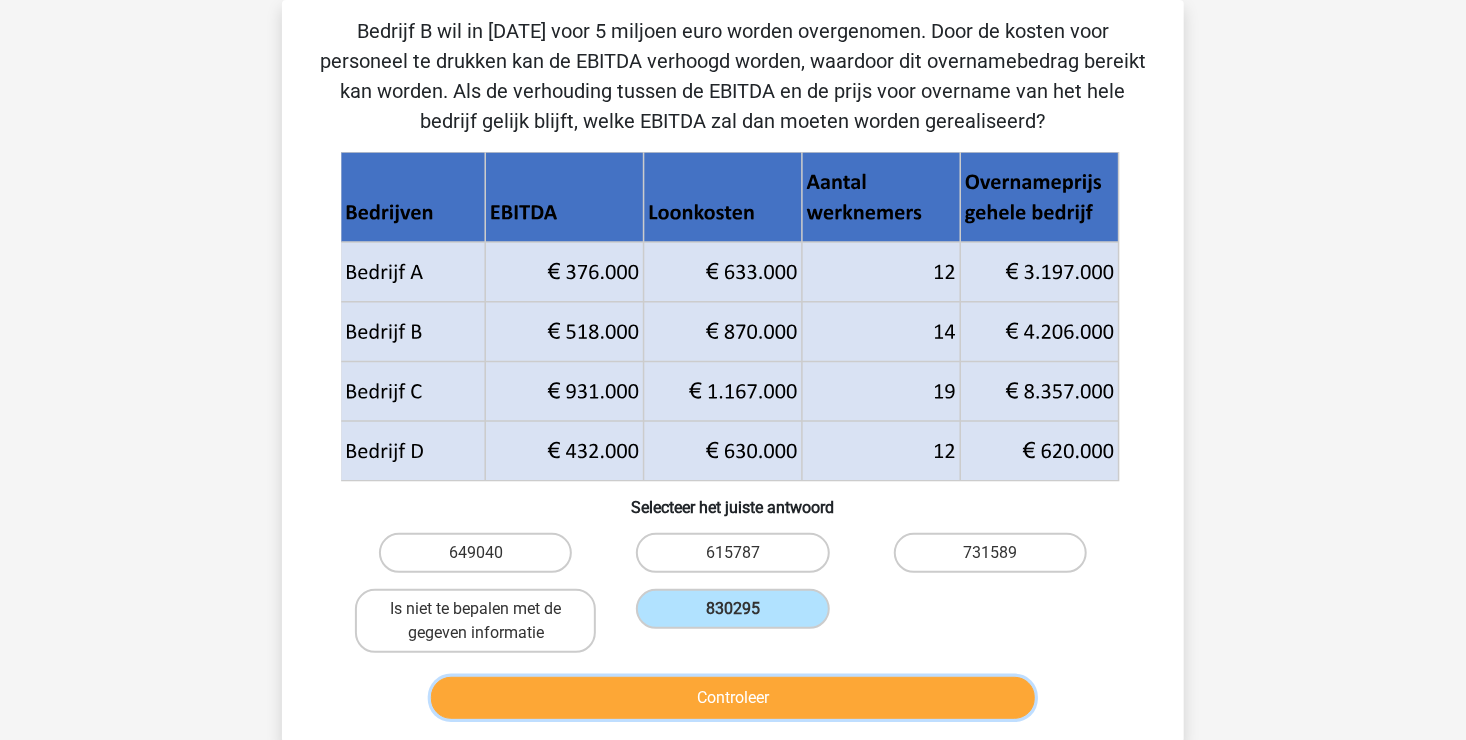 click on "Controleer" at bounding box center (733, 698) 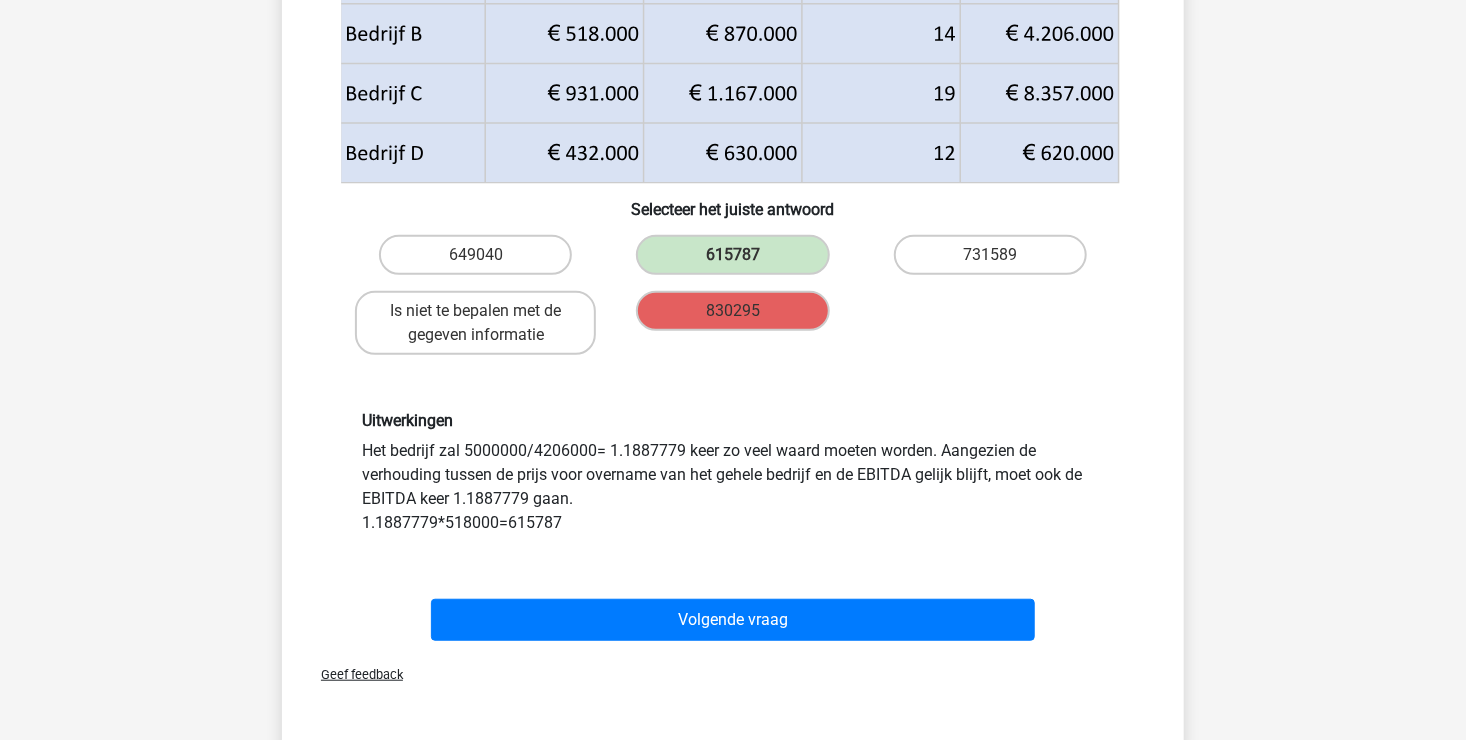 scroll, scrollTop: 392, scrollLeft: 0, axis: vertical 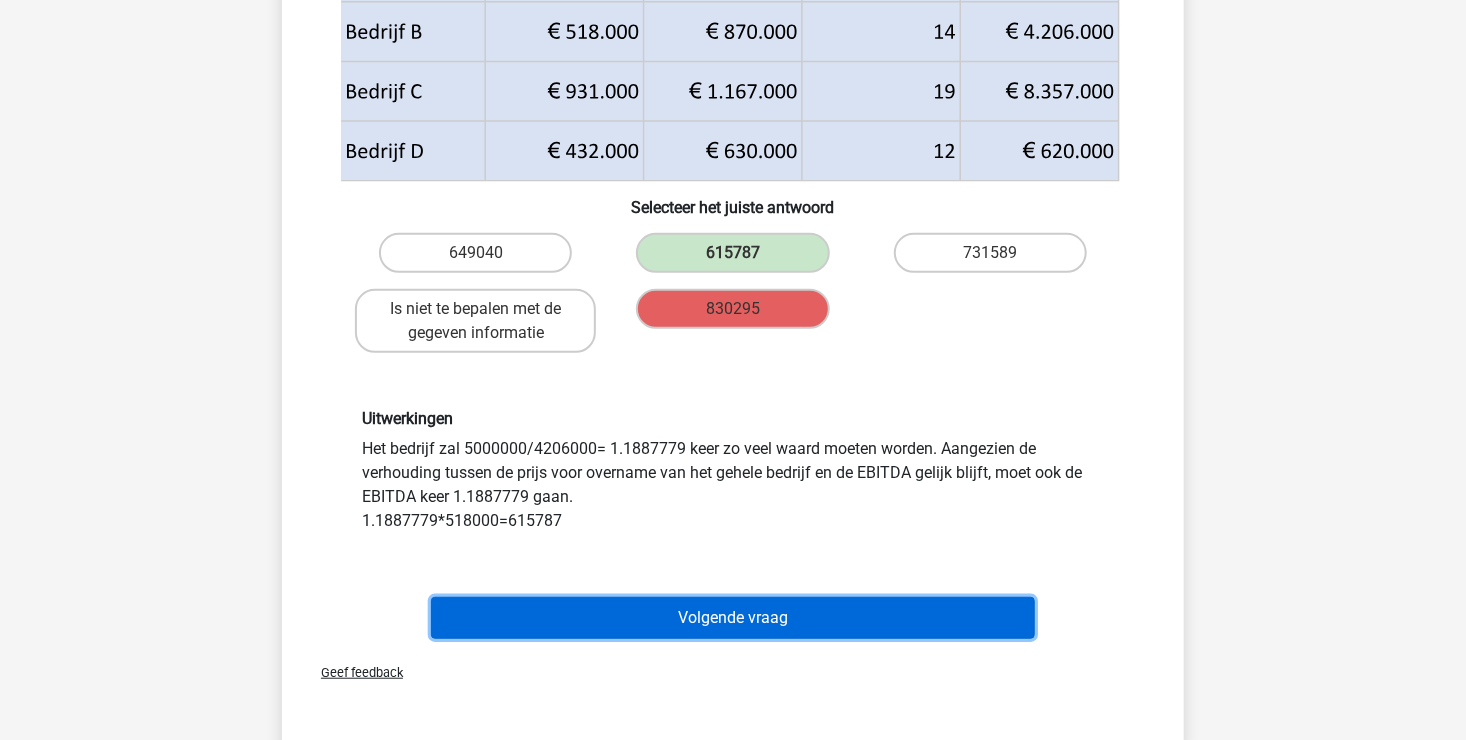 click on "Volgende vraag" at bounding box center (733, 618) 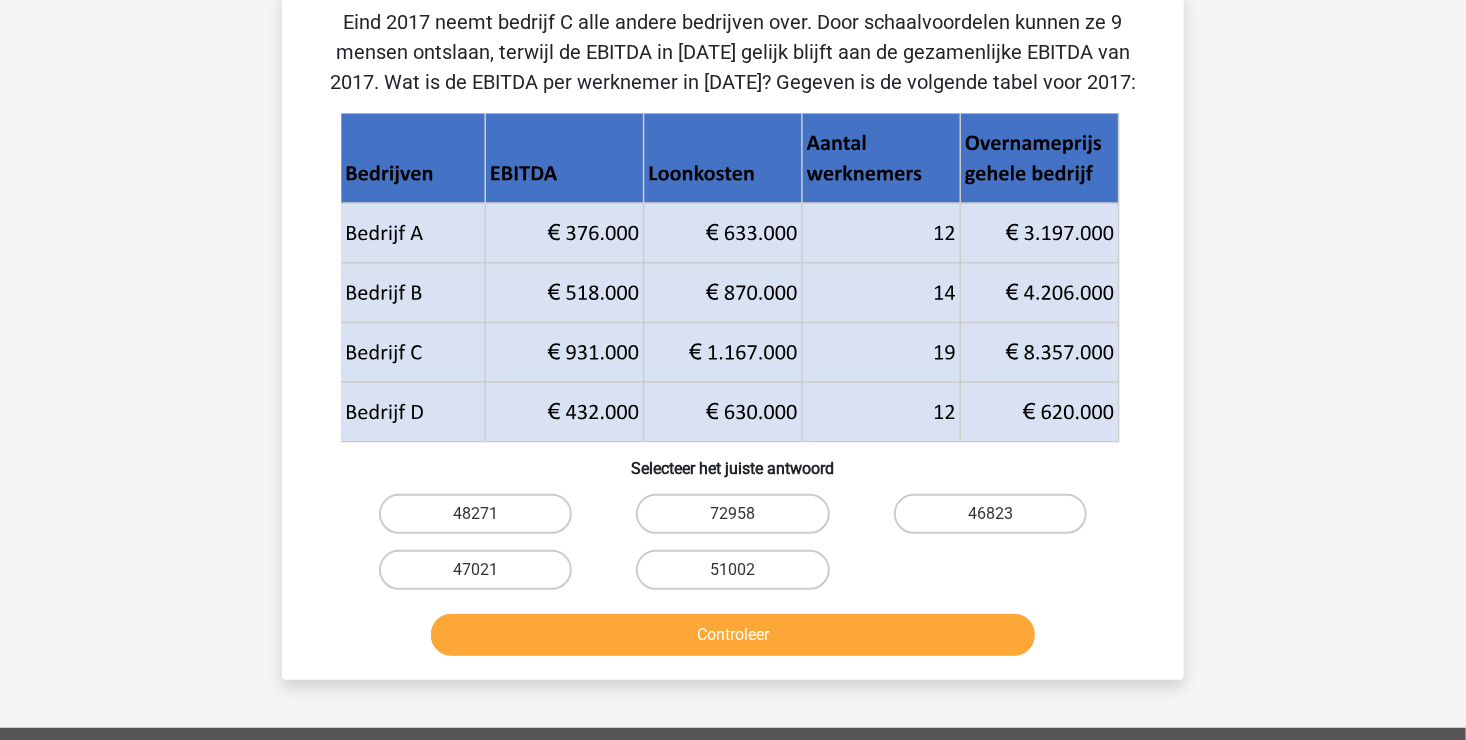 scroll, scrollTop: 100, scrollLeft: 0, axis: vertical 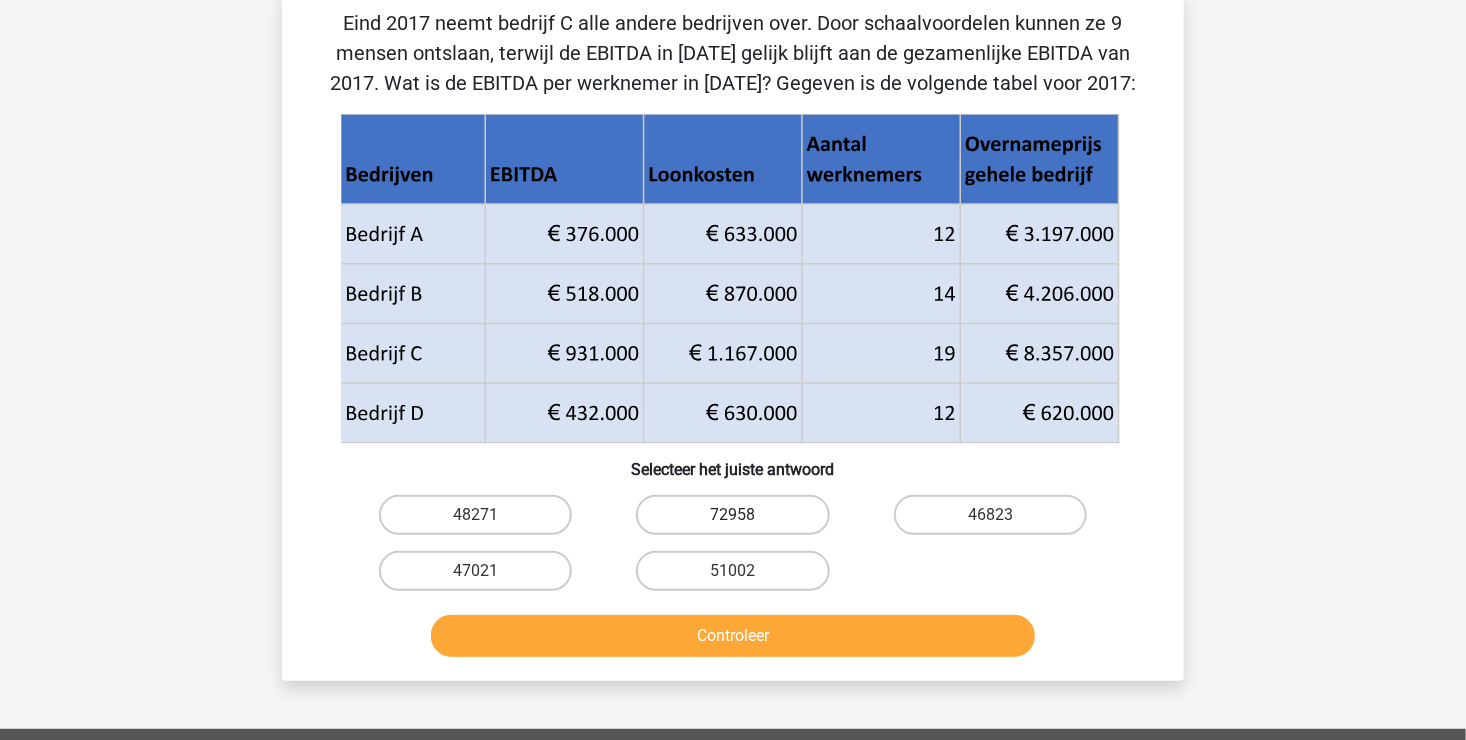 click on "72958" at bounding box center (732, 515) 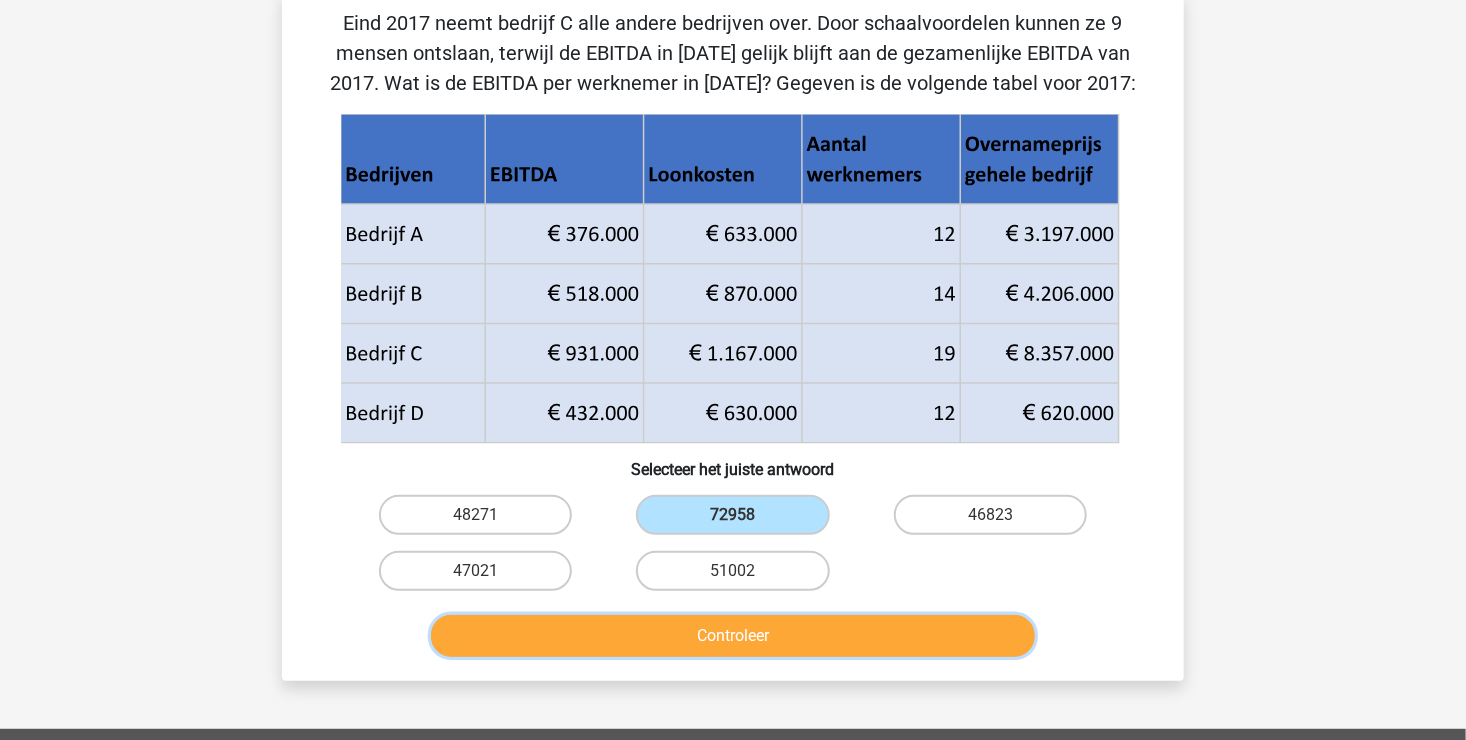 click on "Controleer" at bounding box center [733, 636] 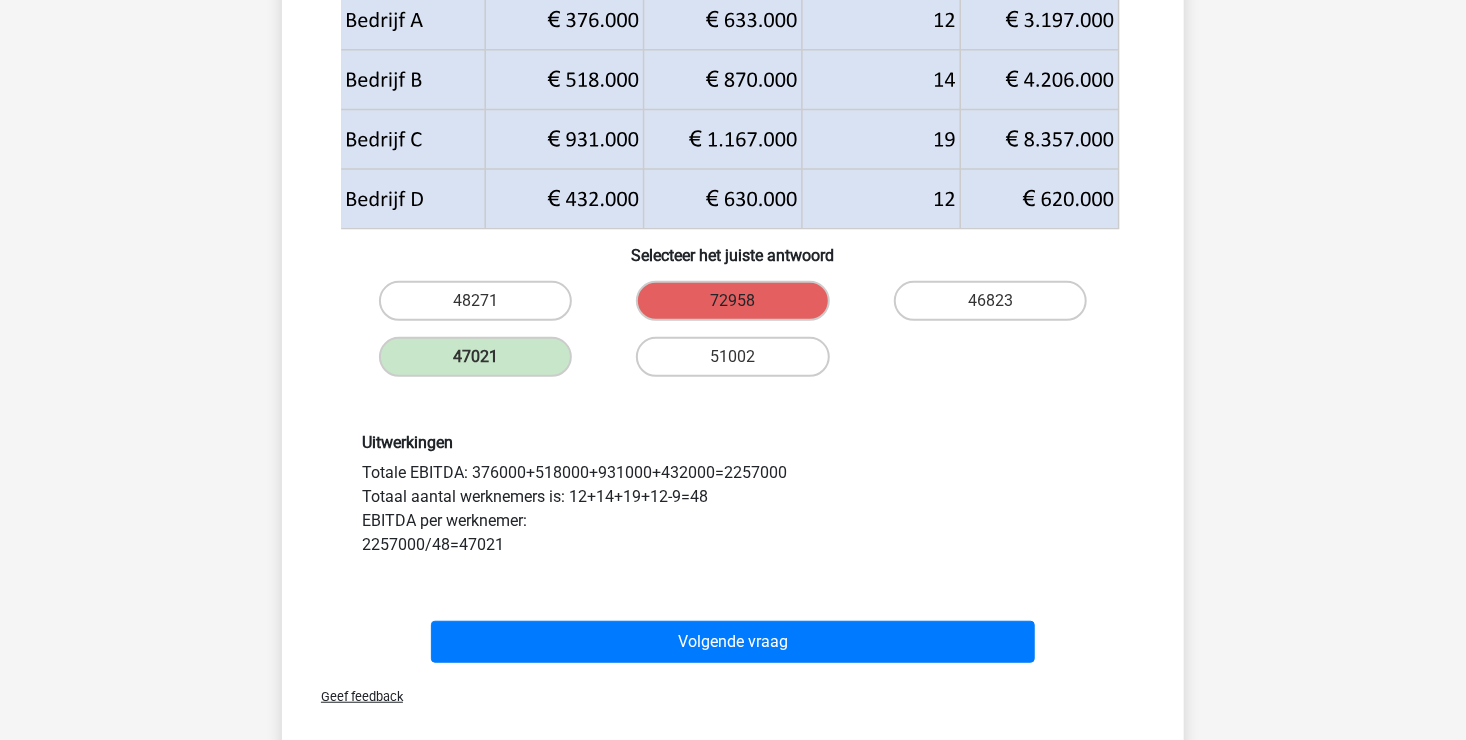 scroll, scrollTop: 400, scrollLeft: 0, axis: vertical 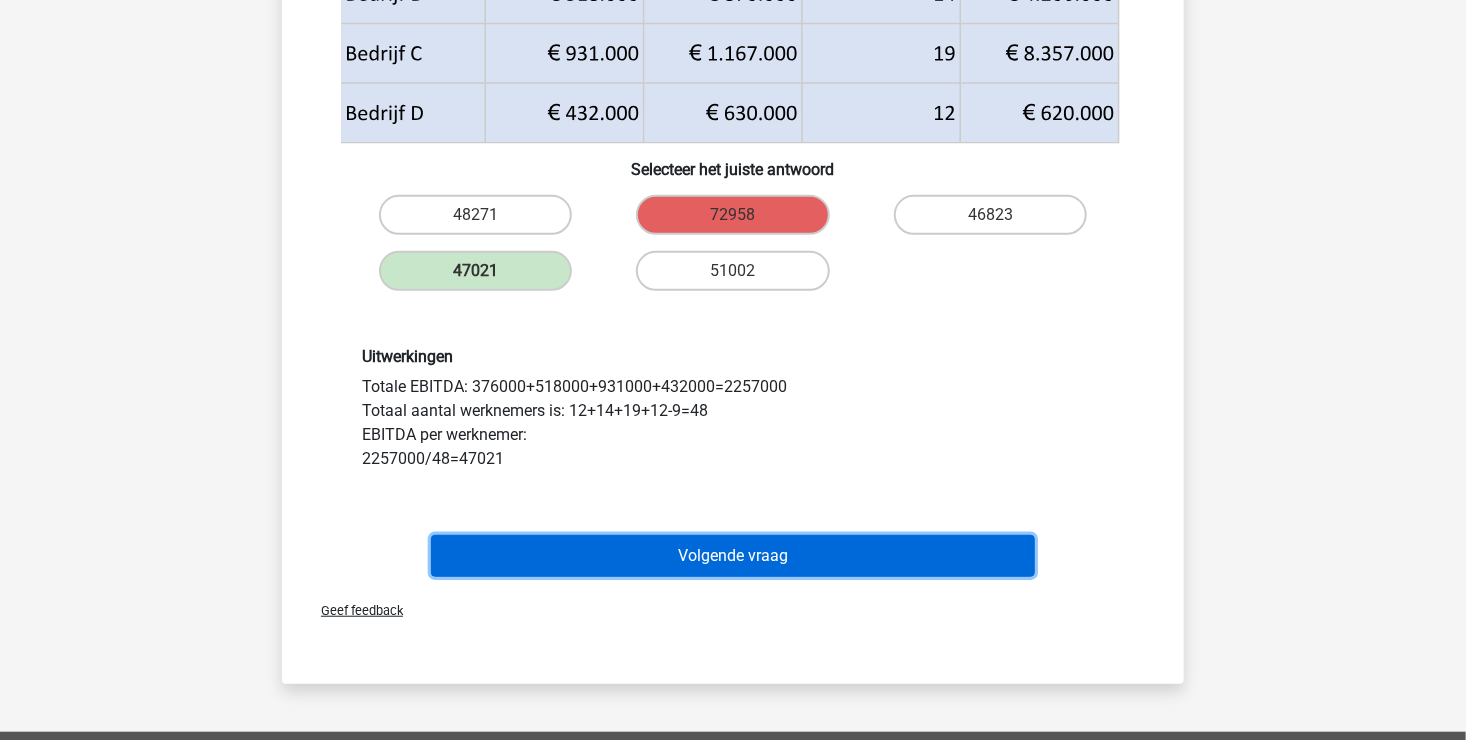 click on "Volgende vraag" at bounding box center (733, 556) 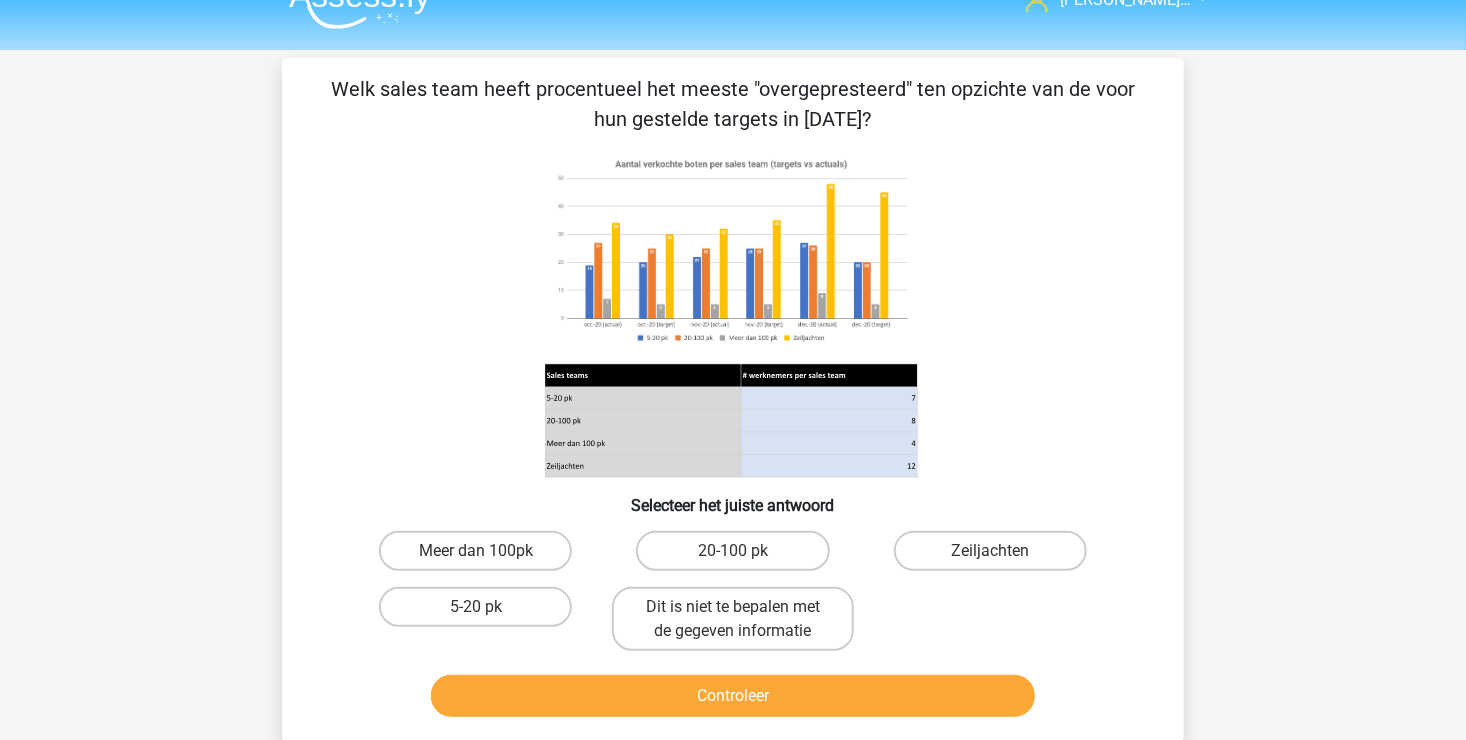 scroll, scrollTop: 0, scrollLeft: 0, axis: both 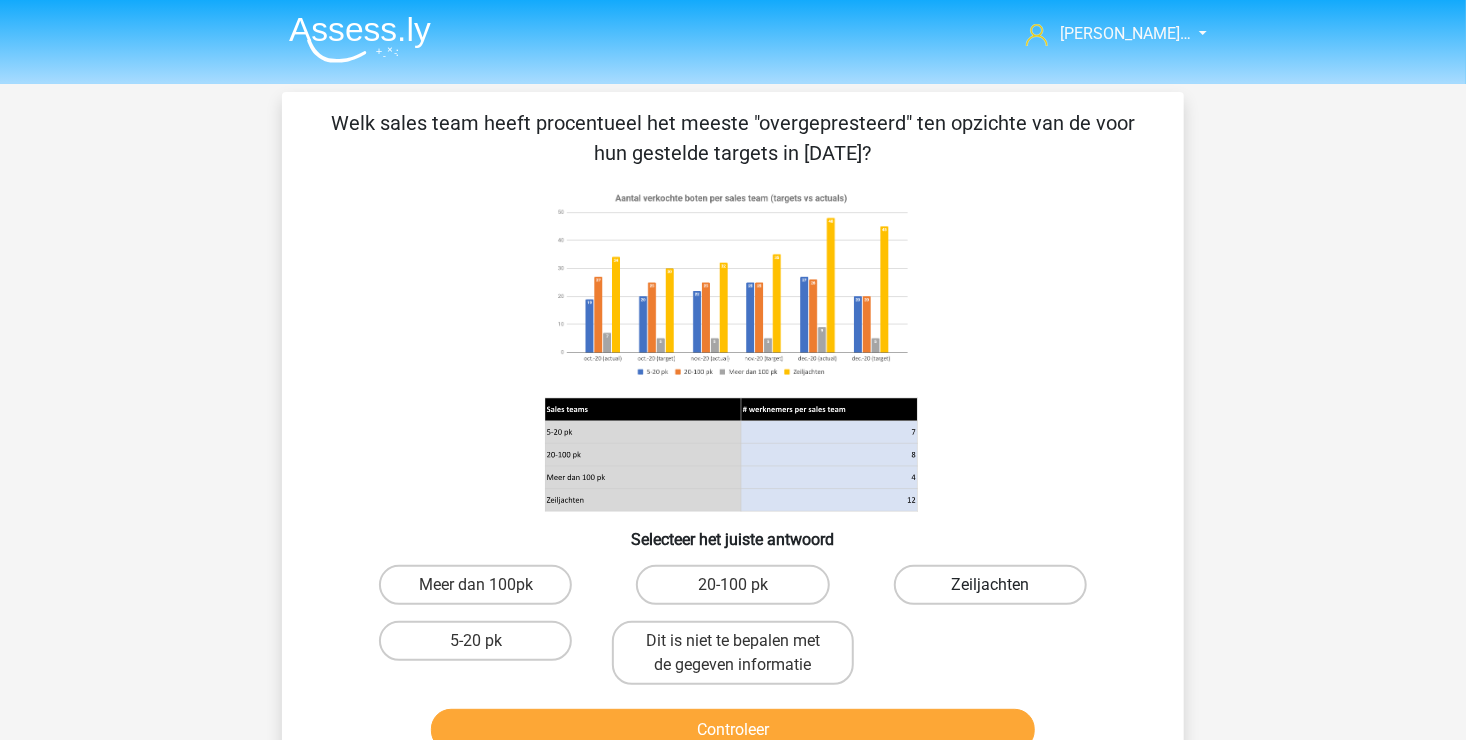 click on "Zeiljachten" at bounding box center [990, 585] 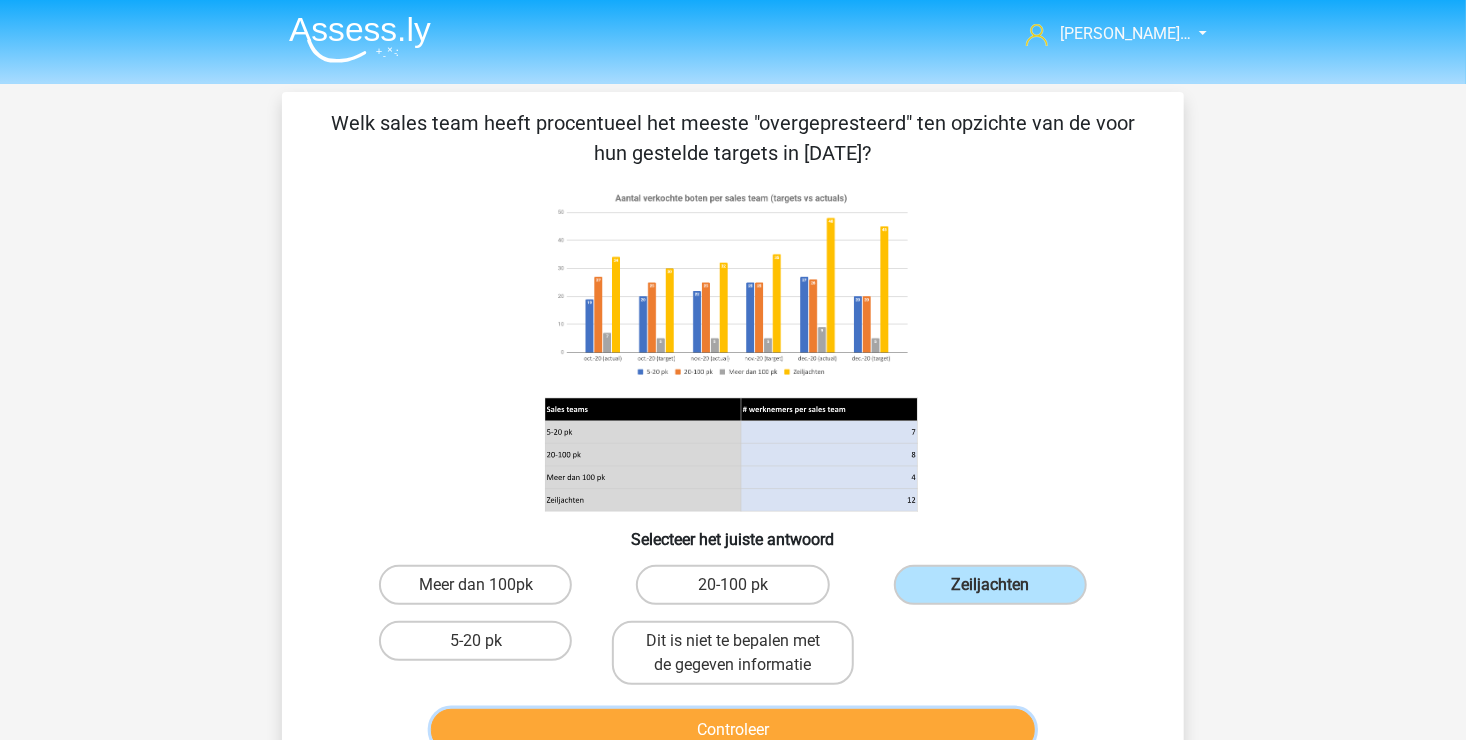 click on "Controleer" at bounding box center [733, 730] 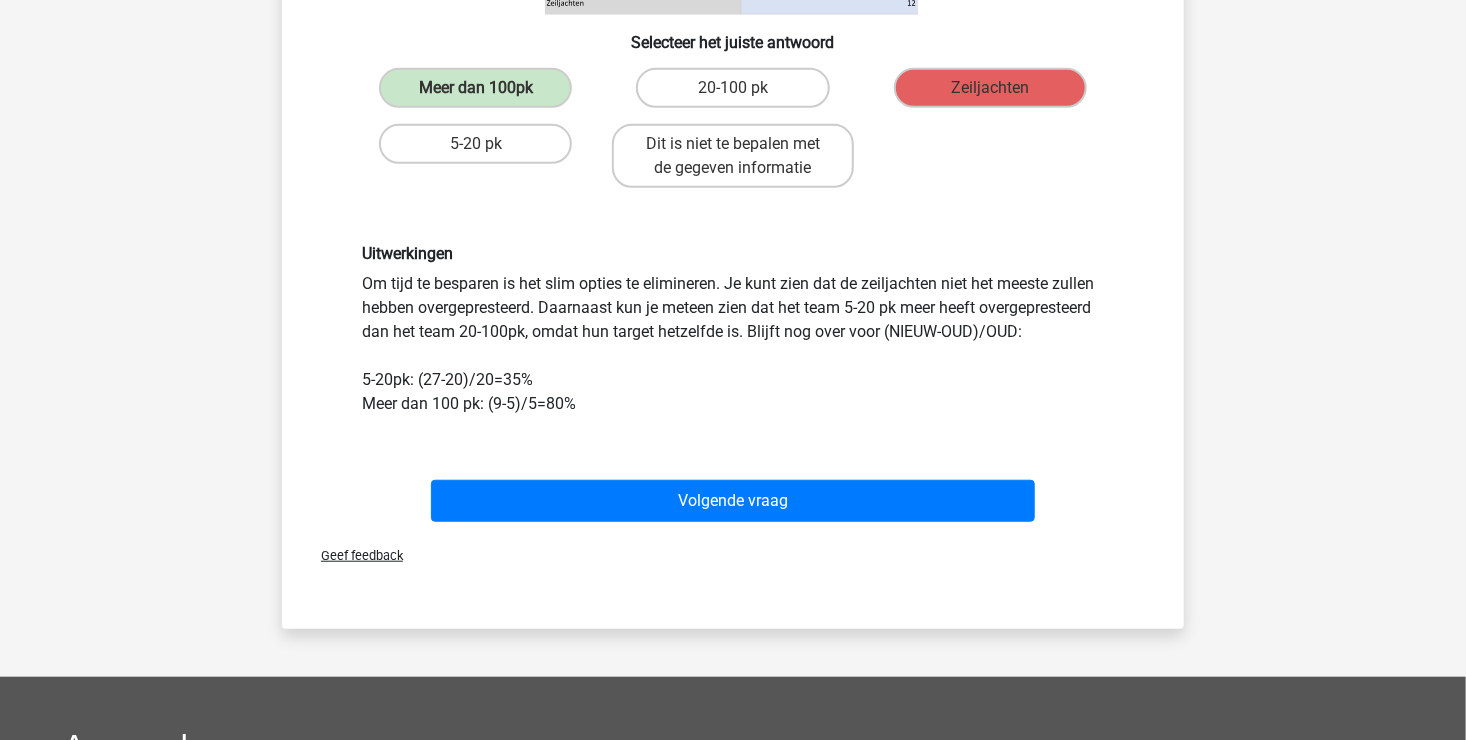 scroll, scrollTop: 500, scrollLeft: 0, axis: vertical 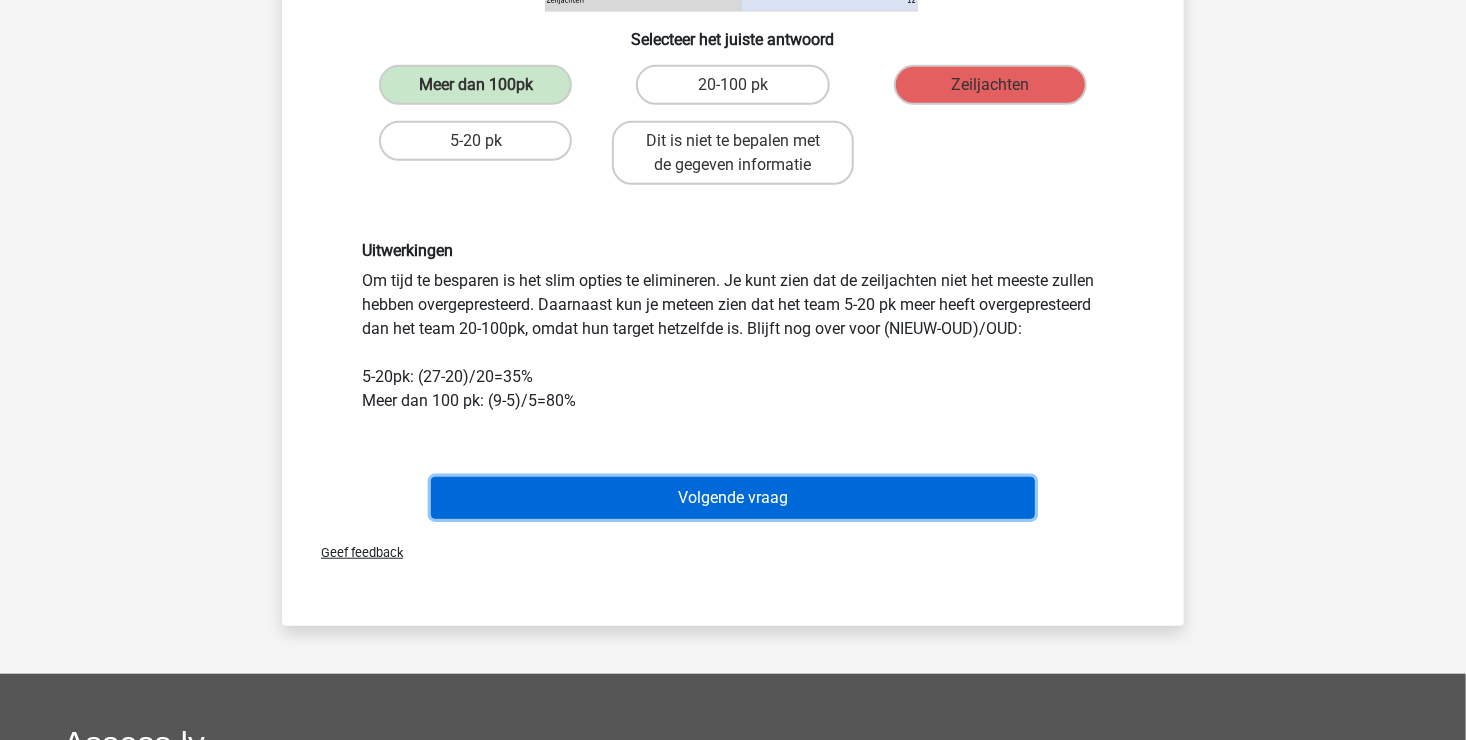 click on "Volgende vraag" at bounding box center (733, 498) 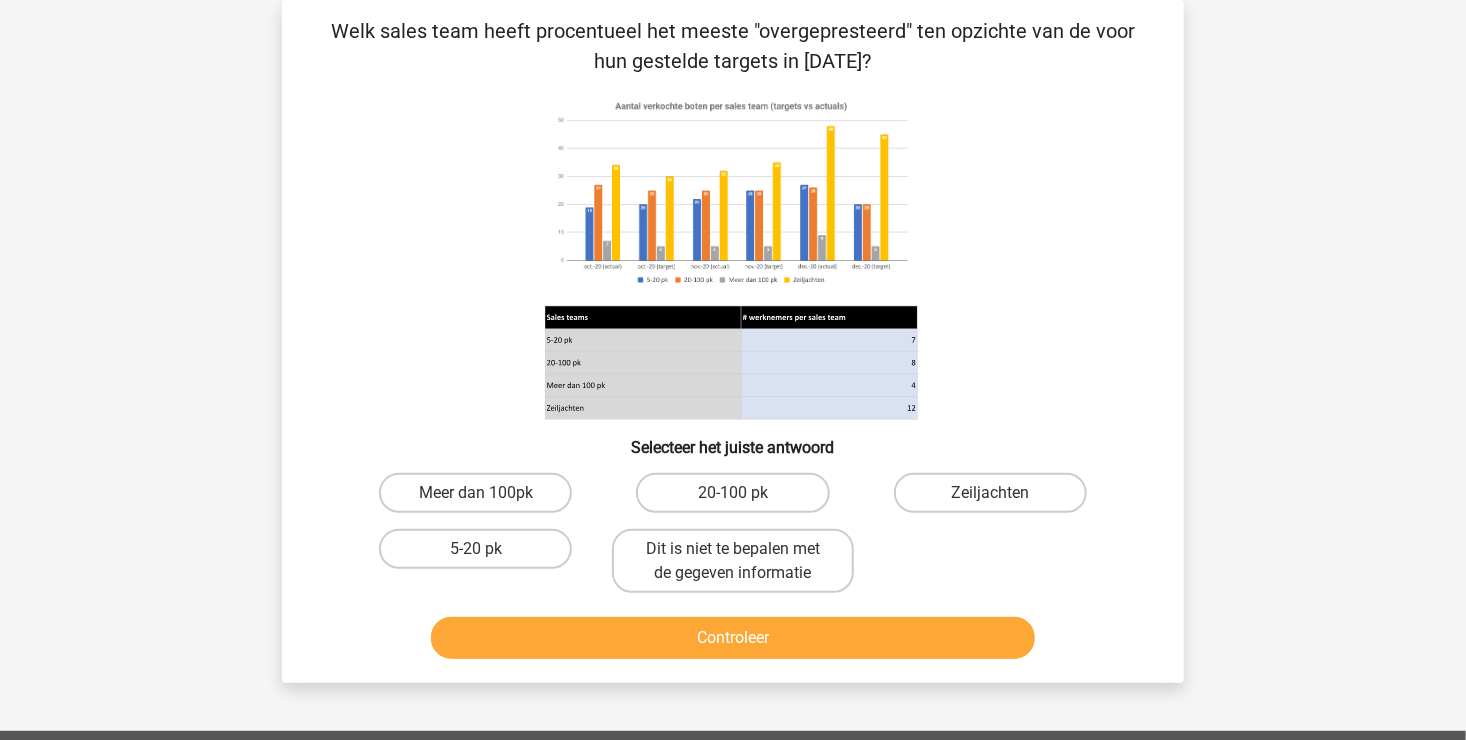 scroll, scrollTop: 0, scrollLeft: 0, axis: both 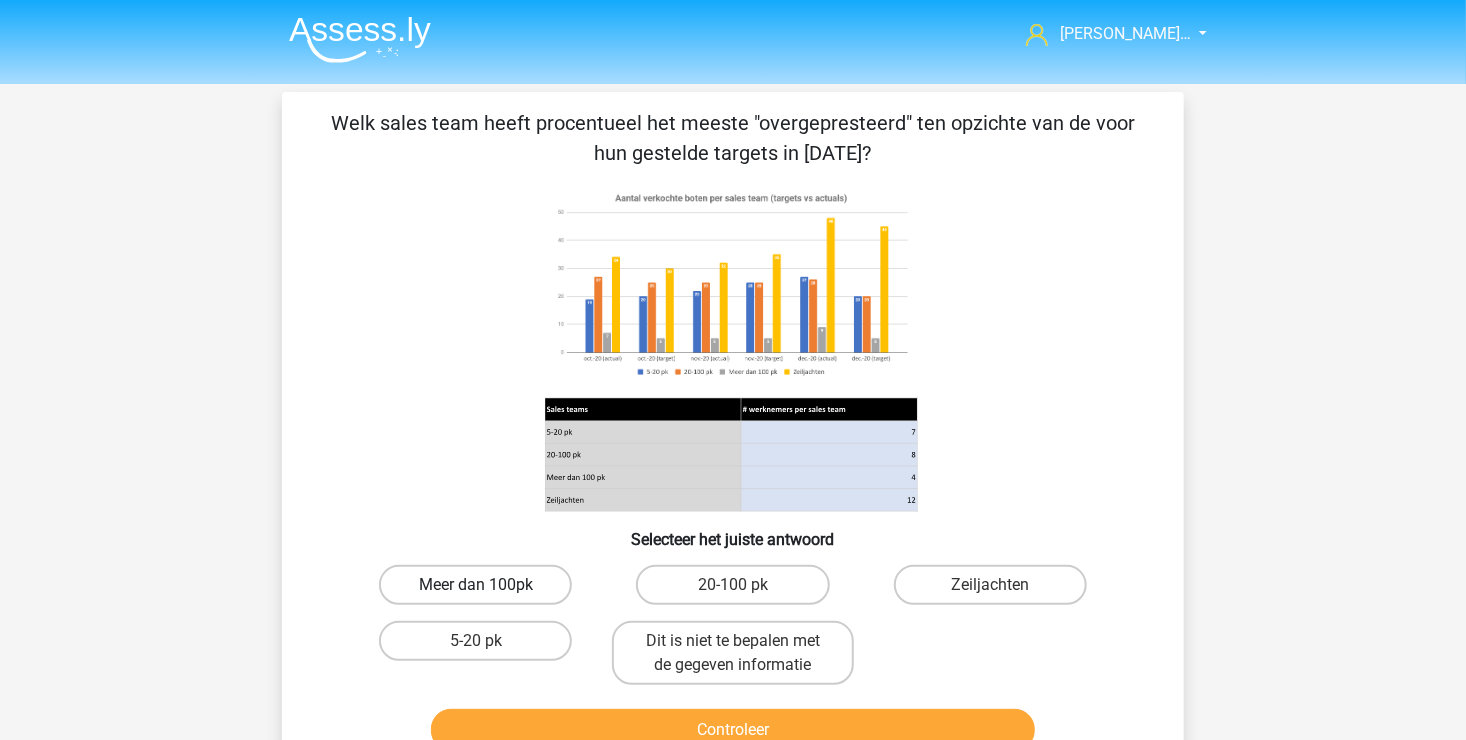 click on "Meer dan 100pk" at bounding box center (475, 585) 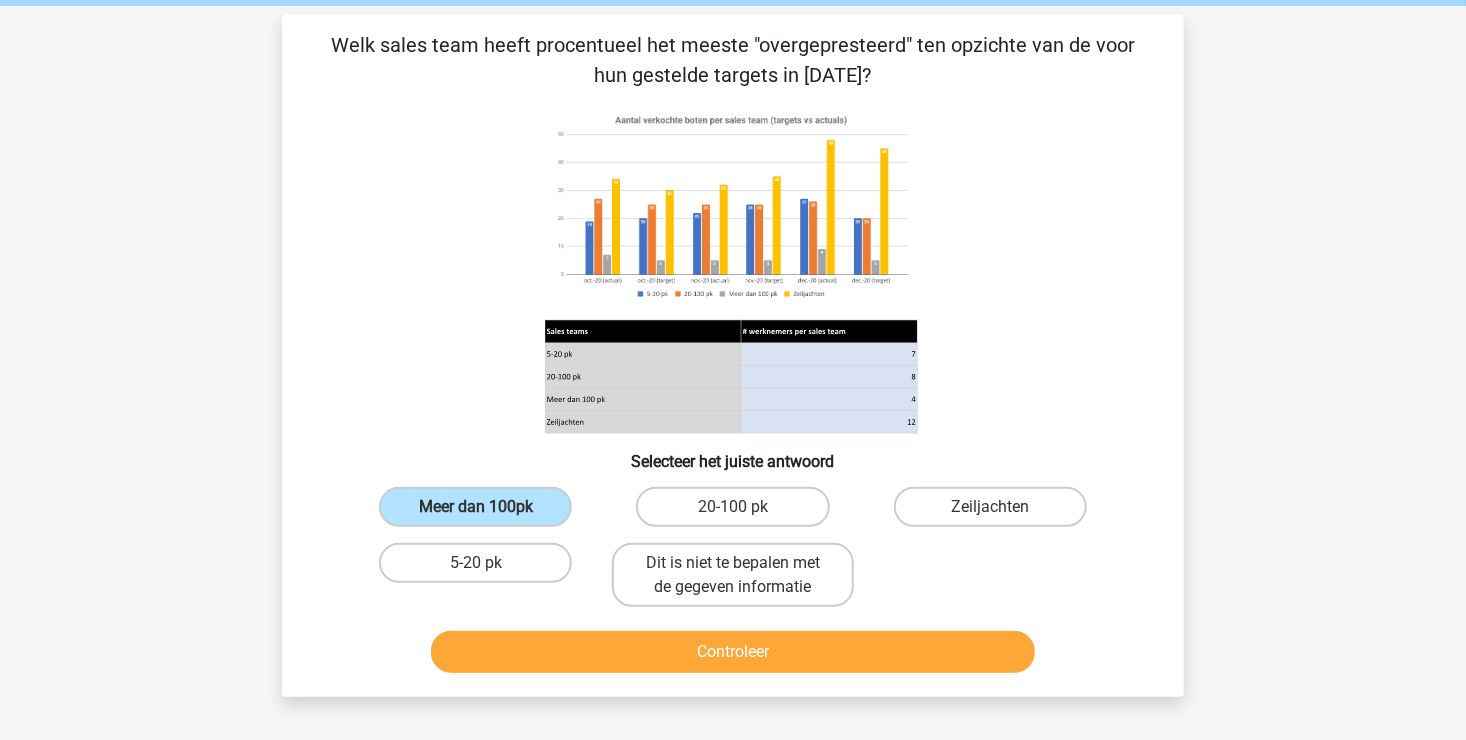scroll, scrollTop: 100, scrollLeft: 0, axis: vertical 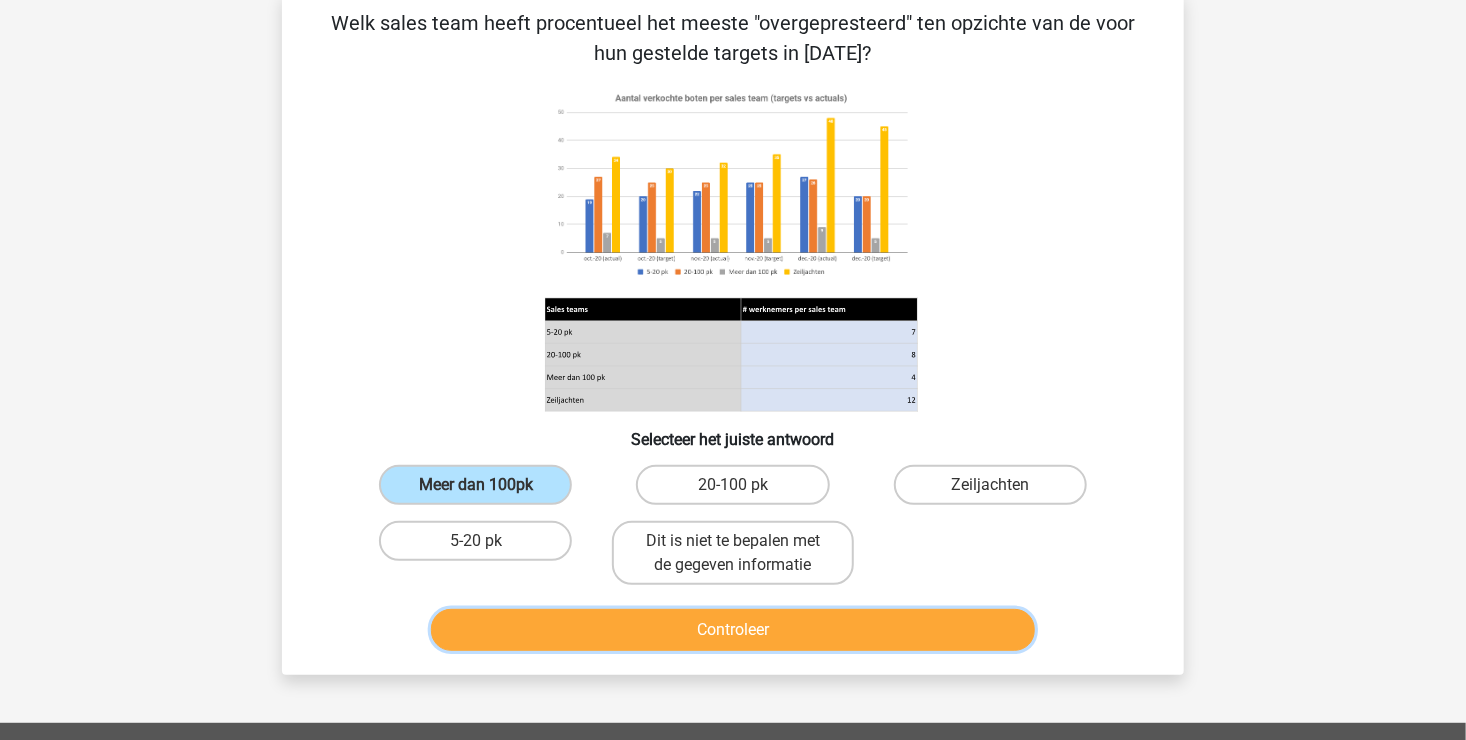click on "Controleer" at bounding box center (733, 630) 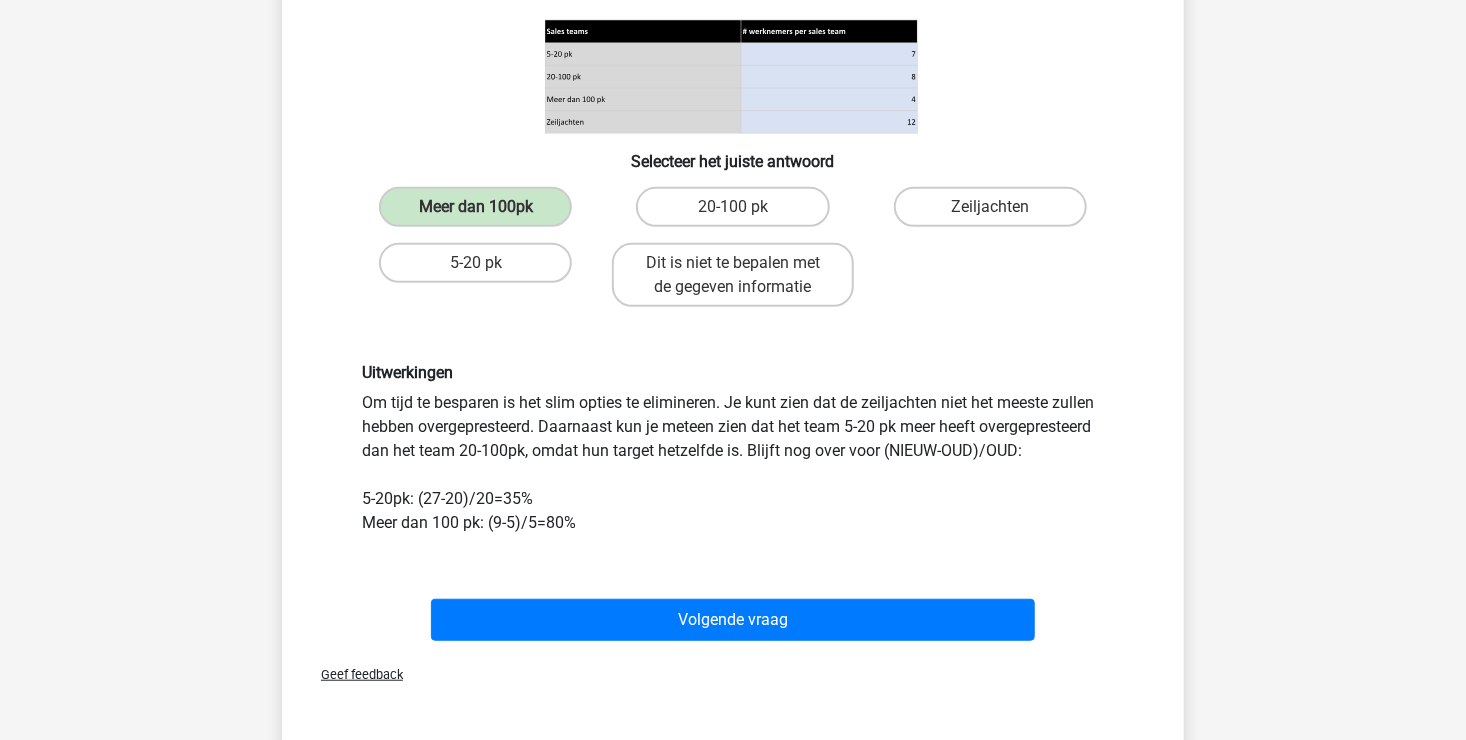 scroll, scrollTop: 400, scrollLeft: 0, axis: vertical 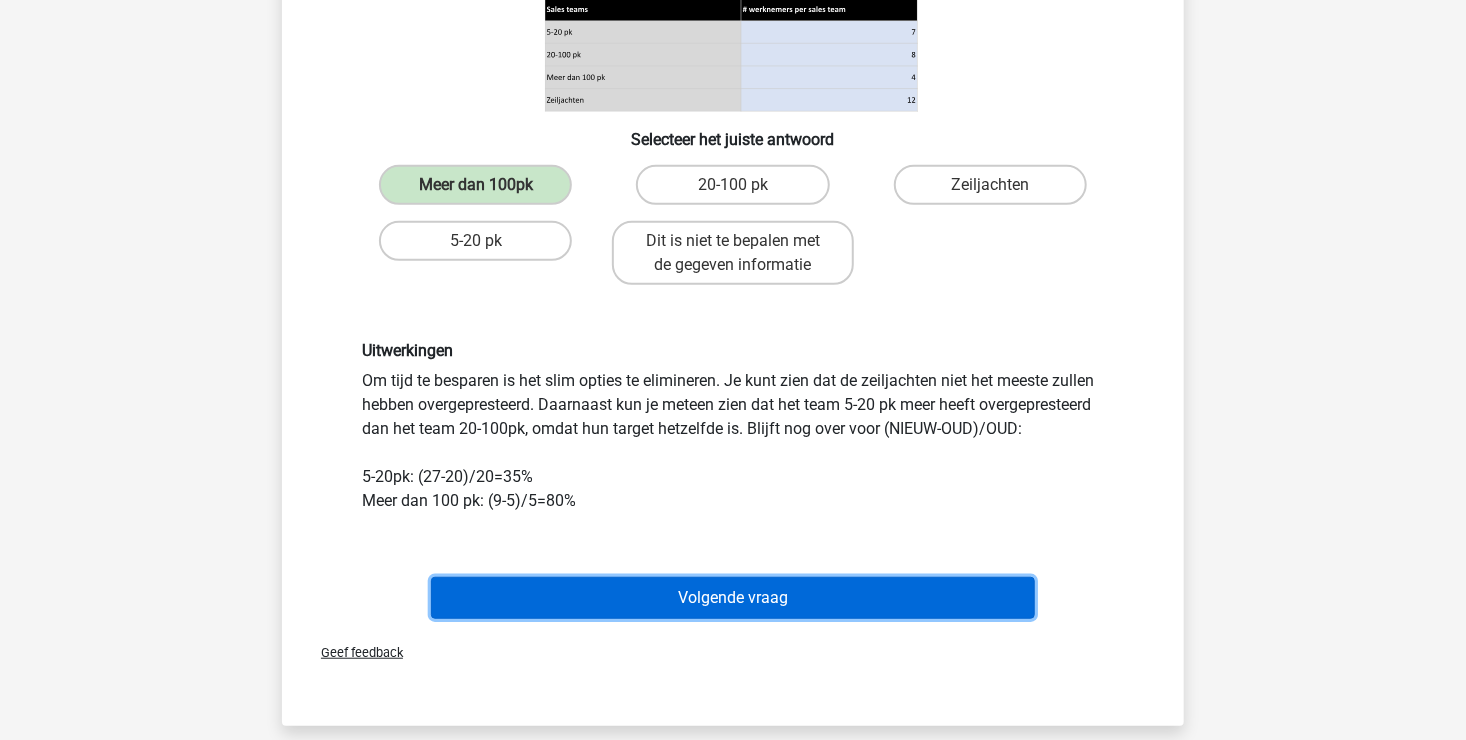 click on "Volgende vraag" at bounding box center [733, 598] 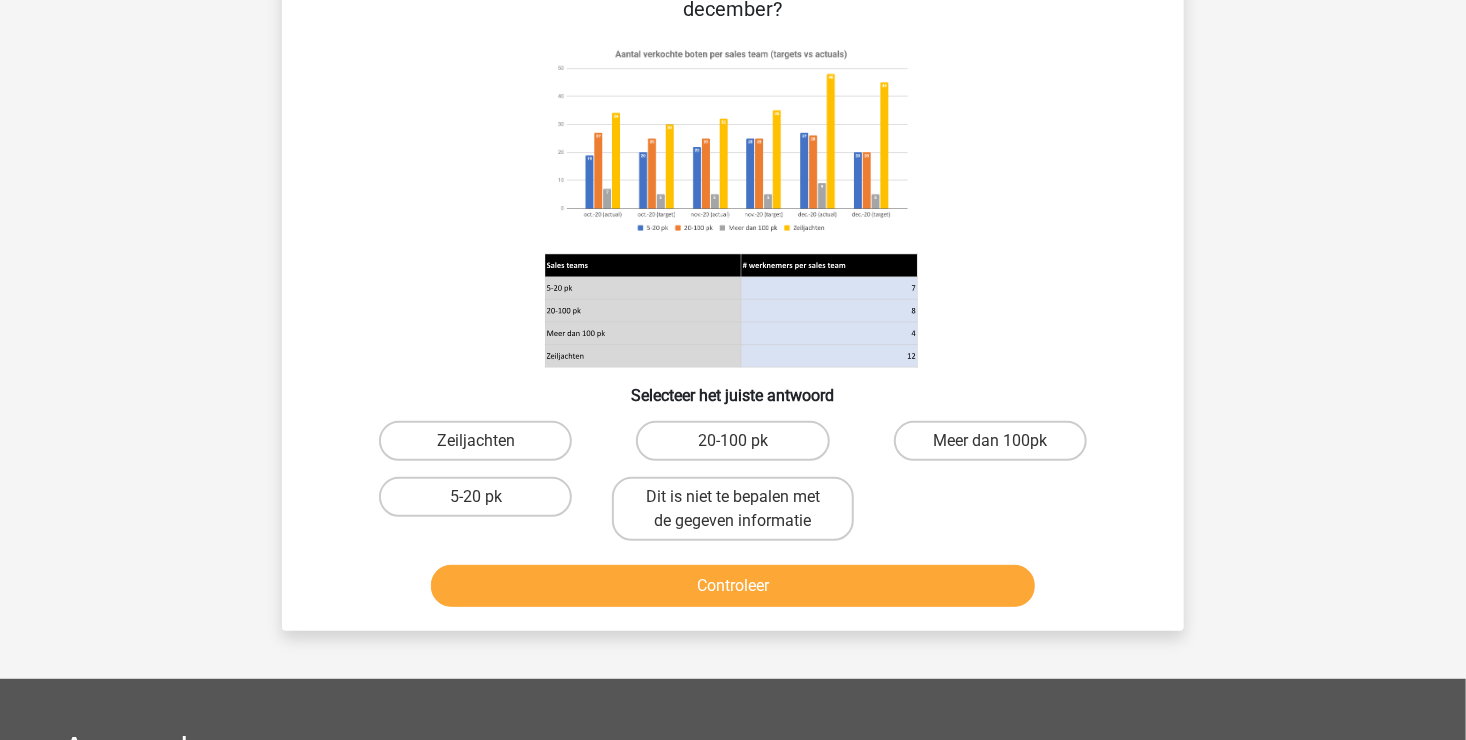 scroll, scrollTop: 92, scrollLeft: 0, axis: vertical 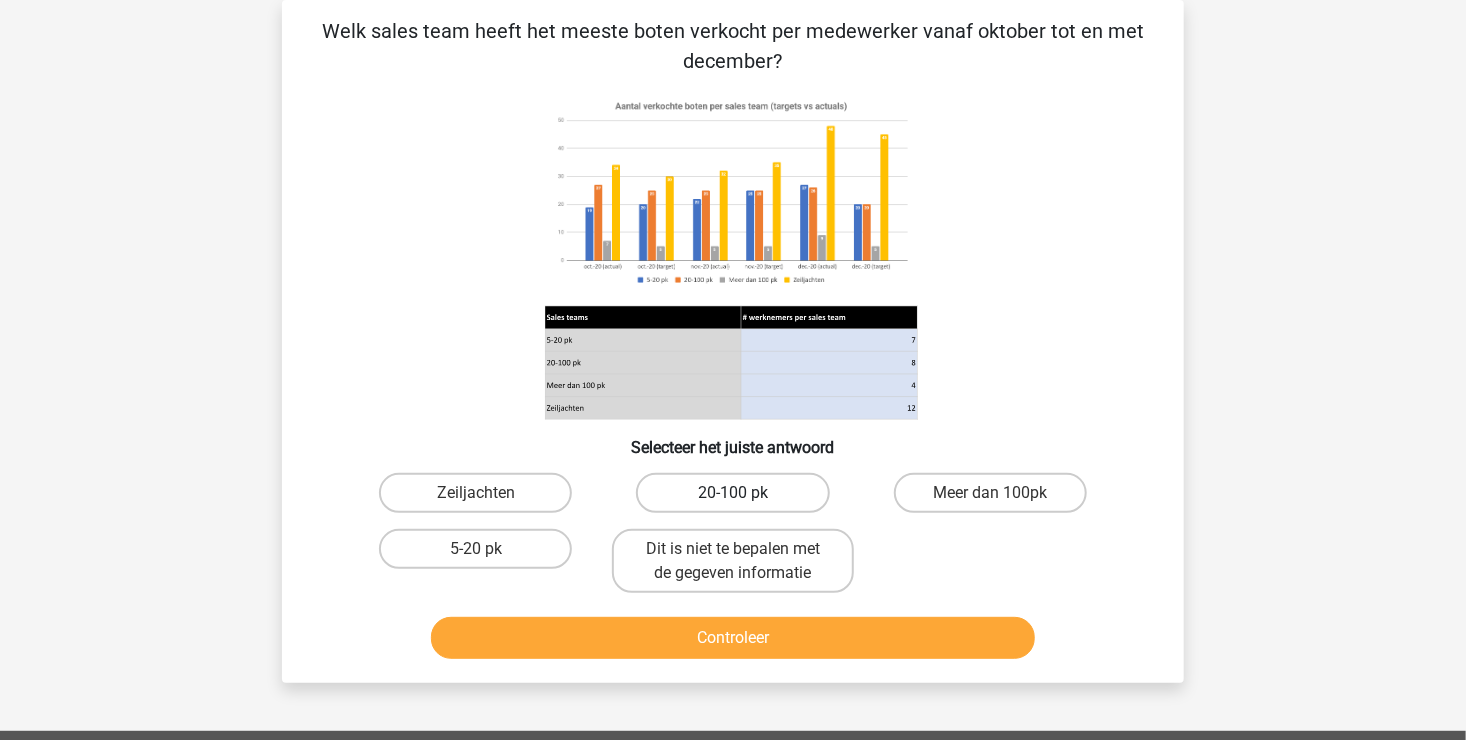 click on "20-100 pk" at bounding box center (732, 493) 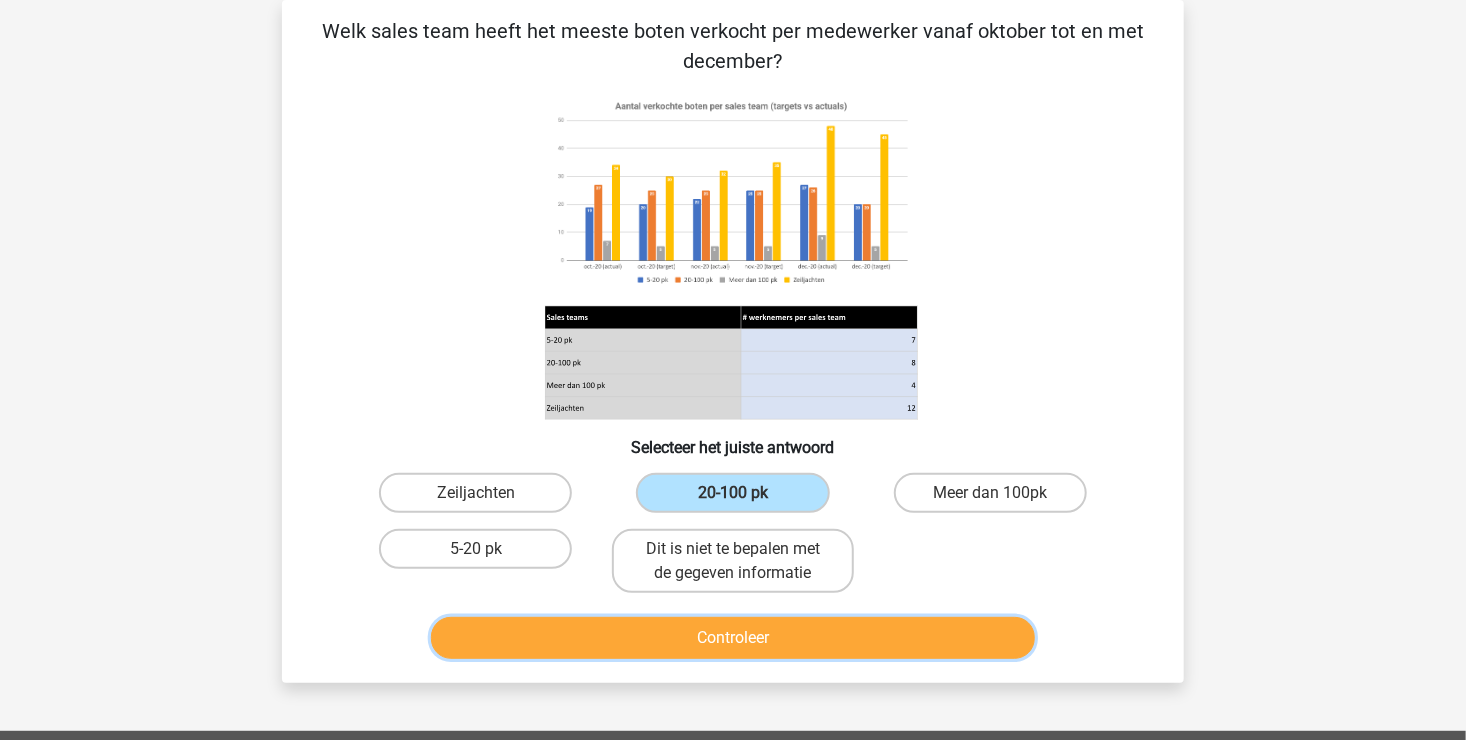 click on "Controleer" at bounding box center (733, 638) 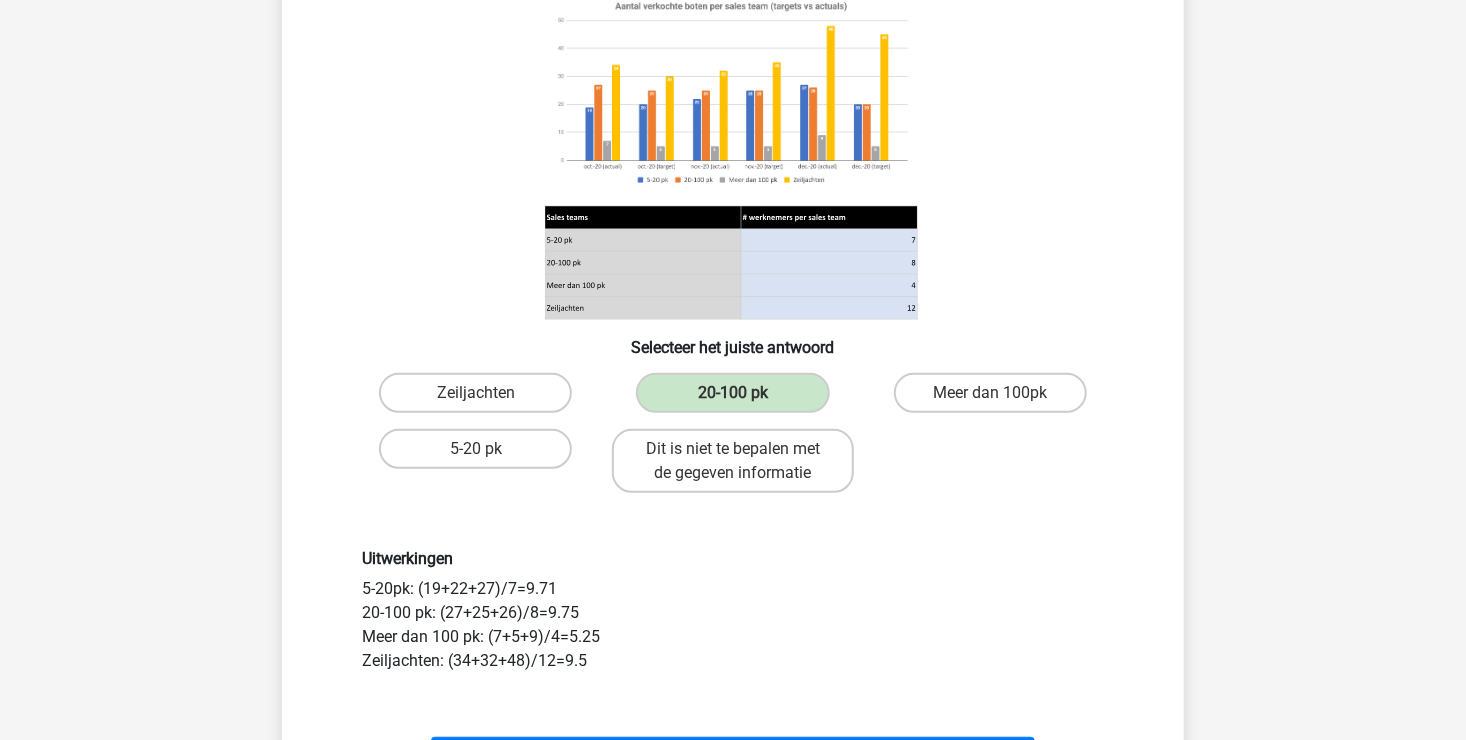 scroll, scrollTop: 292, scrollLeft: 0, axis: vertical 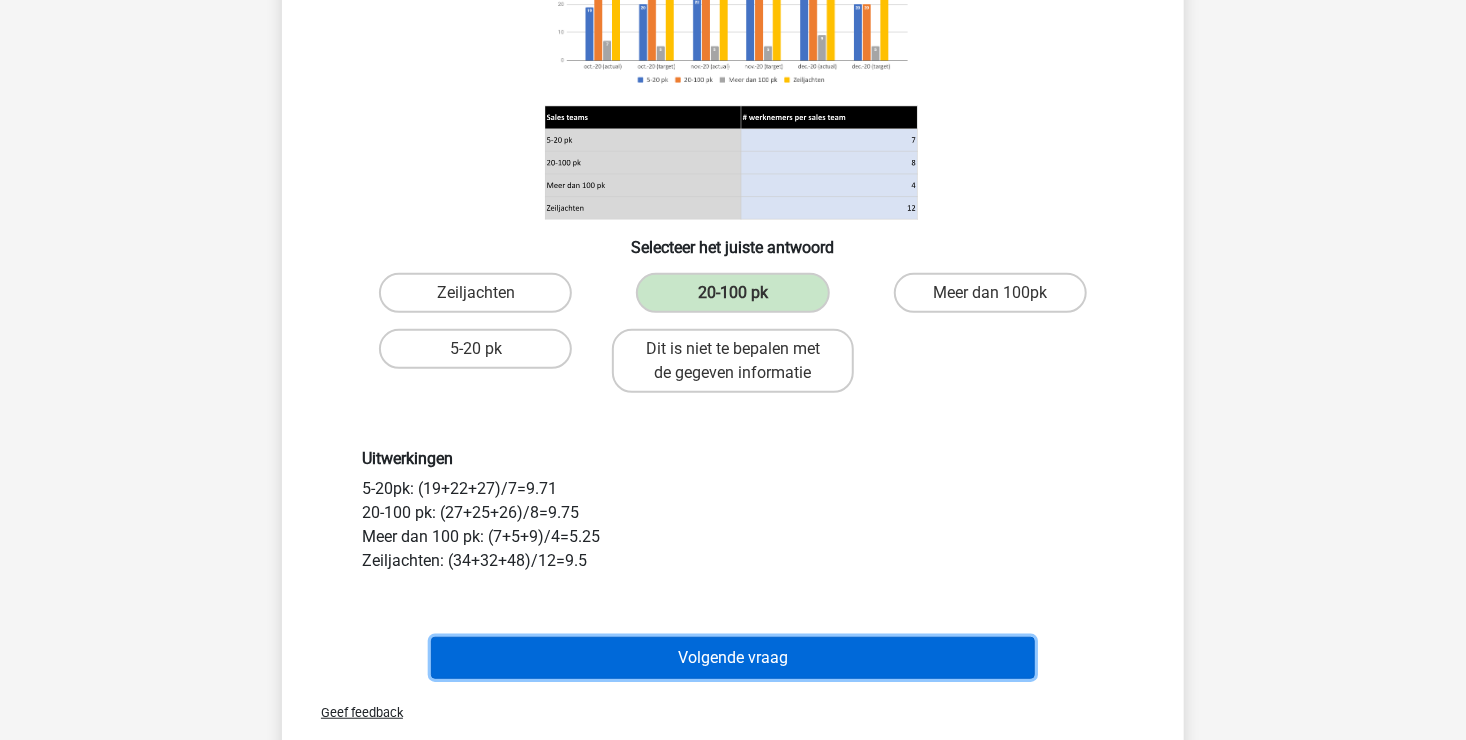 click on "Volgende vraag" at bounding box center [733, 658] 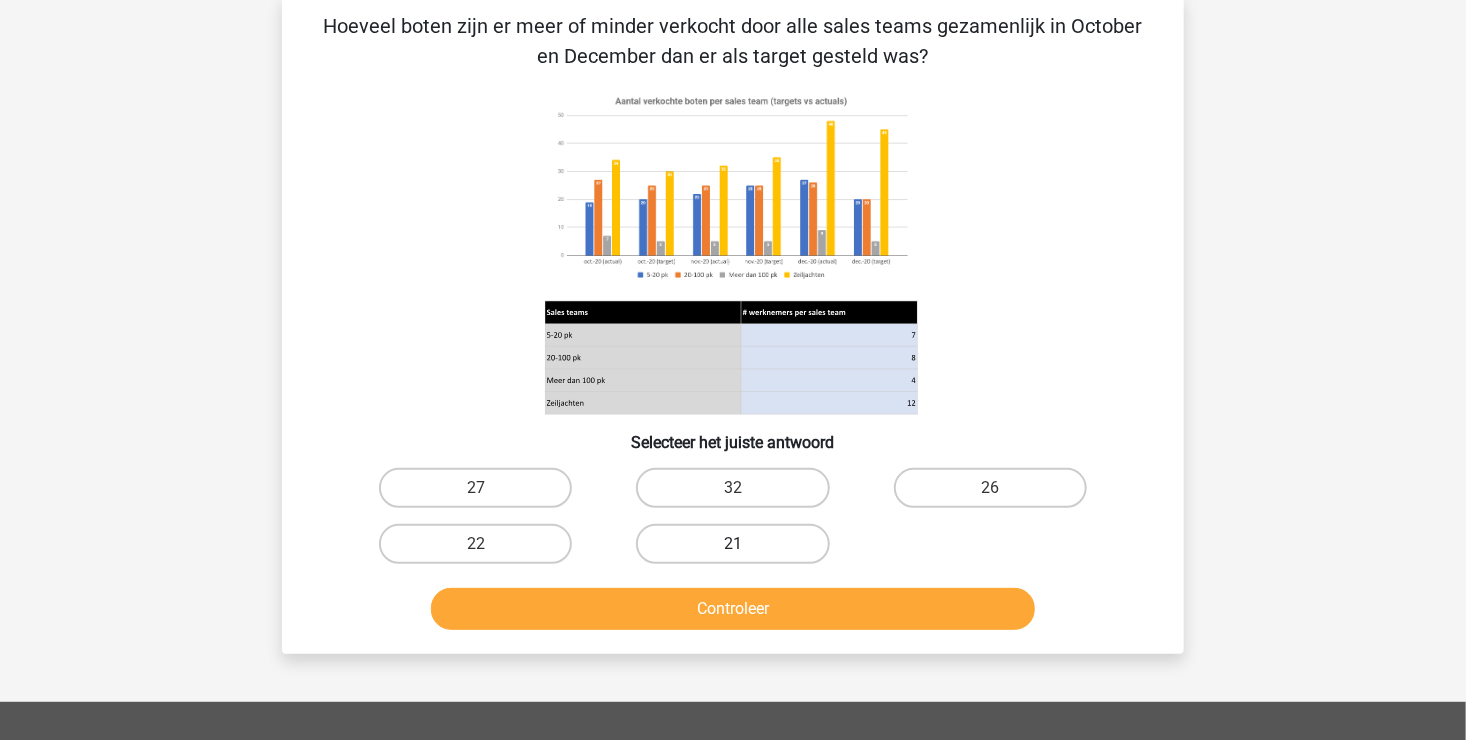 scroll, scrollTop: 92, scrollLeft: 0, axis: vertical 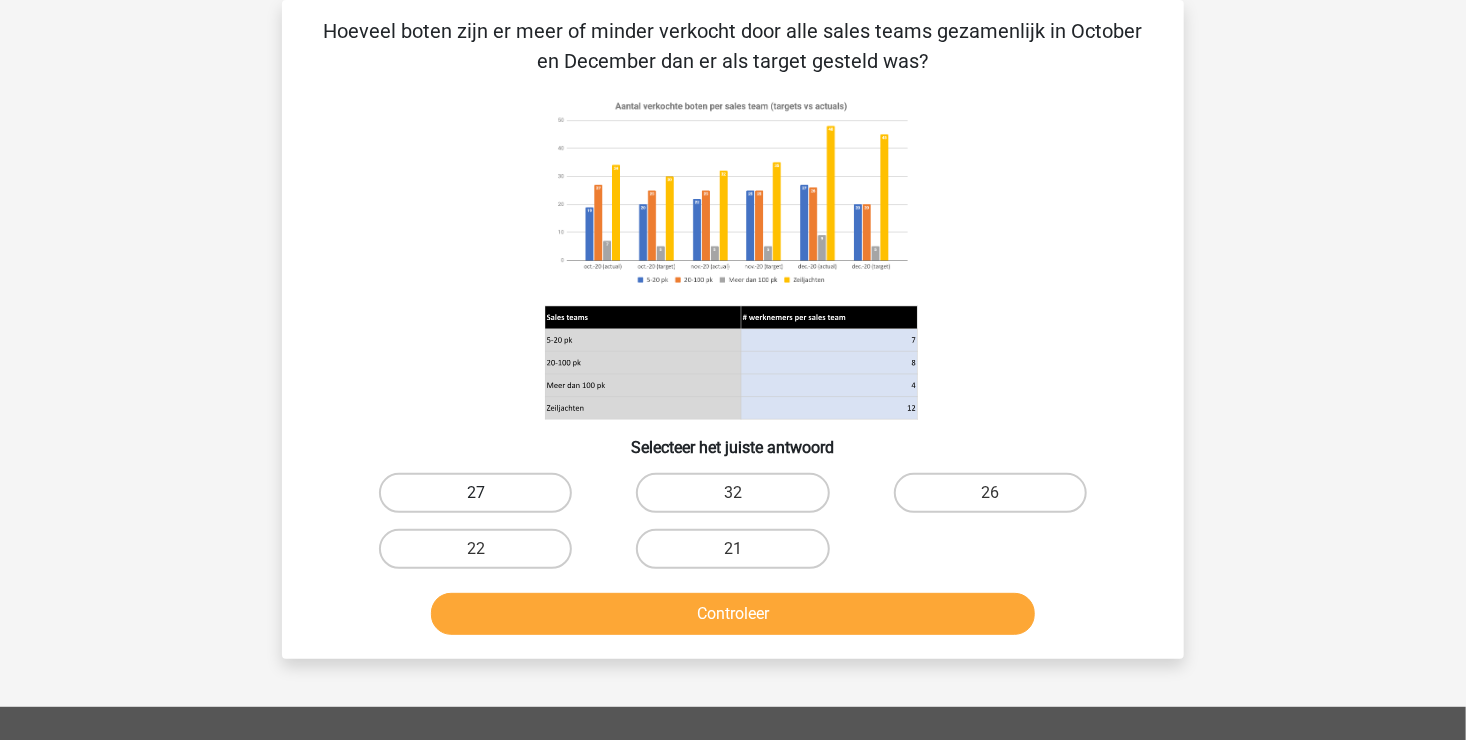 click on "27" at bounding box center (475, 493) 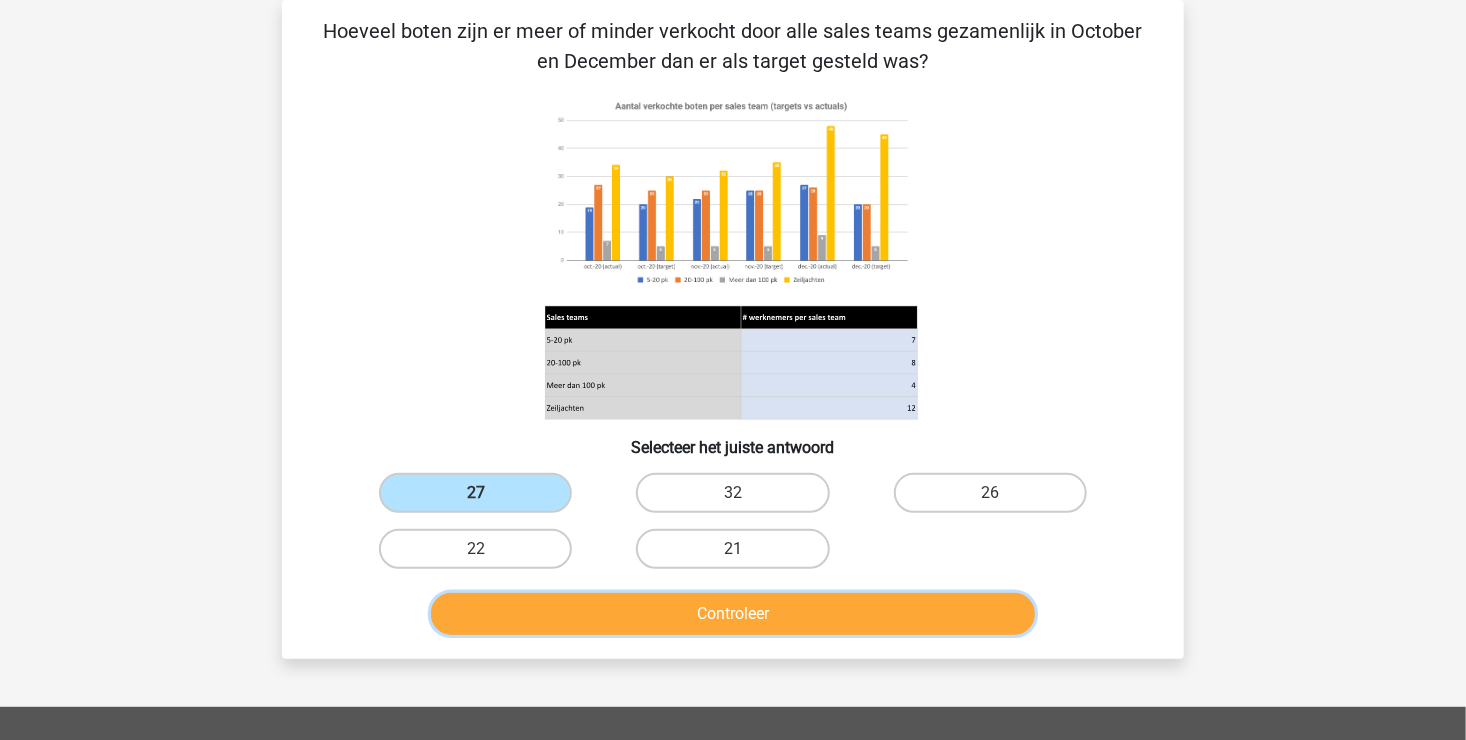 click on "Controleer" at bounding box center [733, 614] 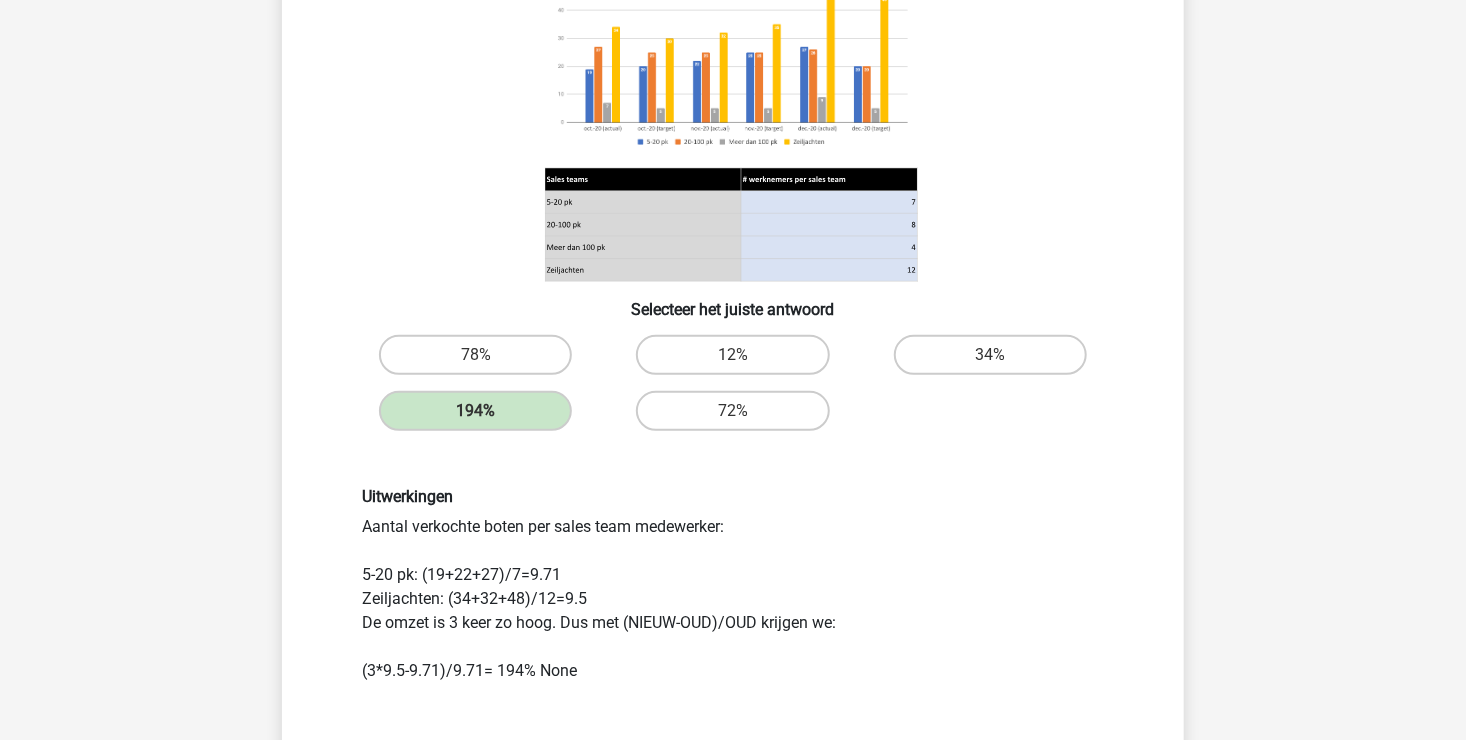 scroll, scrollTop: 400, scrollLeft: 0, axis: vertical 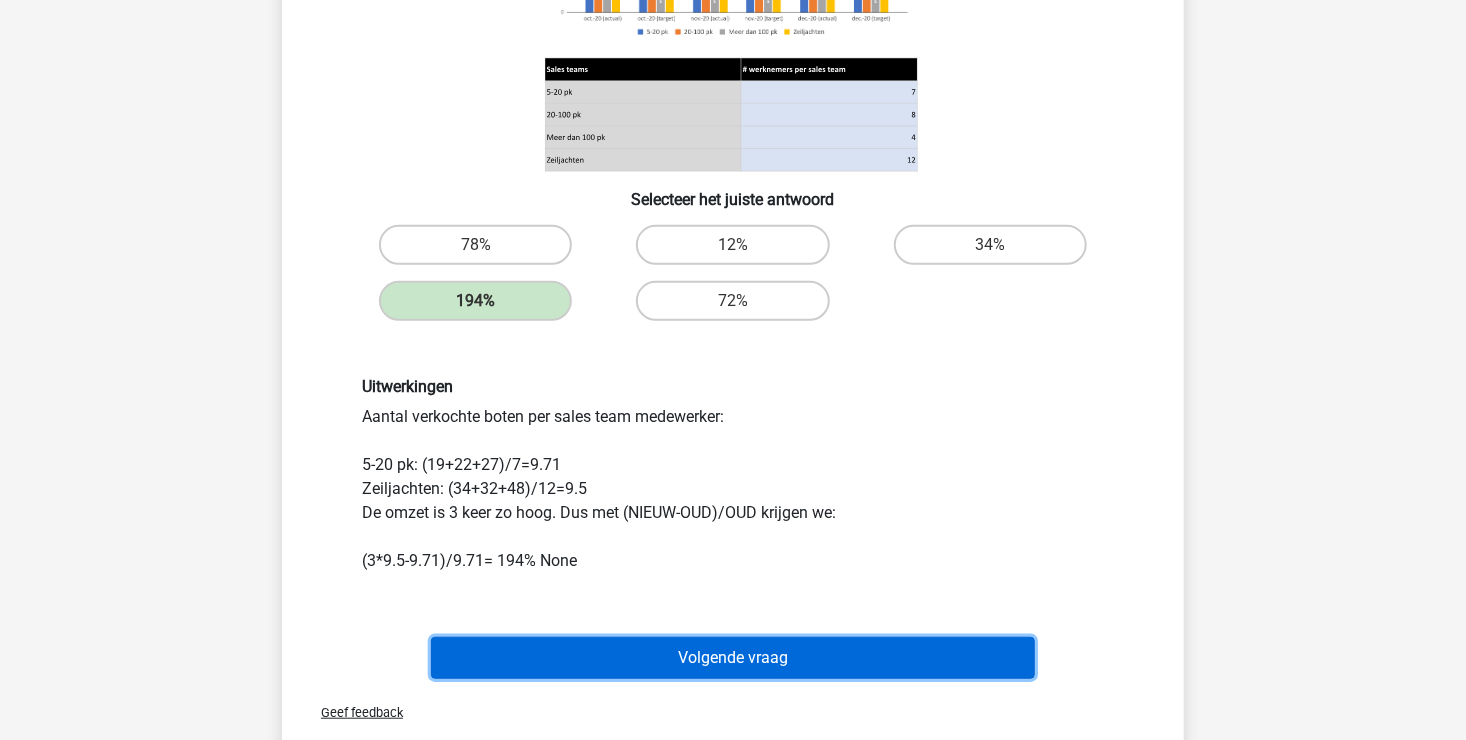 click on "Volgende vraag" at bounding box center (733, 658) 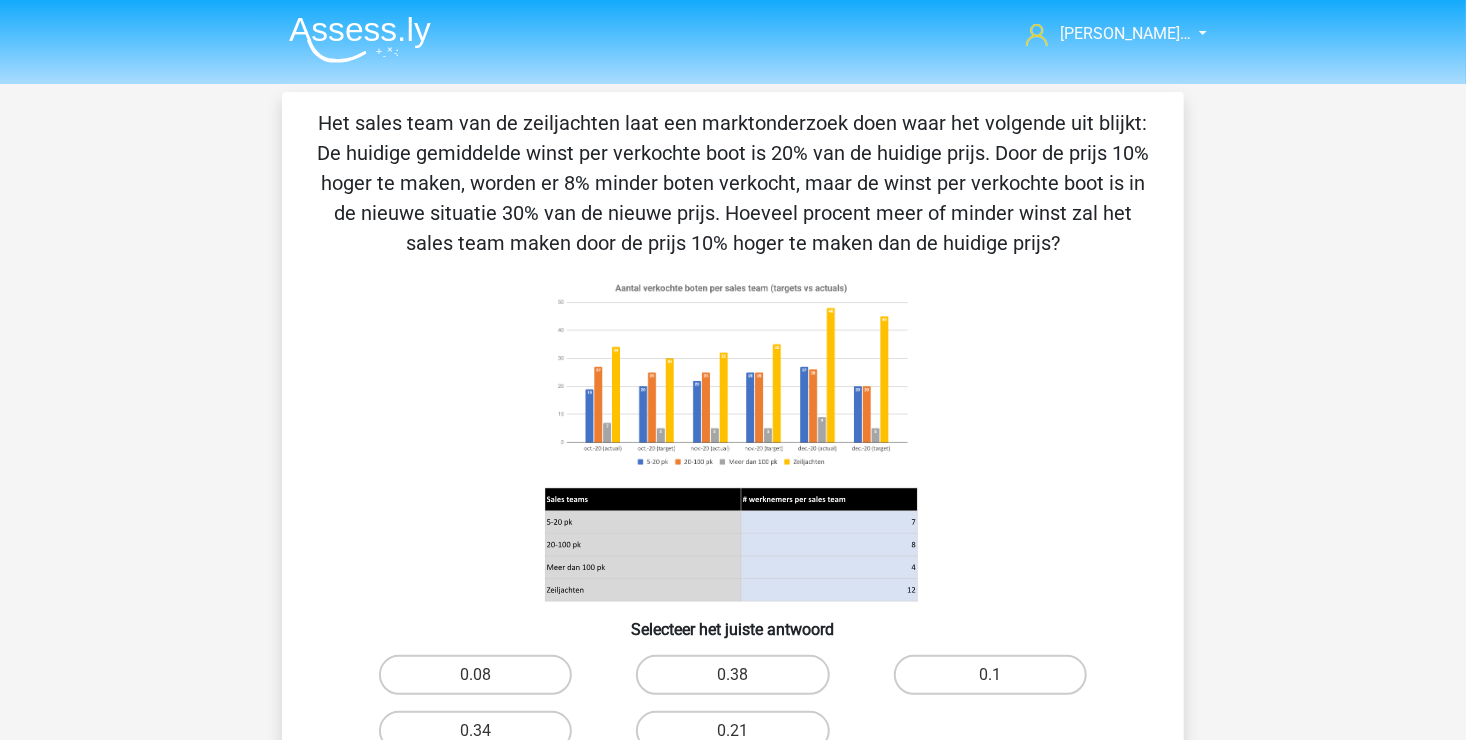scroll, scrollTop: 200, scrollLeft: 0, axis: vertical 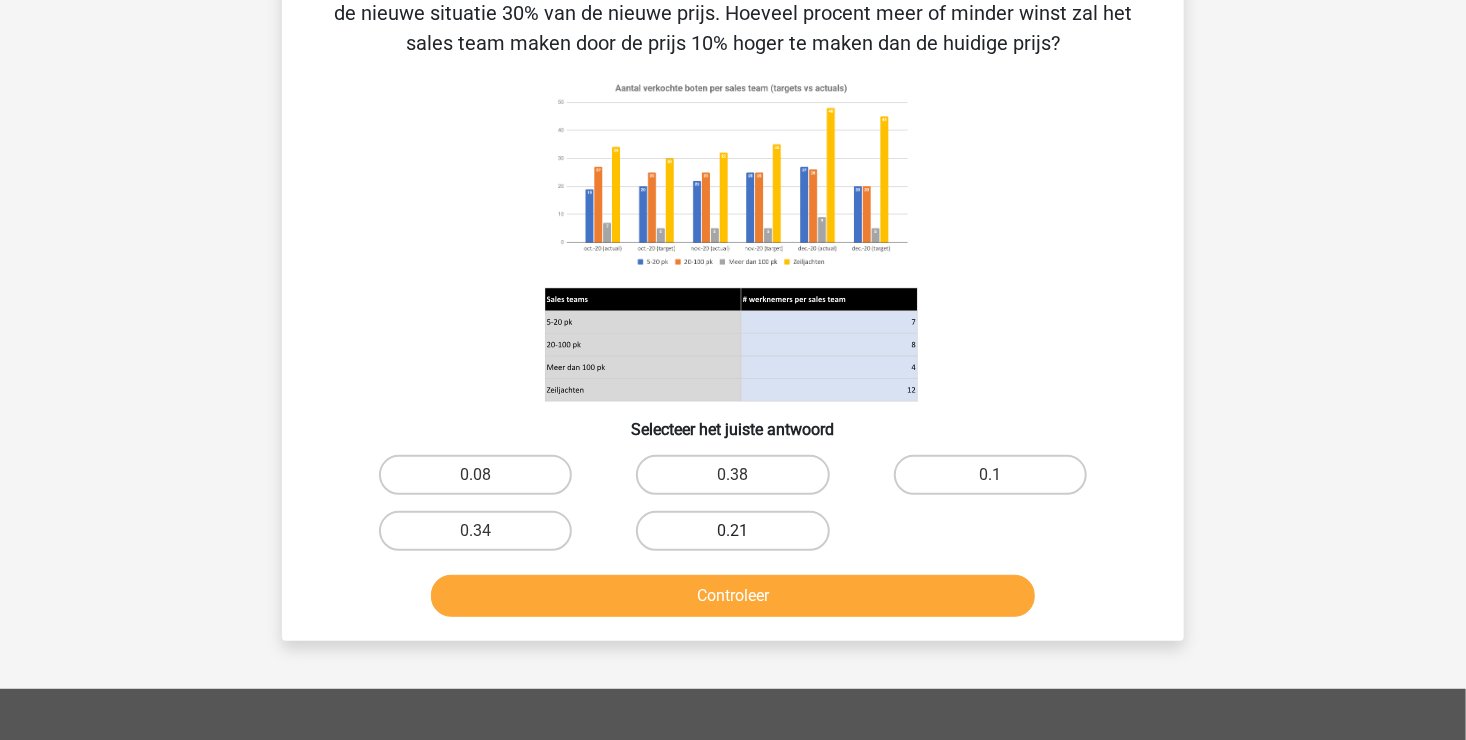 click on "0.21" at bounding box center [732, 531] 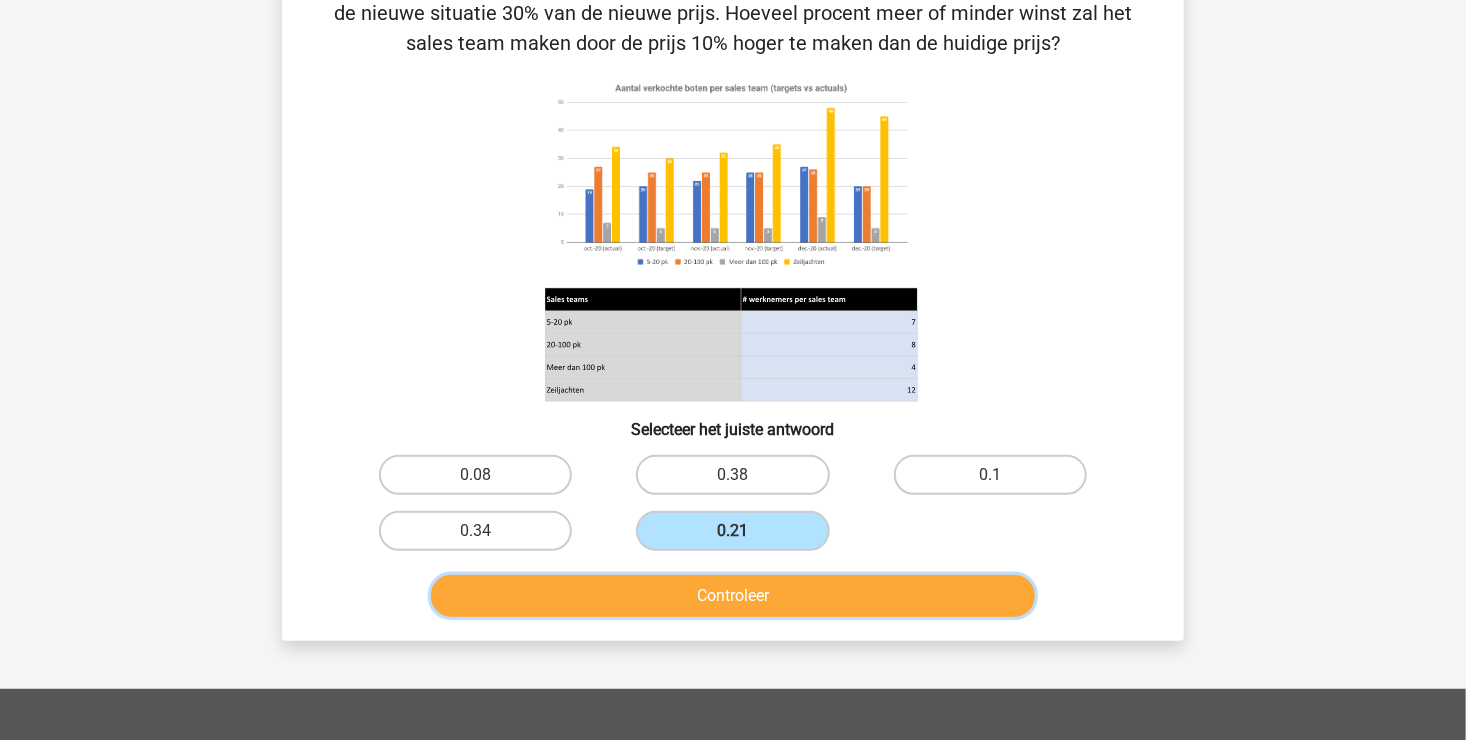 click on "Controleer" at bounding box center [733, 596] 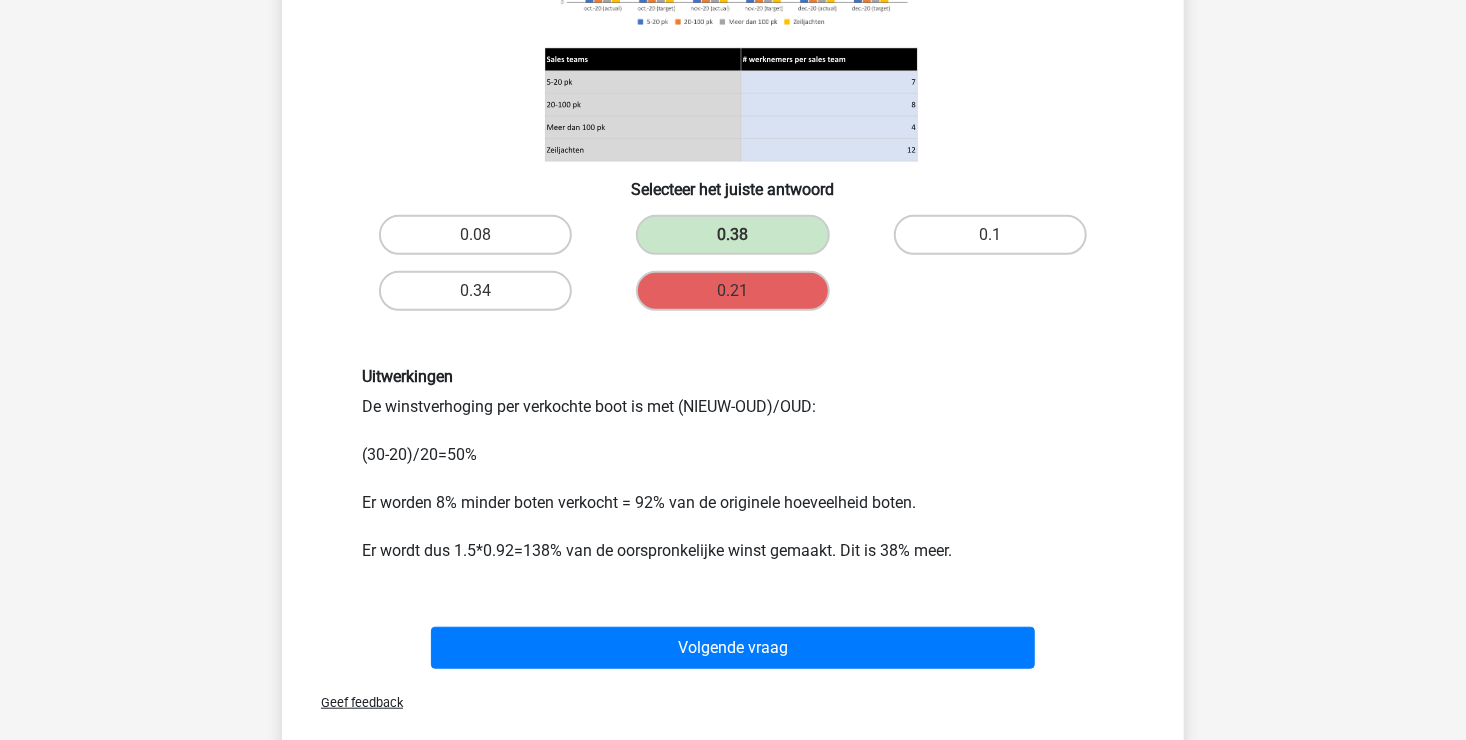 scroll, scrollTop: 500, scrollLeft: 0, axis: vertical 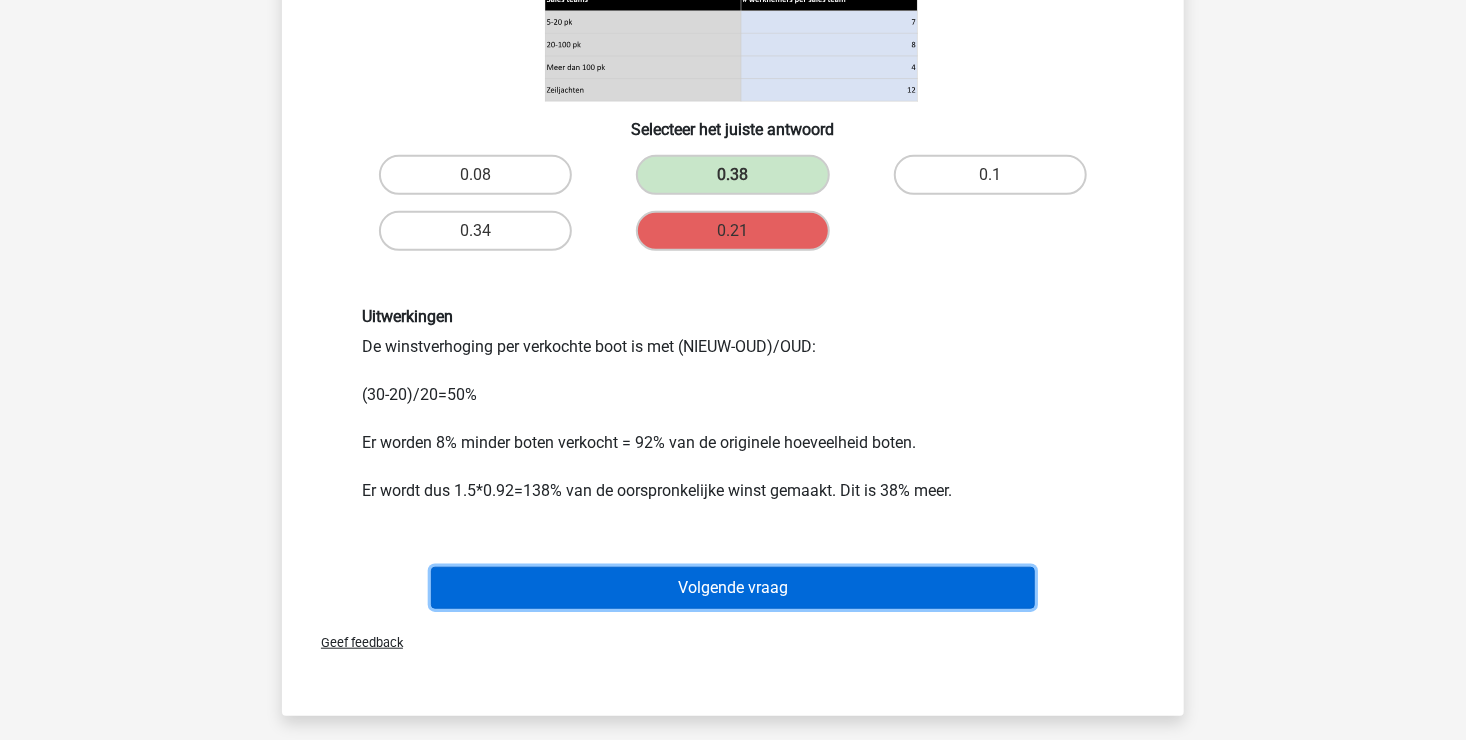 click on "Volgende vraag" at bounding box center (733, 588) 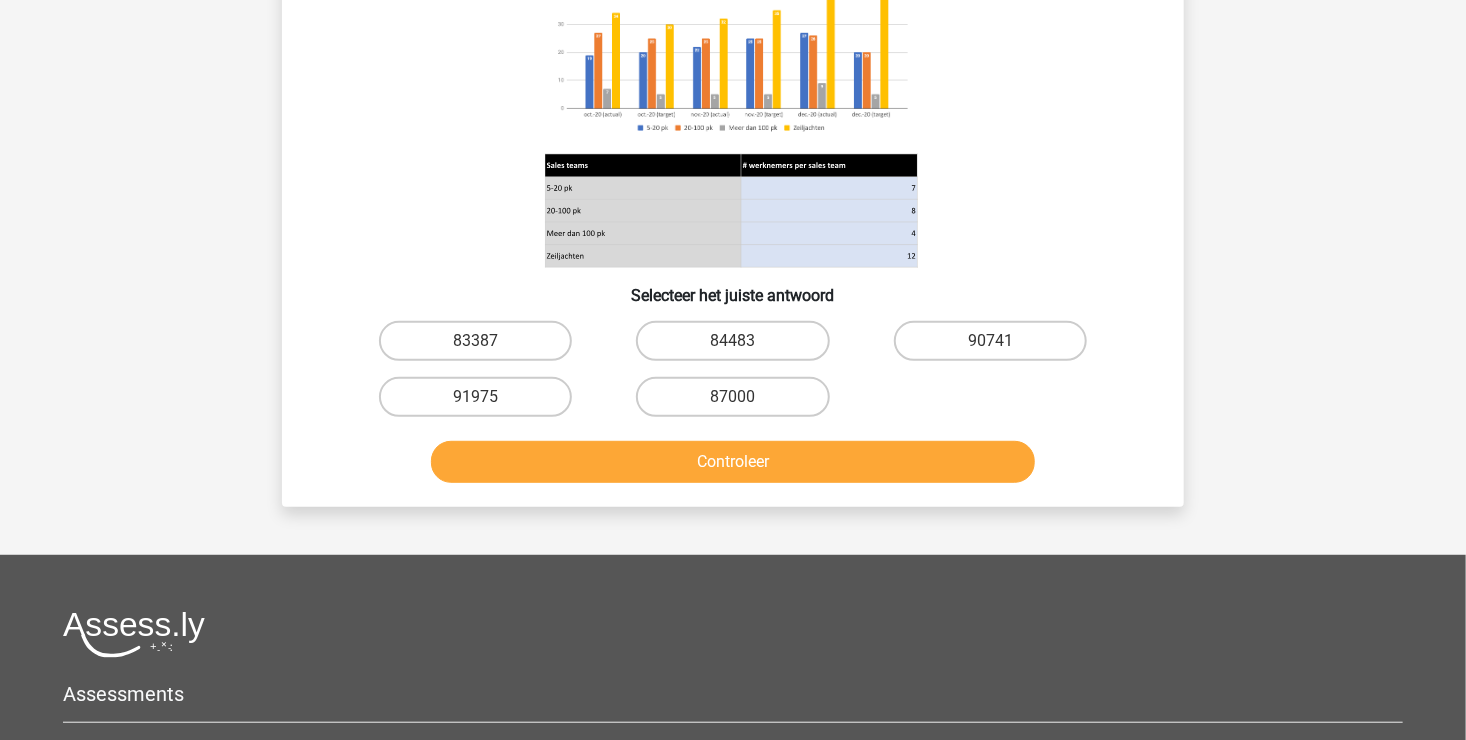 scroll, scrollTop: 92, scrollLeft: 0, axis: vertical 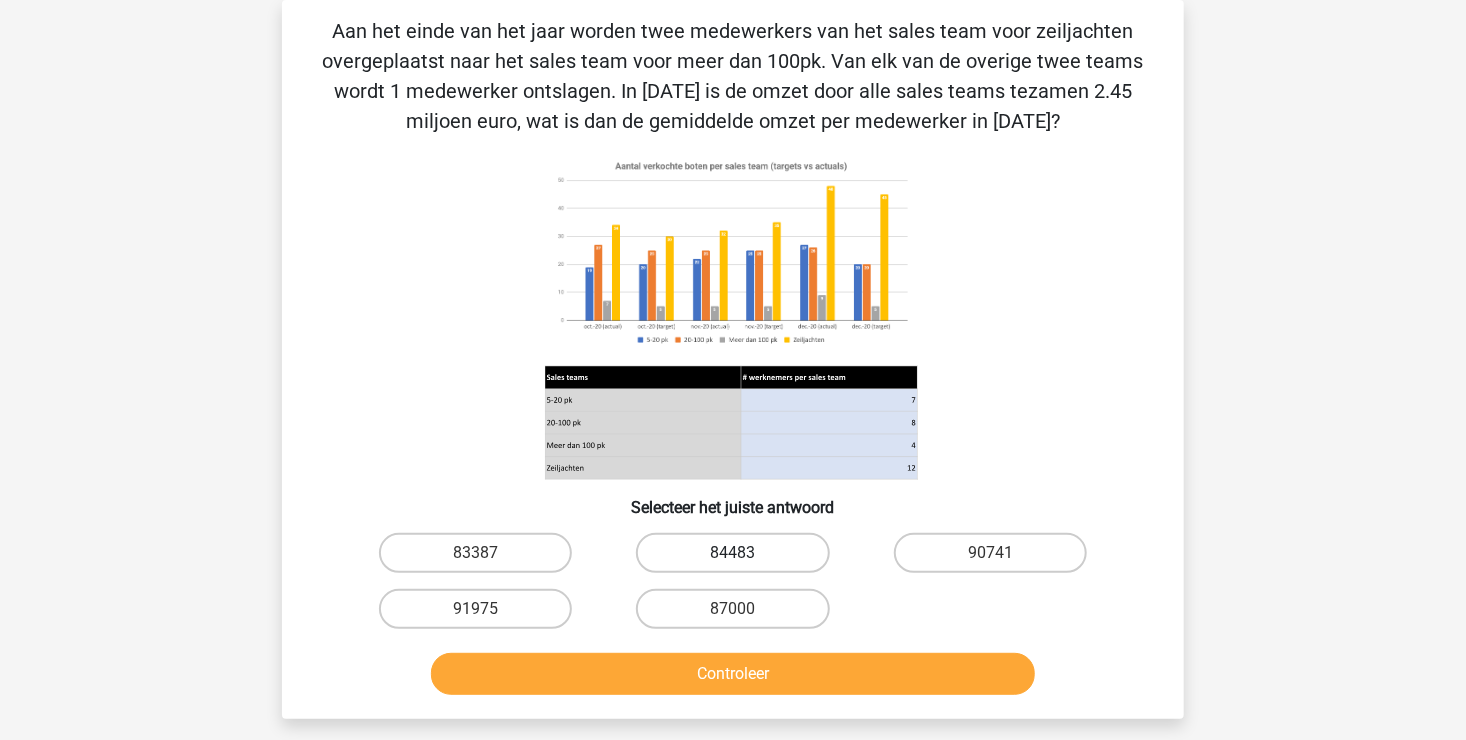click on "84483" at bounding box center [732, 553] 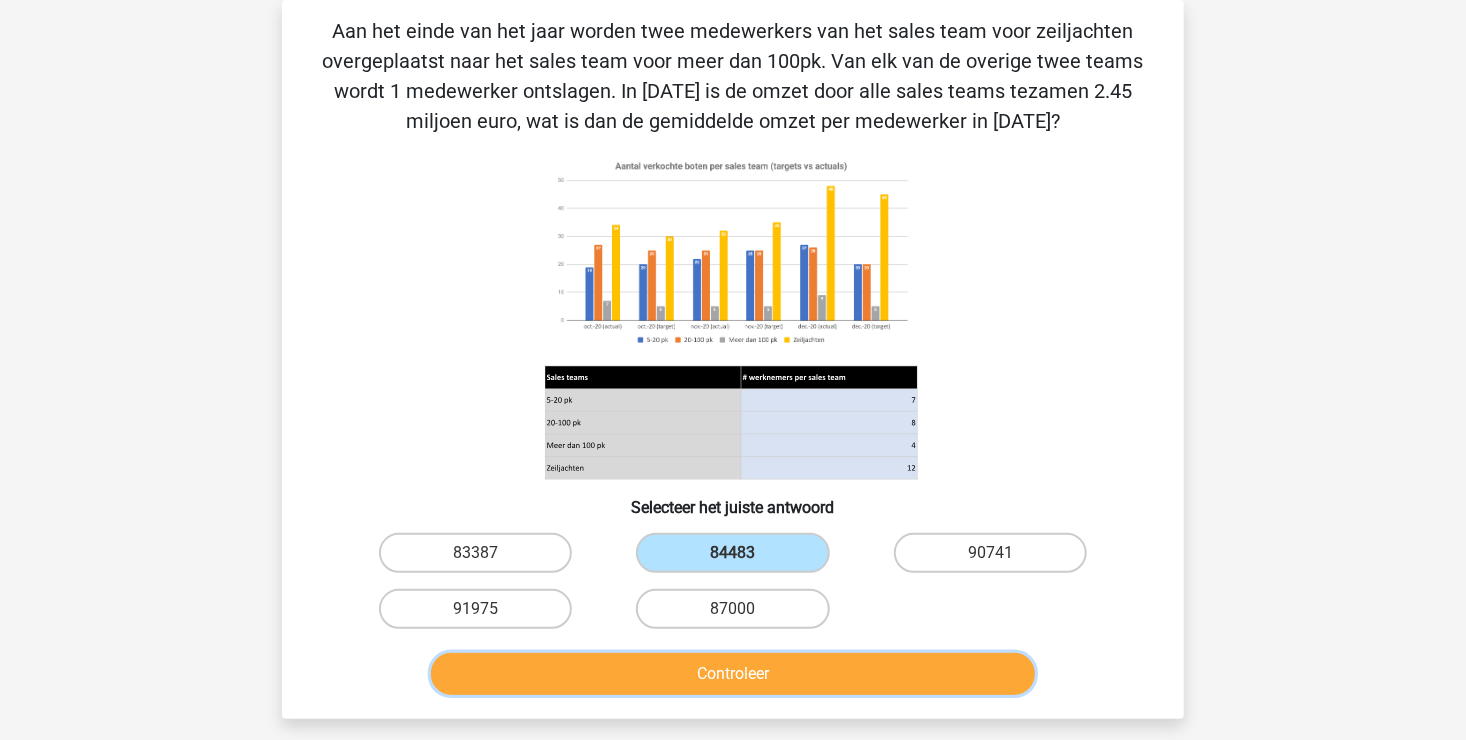 click on "Controleer" at bounding box center [733, 674] 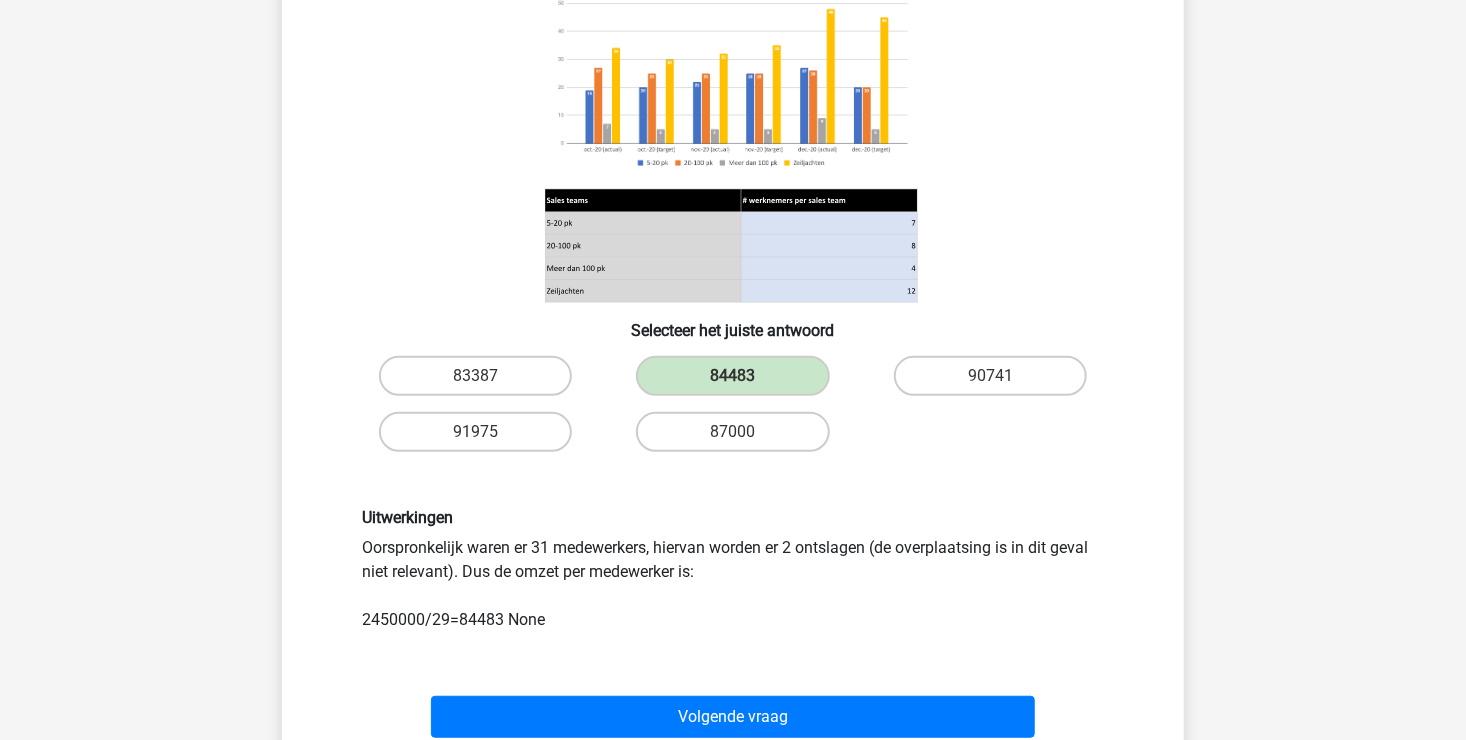 scroll, scrollTop: 292, scrollLeft: 0, axis: vertical 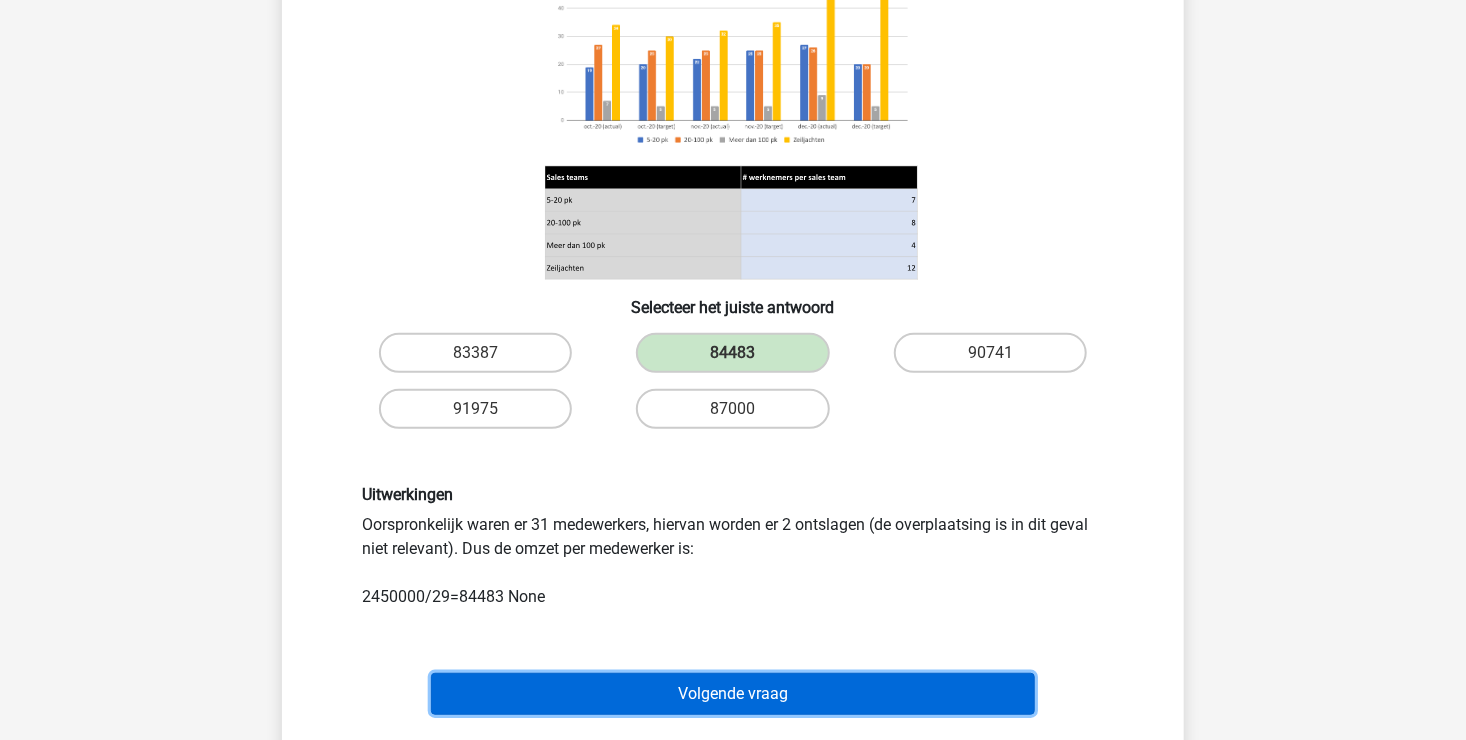 click on "Volgende vraag" at bounding box center (733, 694) 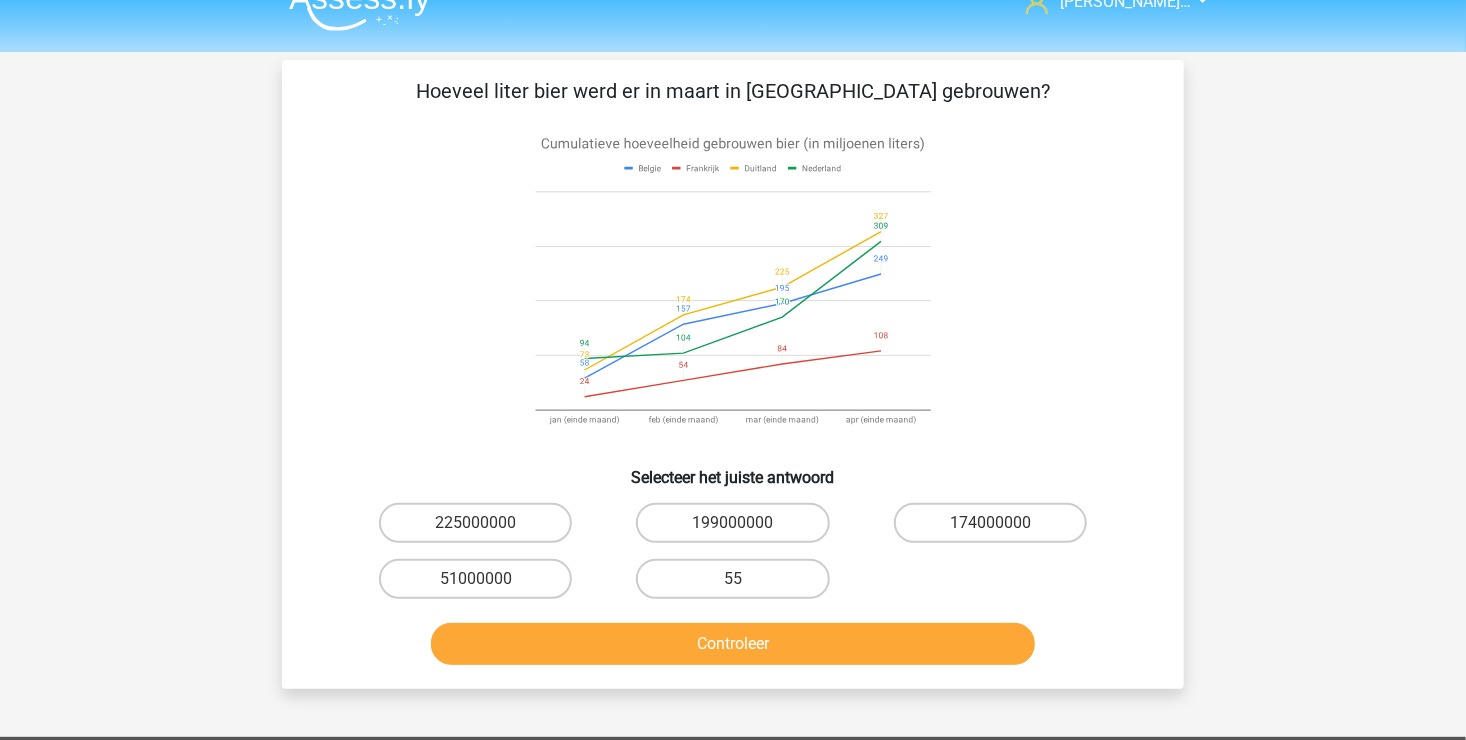 scroll, scrollTop: 0, scrollLeft: 0, axis: both 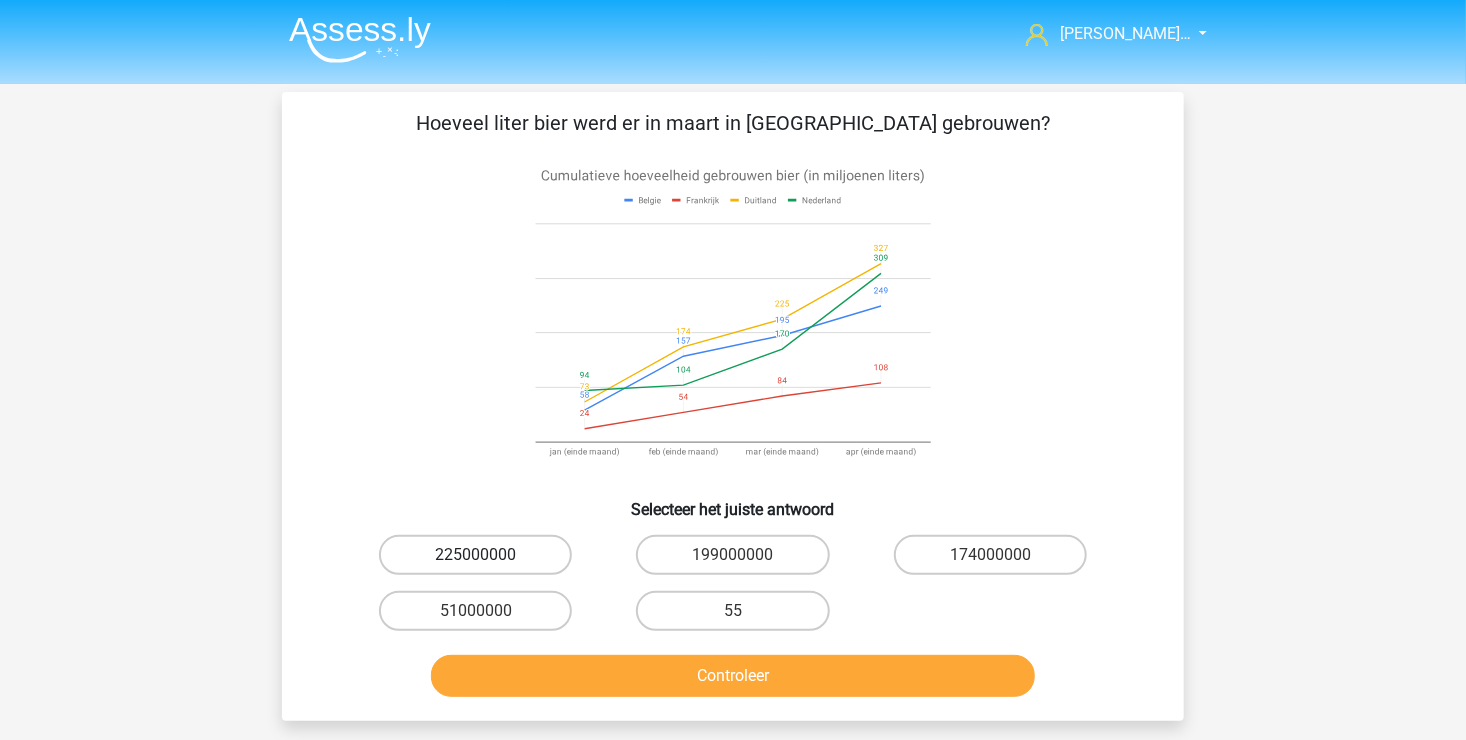click on "225000000" at bounding box center [475, 555] 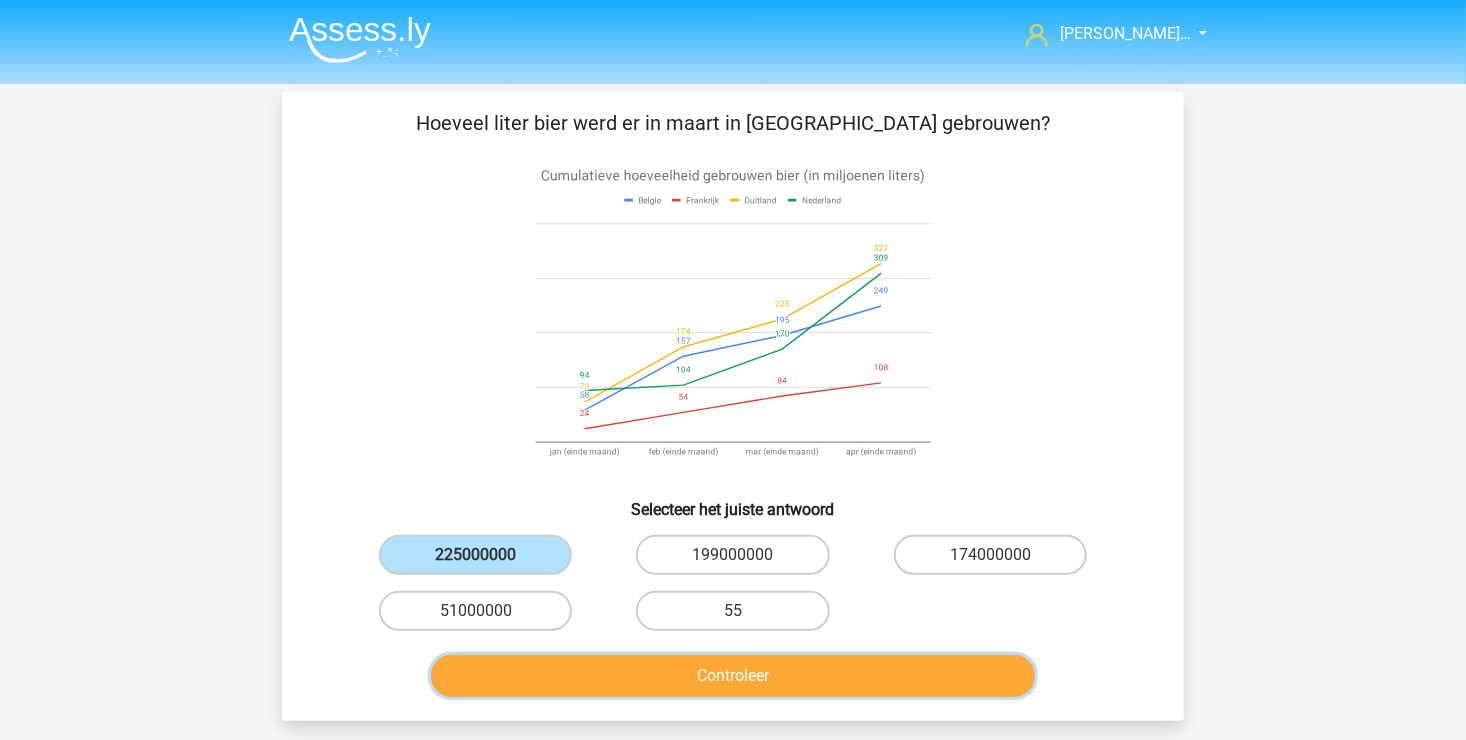 click on "Controleer" at bounding box center [733, 676] 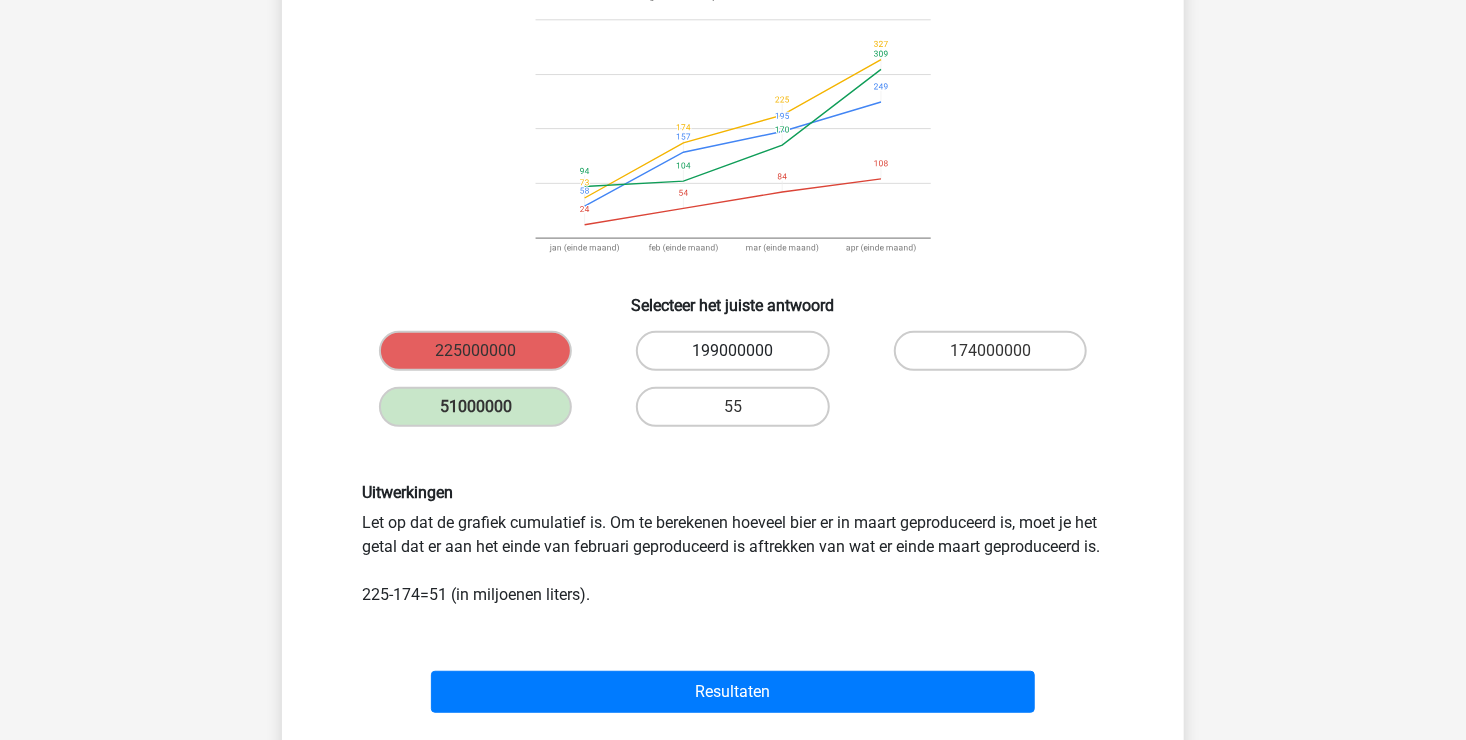 scroll, scrollTop: 400, scrollLeft: 0, axis: vertical 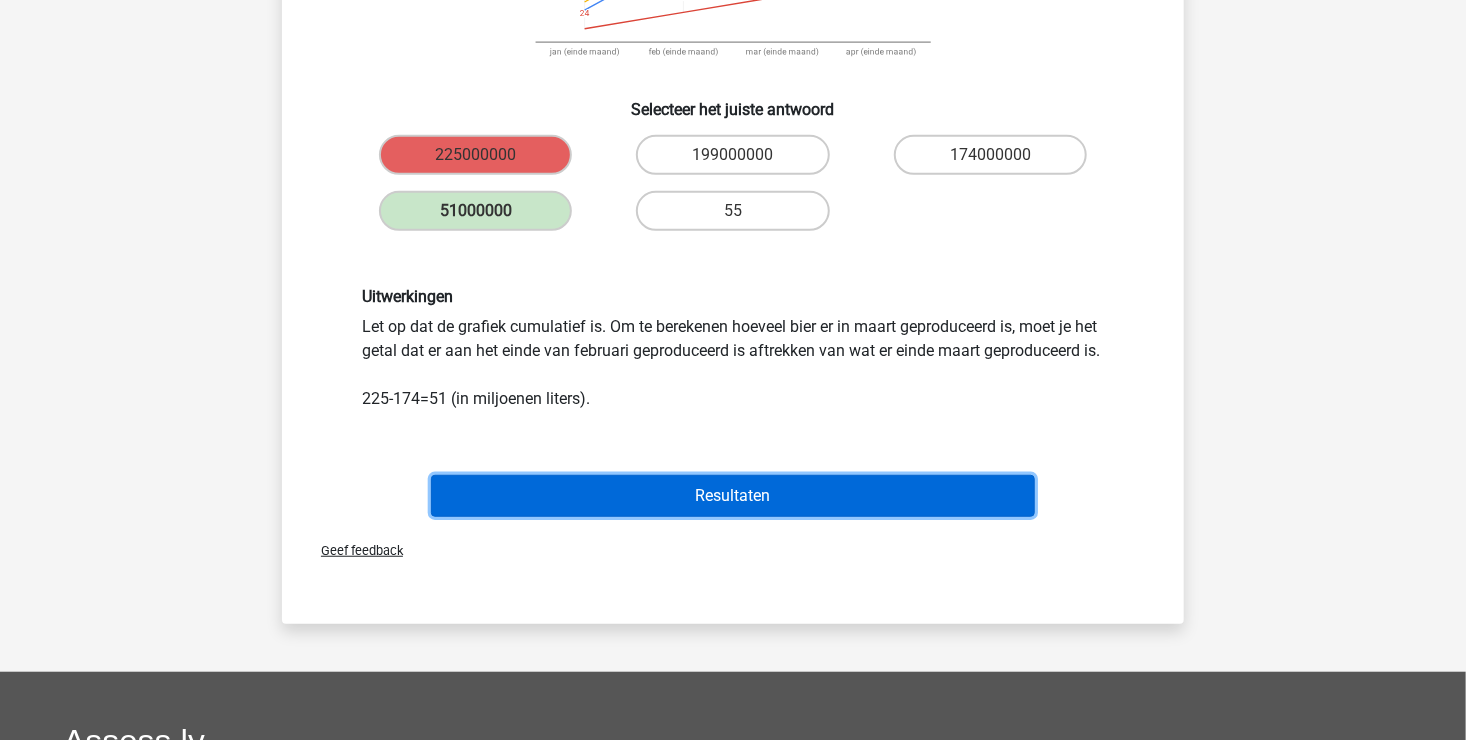 click on "Resultaten" at bounding box center [733, 496] 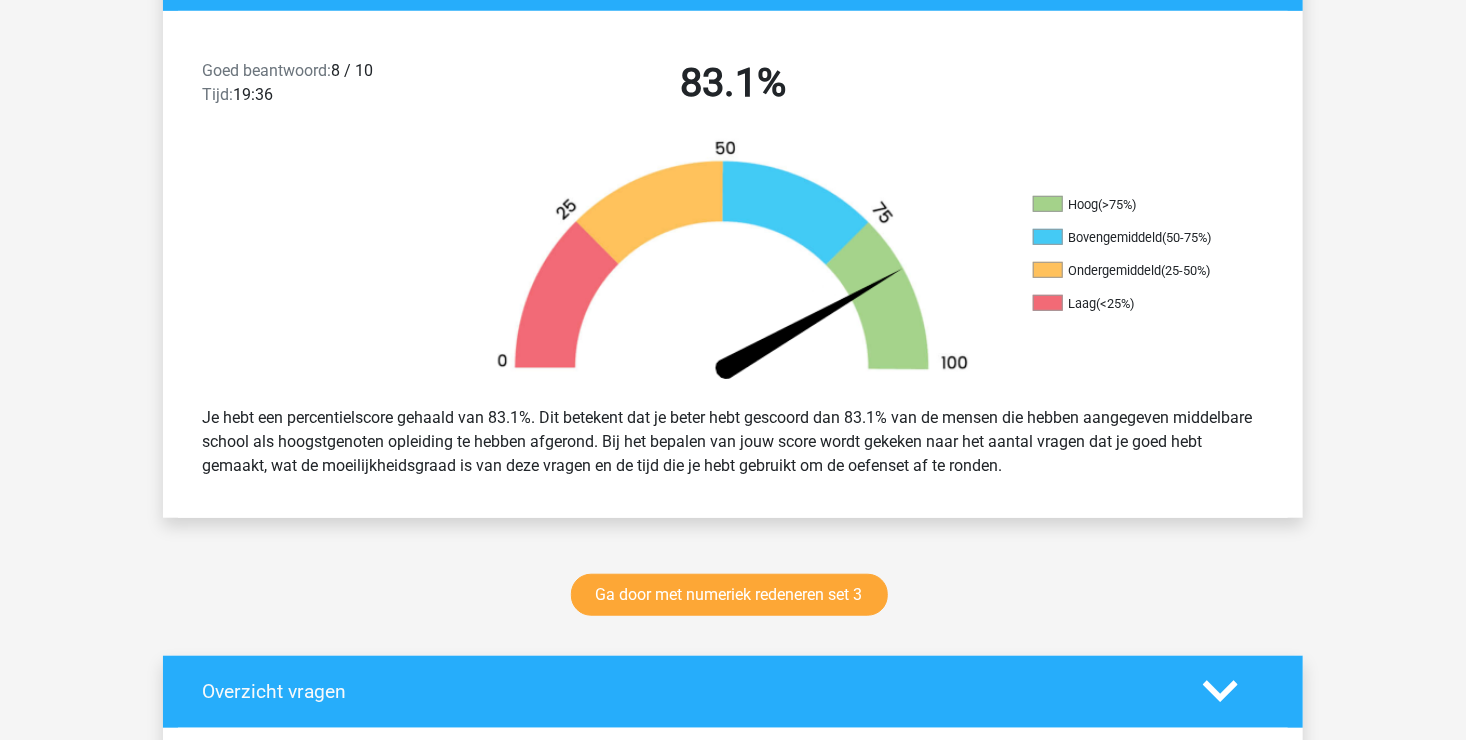 scroll, scrollTop: 500, scrollLeft: 0, axis: vertical 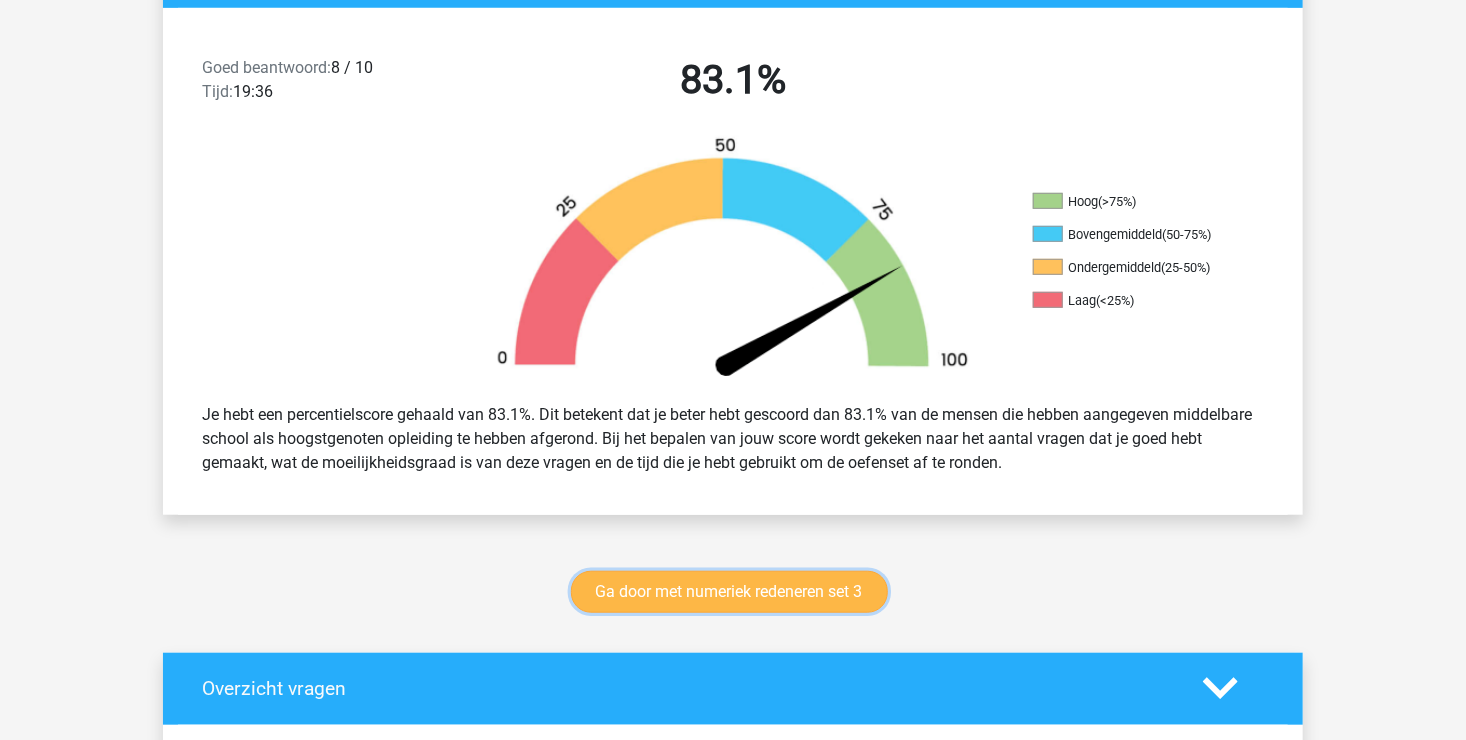 click on "Ga door met numeriek redeneren set 3" at bounding box center [729, 592] 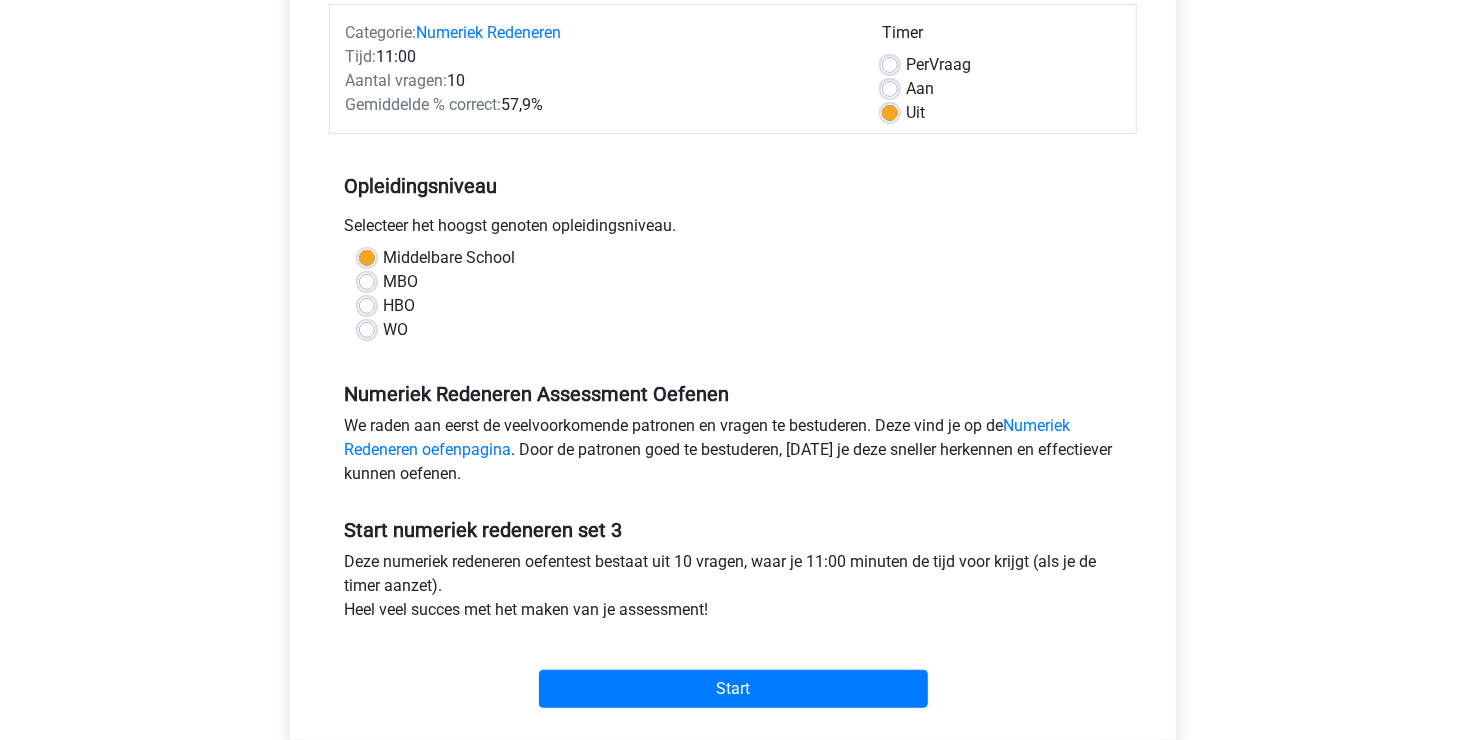 scroll, scrollTop: 300, scrollLeft: 0, axis: vertical 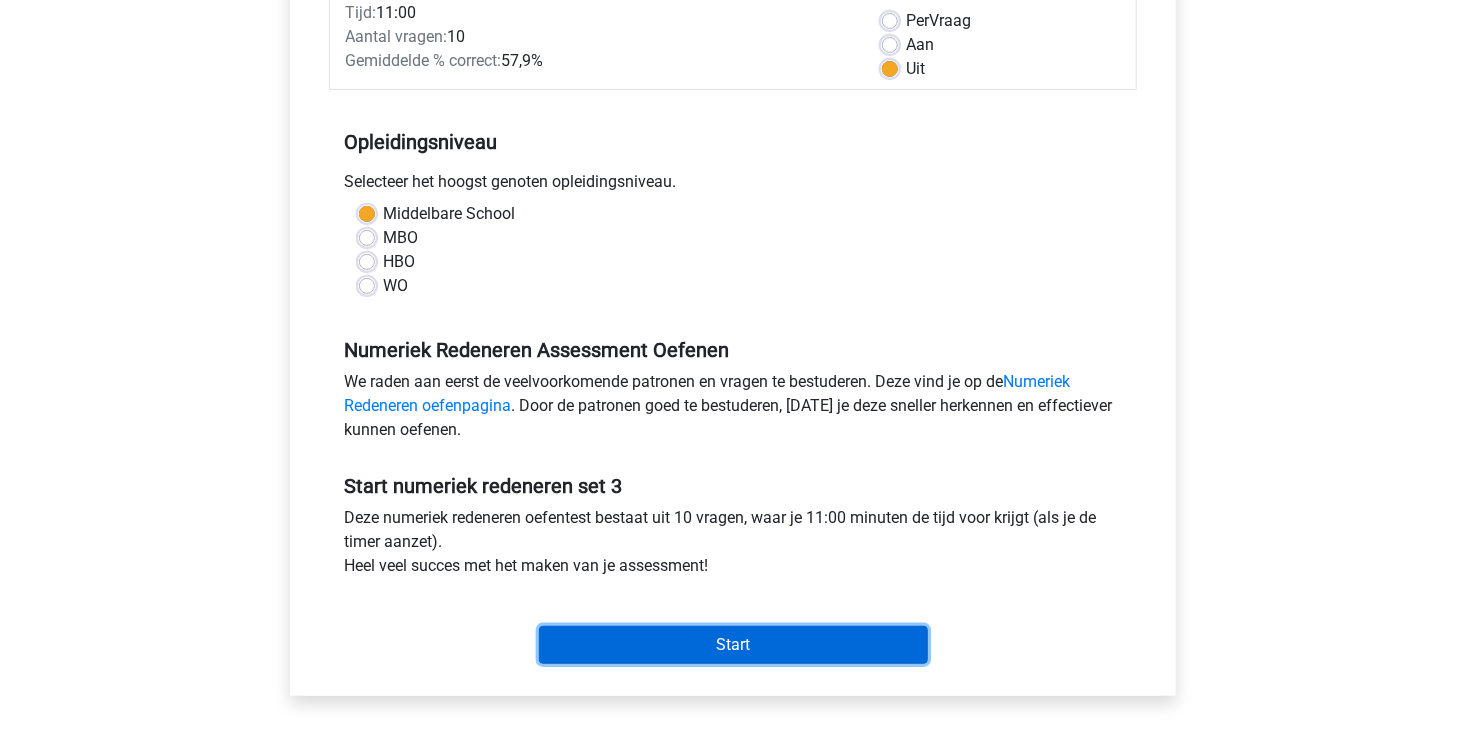 click on "Start" at bounding box center (733, 645) 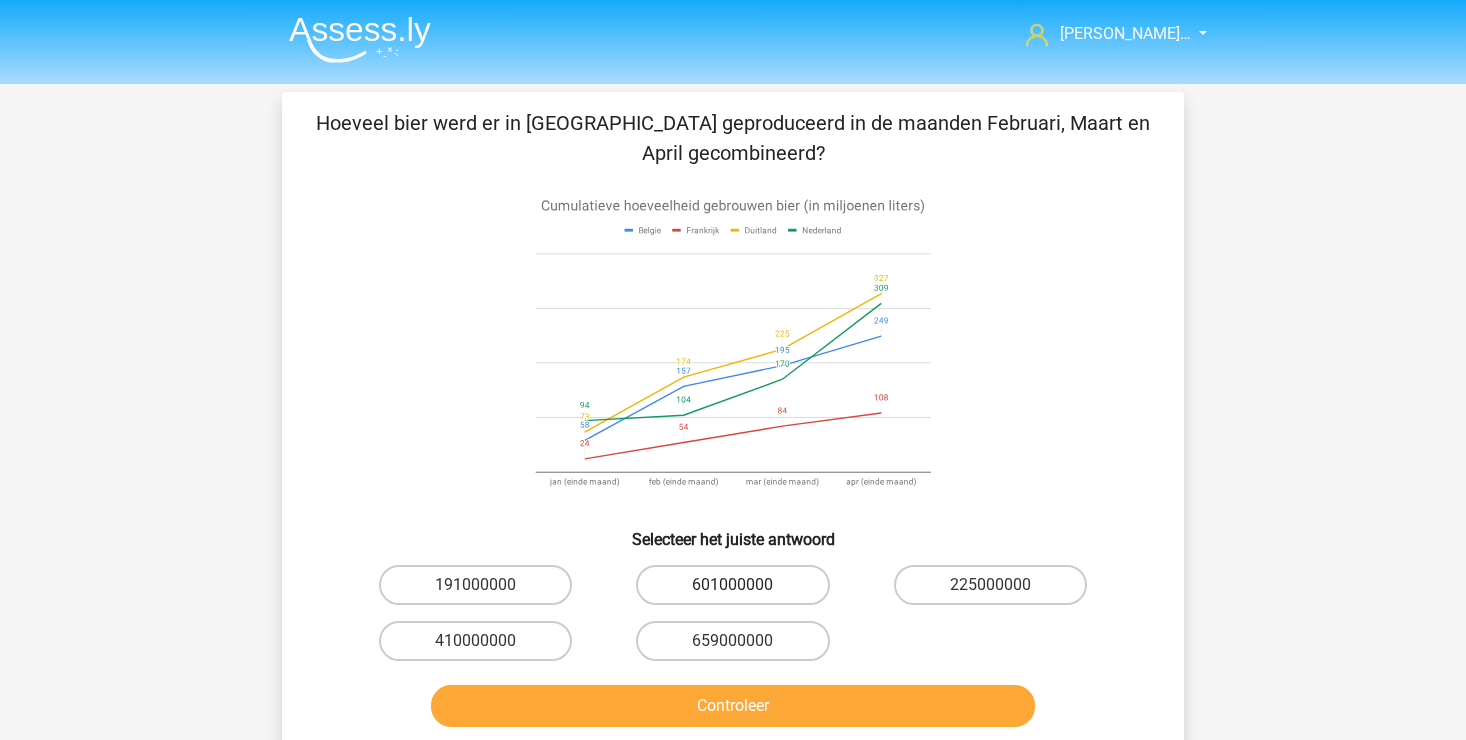 scroll, scrollTop: 0, scrollLeft: 0, axis: both 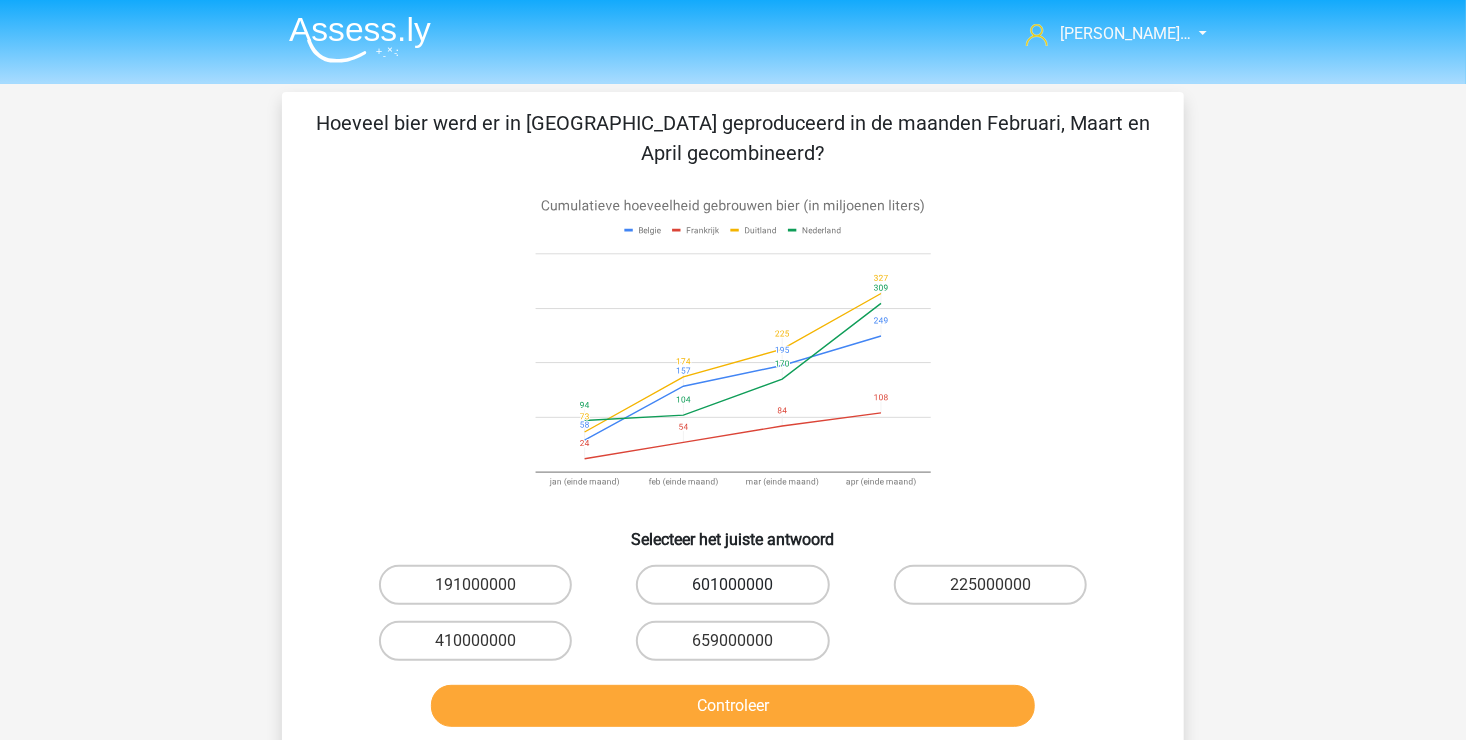 click on "601000000" at bounding box center (732, 585) 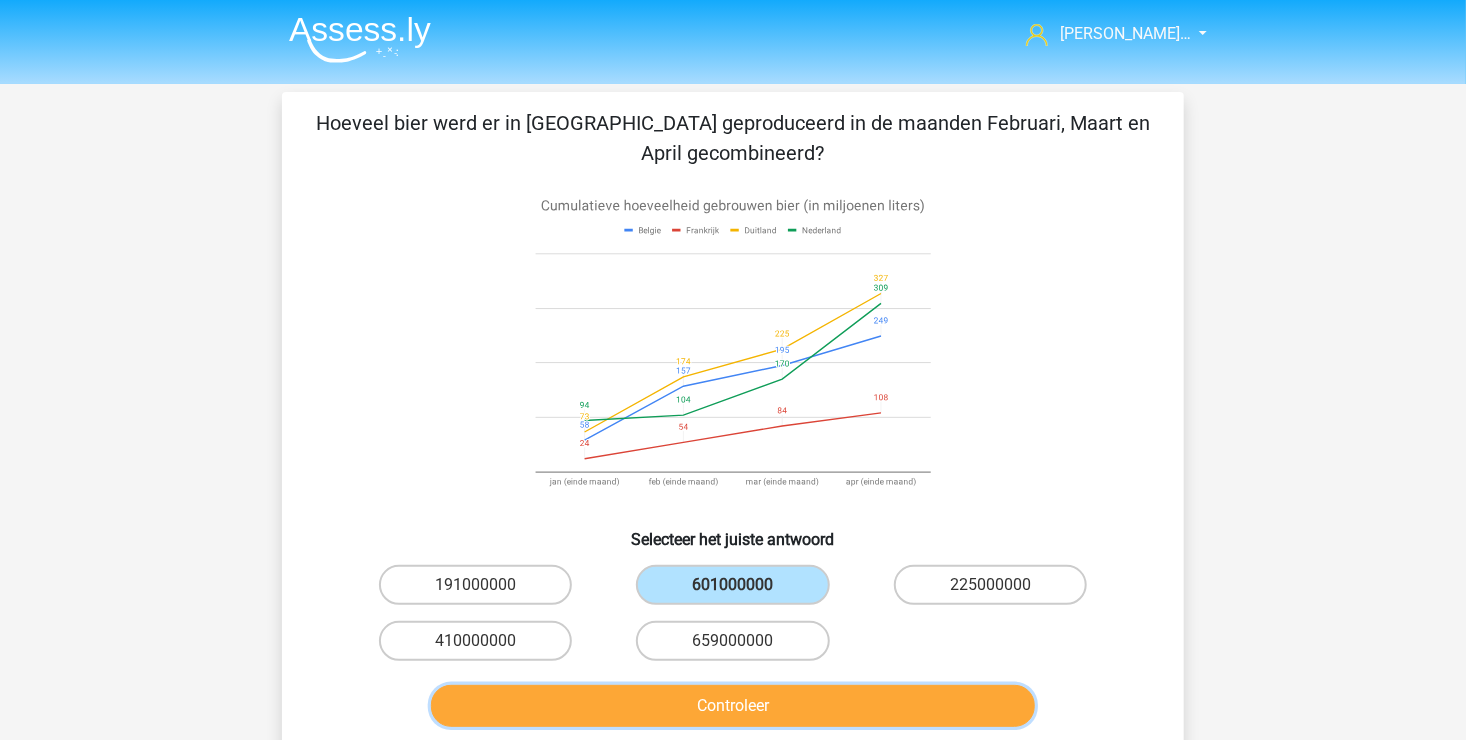 click on "Controleer" at bounding box center (733, 706) 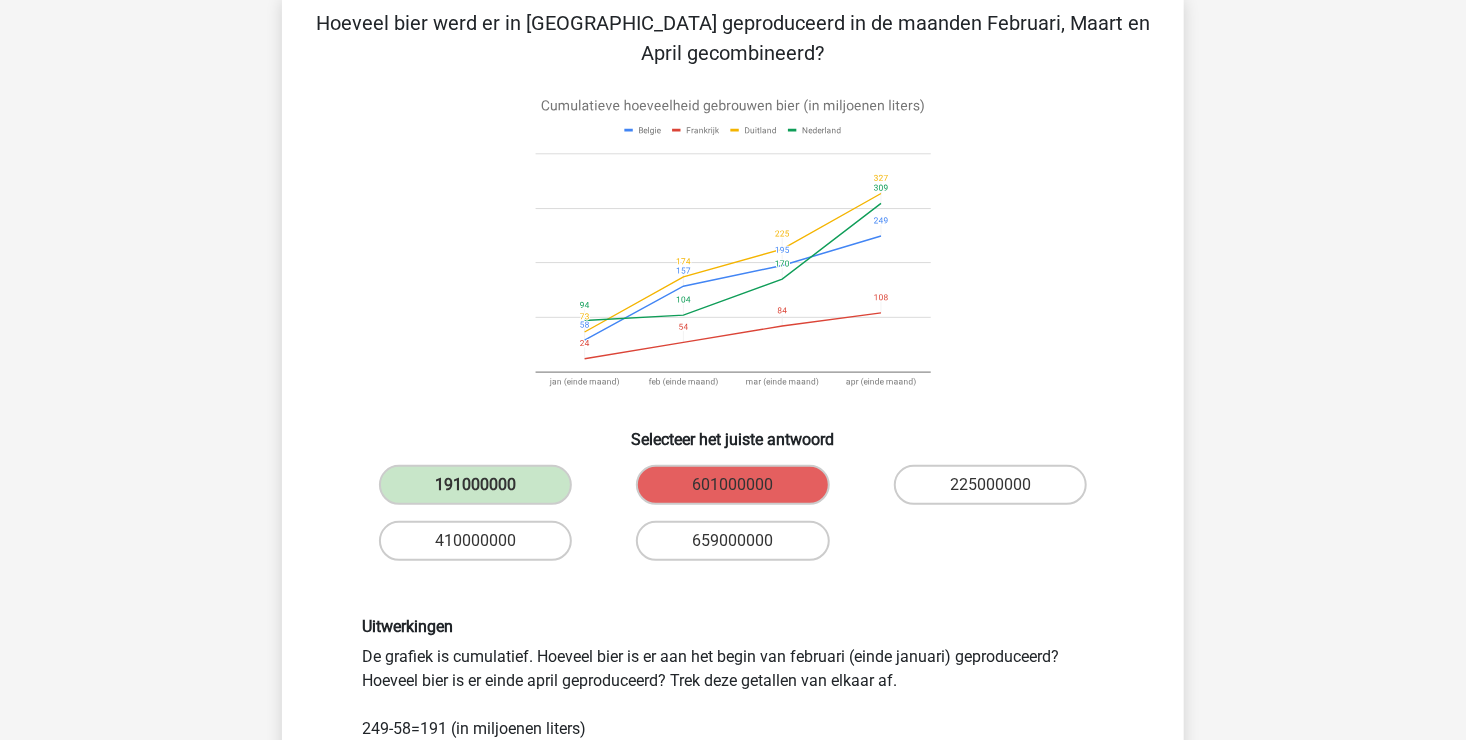 scroll, scrollTop: 200, scrollLeft: 0, axis: vertical 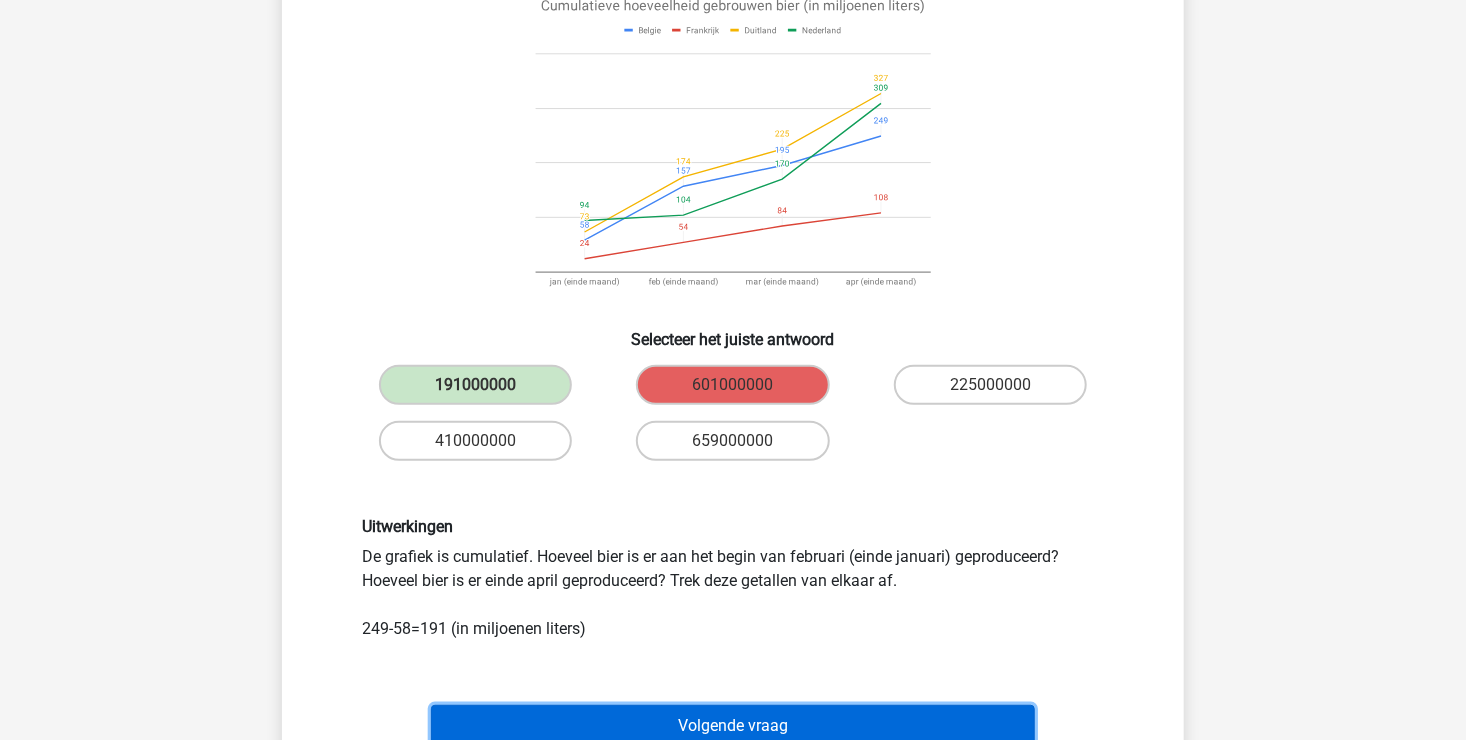 click on "Volgende vraag" at bounding box center [733, 726] 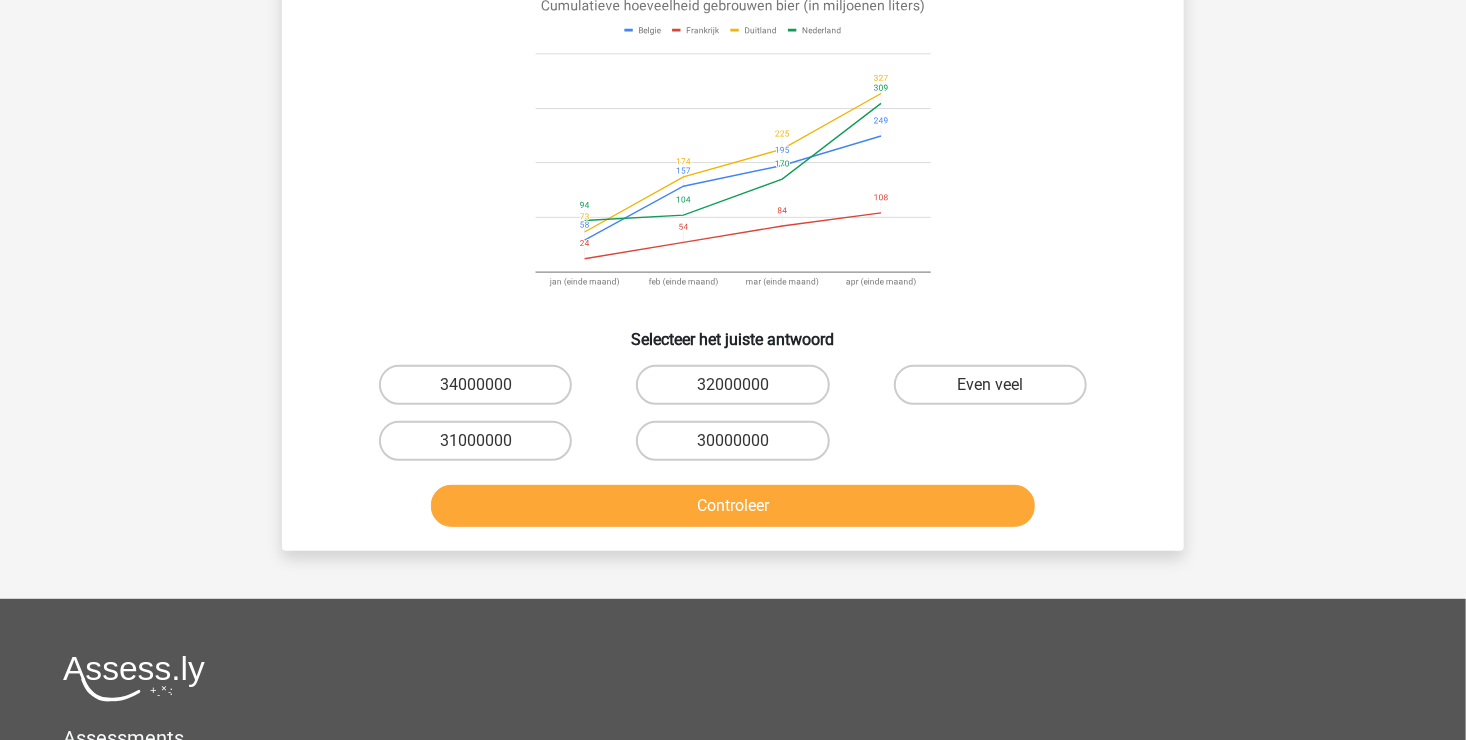 scroll, scrollTop: 92, scrollLeft: 0, axis: vertical 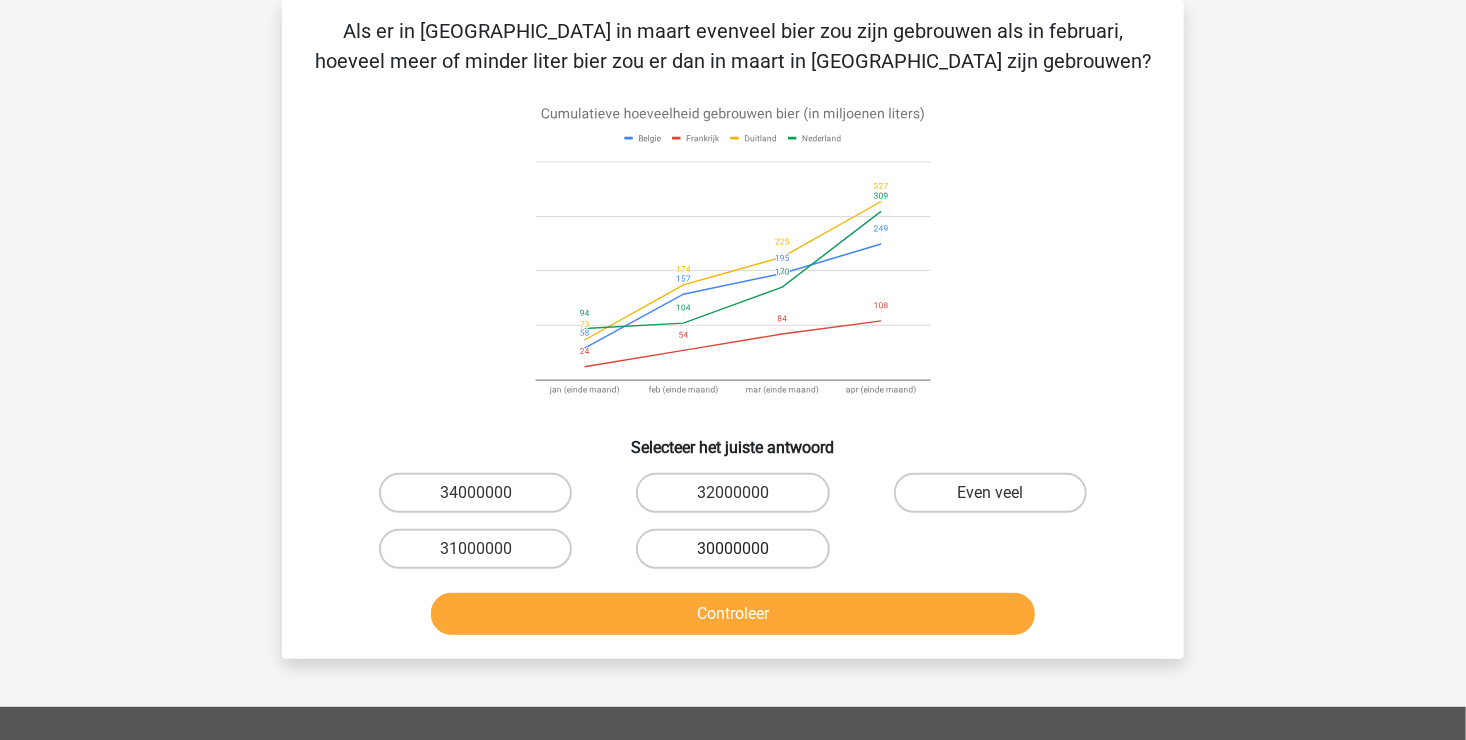 click on "30000000" at bounding box center [732, 549] 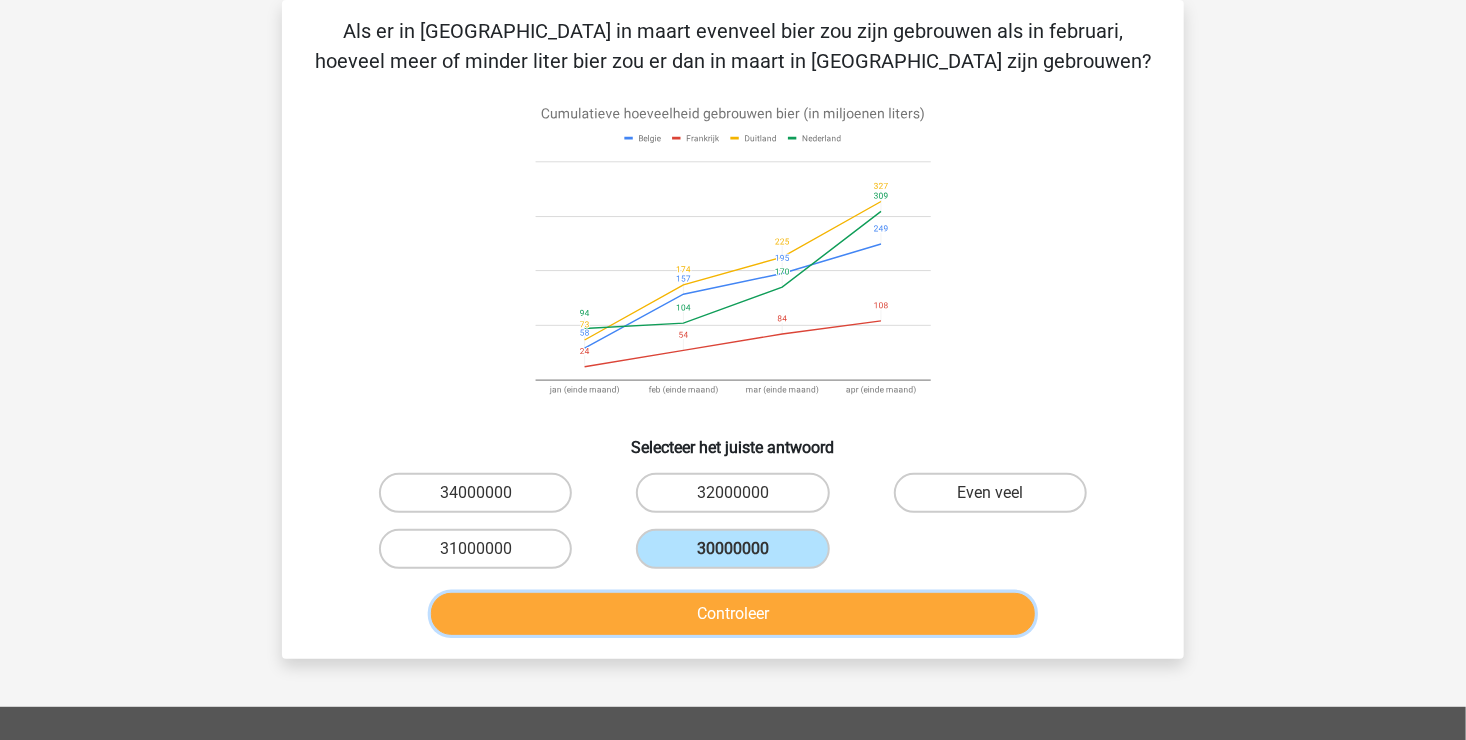 click on "Controleer" at bounding box center [733, 614] 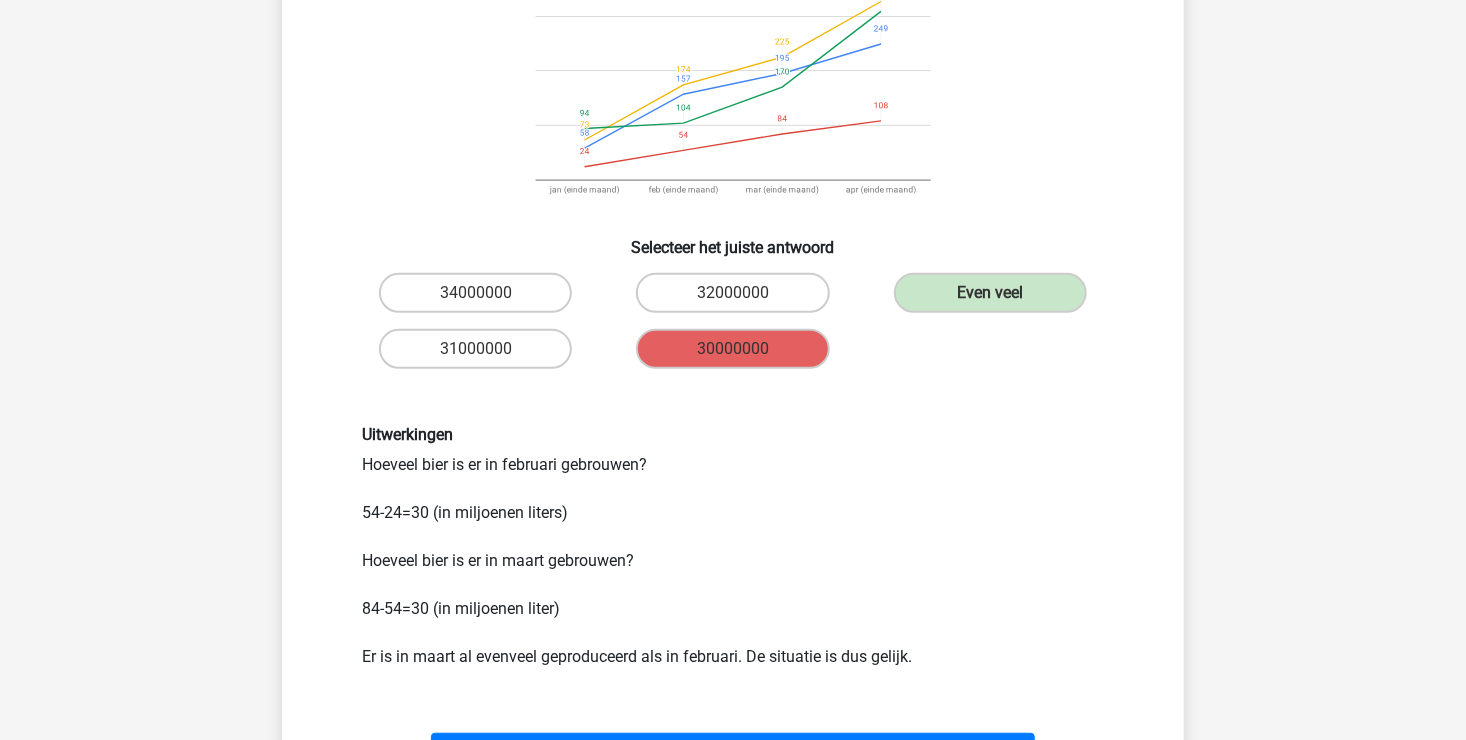 scroll, scrollTop: 392, scrollLeft: 0, axis: vertical 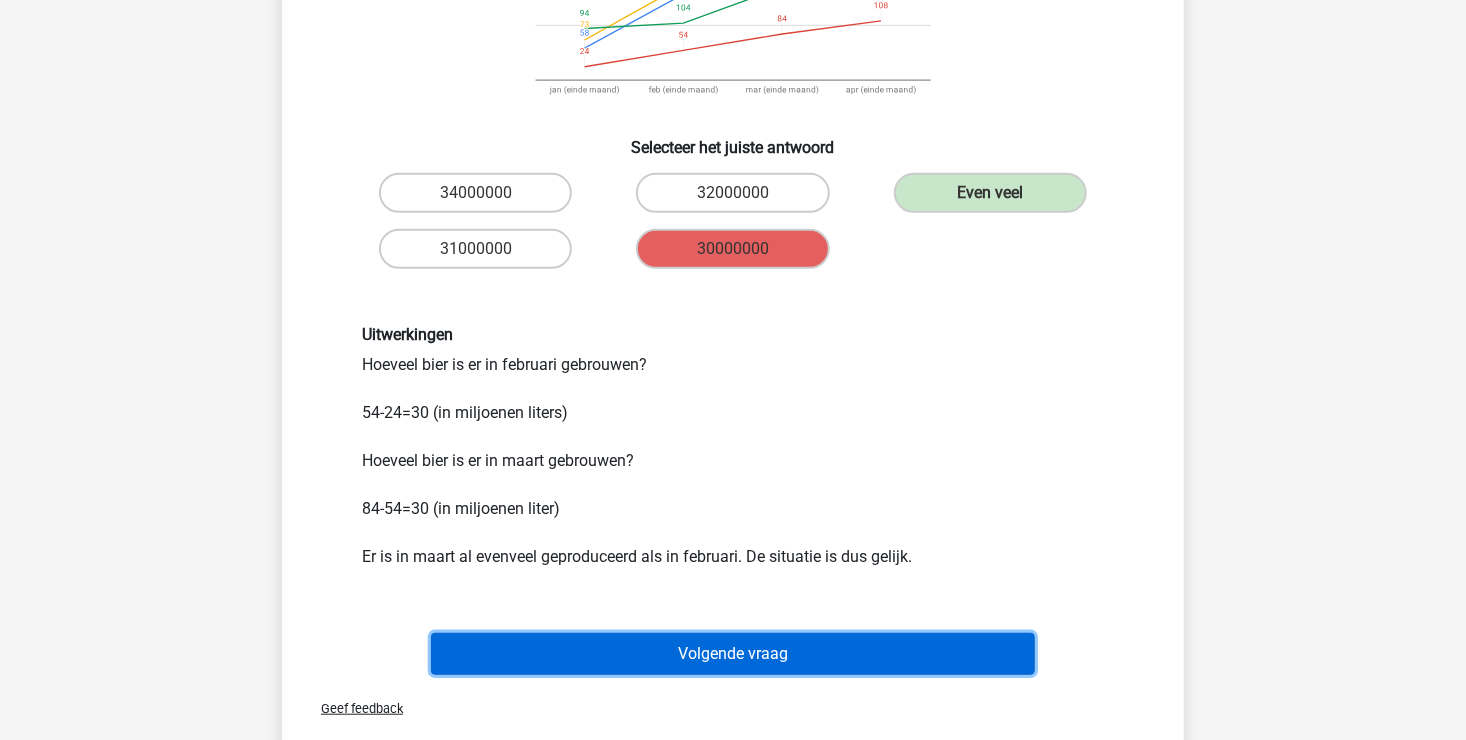 click on "Volgende vraag" at bounding box center [733, 654] 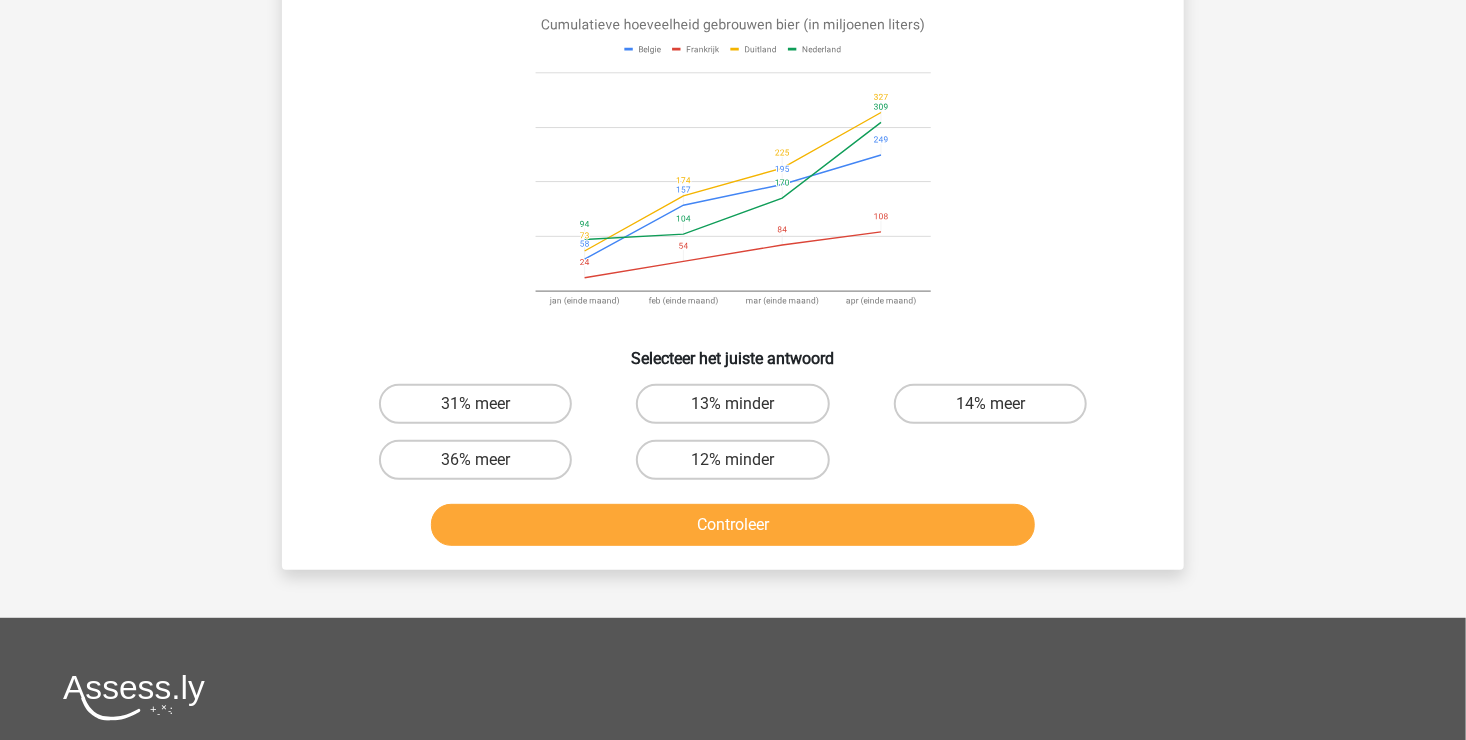 scroll, scrollTop: 92, scrollLeft: 0, axis: vertical 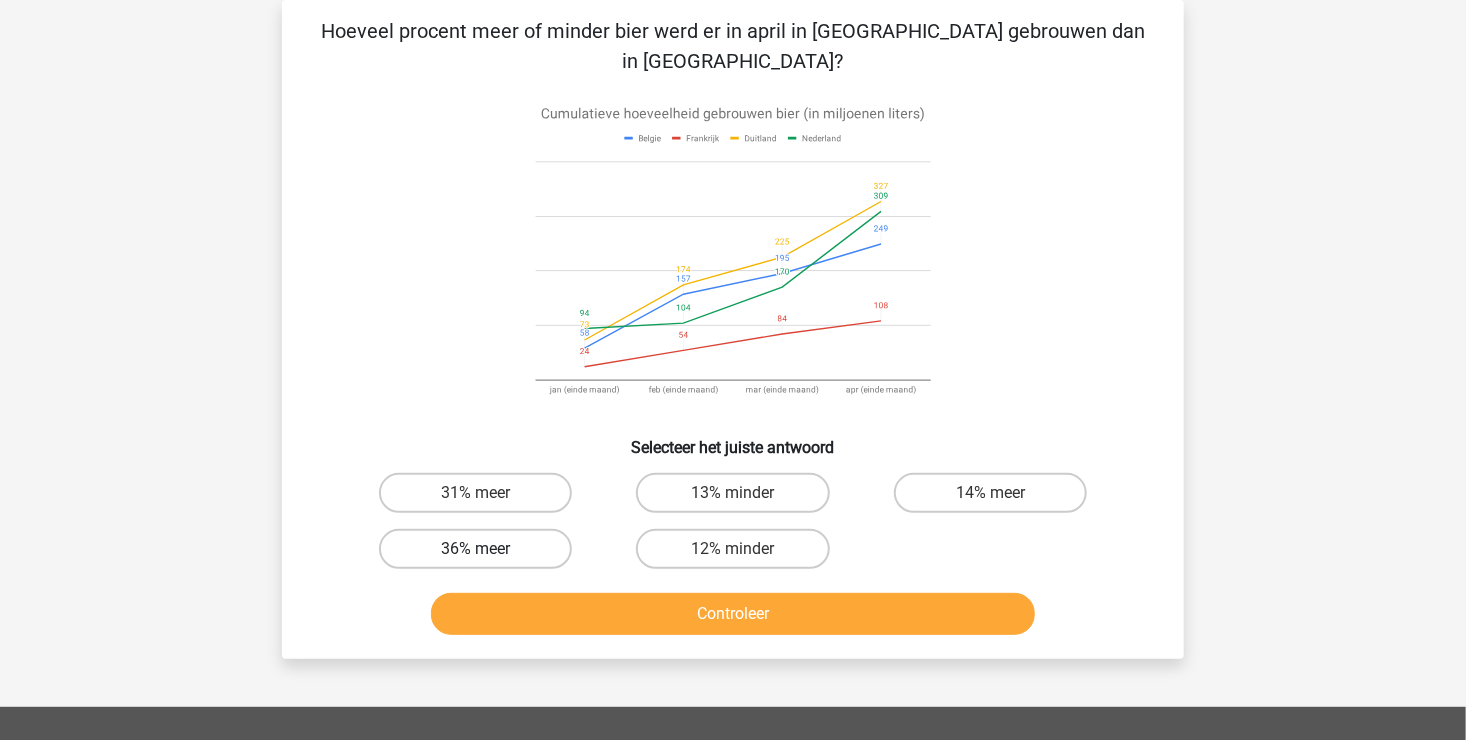 click on "36% meer" at bounding box center [475, 549] 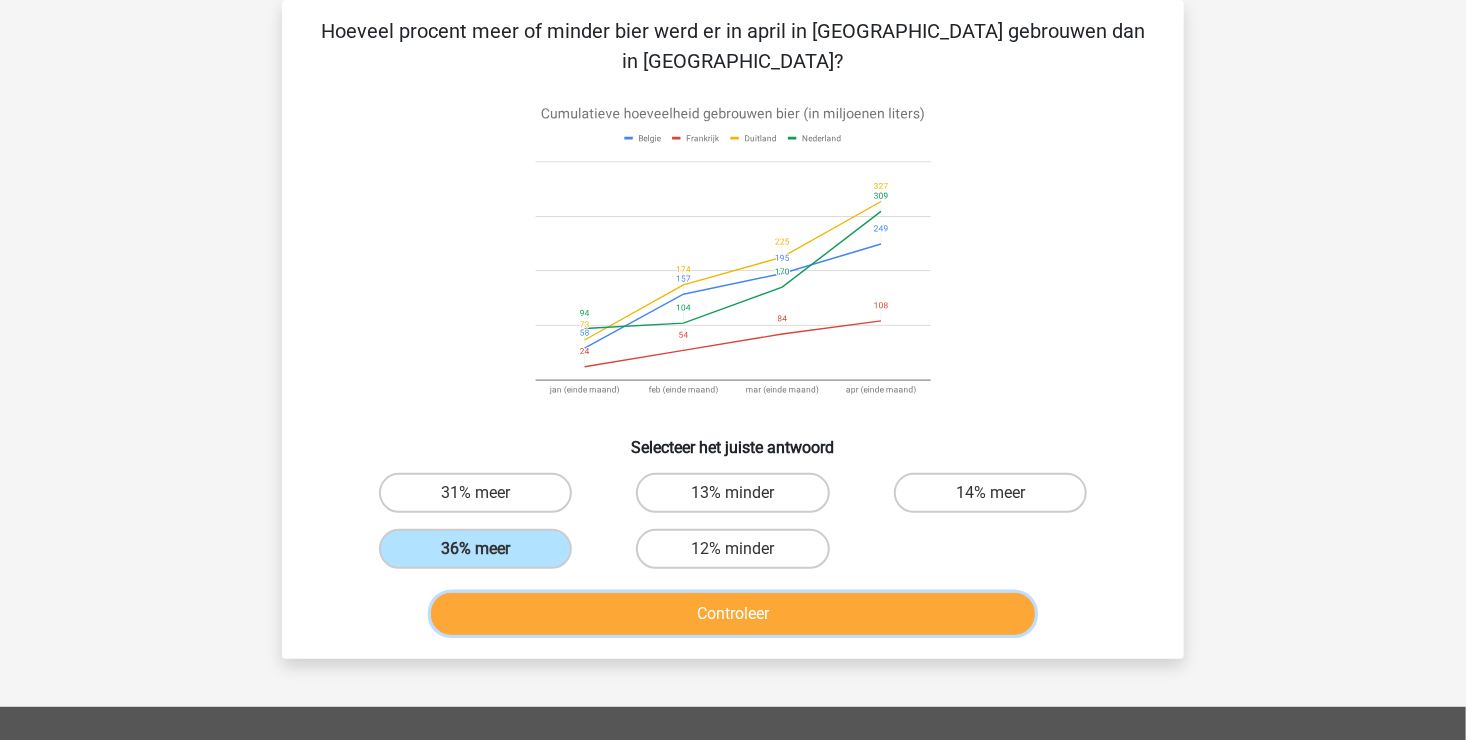 click on "Controleer" at bounding box center [733, 614] 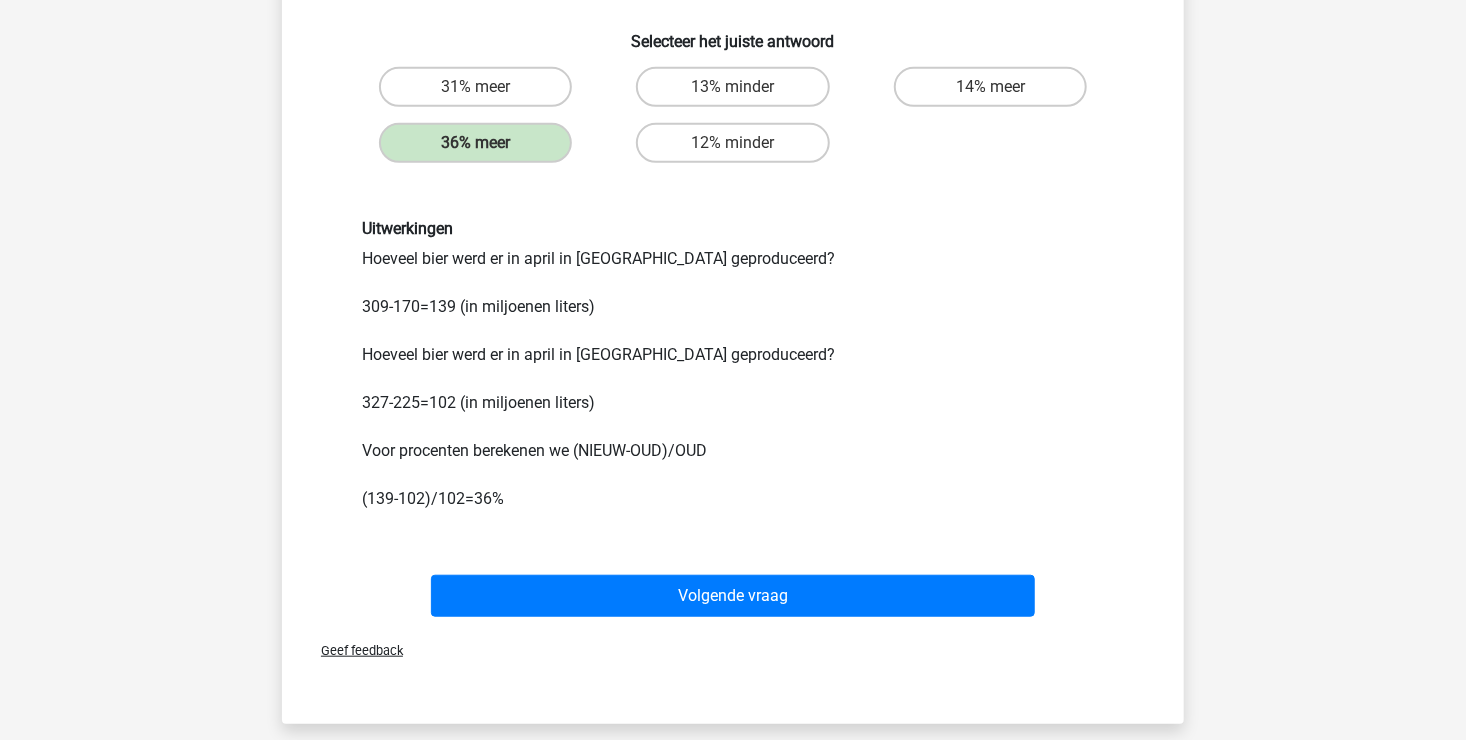 scroll, scrollTop: 500, scrollLeft: 0, axis: vertical 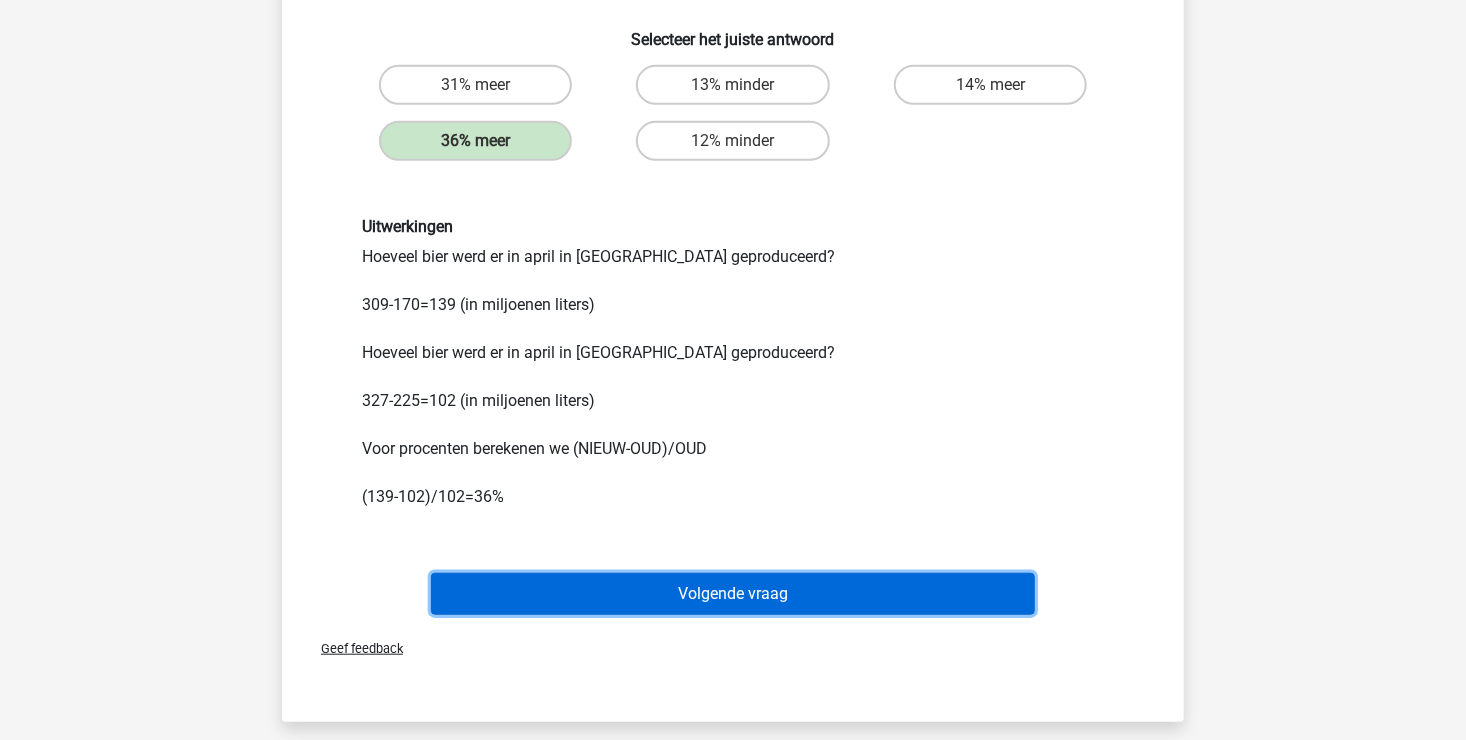 click on "Volgende vraag" at bounding box center [733, 594] 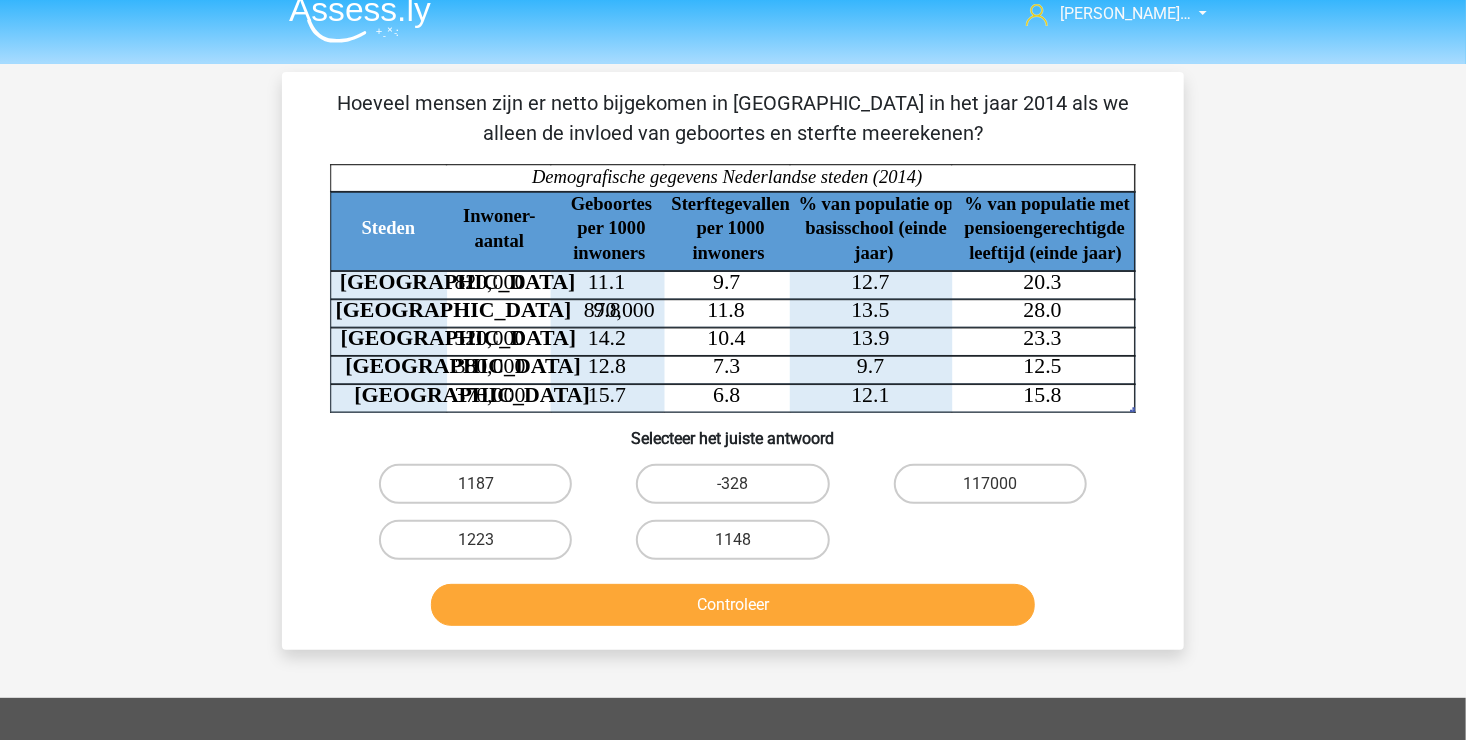 scroll, scrollTop: 0, scrollLeft: 0, axis: both 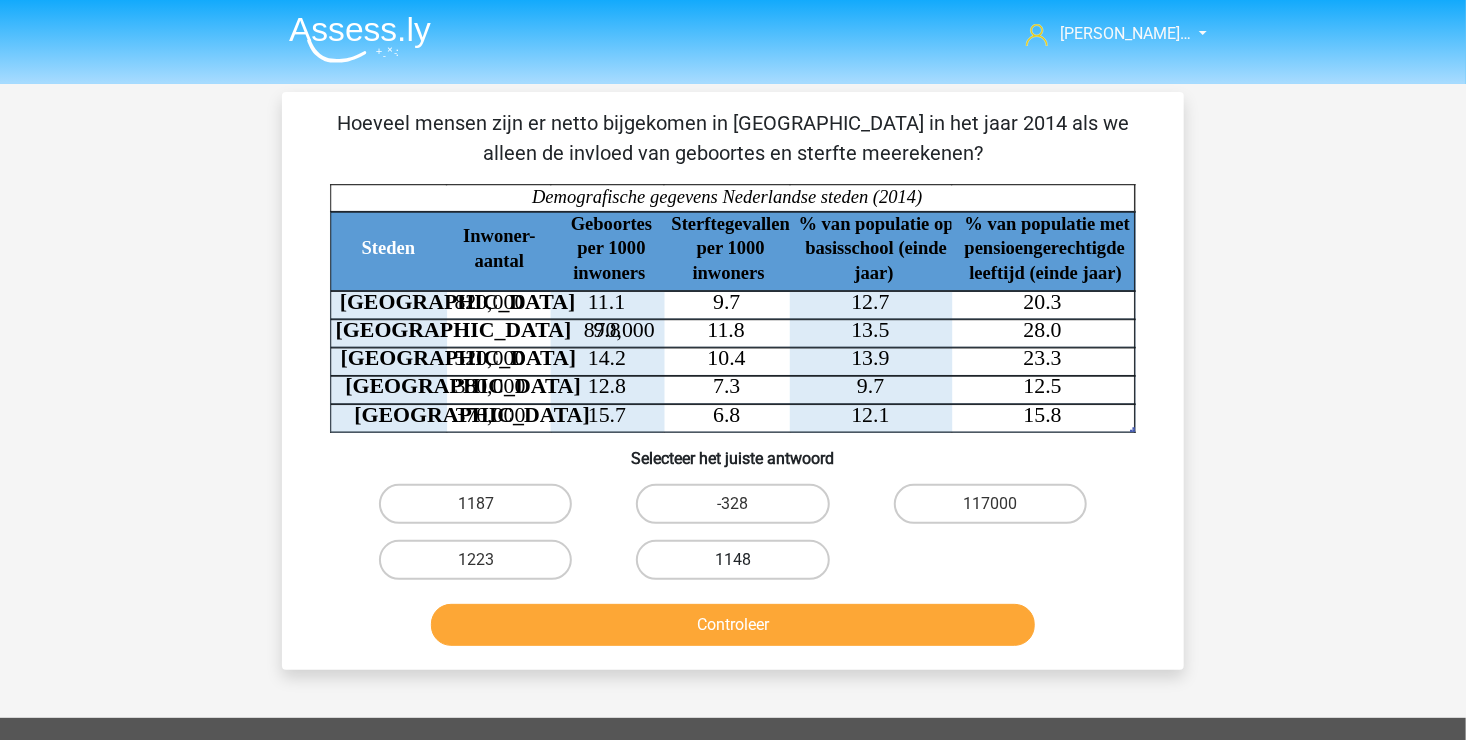 click on "1148" at bounding box center (732, 560) 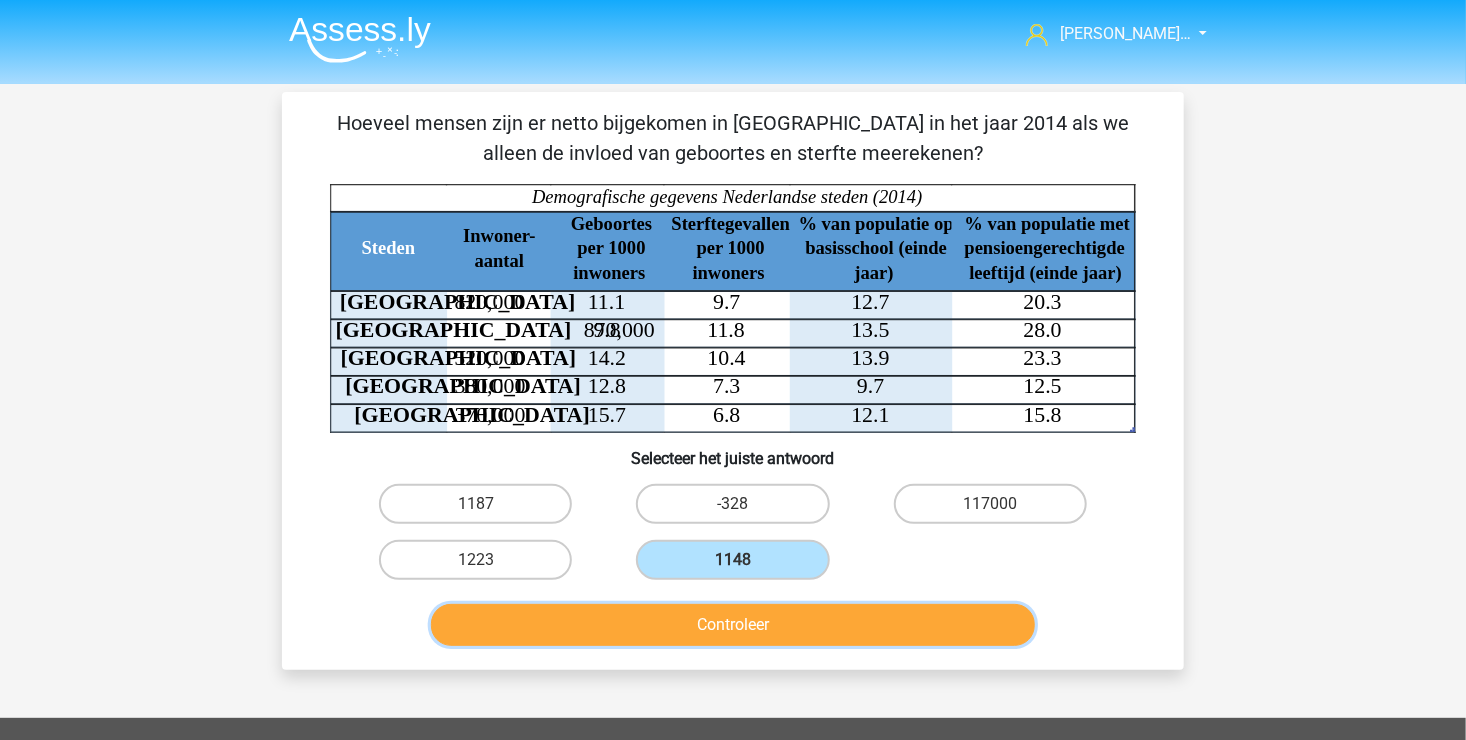 click on "Controleer" at bounding box center [733, 625] 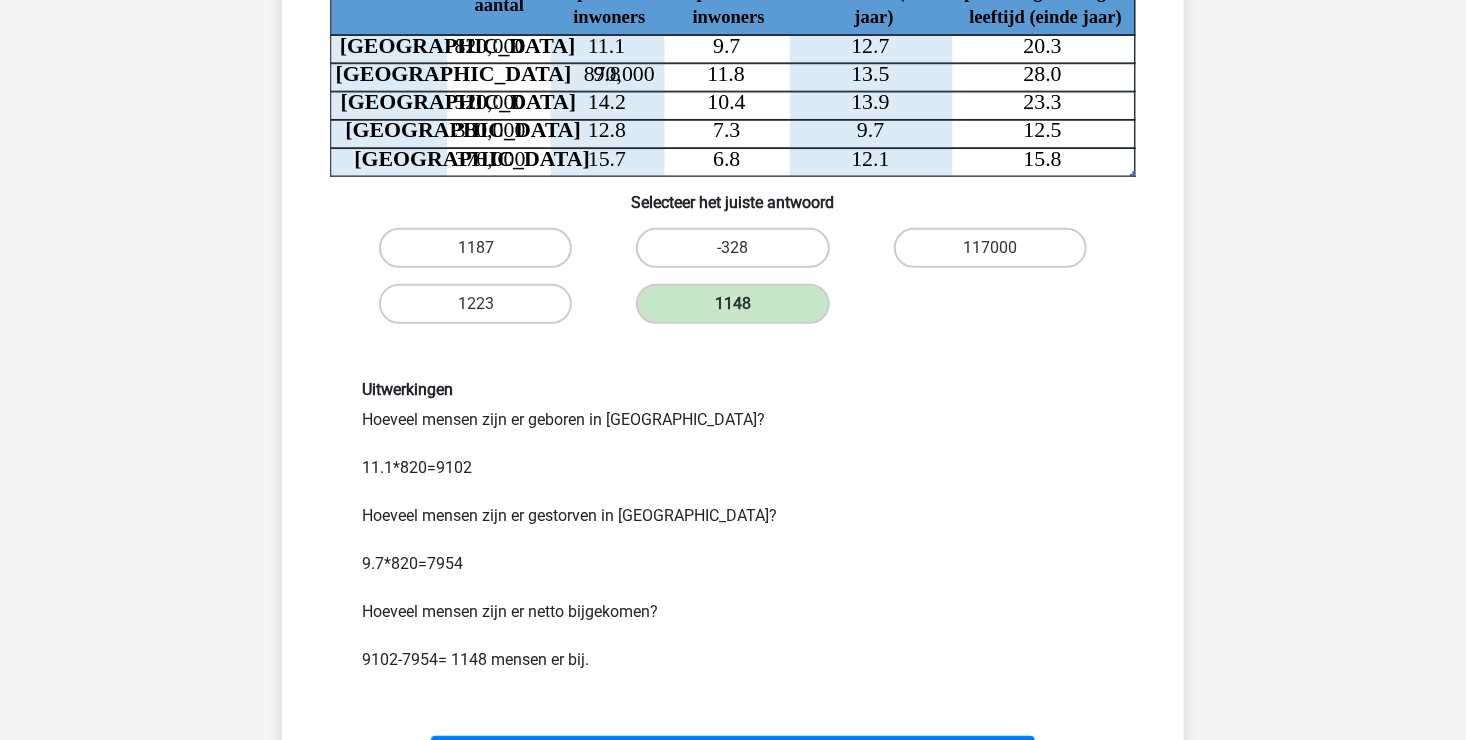 scroll, scrollTop: 300, scrollLeft: 0, axis: vertical 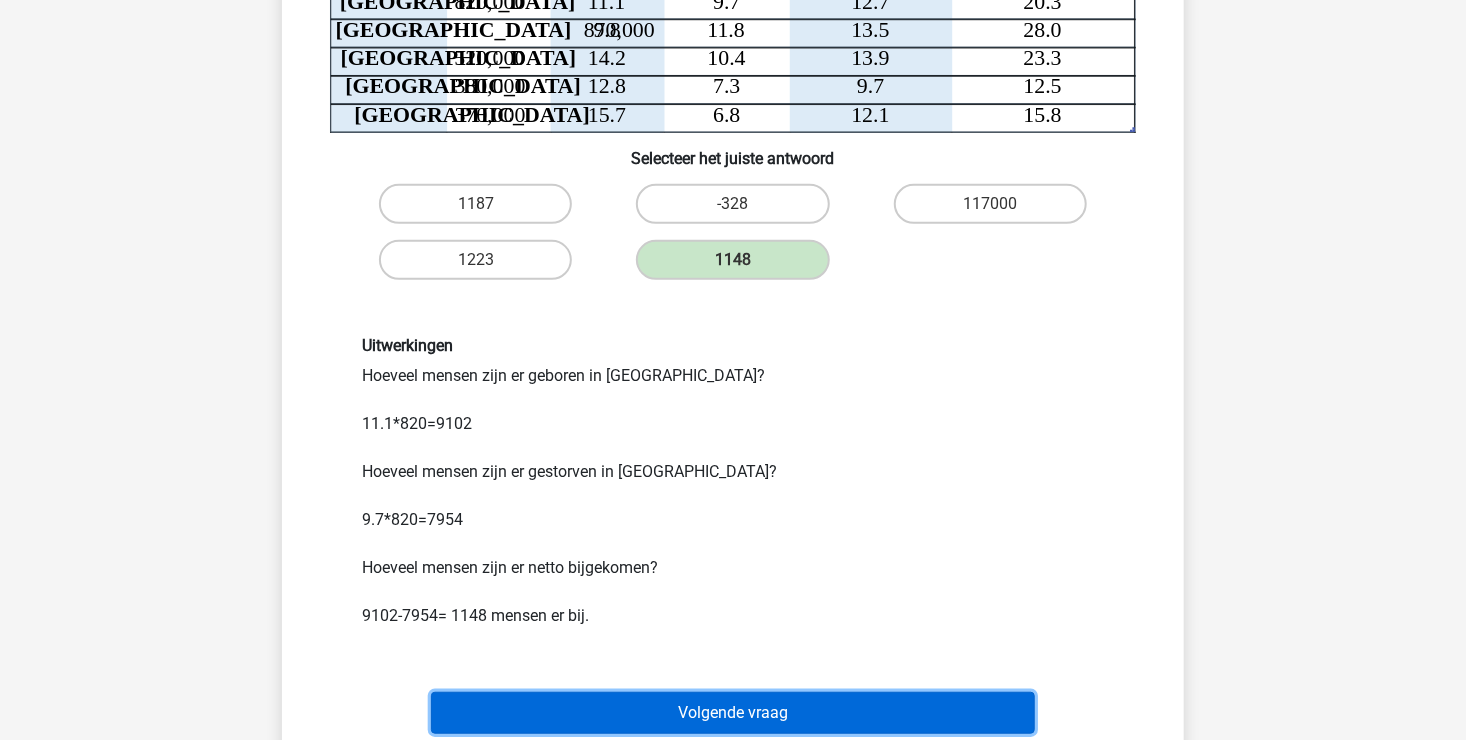 click on "Volgende vraag" at bounding box center (733, 713) 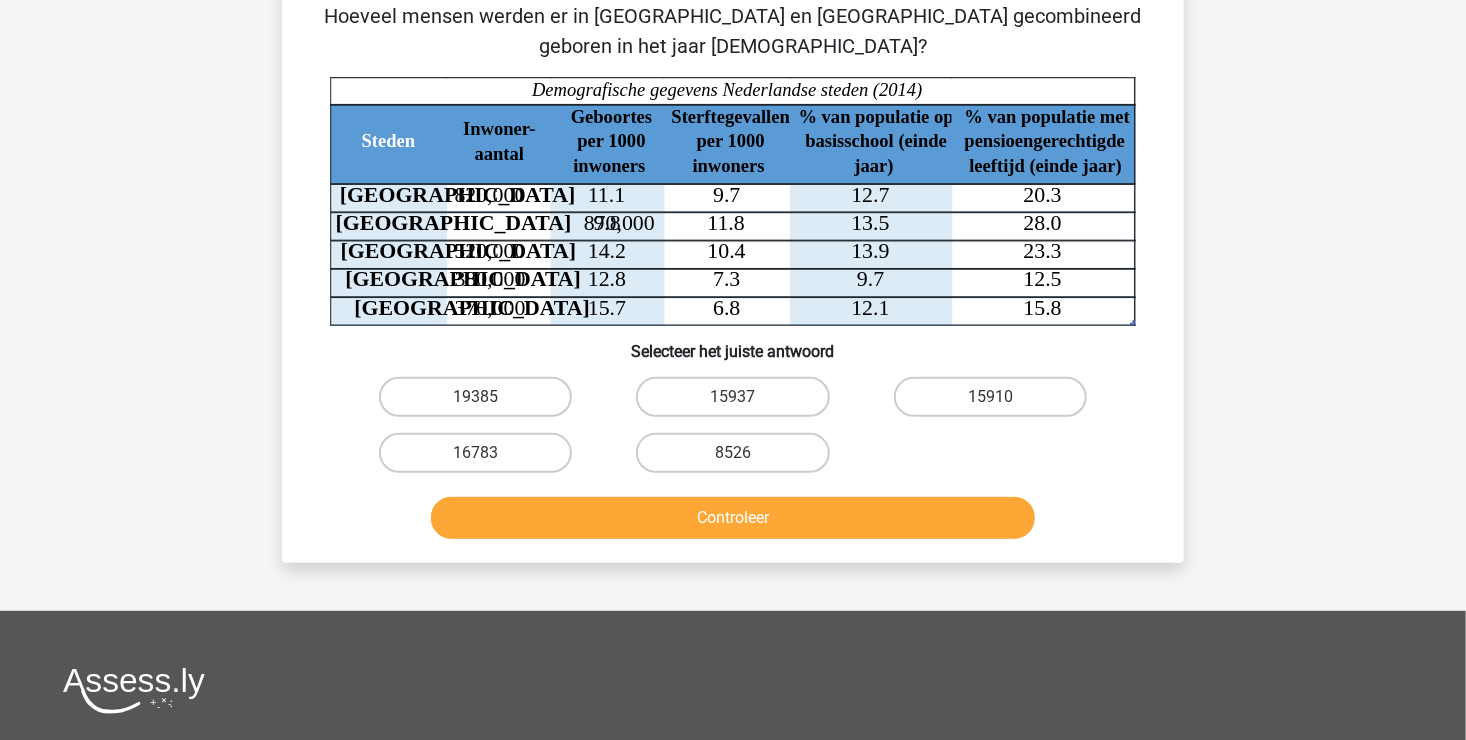 scroll, scrollTop: 92, scrollLeft: 0, axis: vertical 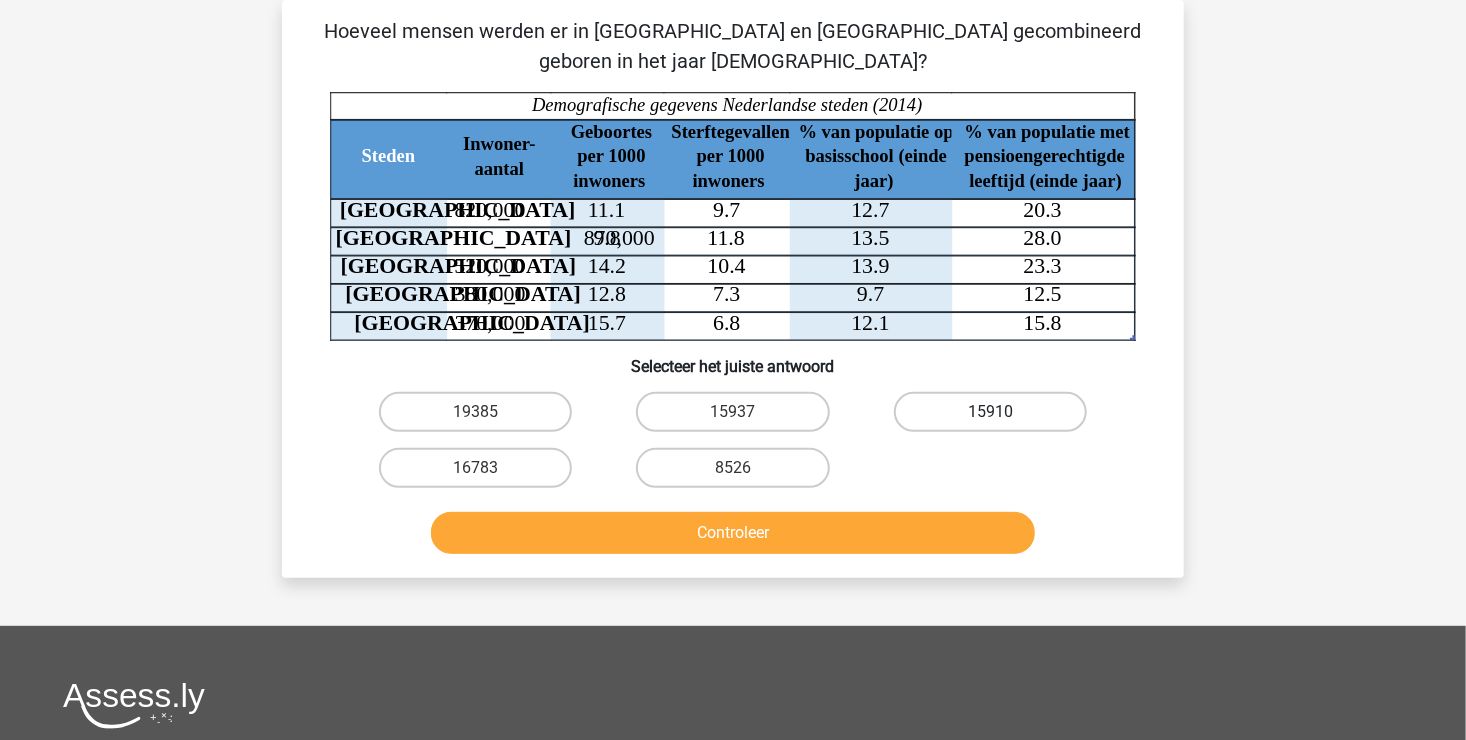 click on "15910" at bounding box center (990, 412) 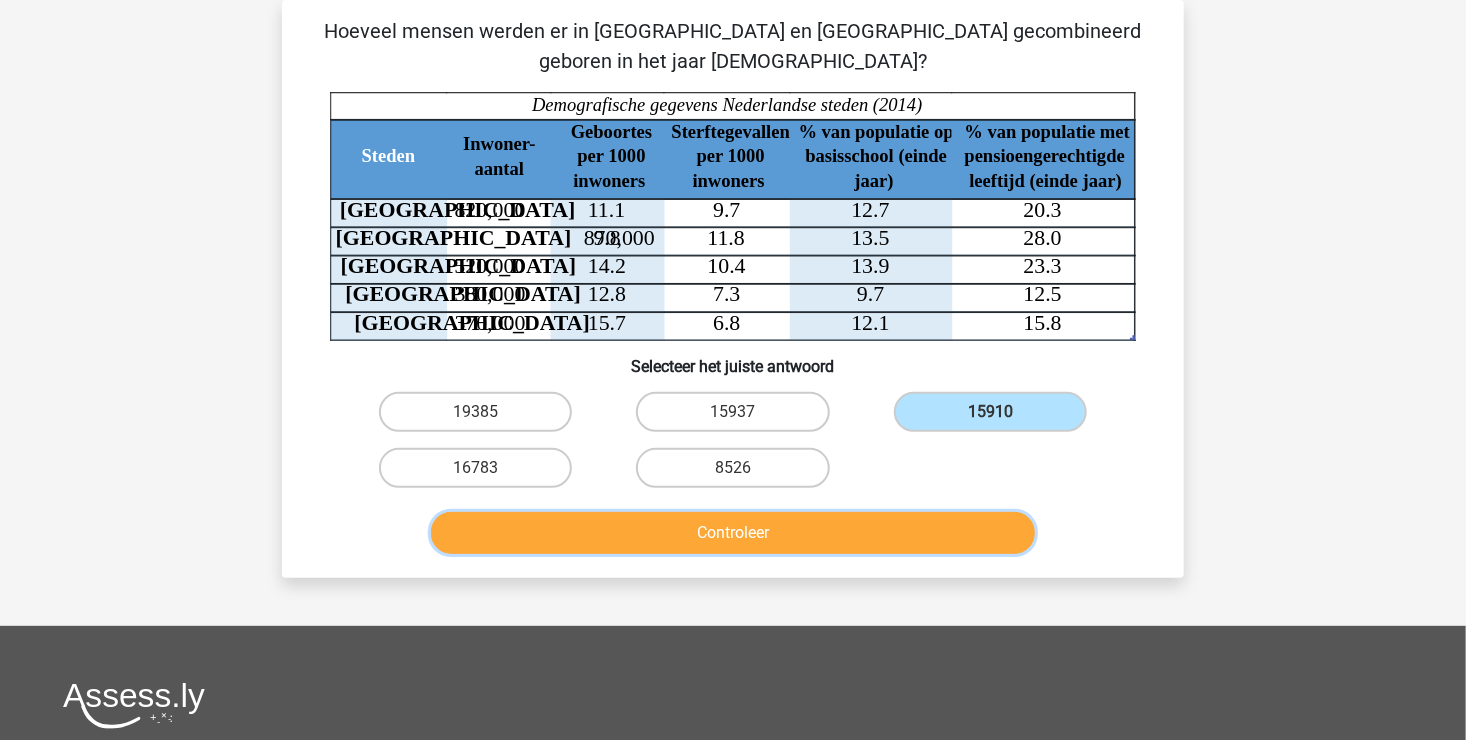 click on "Controleer" at bounding box center [733, 533] 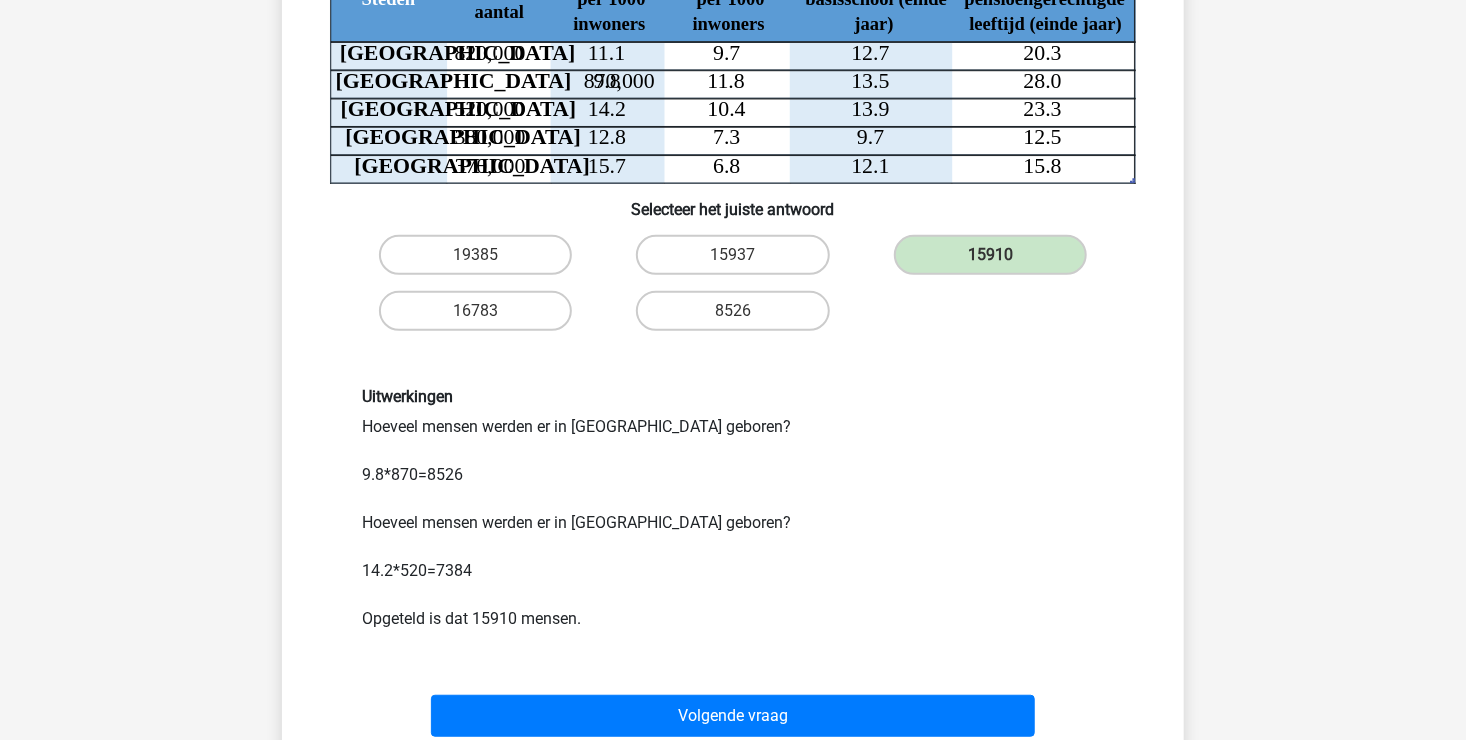 scroll, scrollTop: 292, scrollLeft: 0, axis: vertical 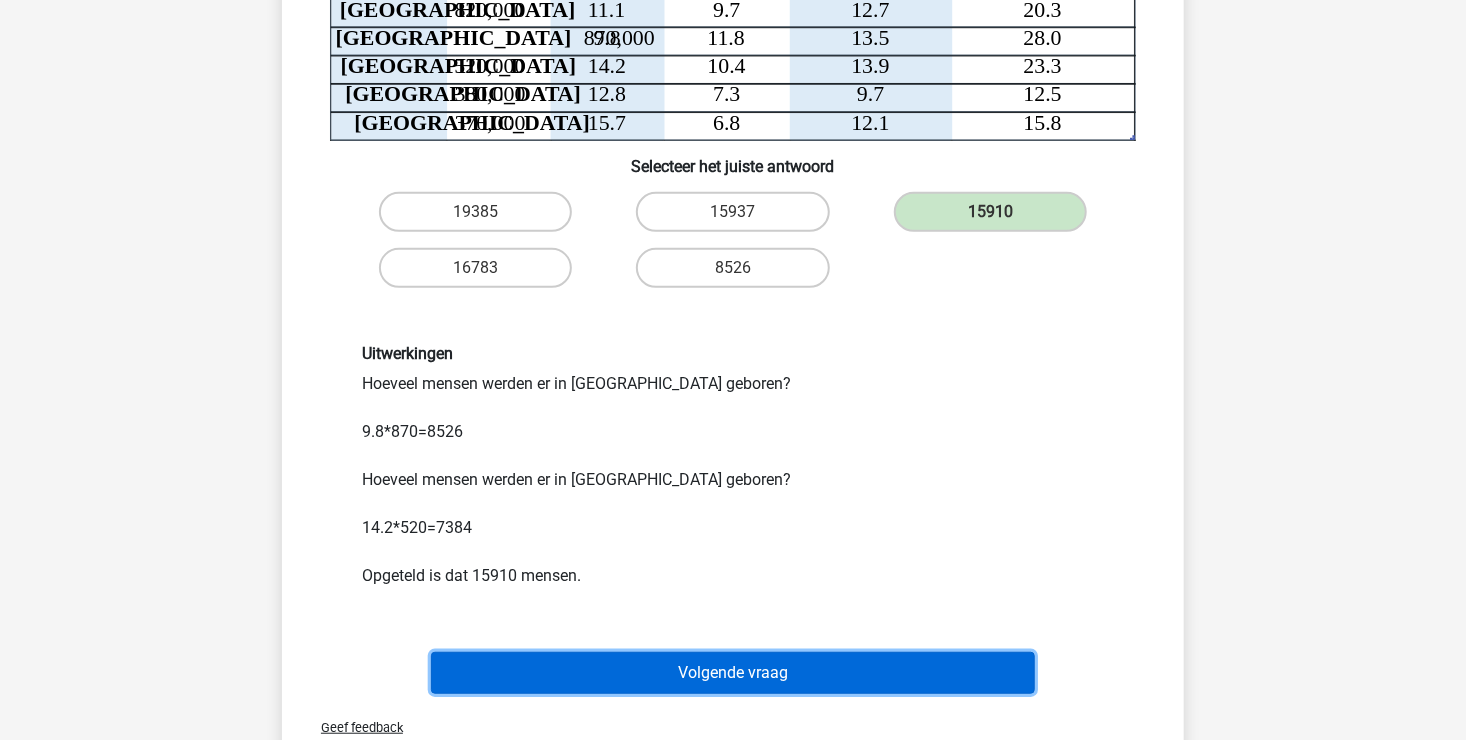 click on "Volgende vraag" at bounding box center [733, 673] 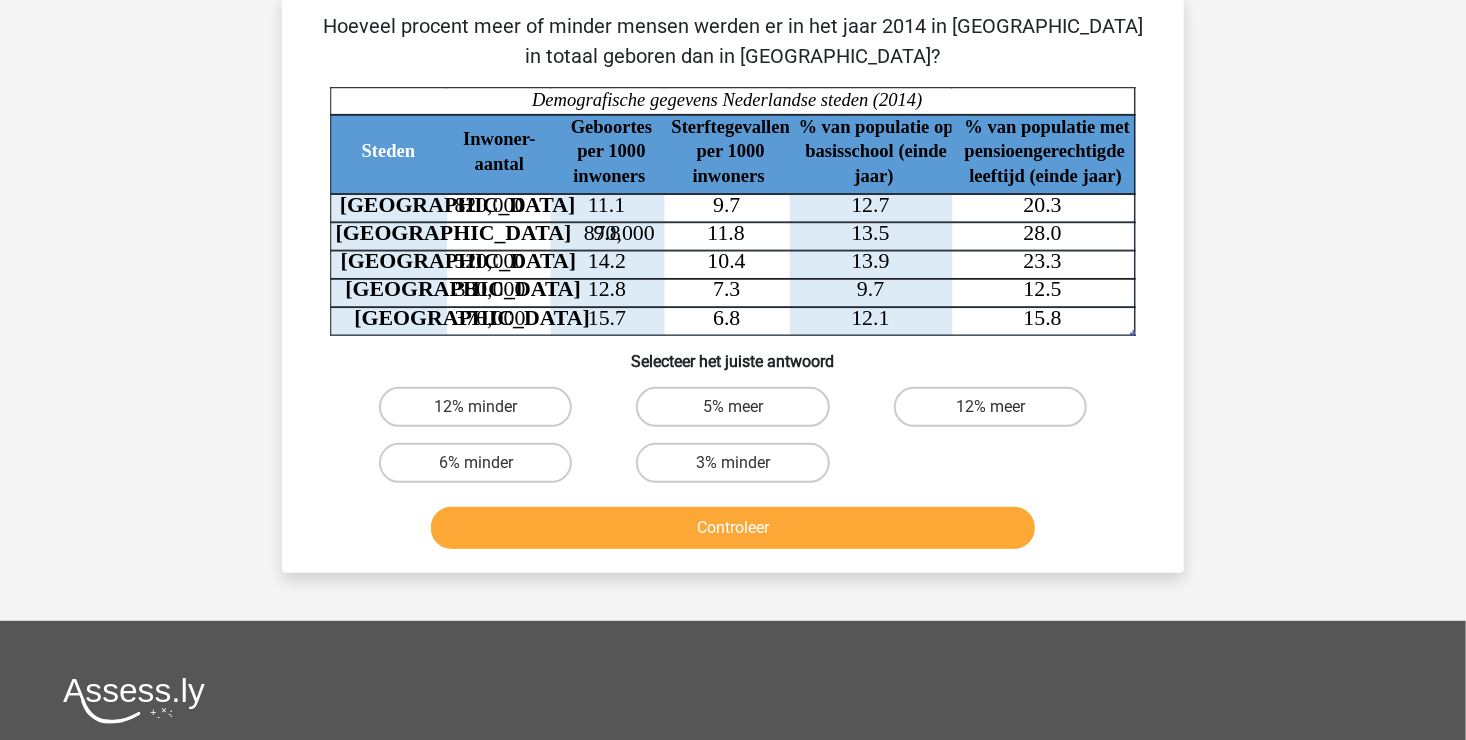 scroll, scrollTop: 92, scrollLeft: 0, axis: vertical 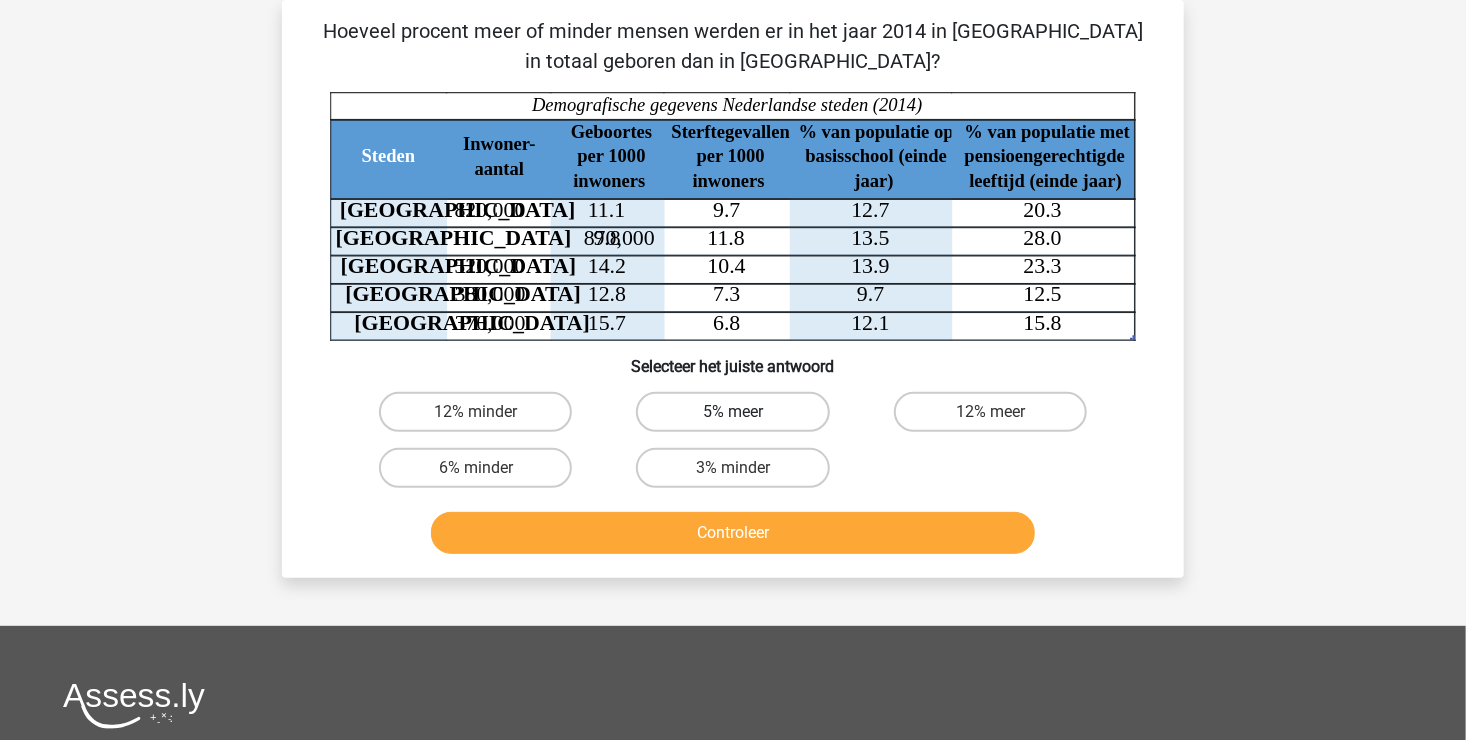 click on "5% meer" at bounding box center [732, 412] 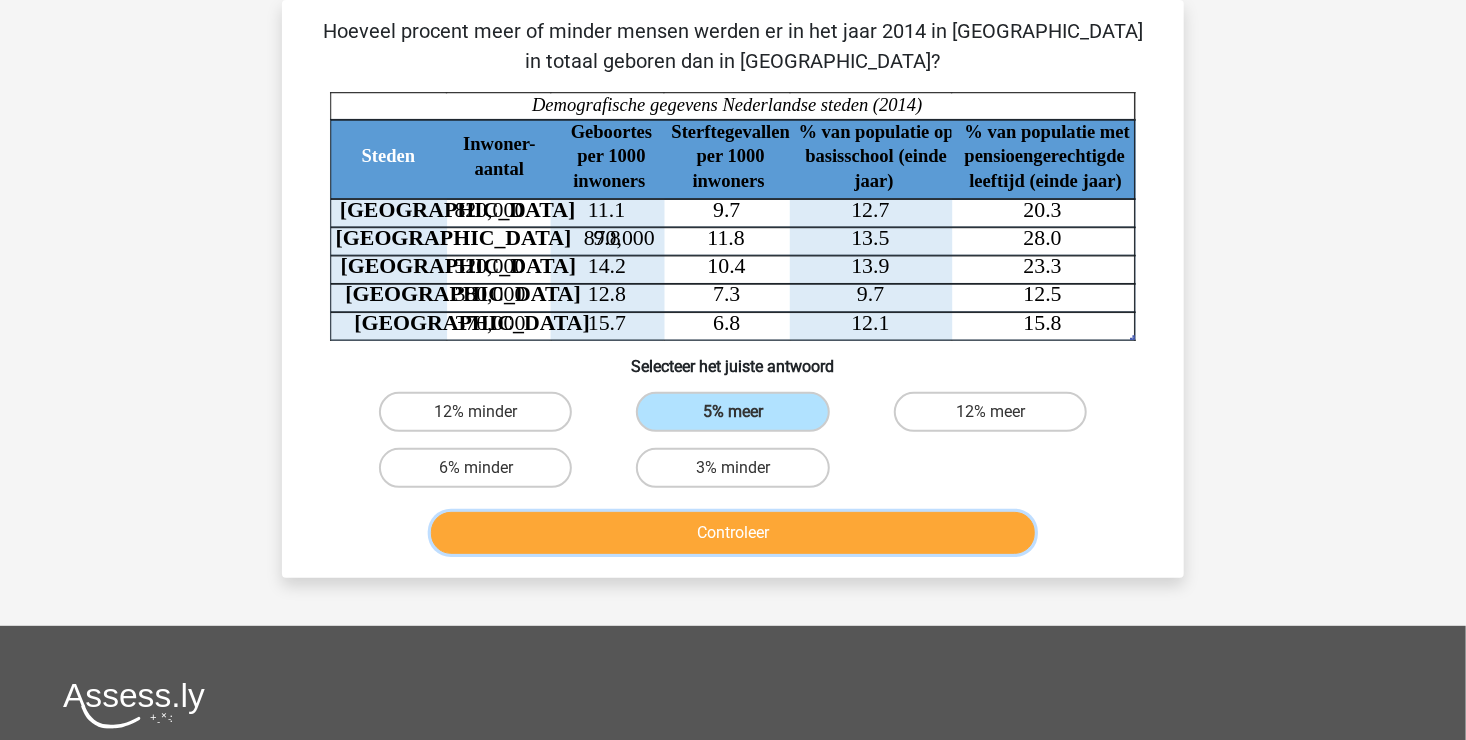 click on "Controleer" at bounding box center (733, 533) 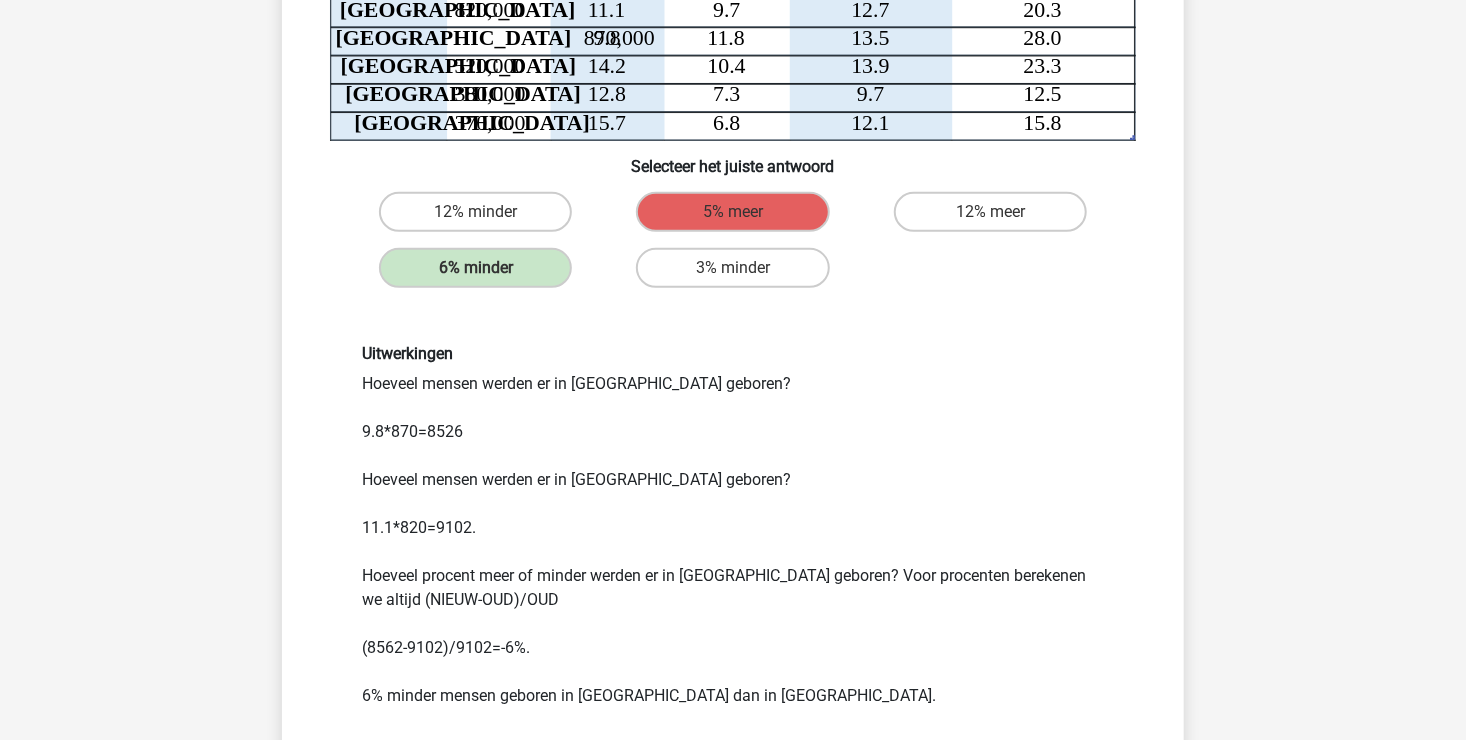 scroll, scrollTop: 392, scrollLeft: 0, axis: vertical 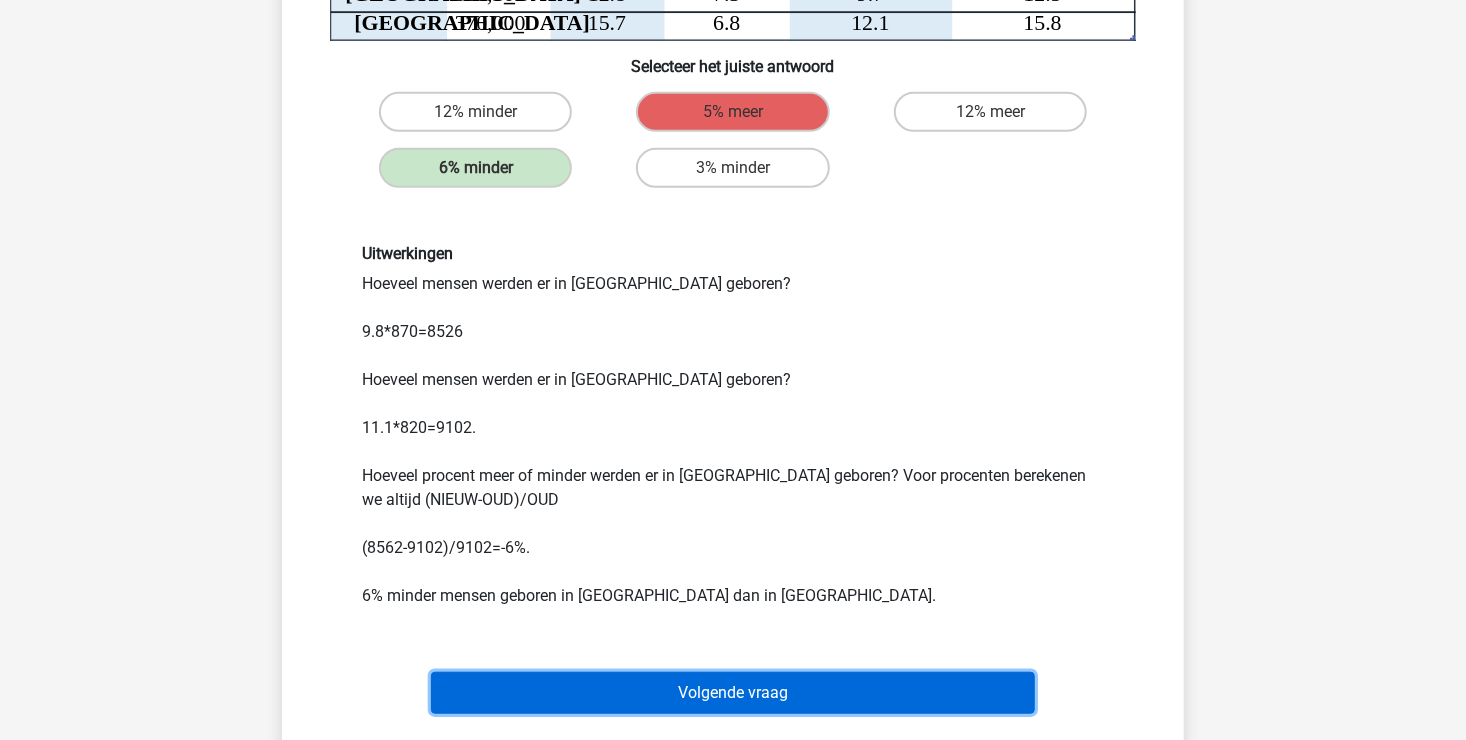 click on "Volgende vraag" at bounding box center (733, 693) 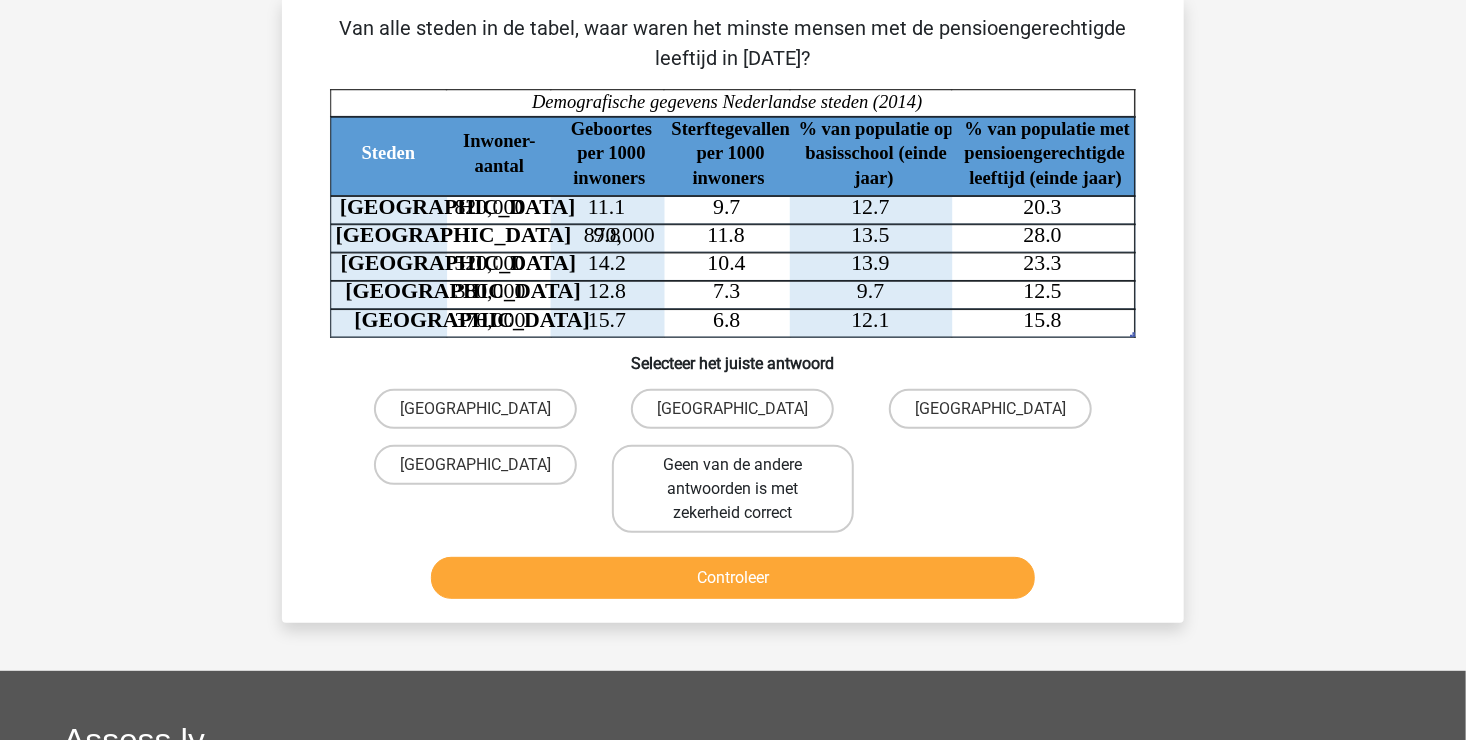 scroll, scrollTop: 92, scrollLeft: 0, axis: vertical 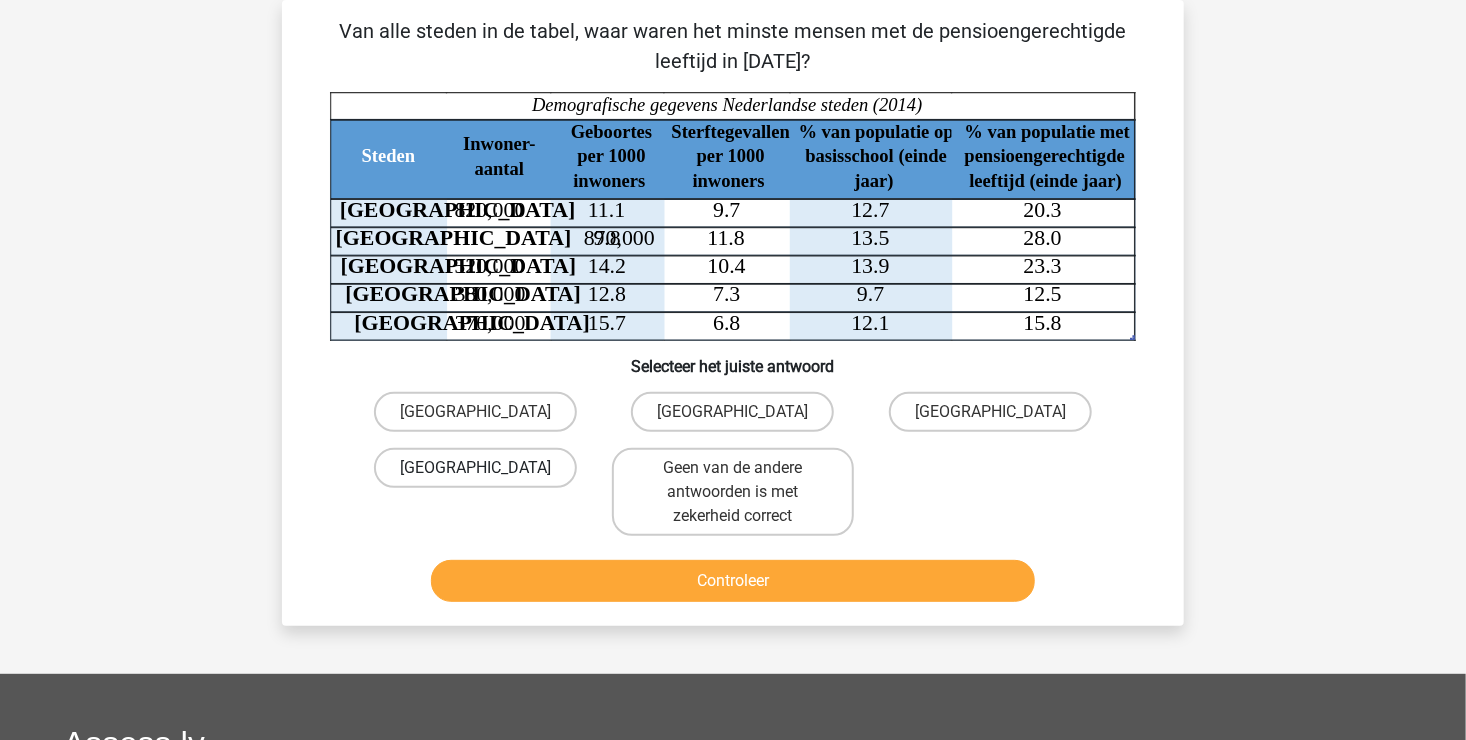 click on "Den Haag" at bounding box center (475, 468) 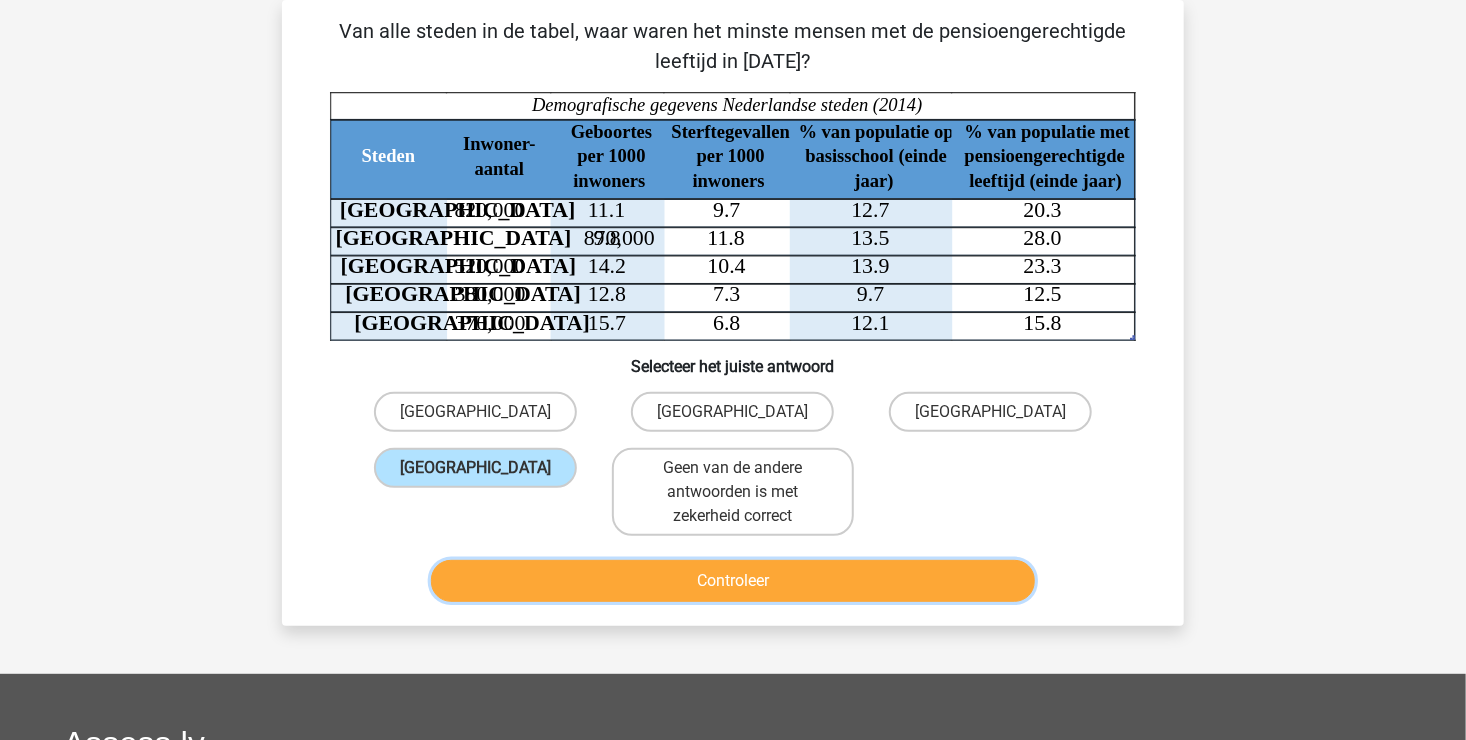 click on "Controleer" at bounding box center [733, 581] 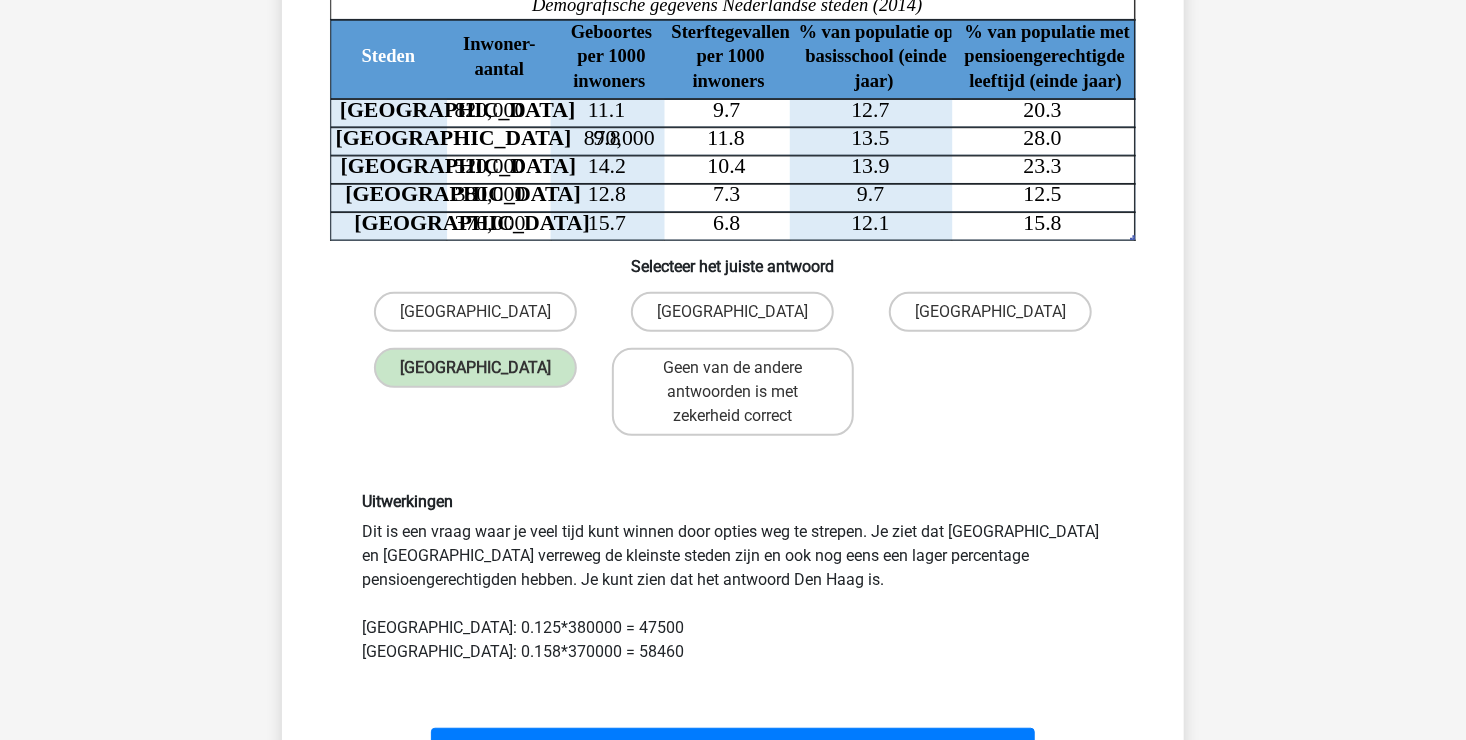 scroll, scrollTop: 292, scrollLeft: 0, axis: vertical 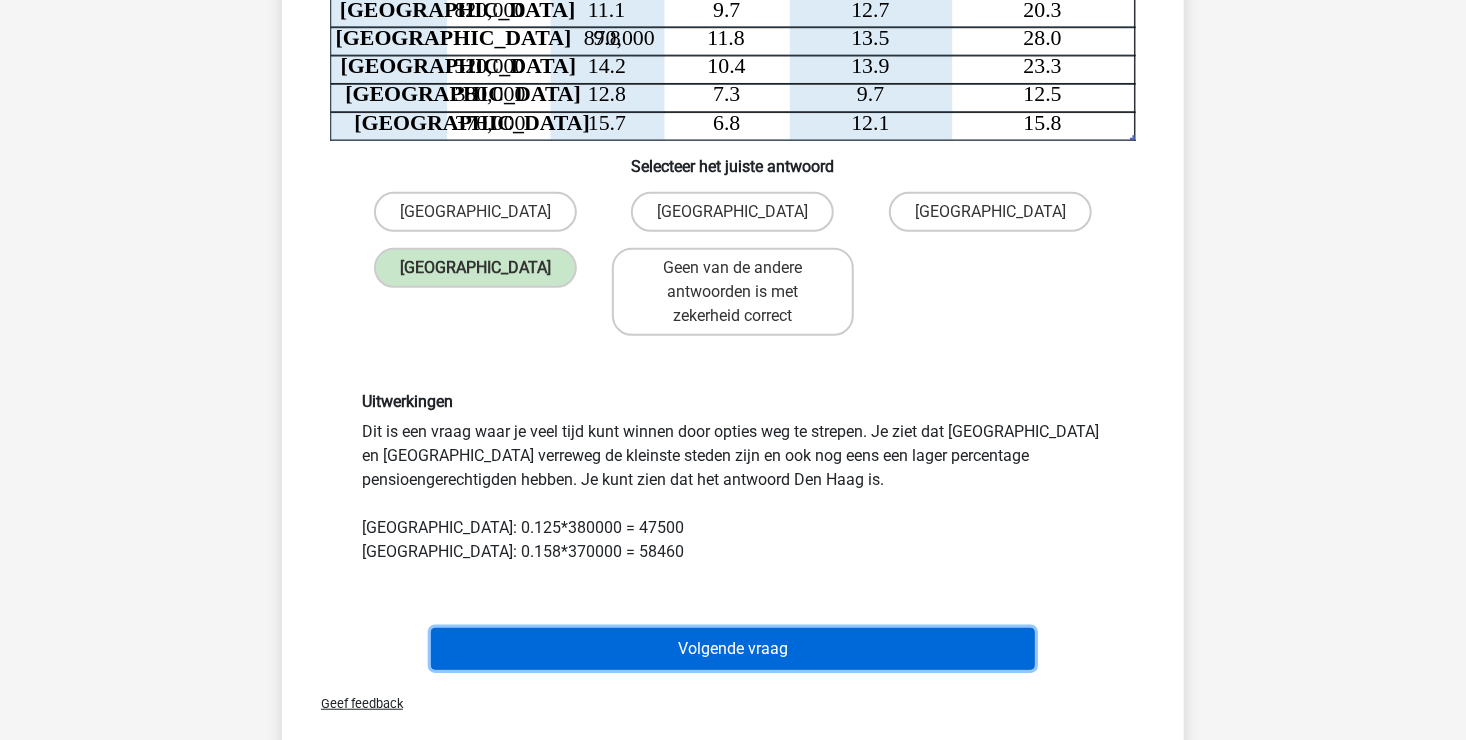 click on "Volgende vraag" at bounding box center (733, 649) 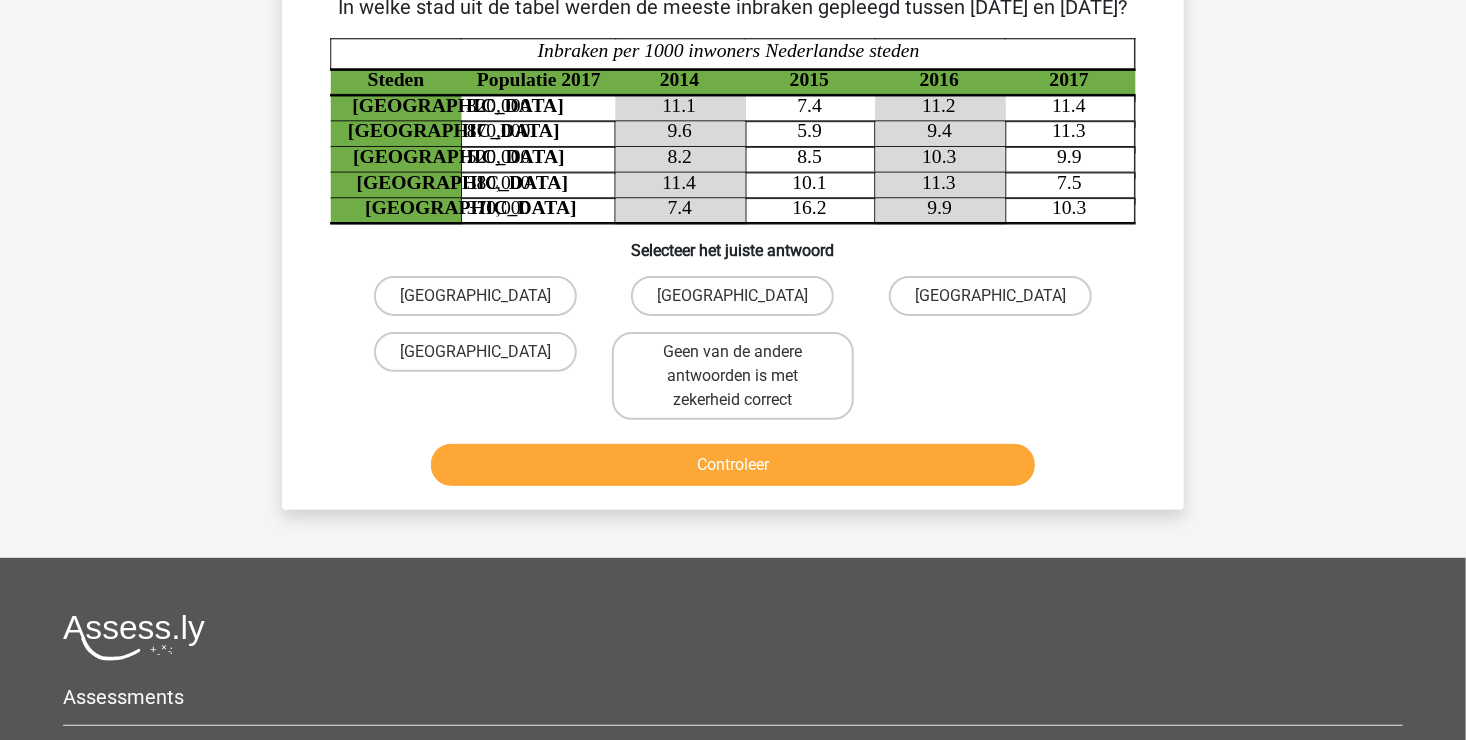 scroll, scrollTop: 92, scrollLeft: 0, axis: vertical 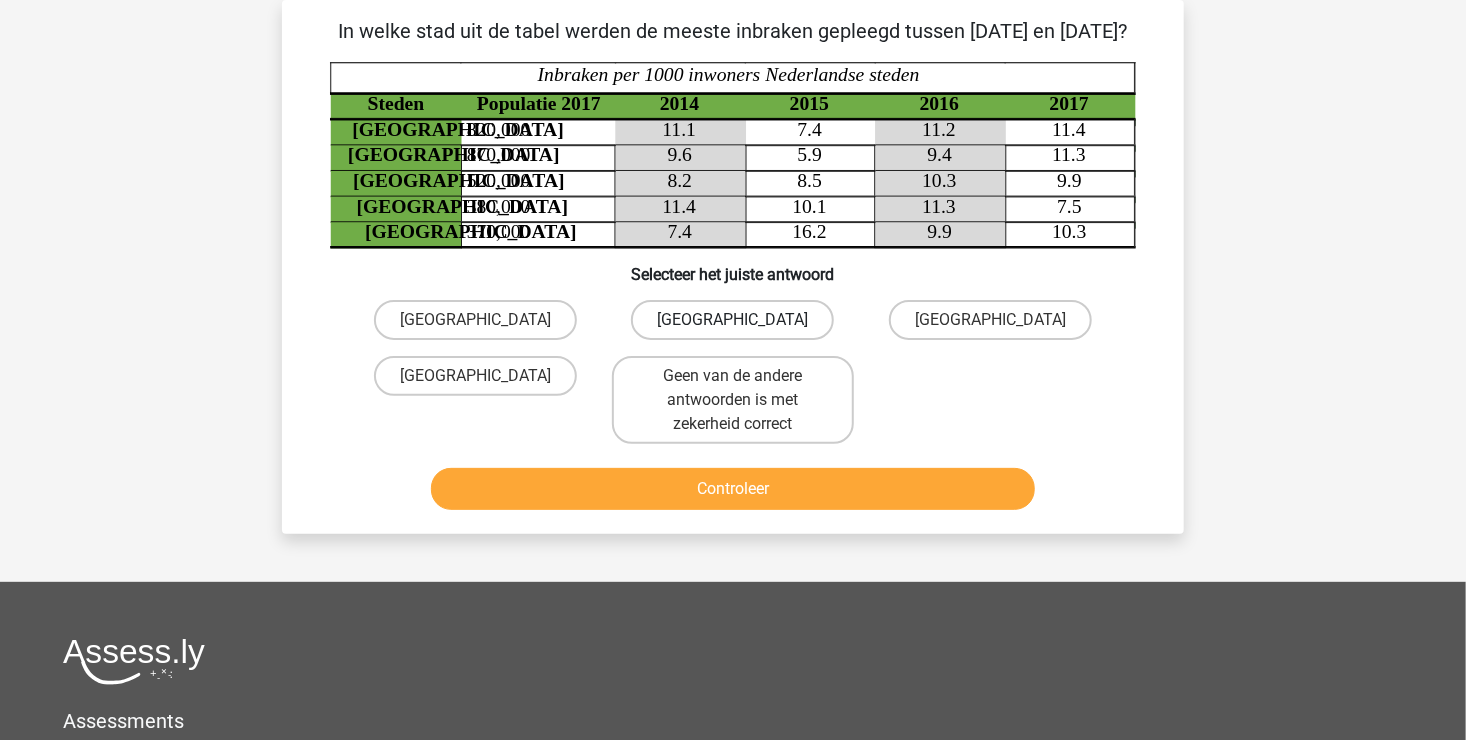 click on "Utrecht" at bounding box center [732, 320] 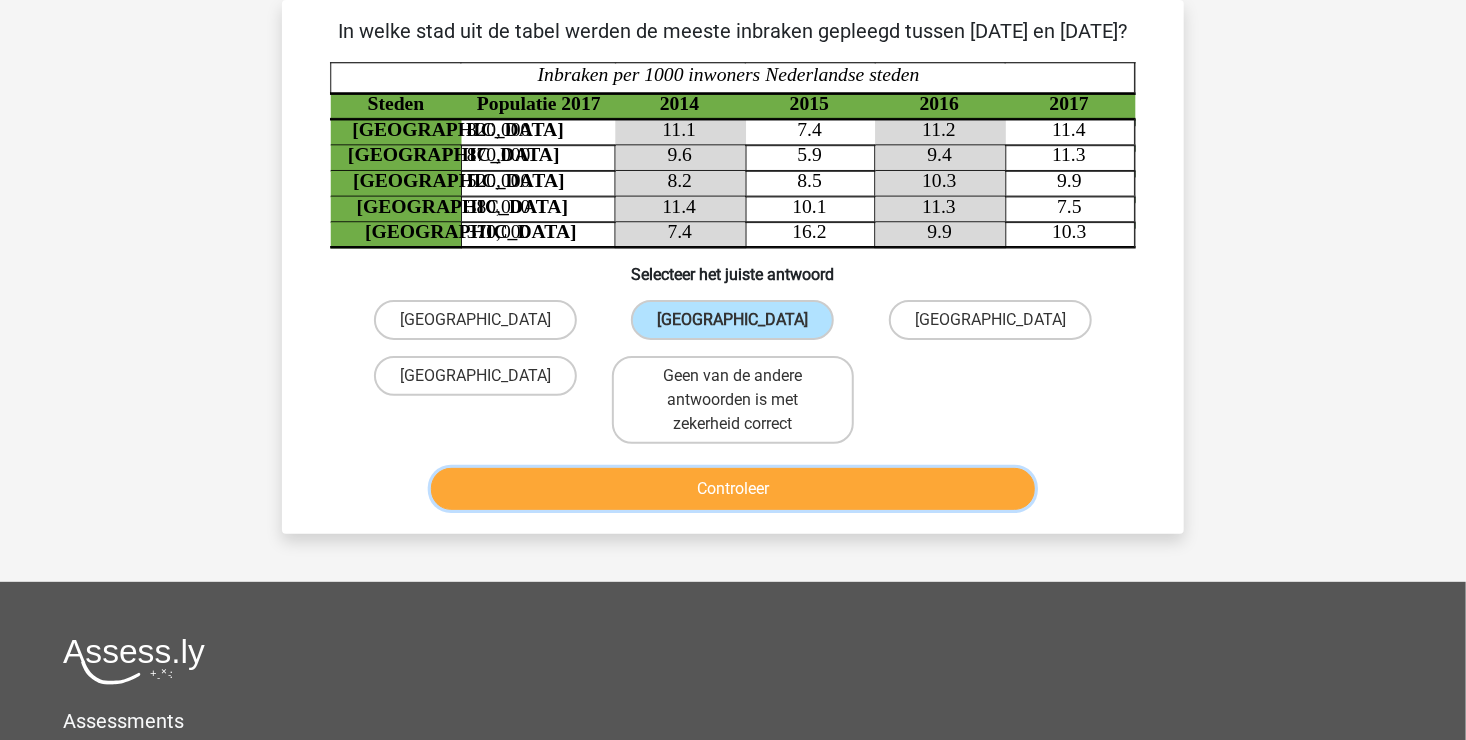click on "Controleer" at bounding box center [733, 489] 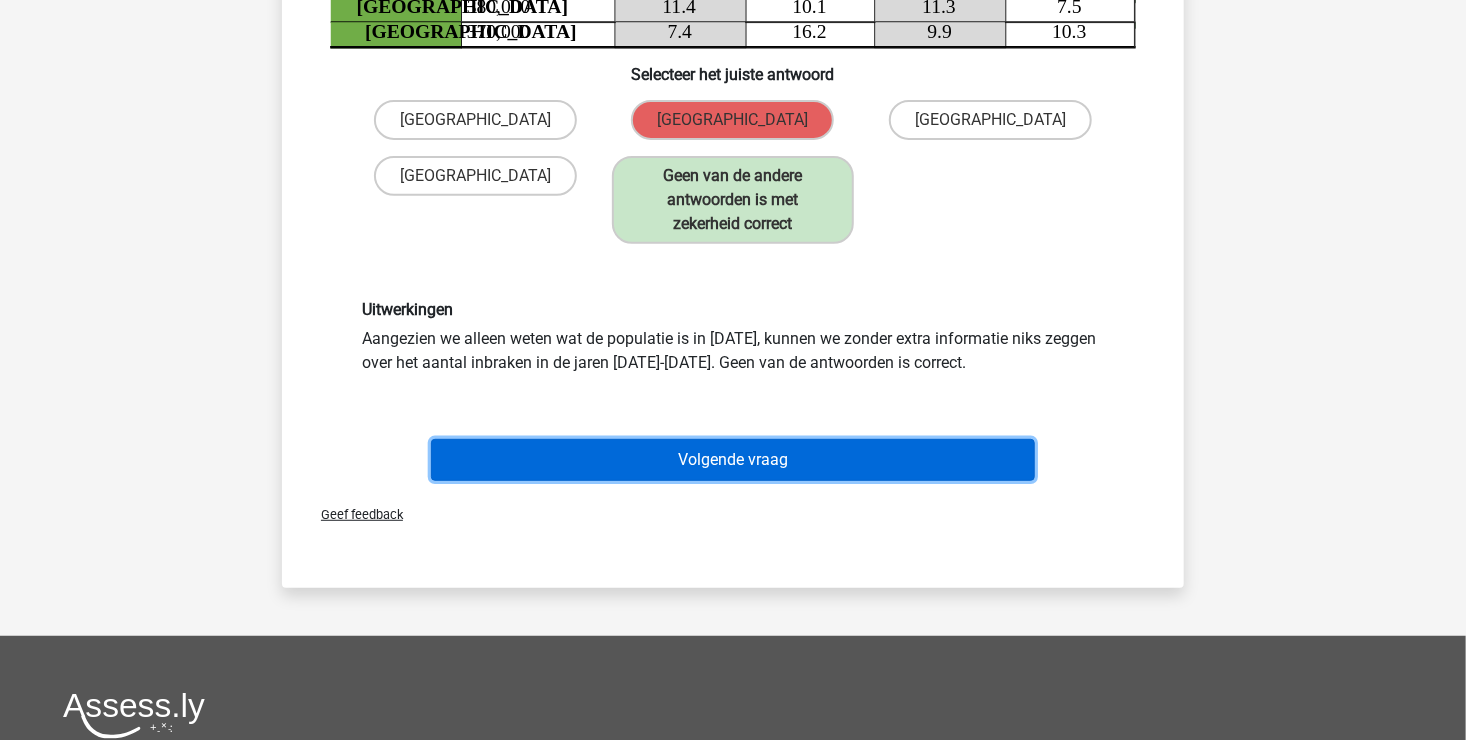 click on "Volgende vraag" at bounding box center (733, 460) 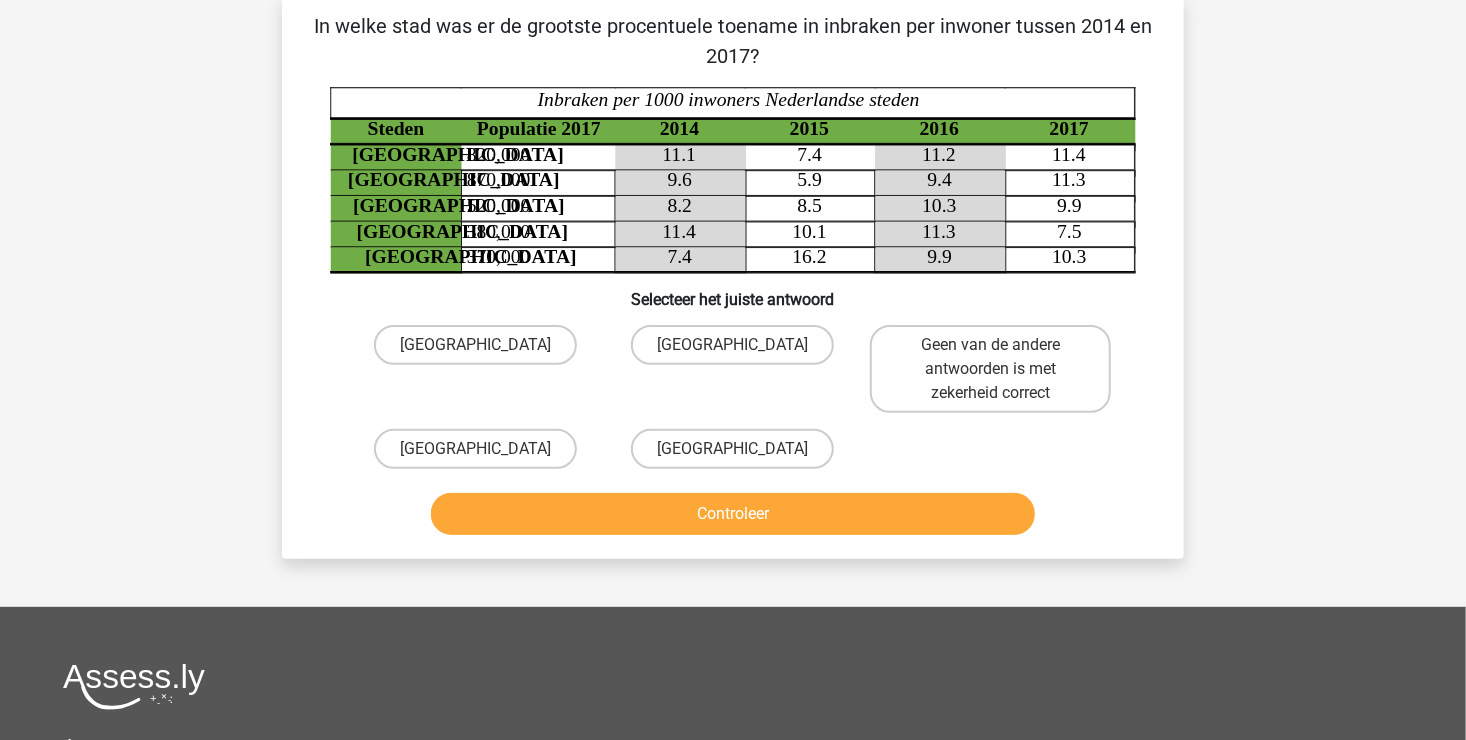 scroll, scrollTop: 92, scrollLeft: 0, axis: vertical 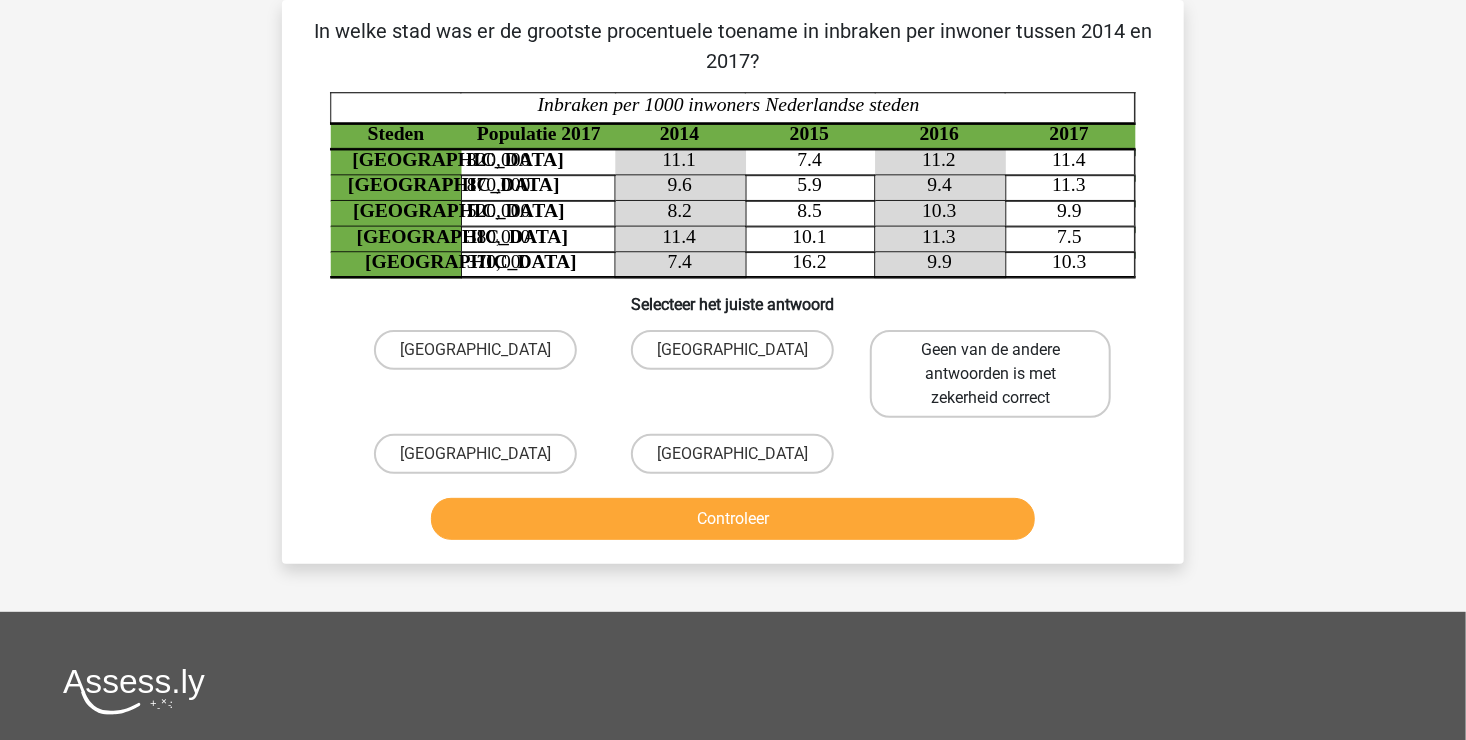 click on "Geen van de andere antwoorden is met zekerheid correct" at bounding box center (990, 374) 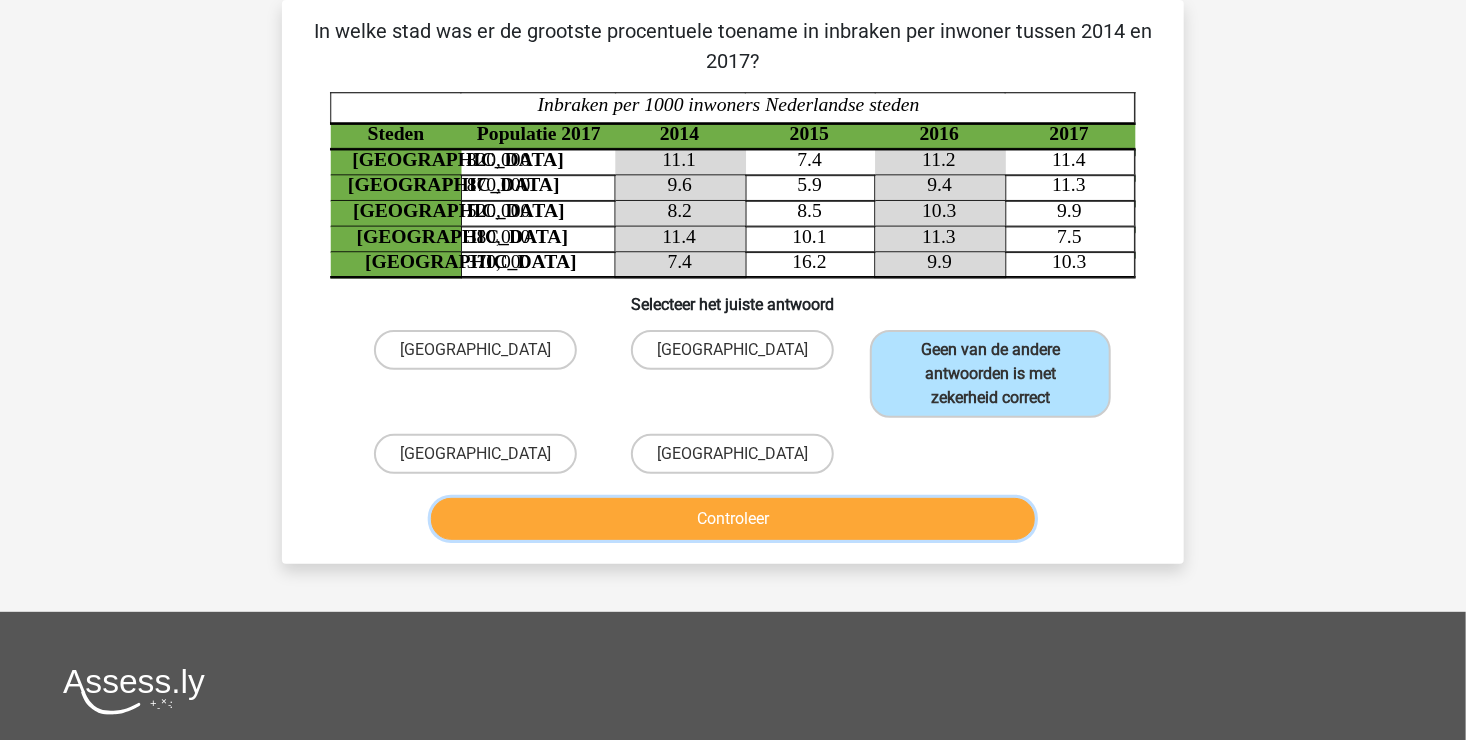 click on "Controleer" at bounding box center [733, 519] 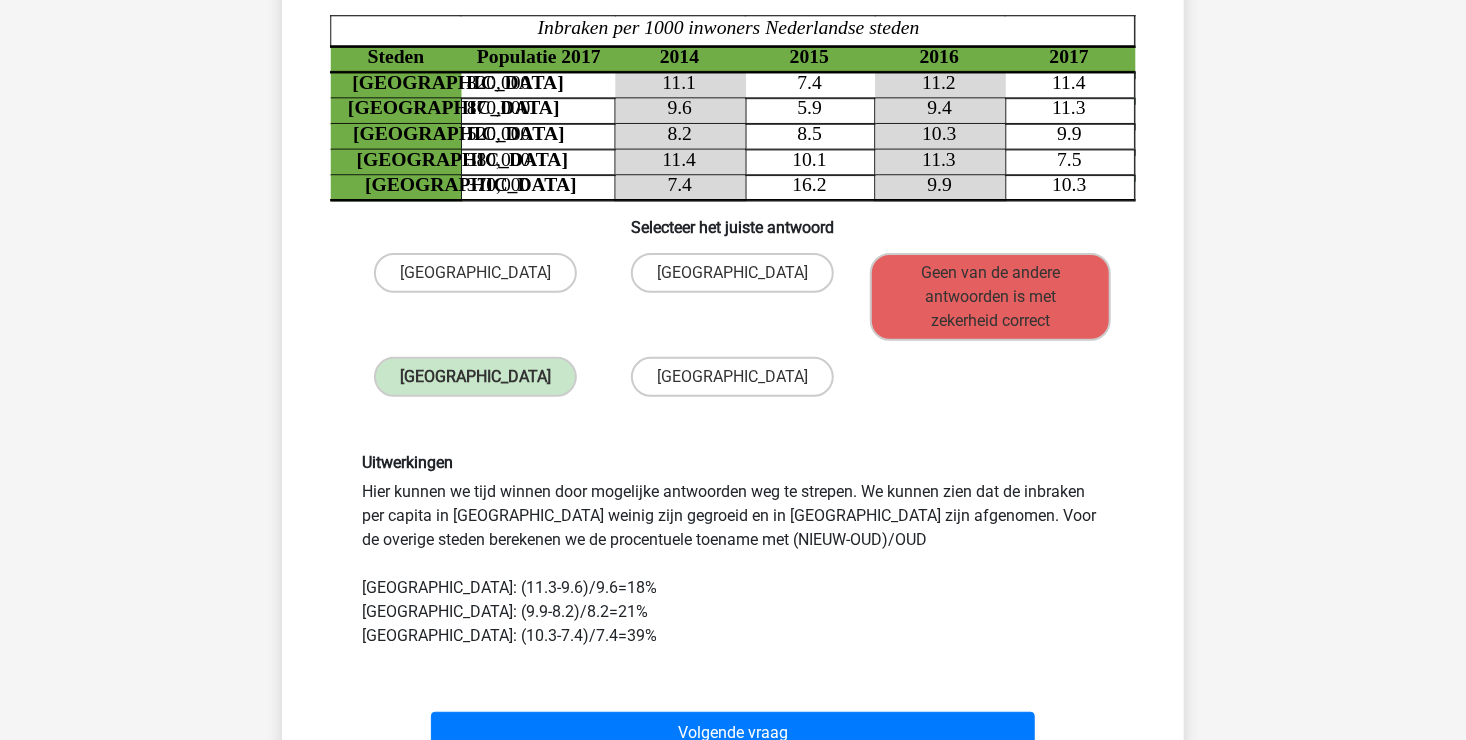 scroll, scrollTop: 192, scrollLeft: 0, axis: vertical 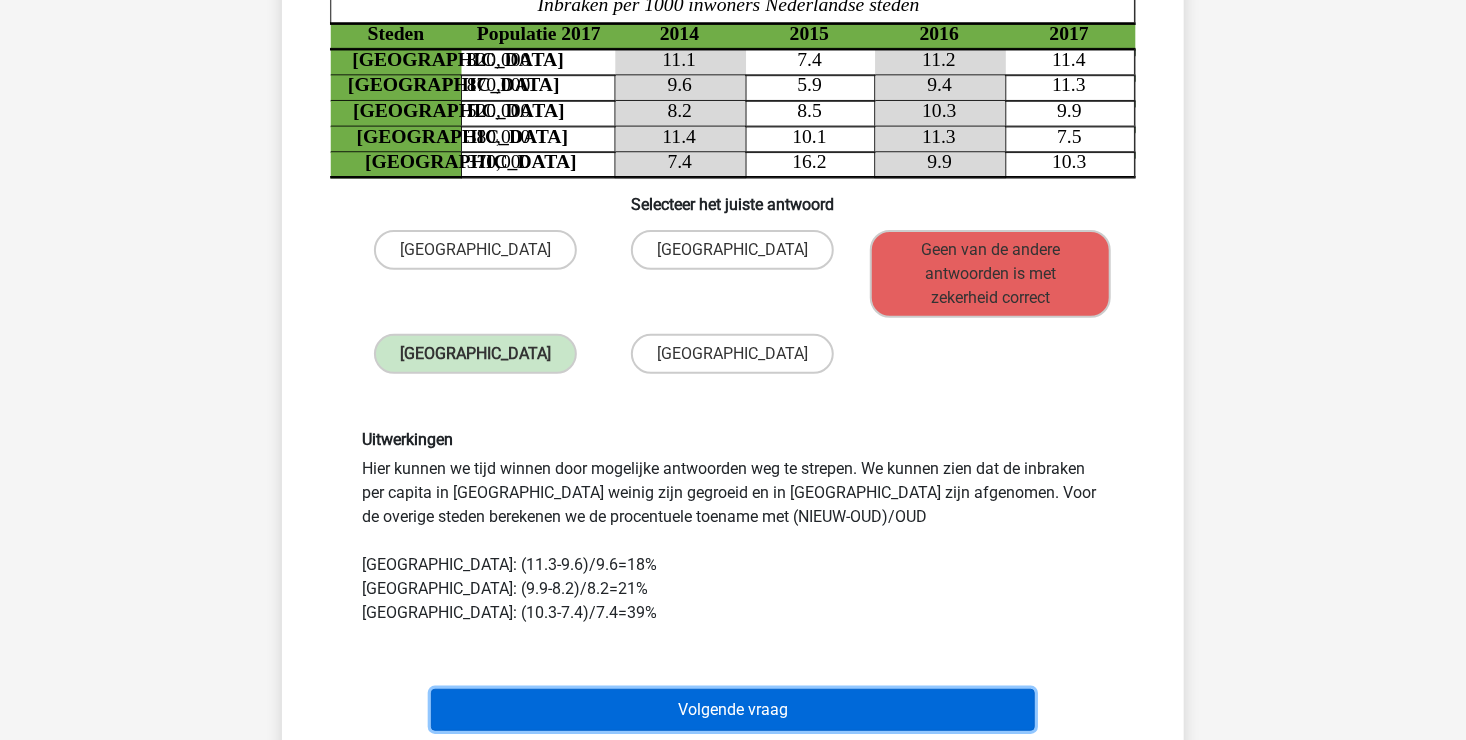 click on "Volgende vraag" at bounding box center [733, 710] 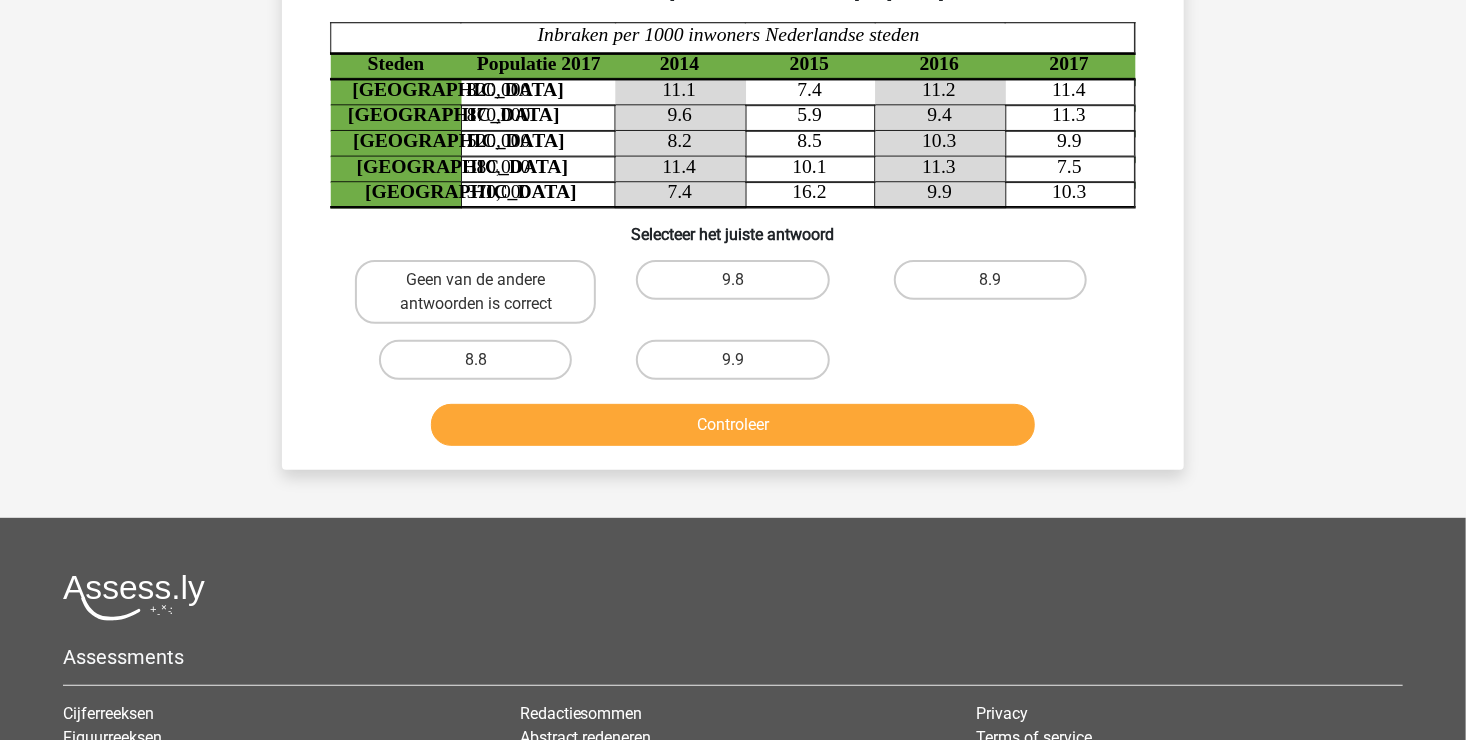 scroll, scrollTop: 92, scrollLeft: 0, axis: vertical 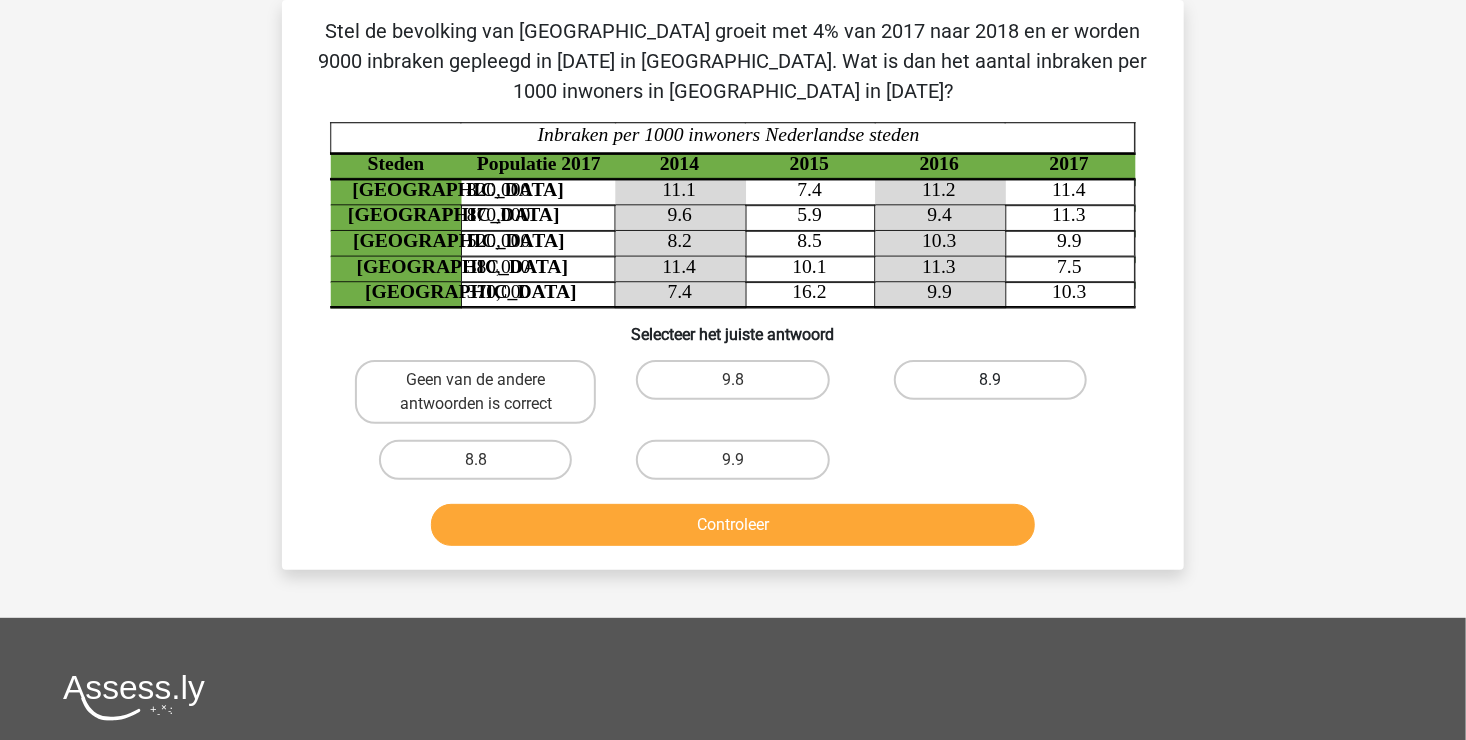 click on "8.9" at bounding box center [990, 380] 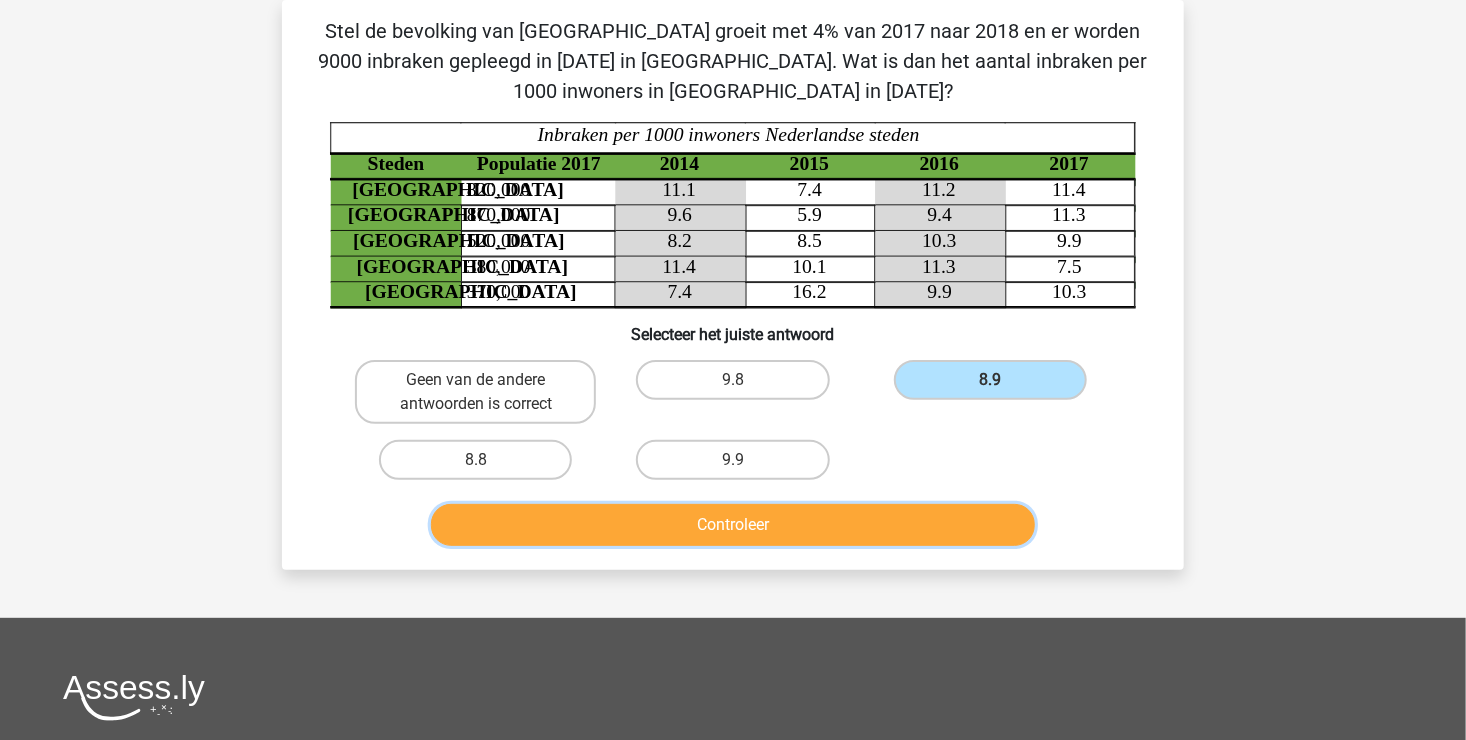 click on "Controleer" at bounding box center (733, 525) 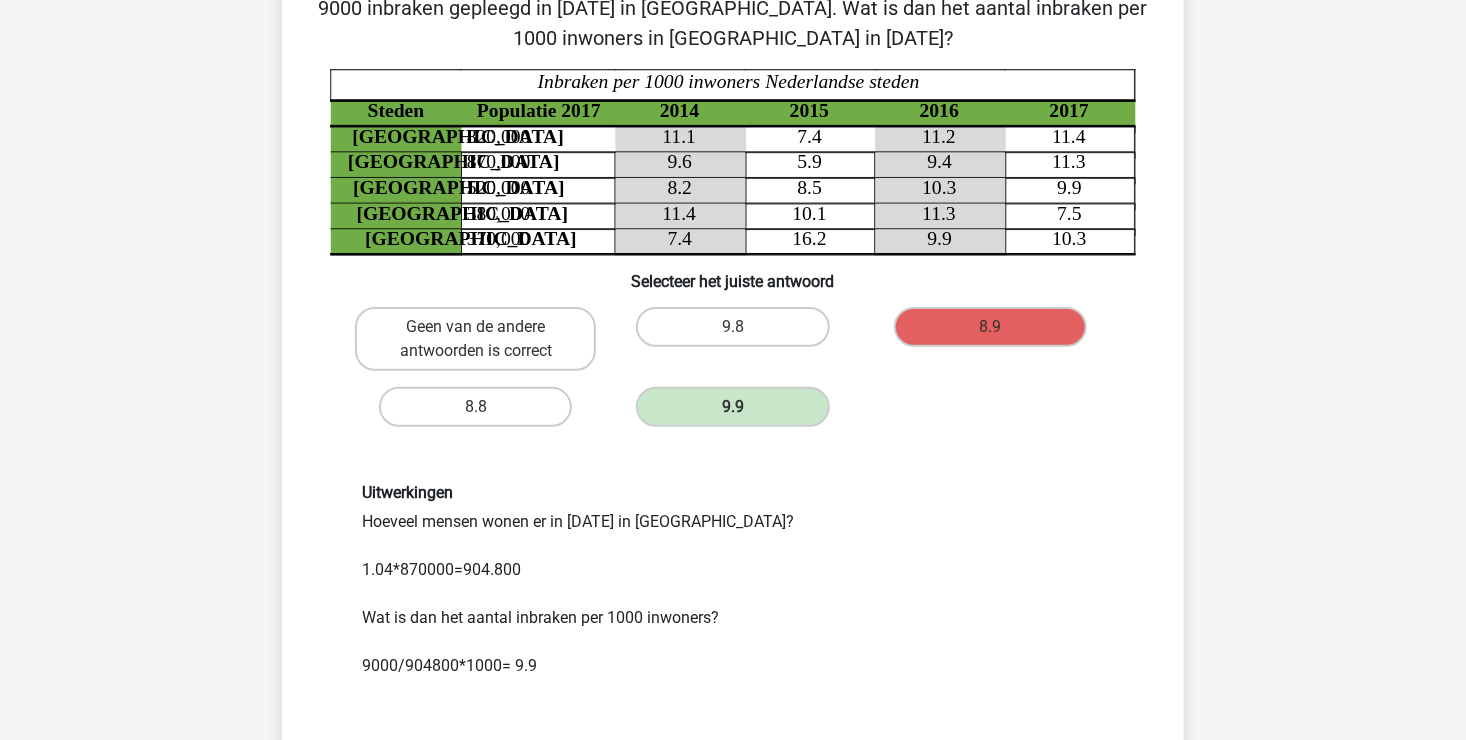 scroll, scrollTop: 192, scrollLeft: 0, axis: vertical 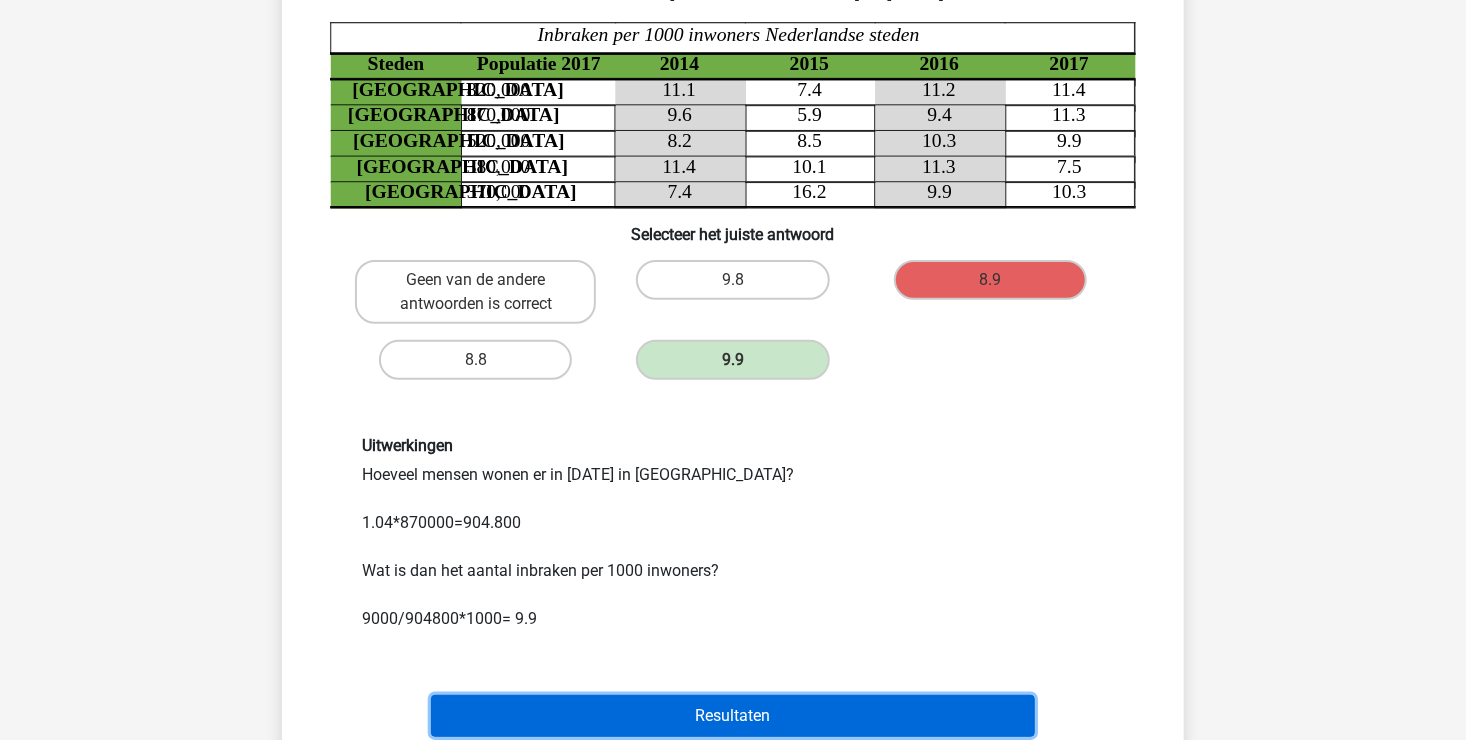 click on "Resultaten" at bounding box center [733, 716] 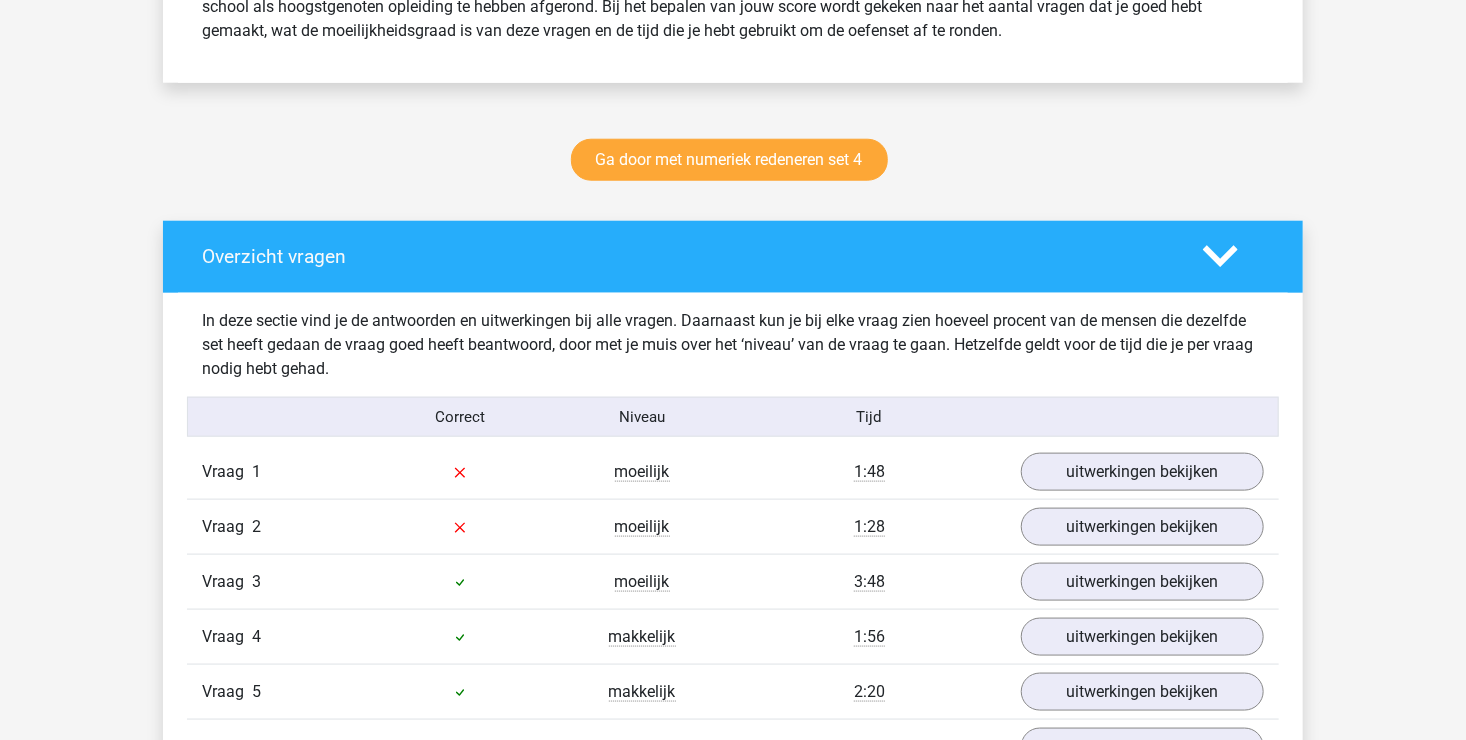 scroll, scrollTop: 800, scrollLeft: 0, axis: vertical 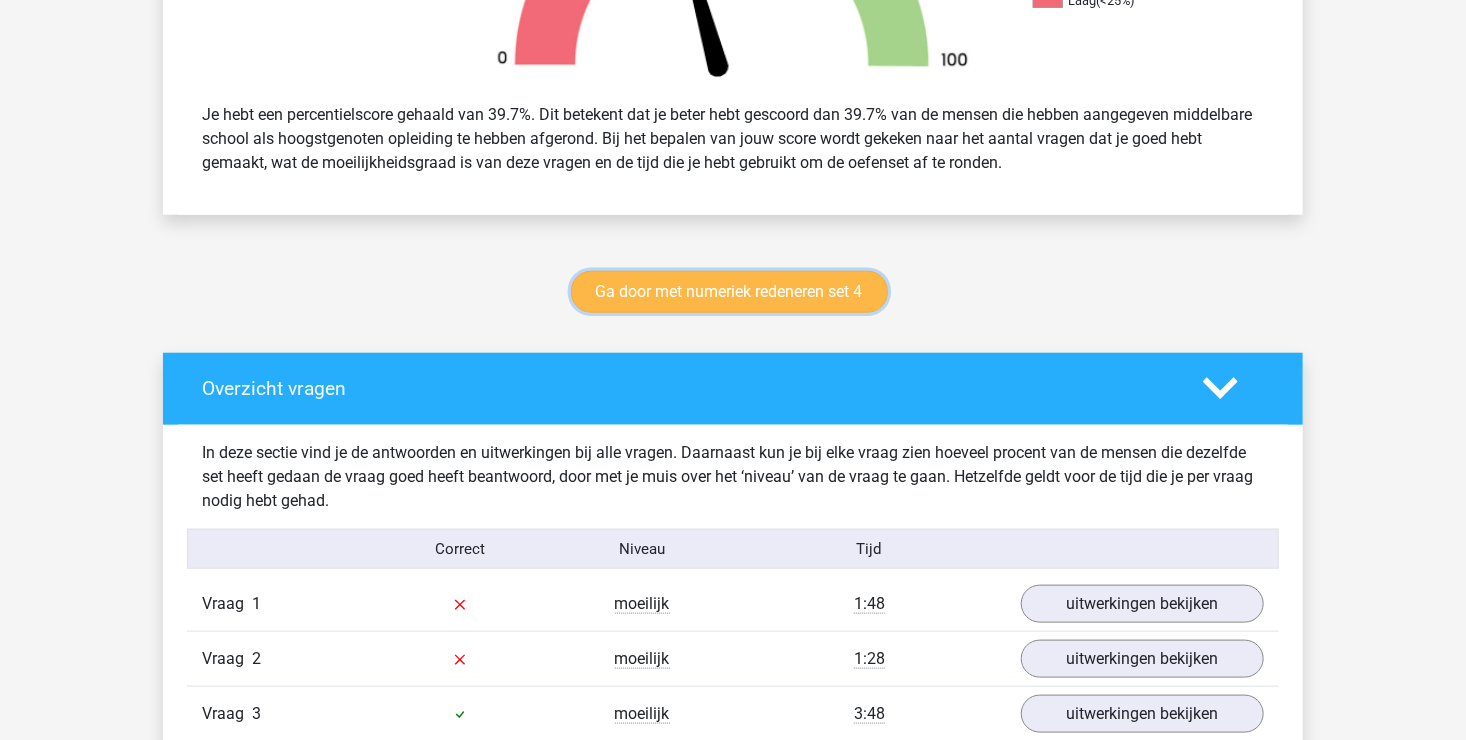 click on "Ga door met numeriek redeneren set 4" at bounding box center [729, 292] 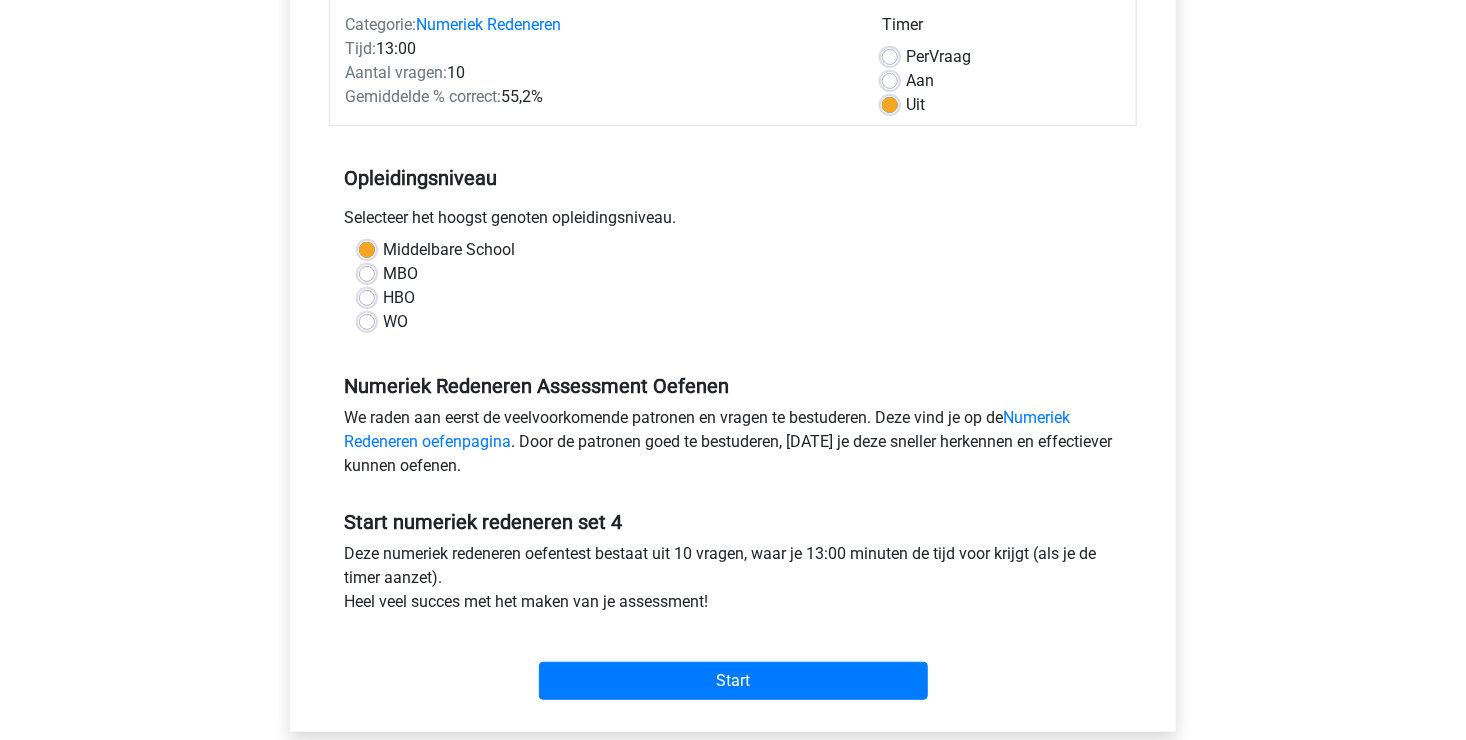 scroll, scrollTop: 300, scrollLeft: 0, axis: vertical 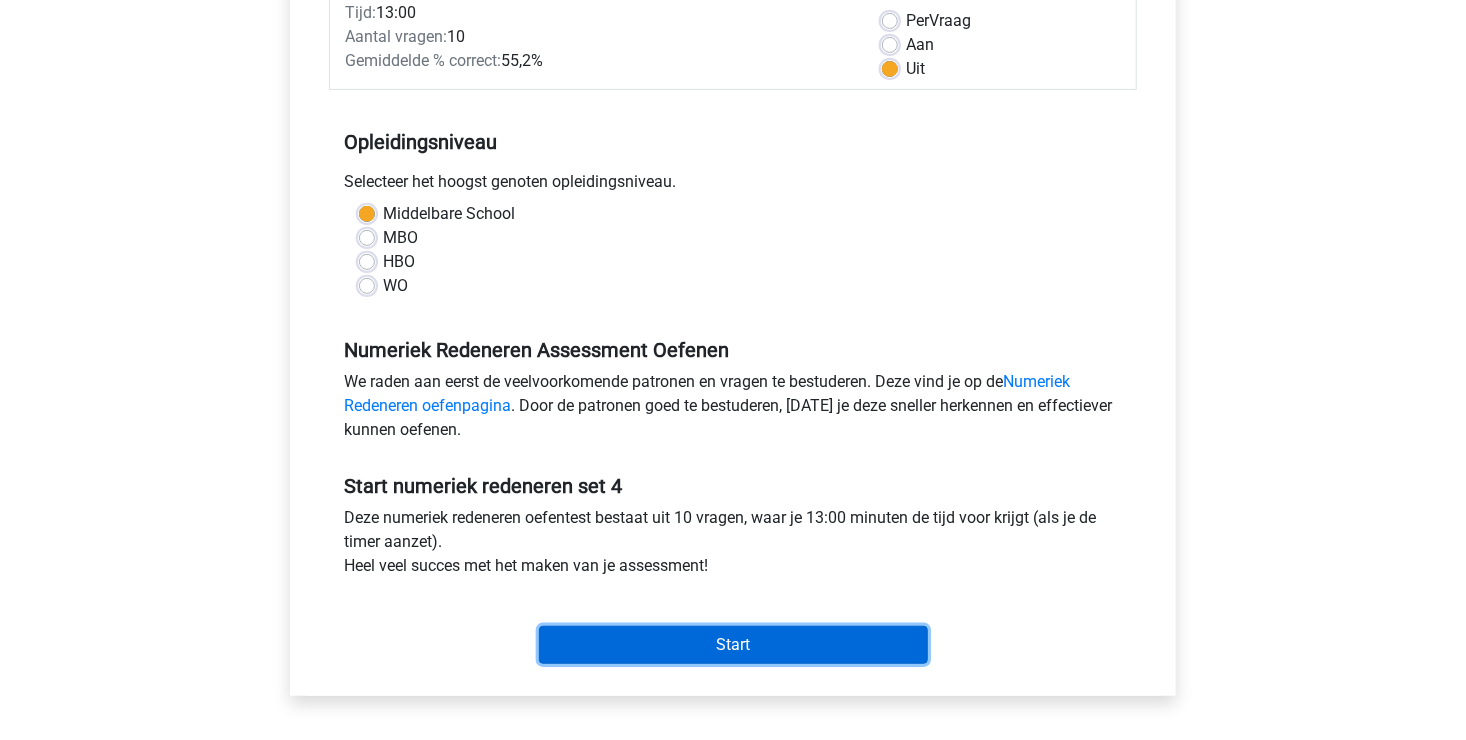 click on "Start" at bounding box center [733, 645] 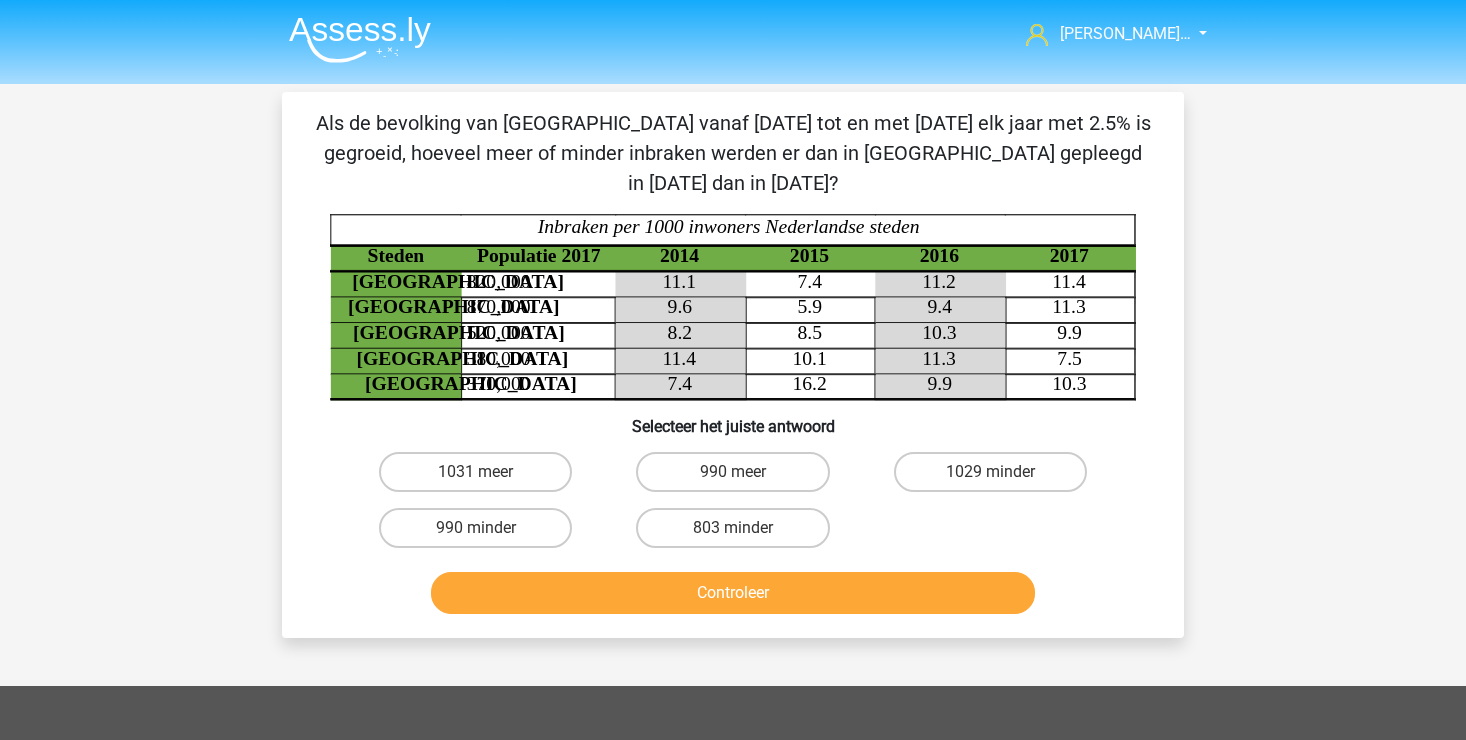 scroll, scrollTop: 0, scrollLeft: 0, axis: both 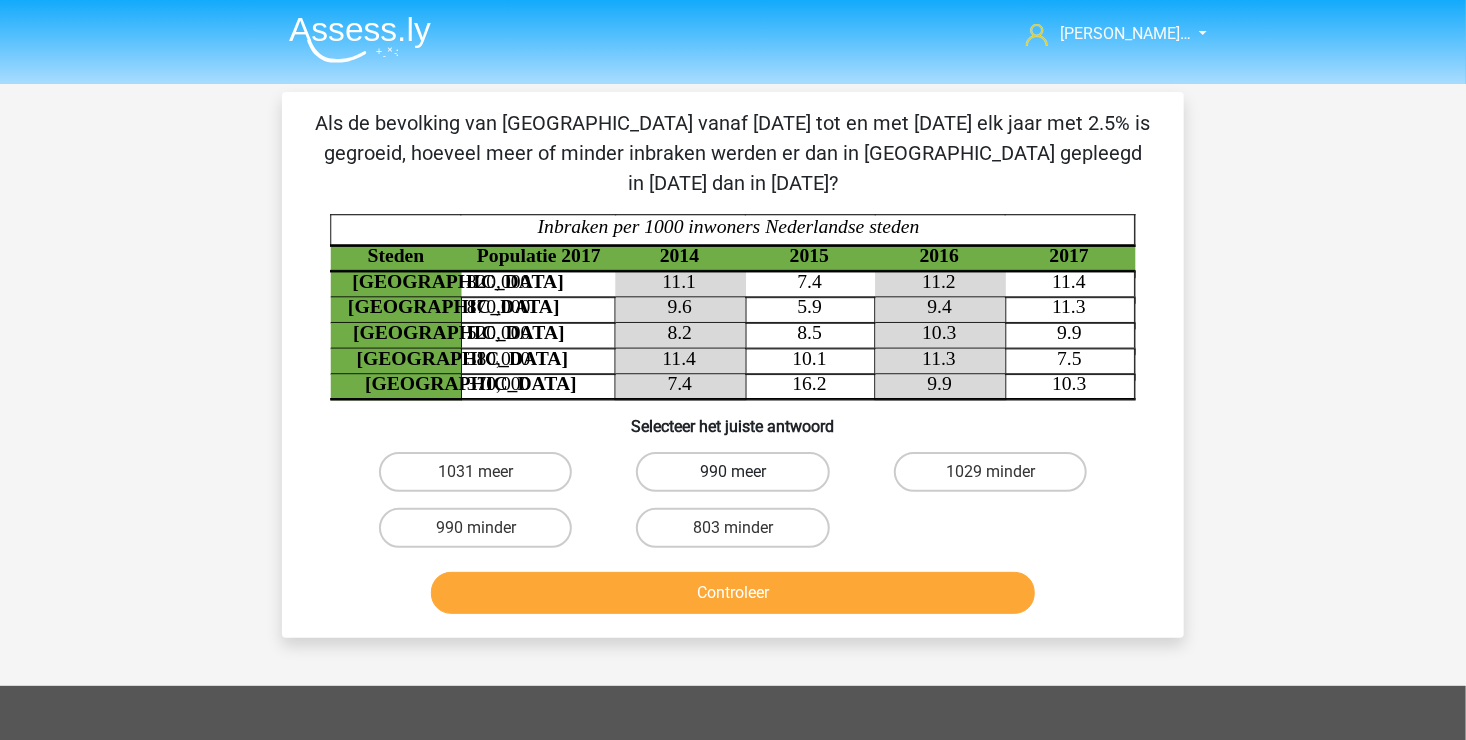click on "990 meer" at bounding box center (732, 472) 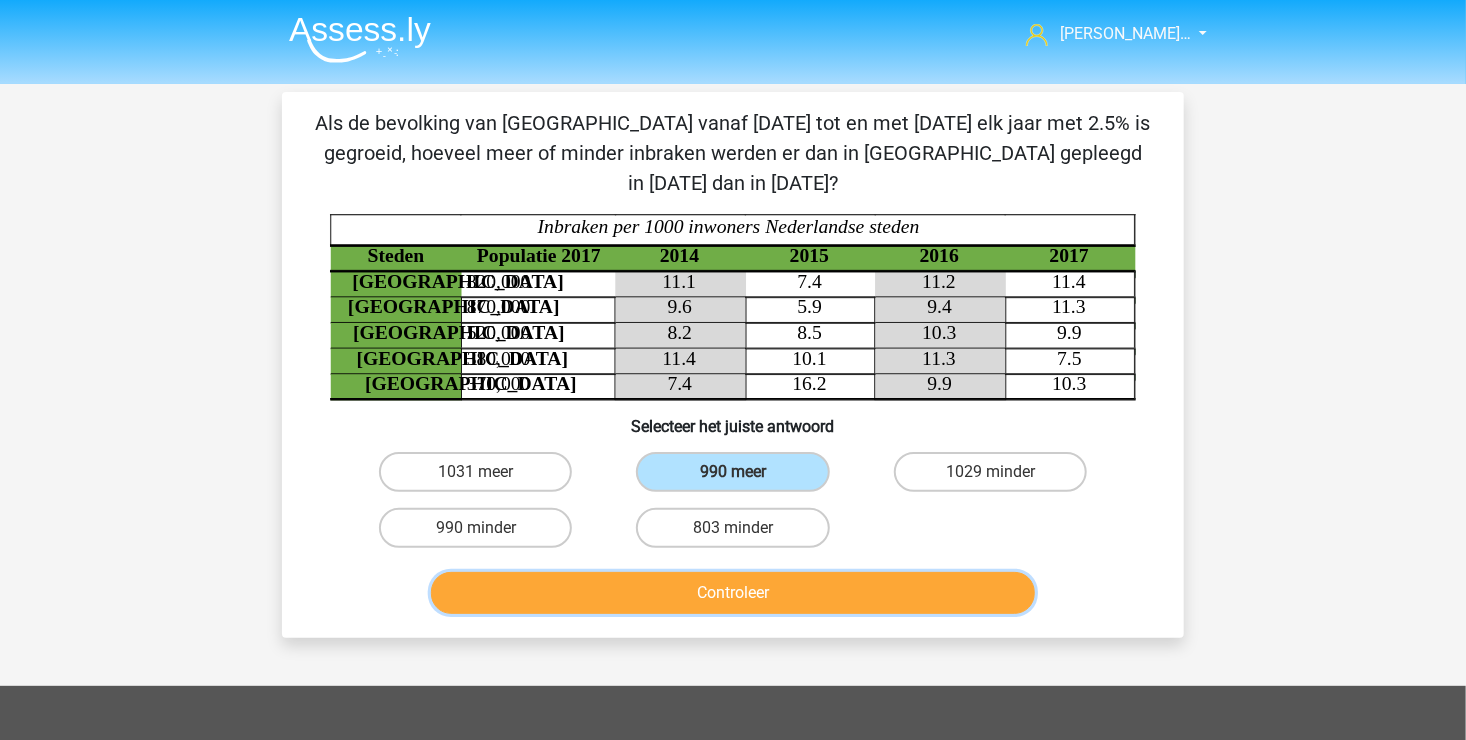 click on "Controleer" at bounding box center (733, 593) 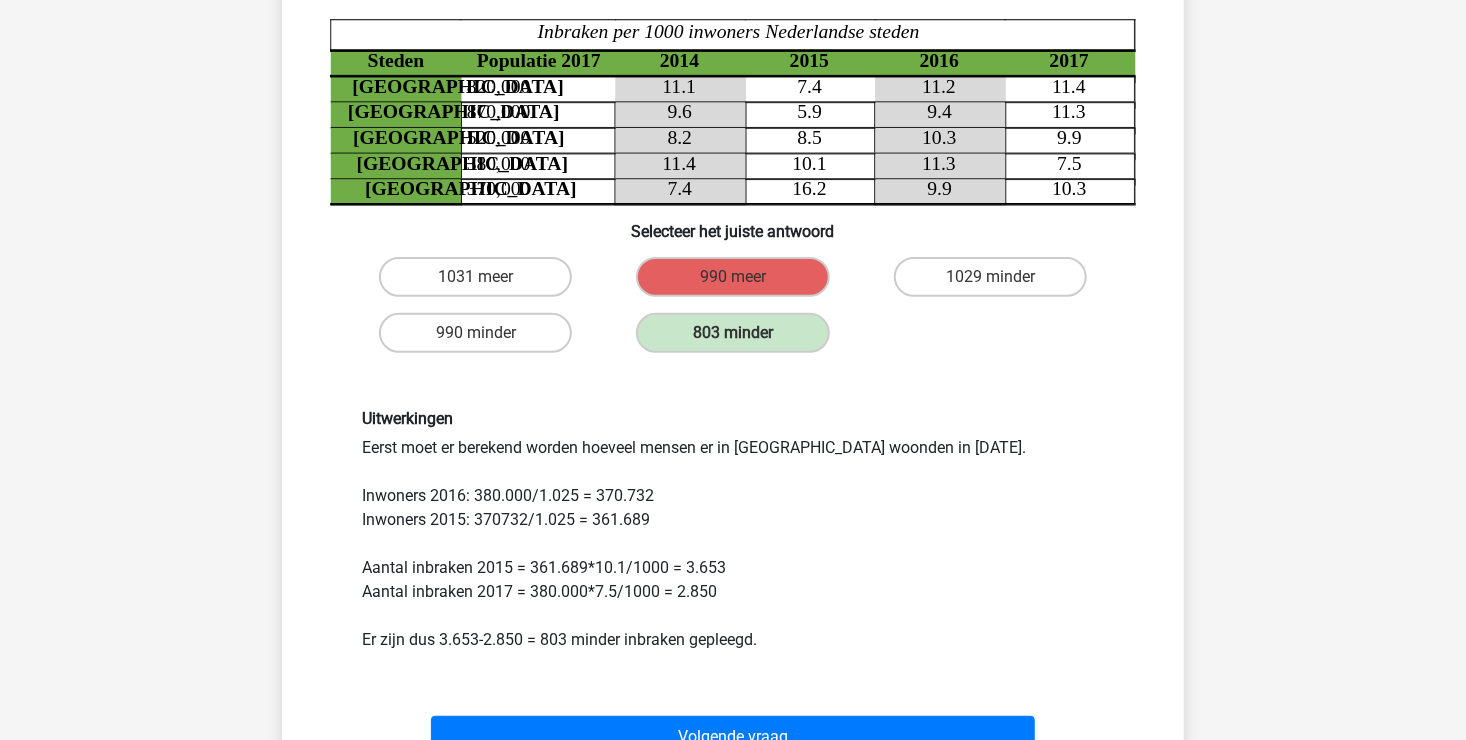 scroll, scrollTop: 200, scrollLeft: 0, axis: vertical 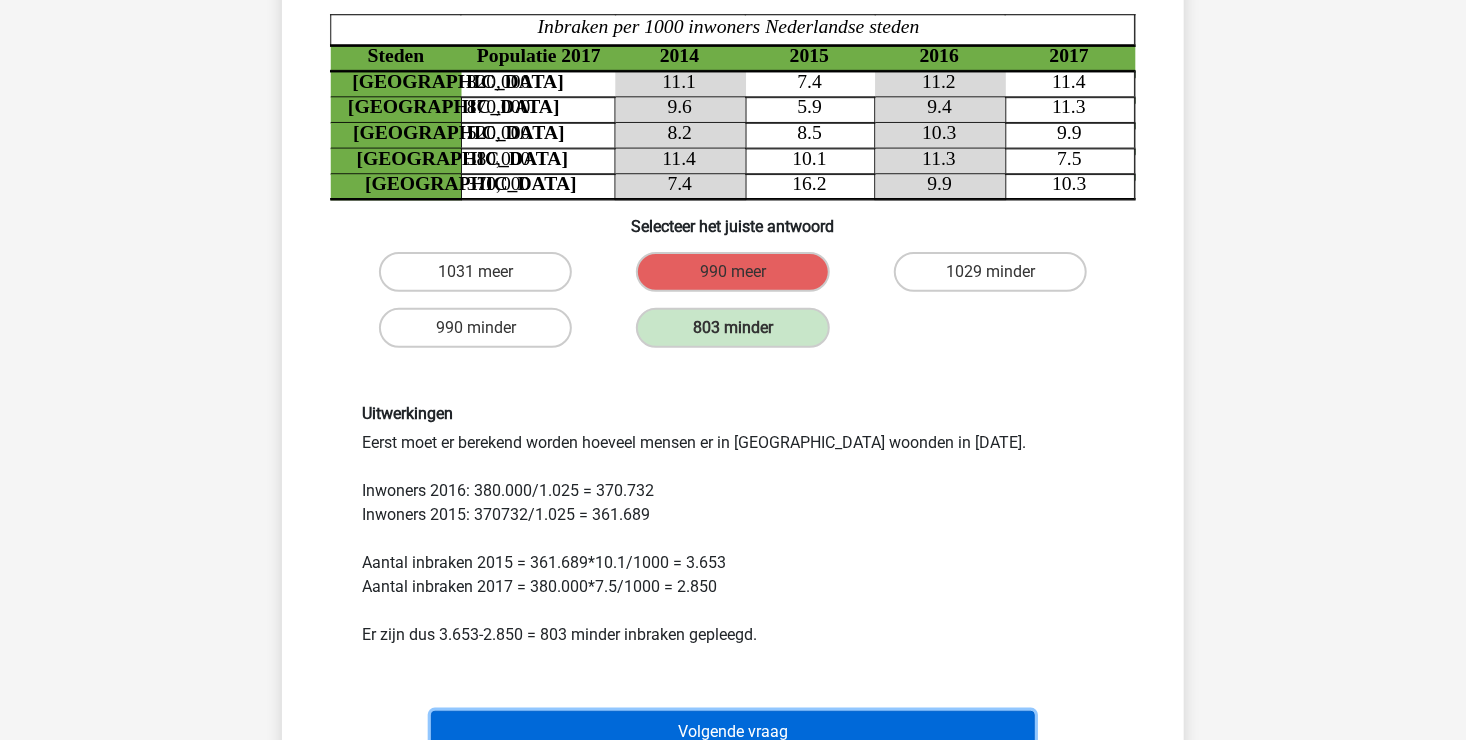 click on "Volgende vraag" at bounding box center [733, 732] 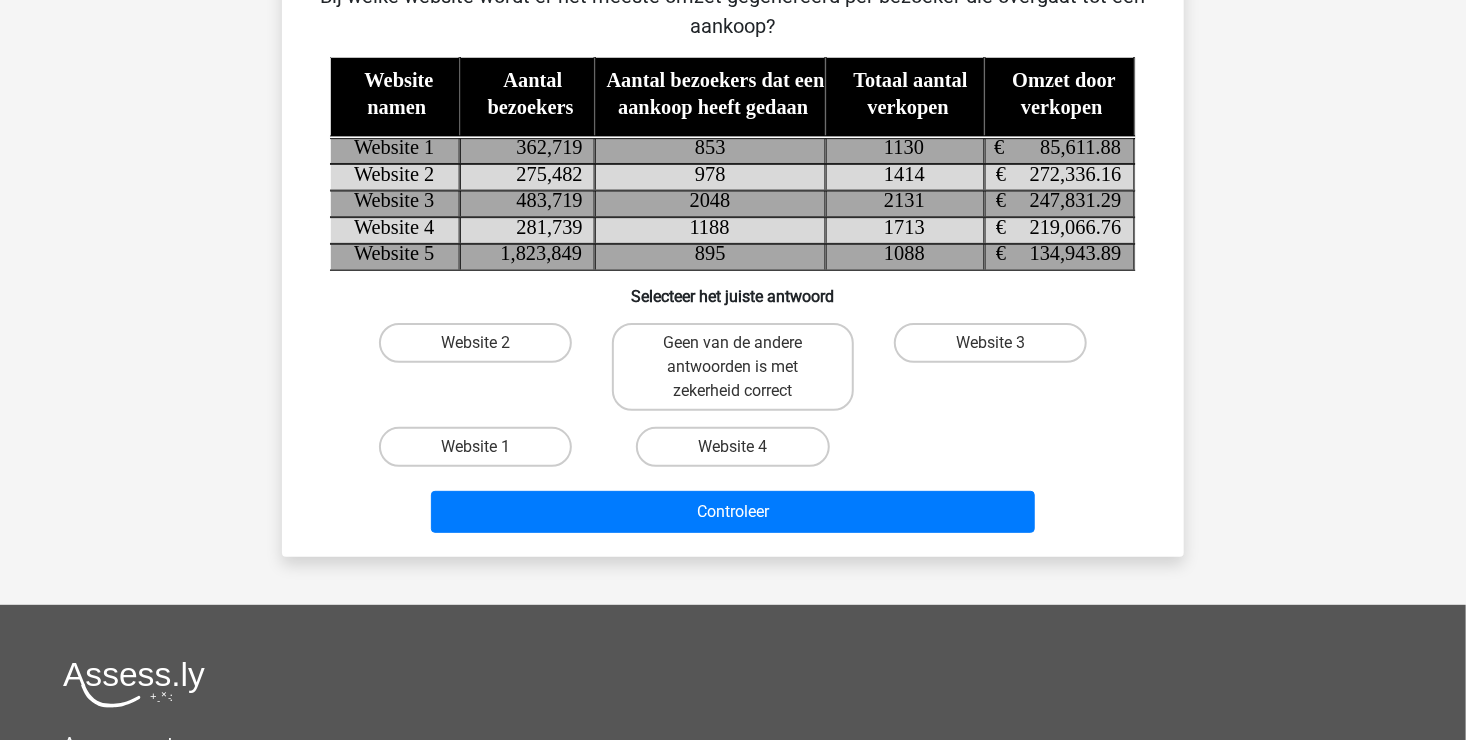 scroll, scrollTop: 92, scrollLeft: 0, axis: vertical 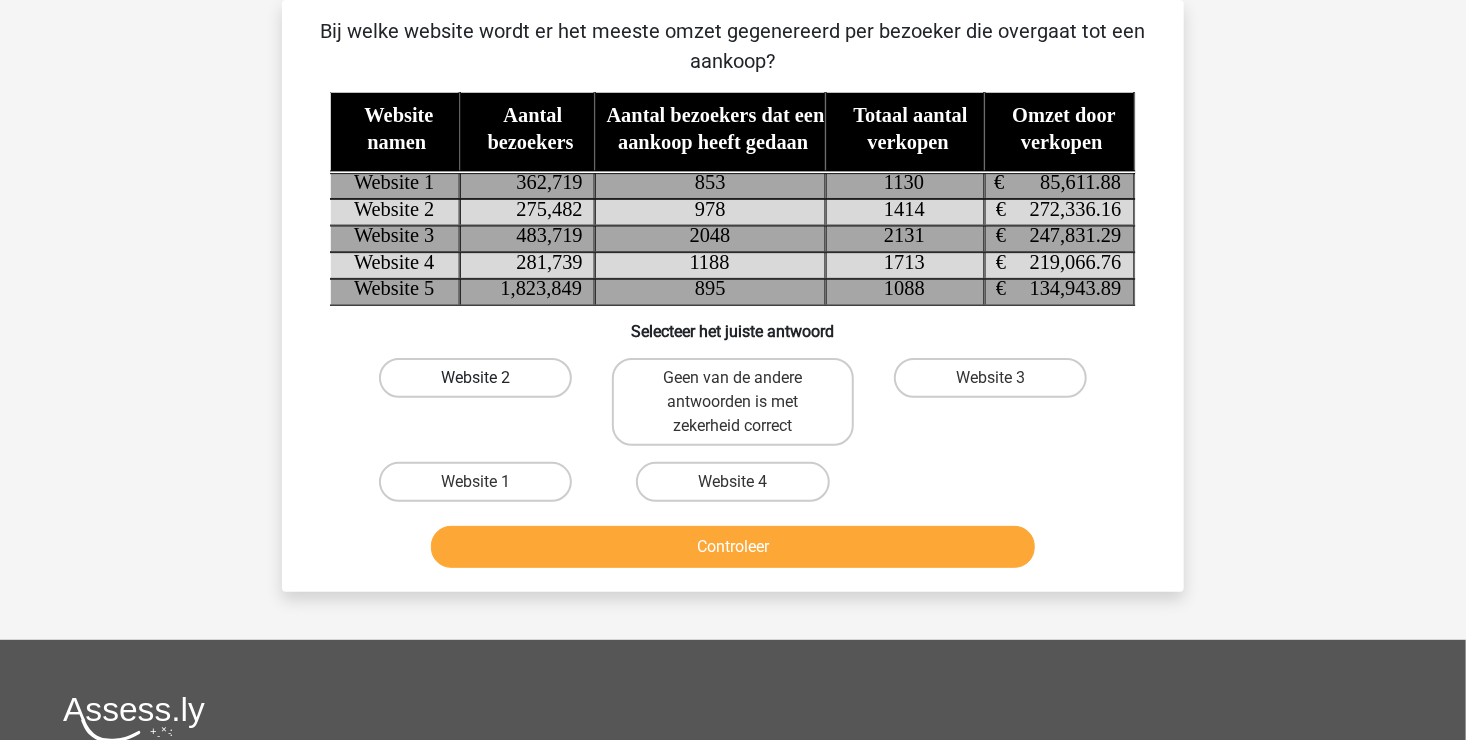 click on "Website 2" at bounding box center [475, 378] 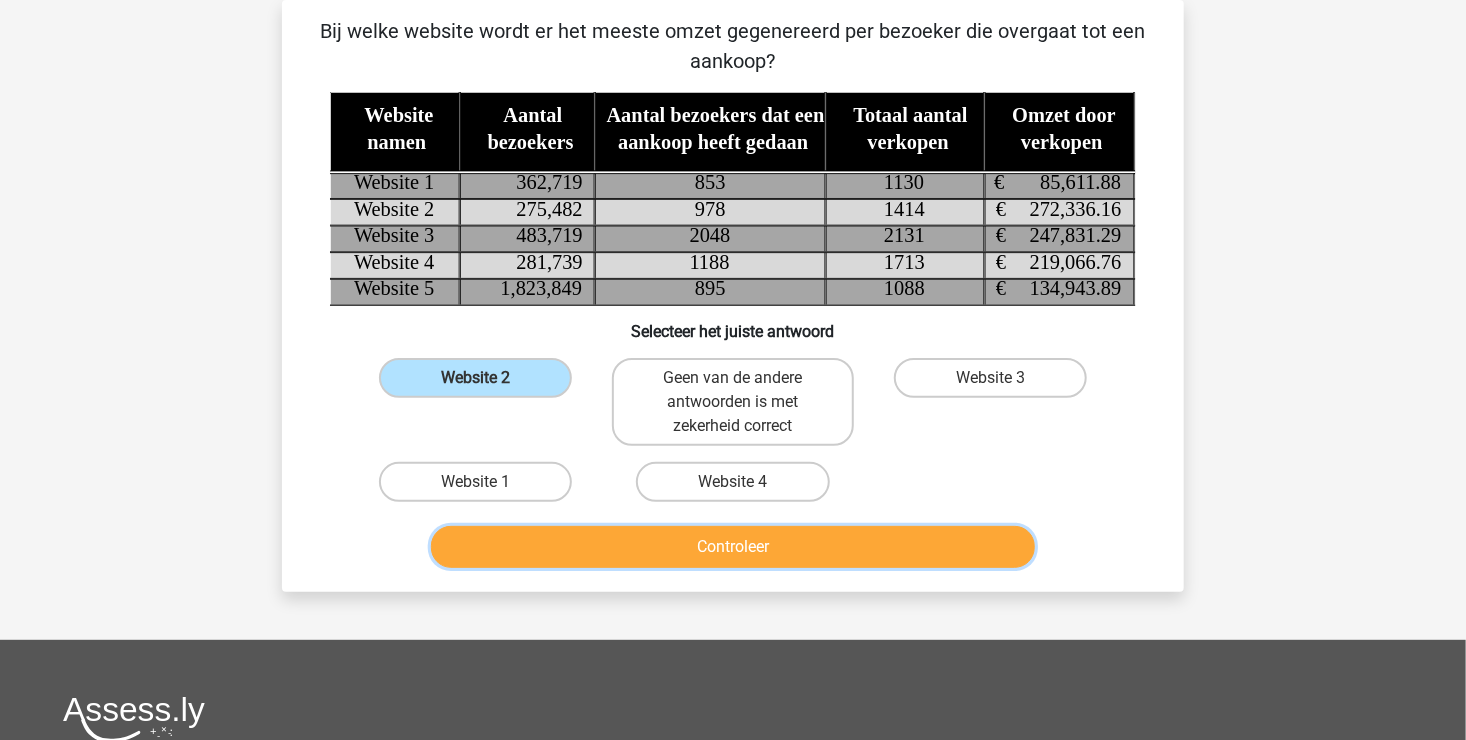 click on "Controleer" at bounding box center [733, 547] 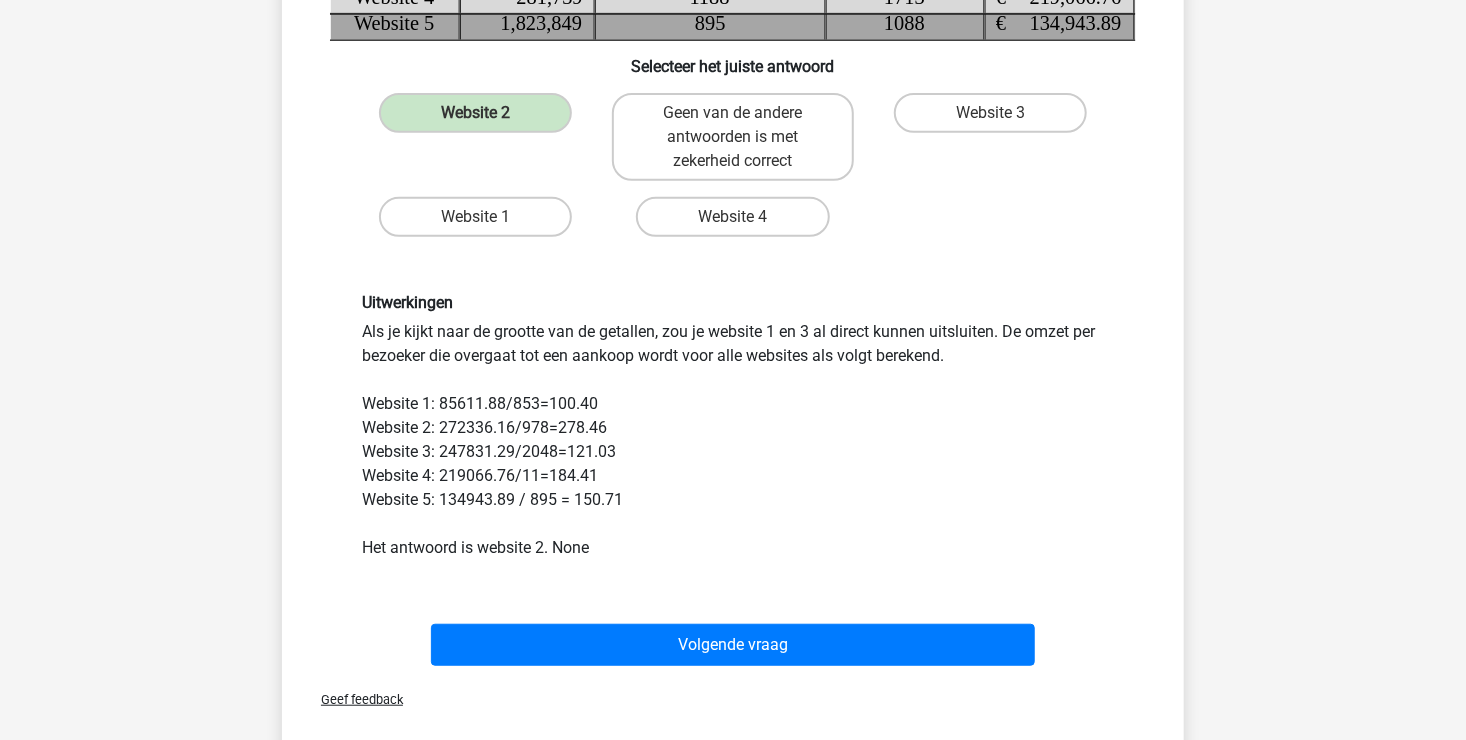 scroll, scrollTop: 392, scrollLeft: 0, axis: vertical 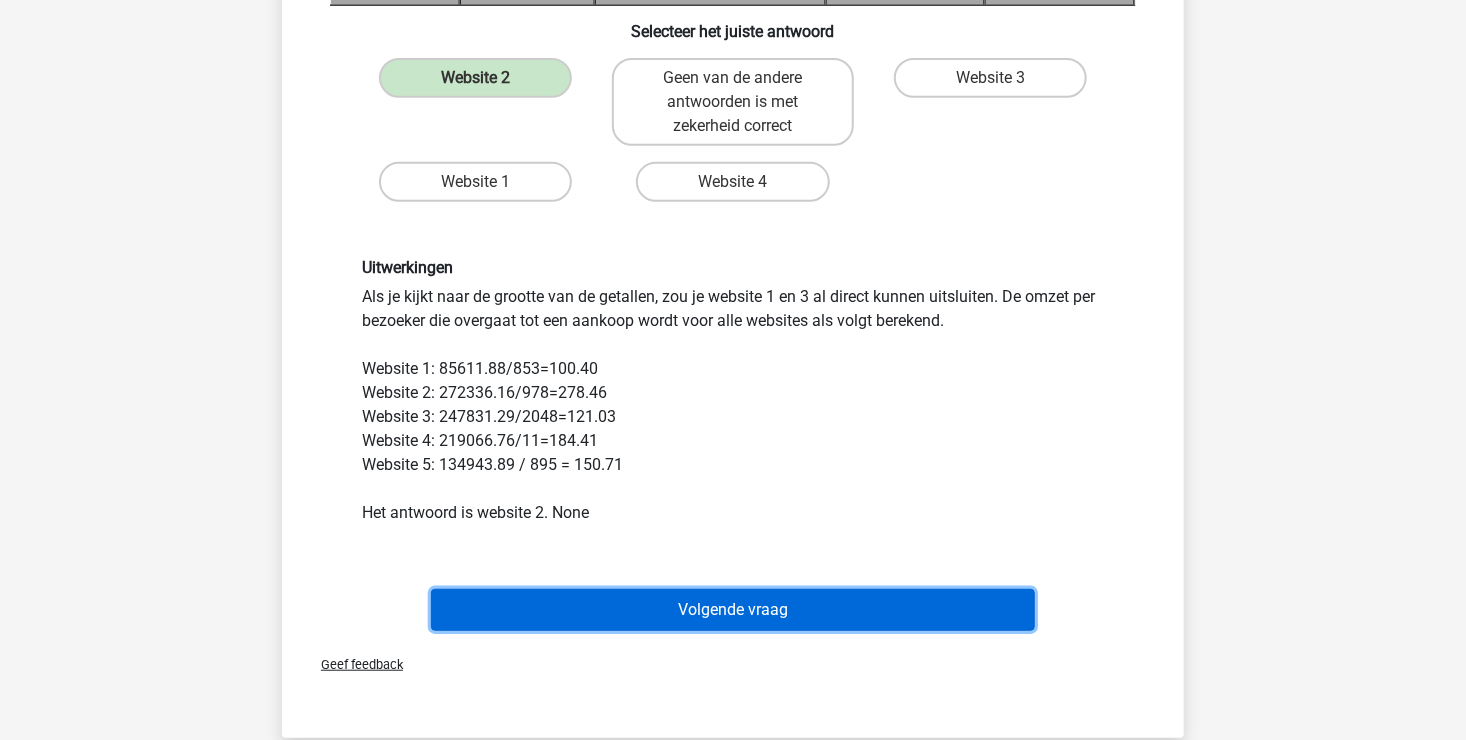 click on "Volgende vraag" at bounding box center (733, 610) 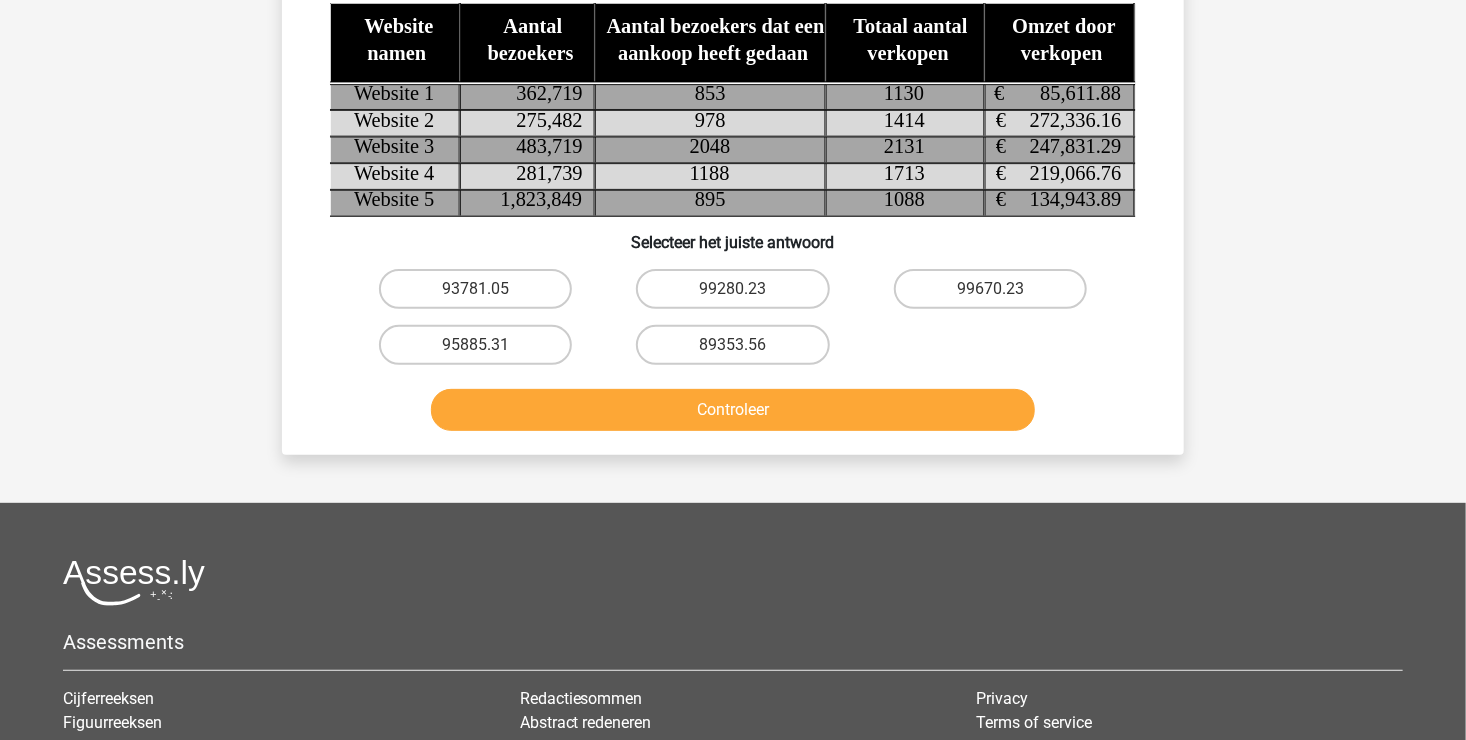scroll, scrollTop: 92, scrollLeft: 0, axis: vertical 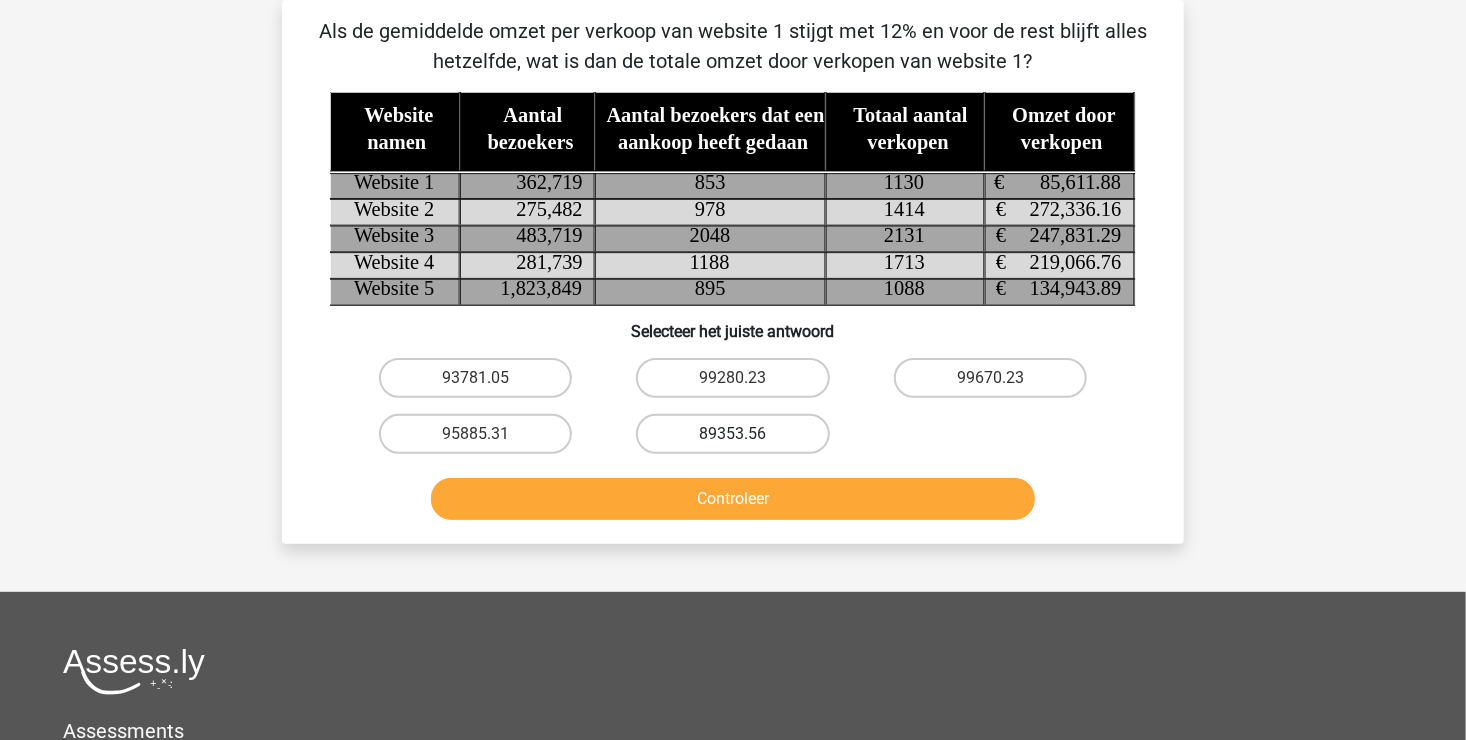 click on "89353.56" at bounding box center (732, 434) 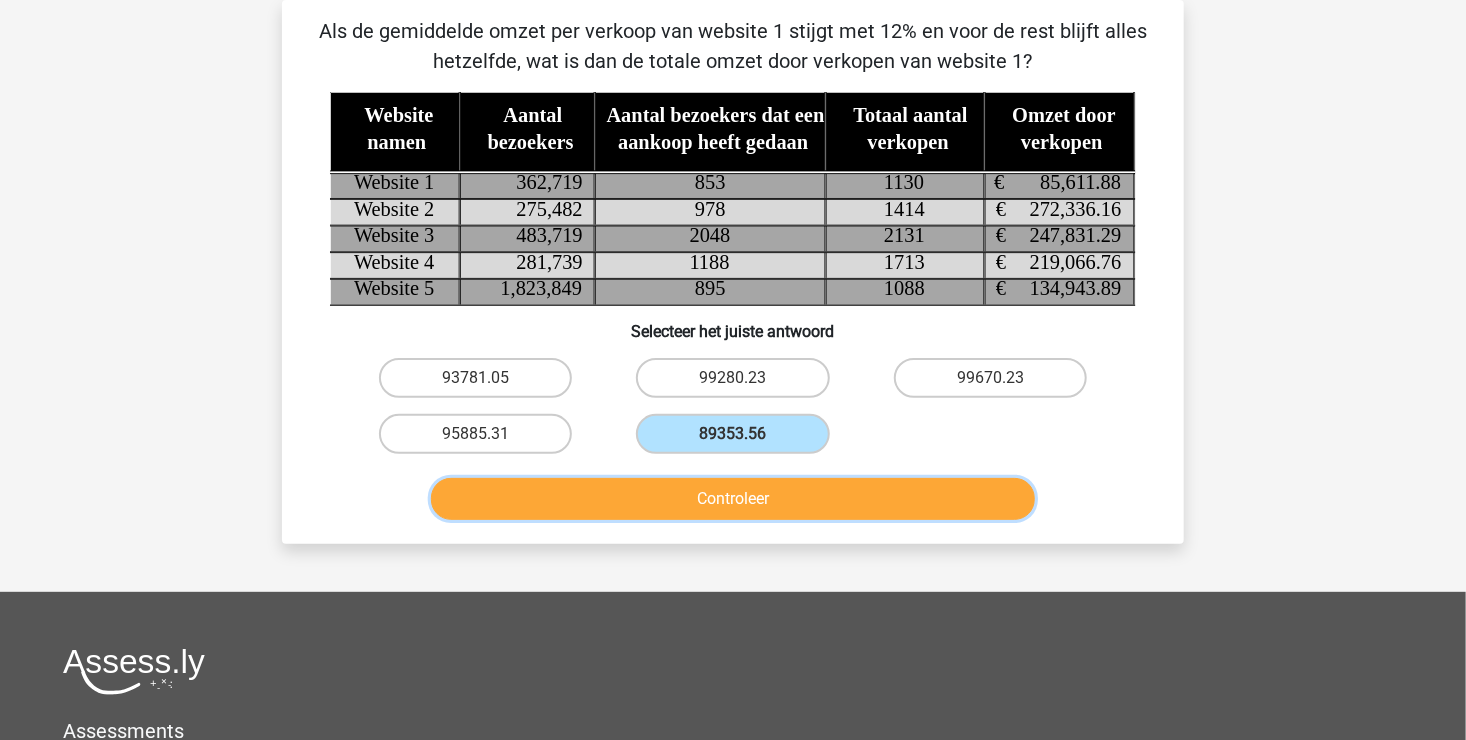 click on "Controleer" at bounding box center (733, 499) 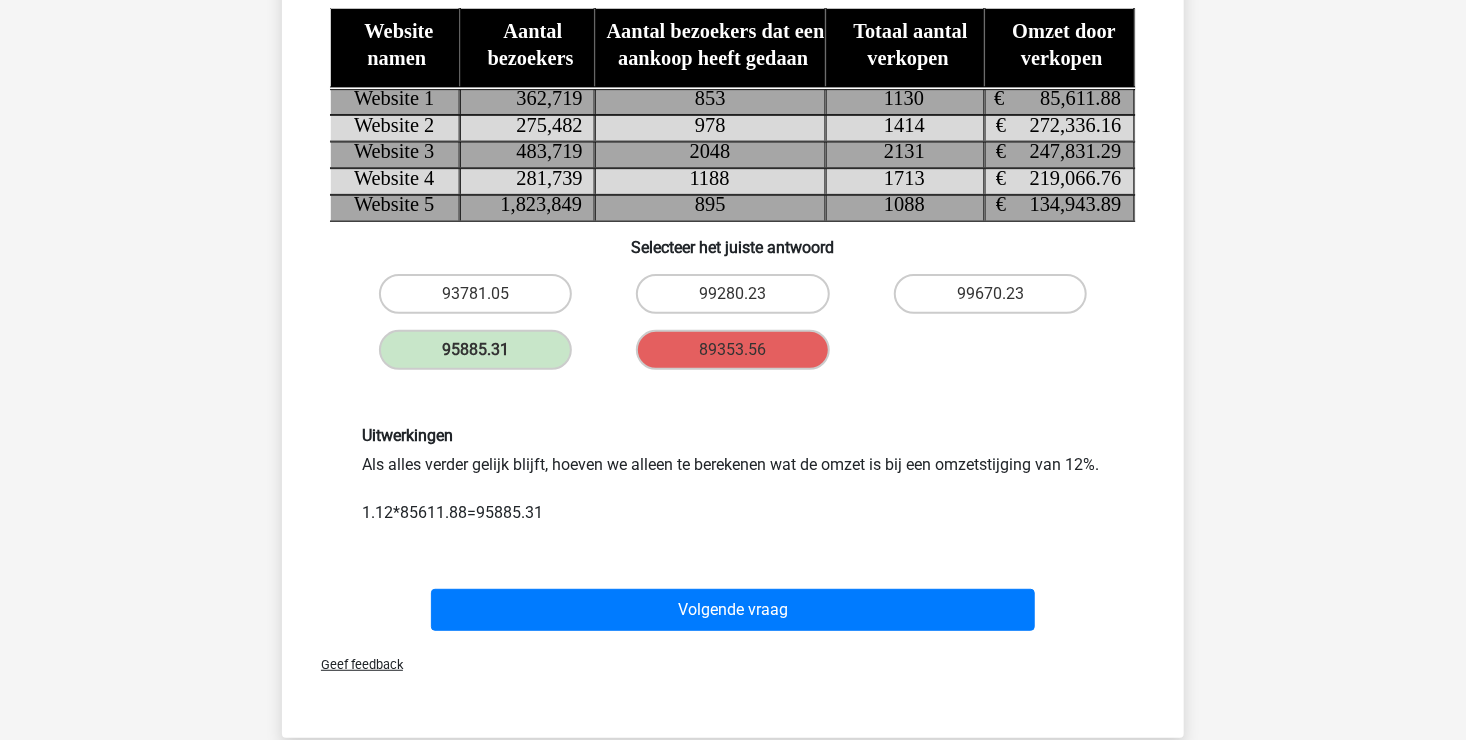 scroll, scrollTop: 292, scrollLeft: 0, axis: vertical 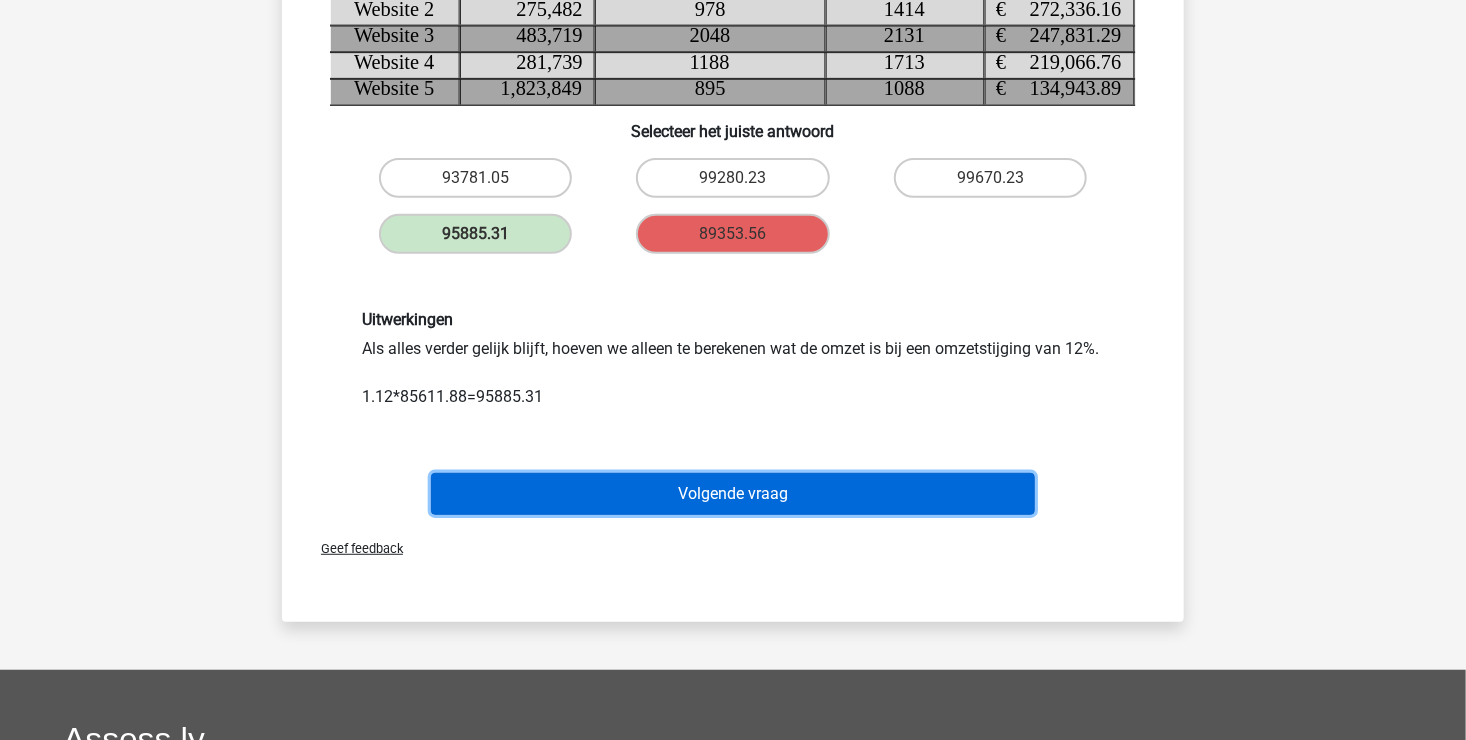 click on "Volgende vraag" at bounding box center (733, 494) 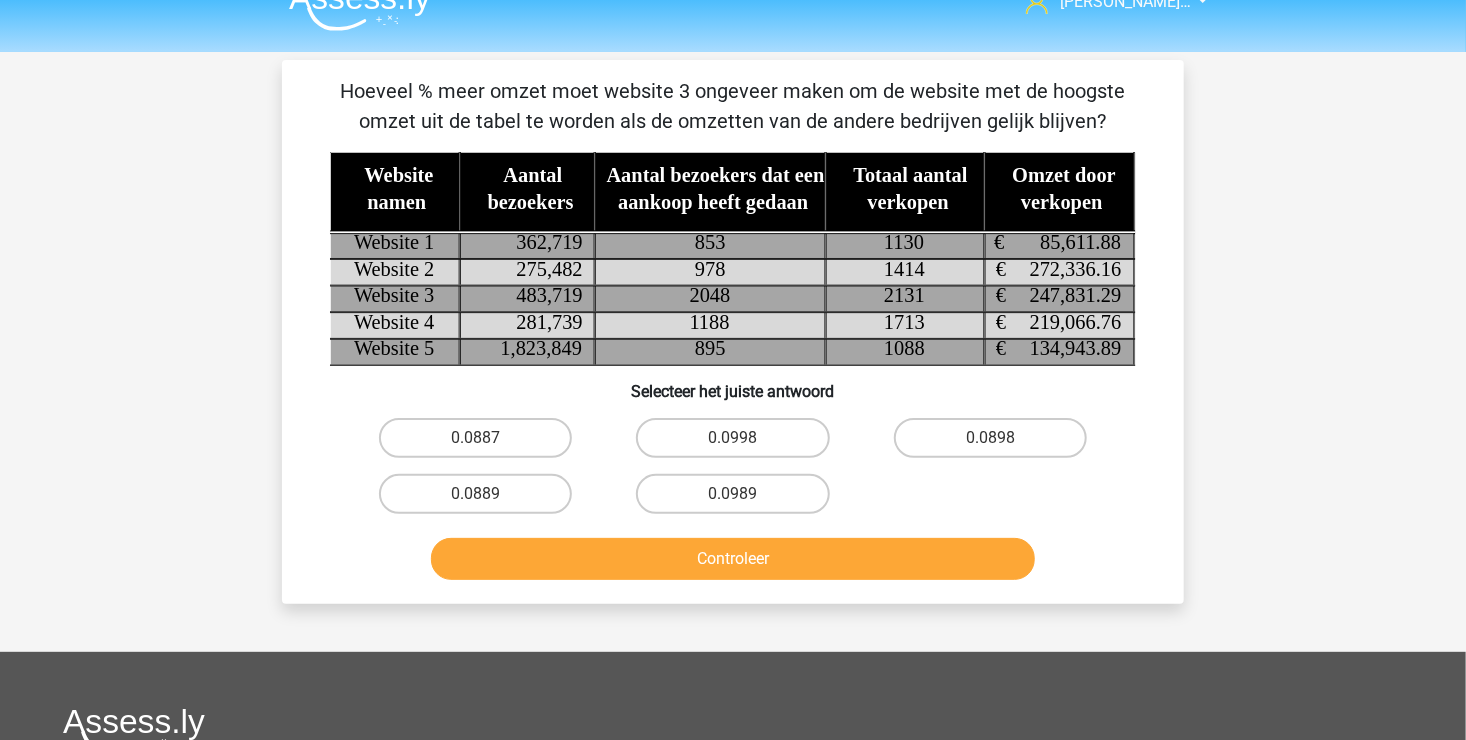 scroll, scrollTop: 0, scrollLeft: 0, axis: both 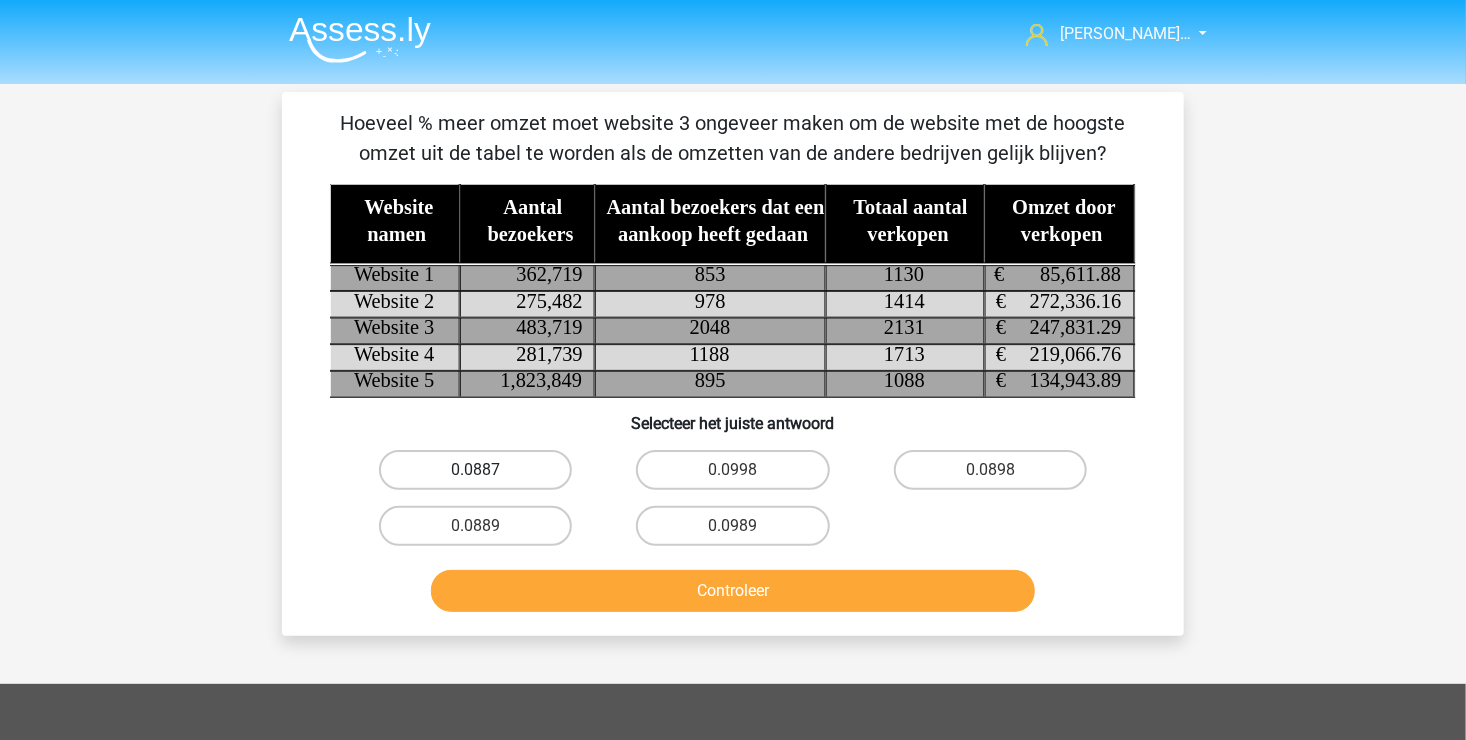 click on "0.0887" at bounding box center (475, 470) 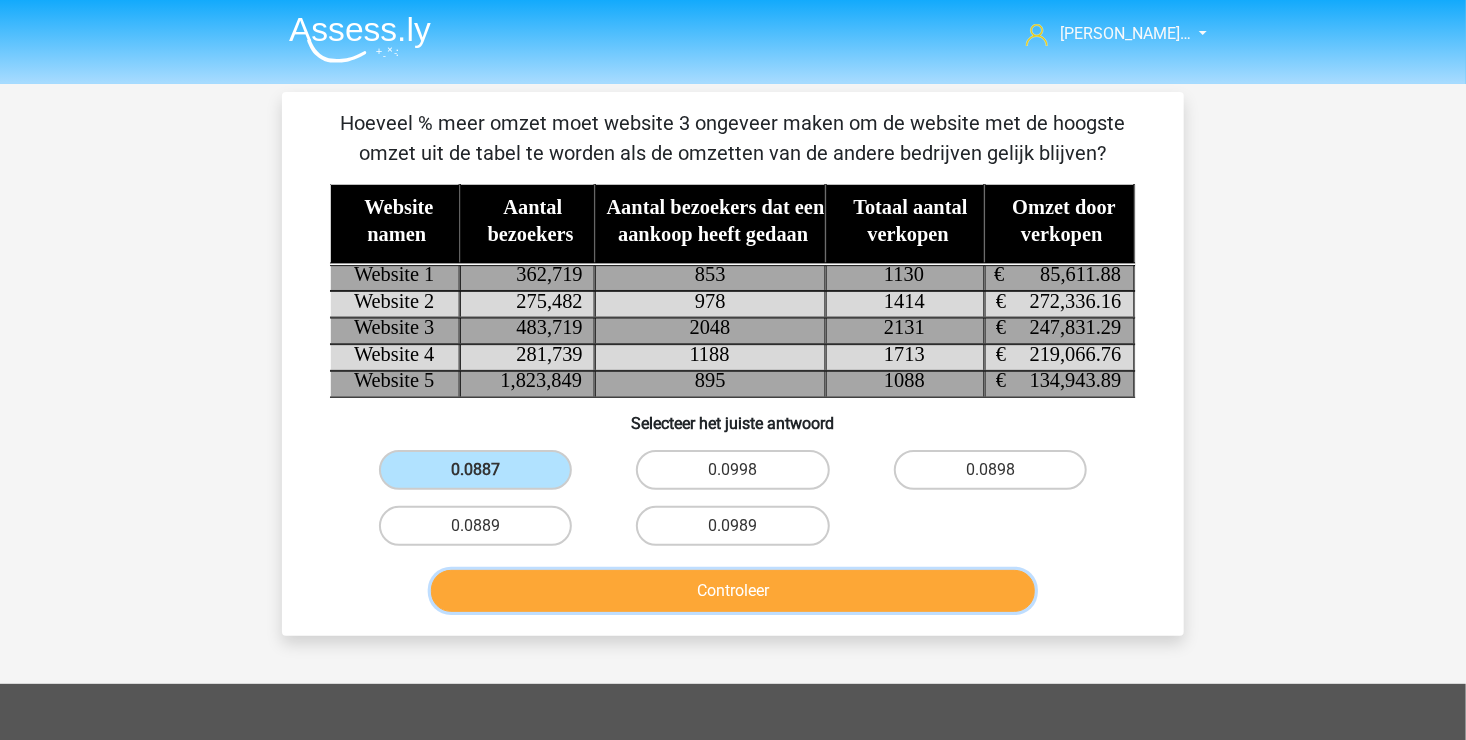 click on "Controleer" at bounding box center (733, 591) 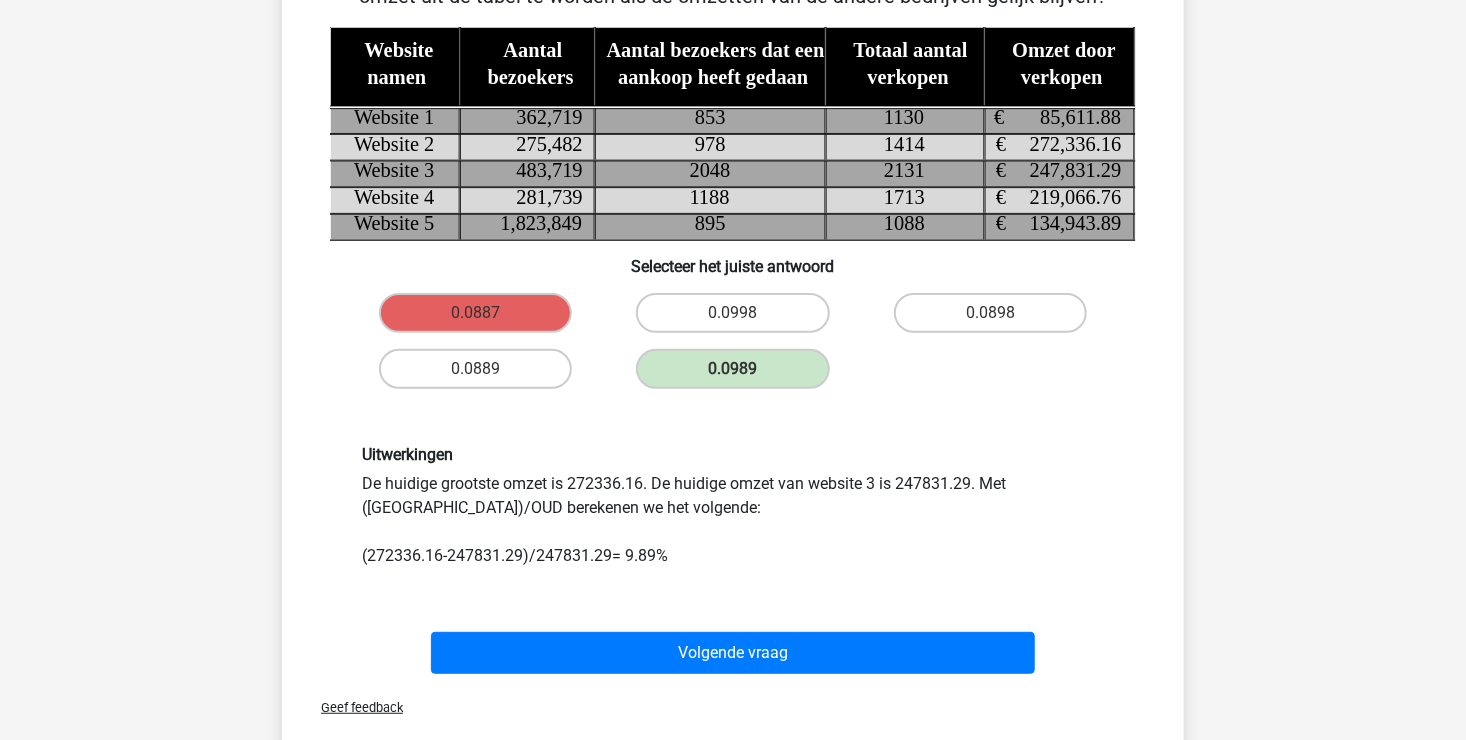 scroll, scrollTop: 200, scrollLeft: 0, axis: vertical 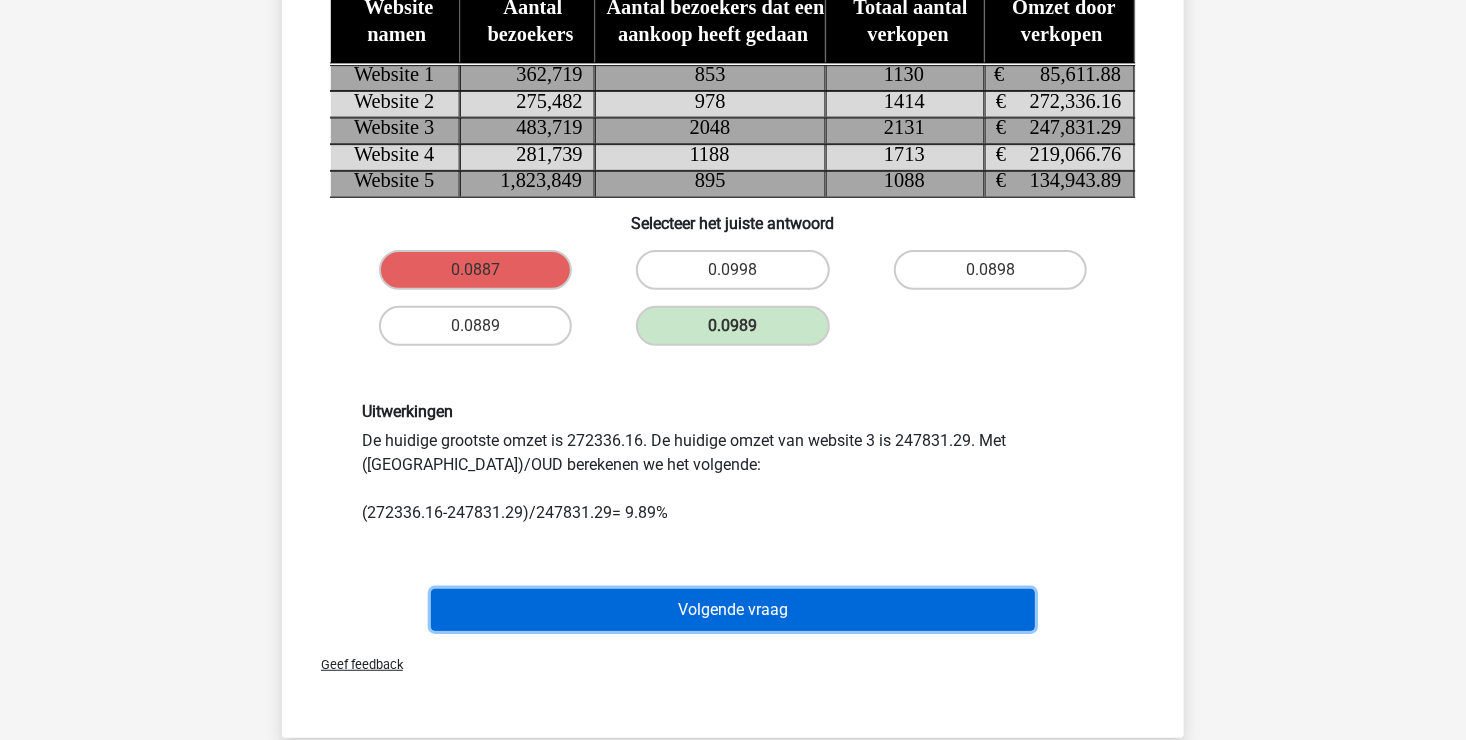 click on "Volgende vraag" at bounding box center (733, 610) 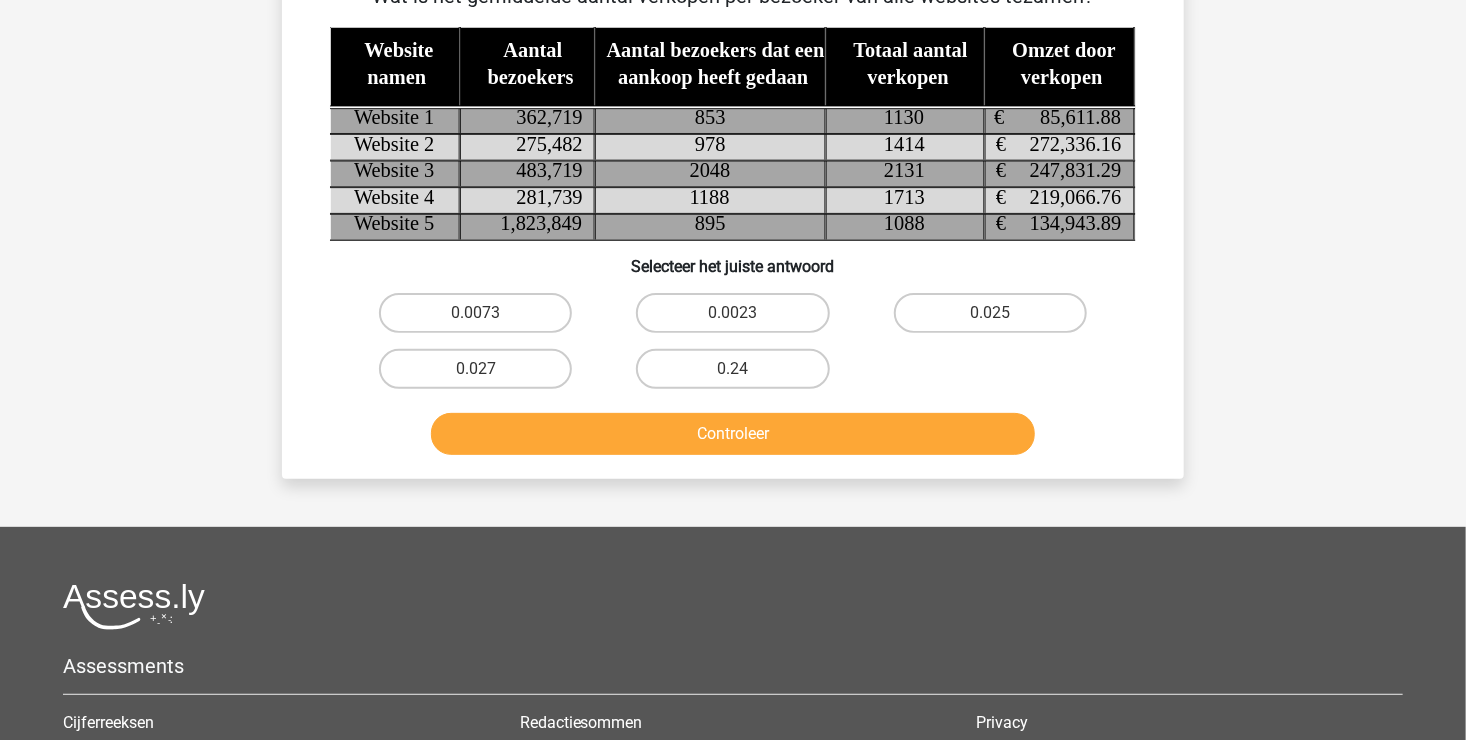 scroll, scrollTop: 92, scrollLeft: 0, axis: vertical 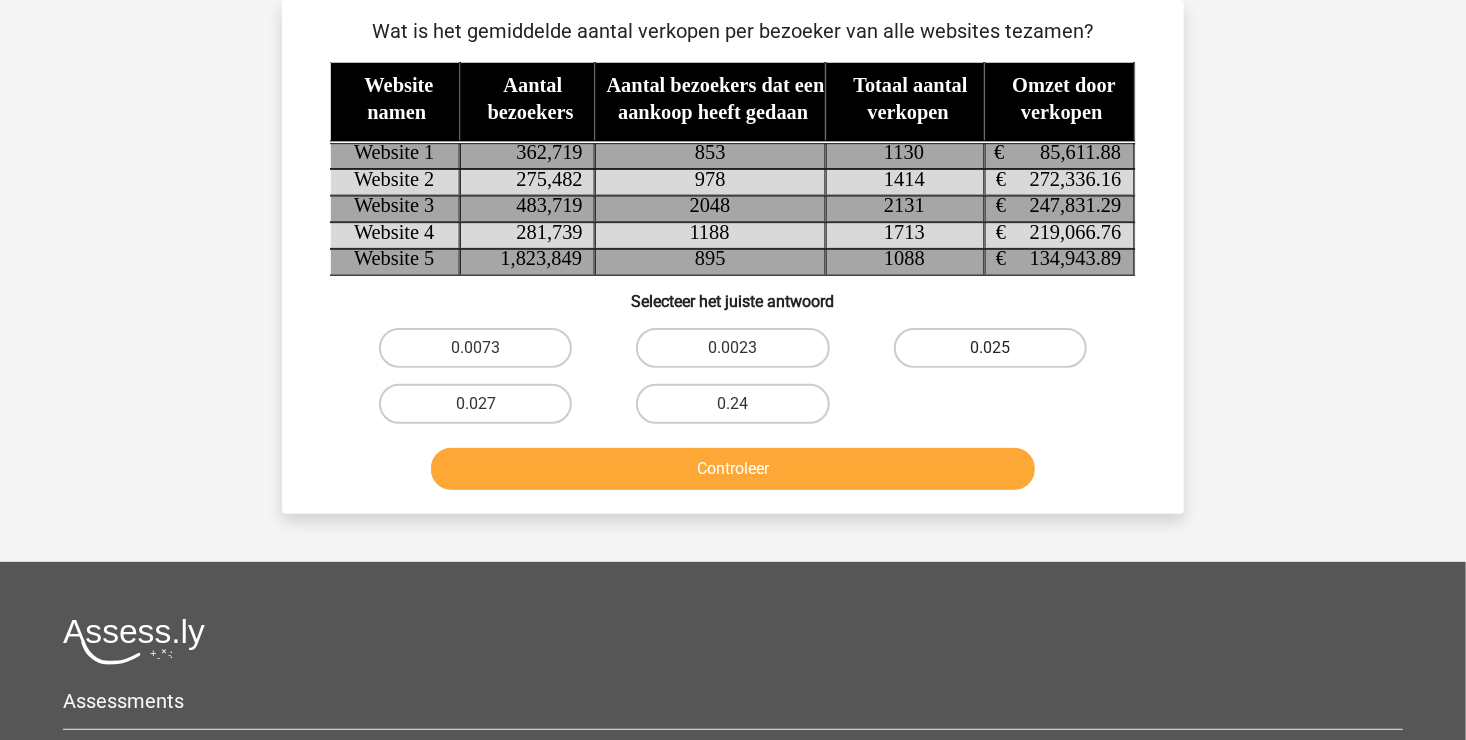 click on "0.025" at bounding box center [990, 348] 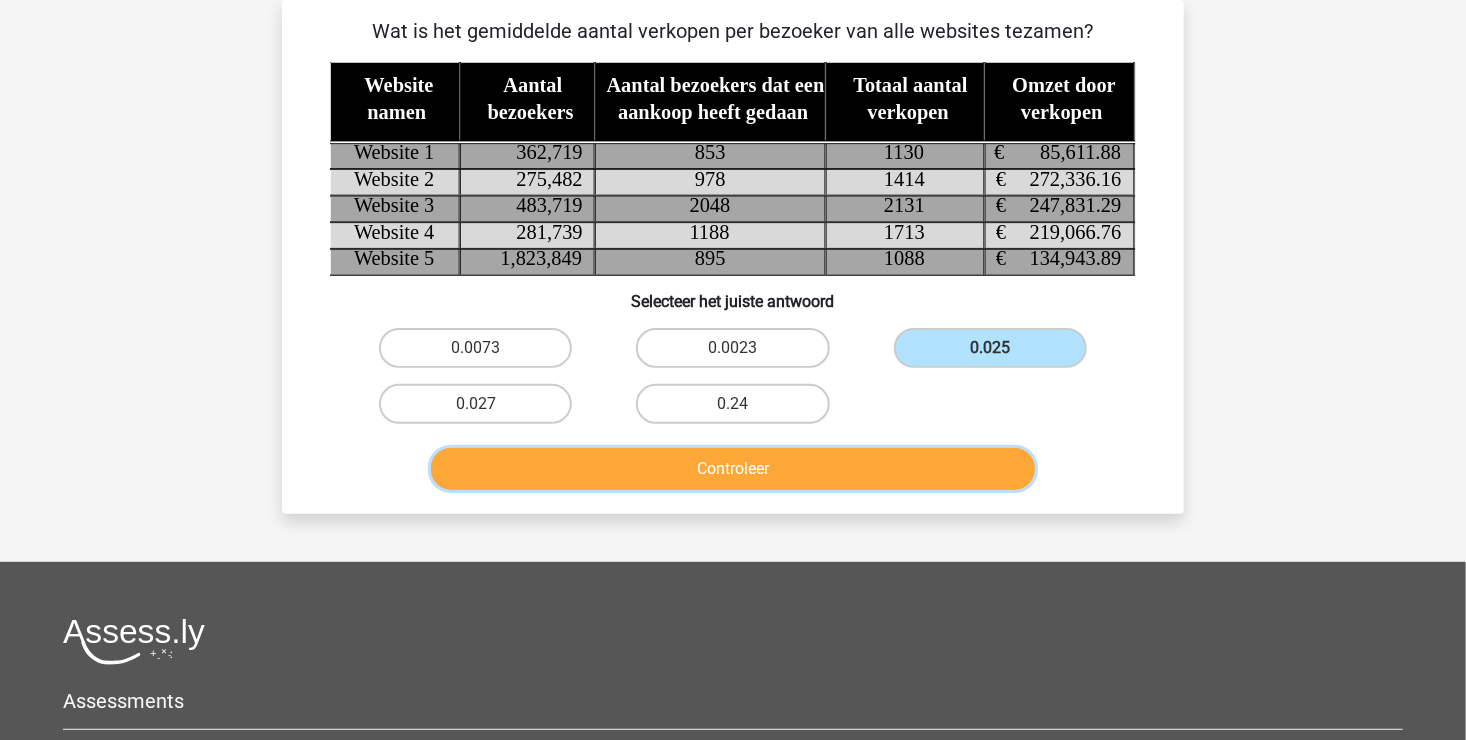 click on "Controleer" at bounding box center [733, 469] 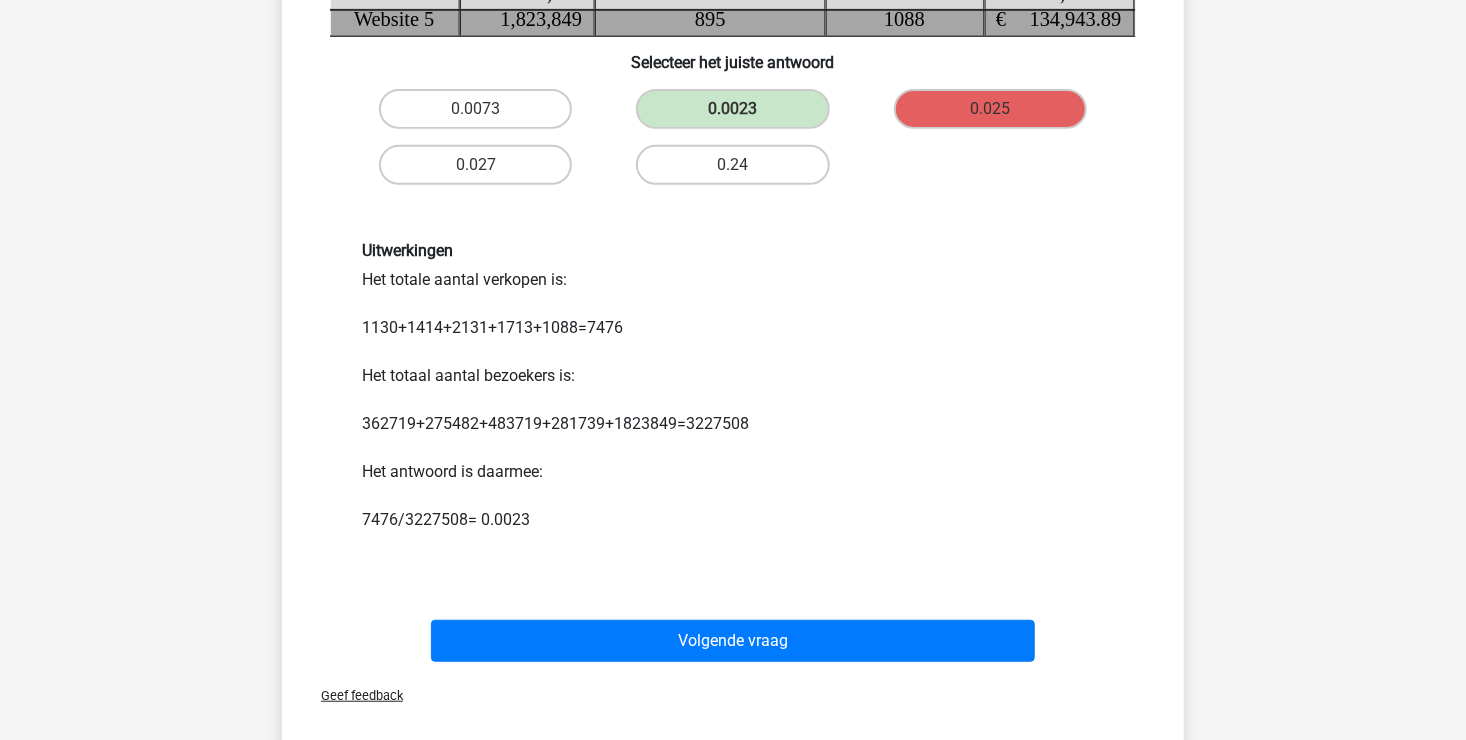 scroll, scrollTop: 392, scrollLeft: 0, axis: vertical 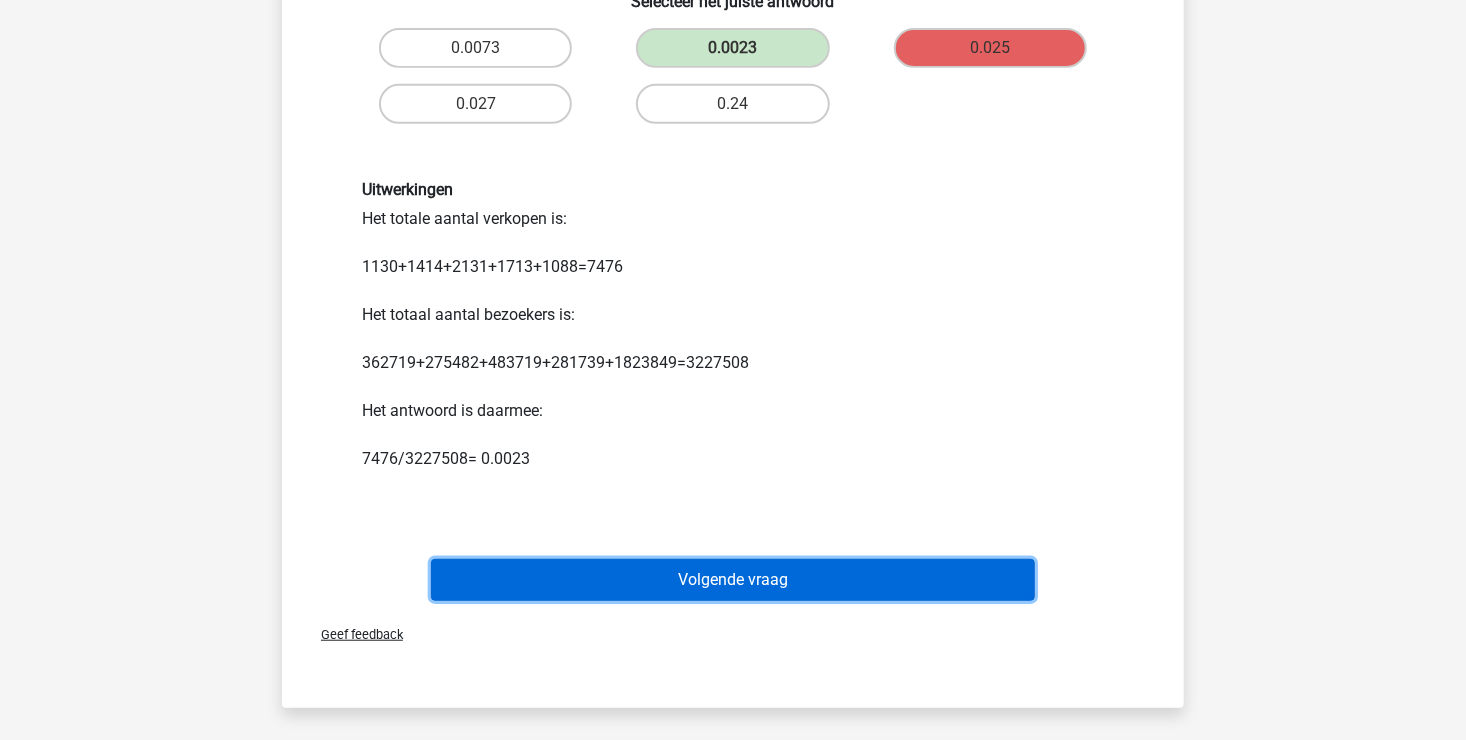 click on "Volgende vraag" at bounding box center [733, 580] 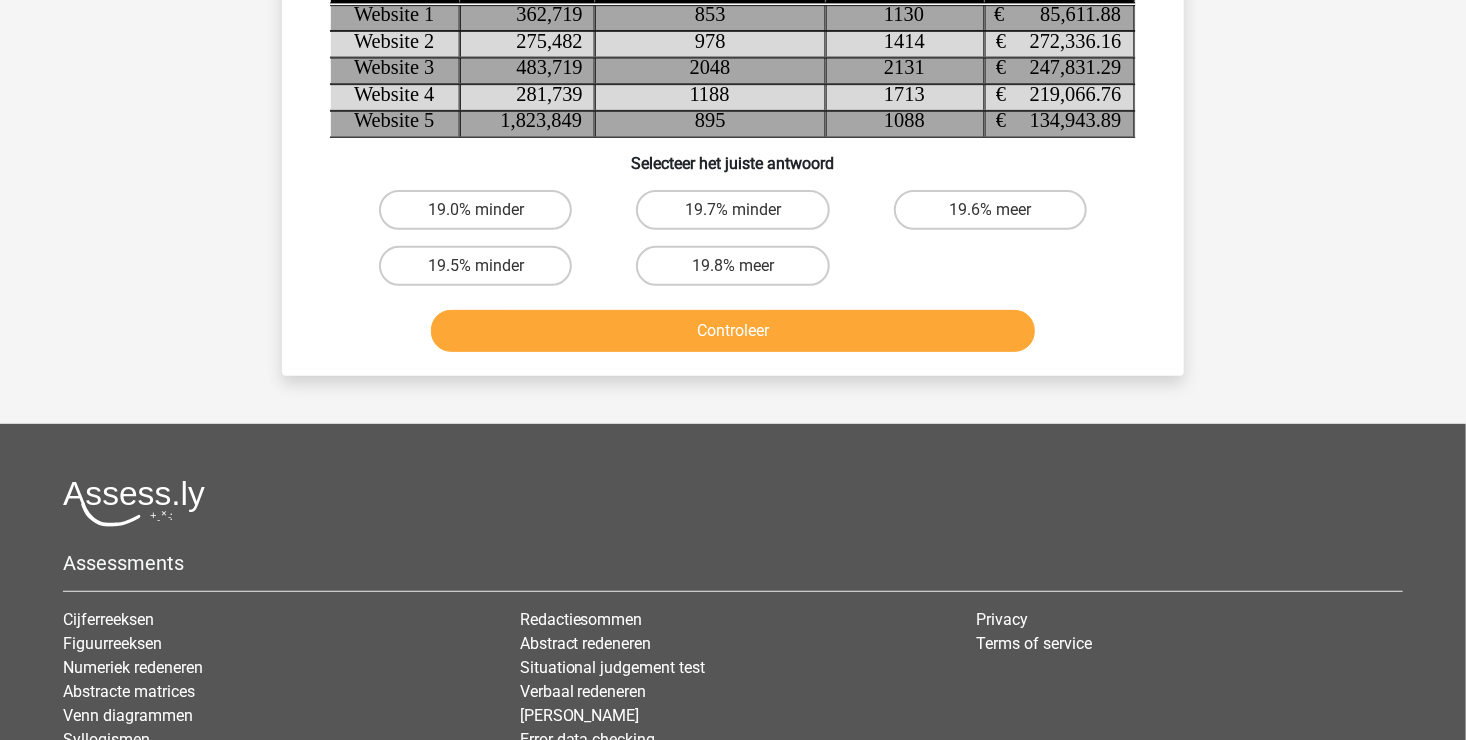 scroll, scrollTop: 92, scrollLeft: 0, axis: vertical 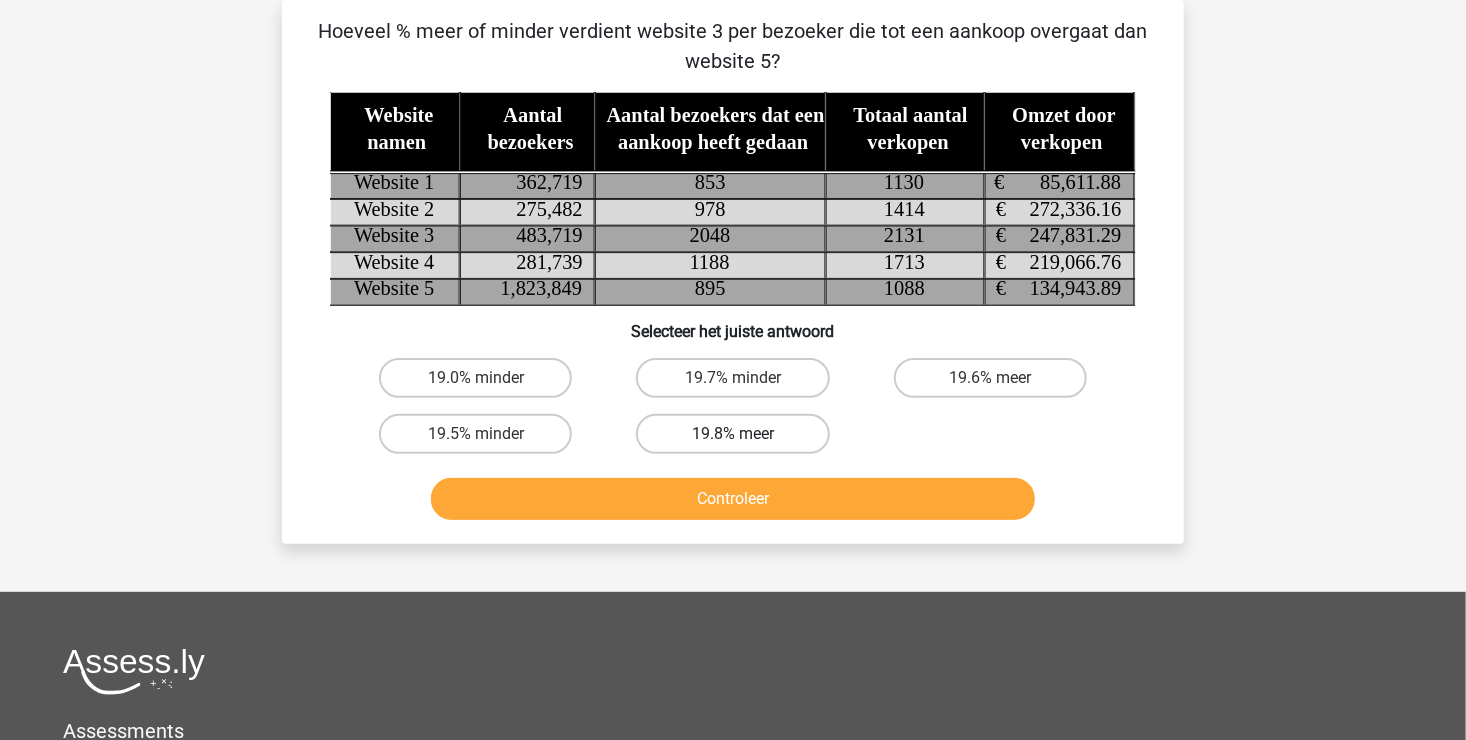 click on "19.8% meer" at bounding box center [732, 434] 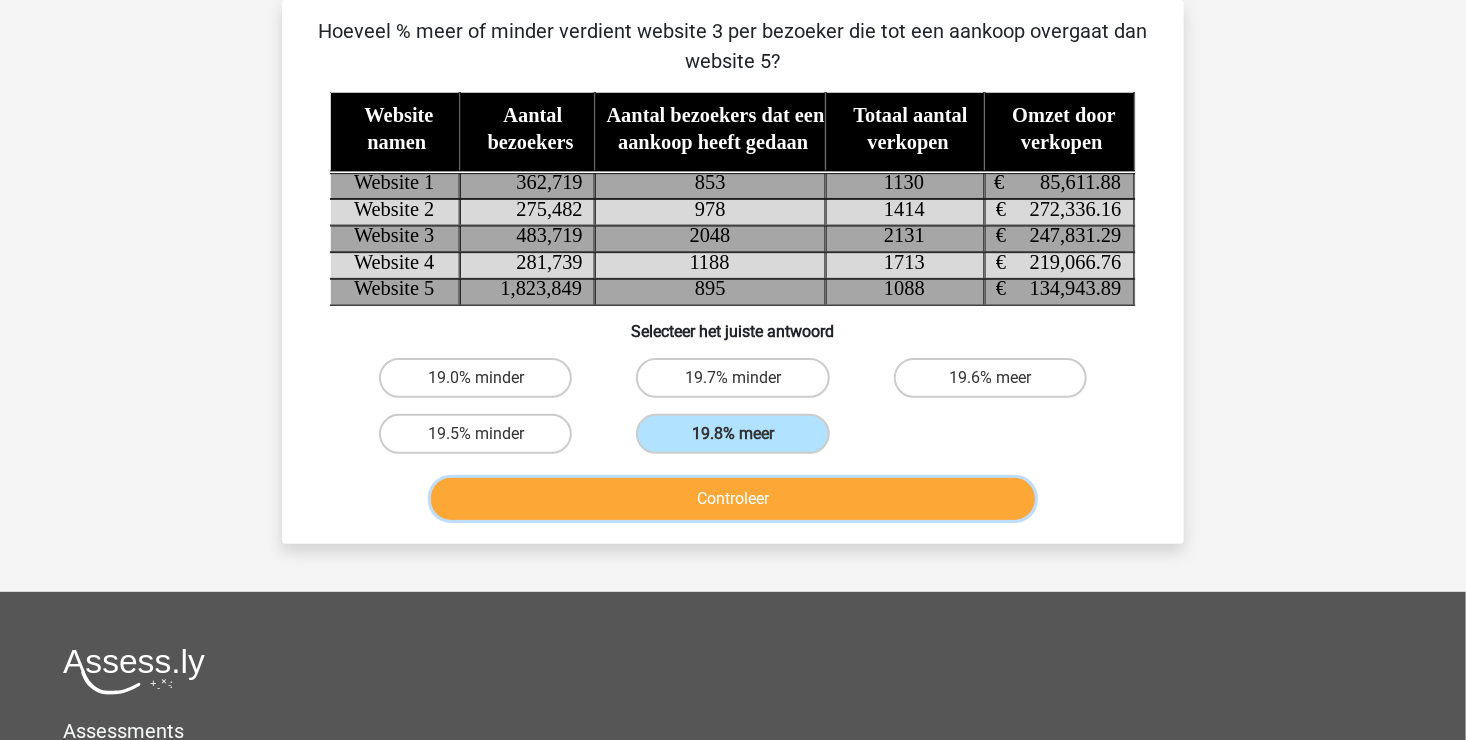 click on "Controleer" at bounding box center [733, 499] 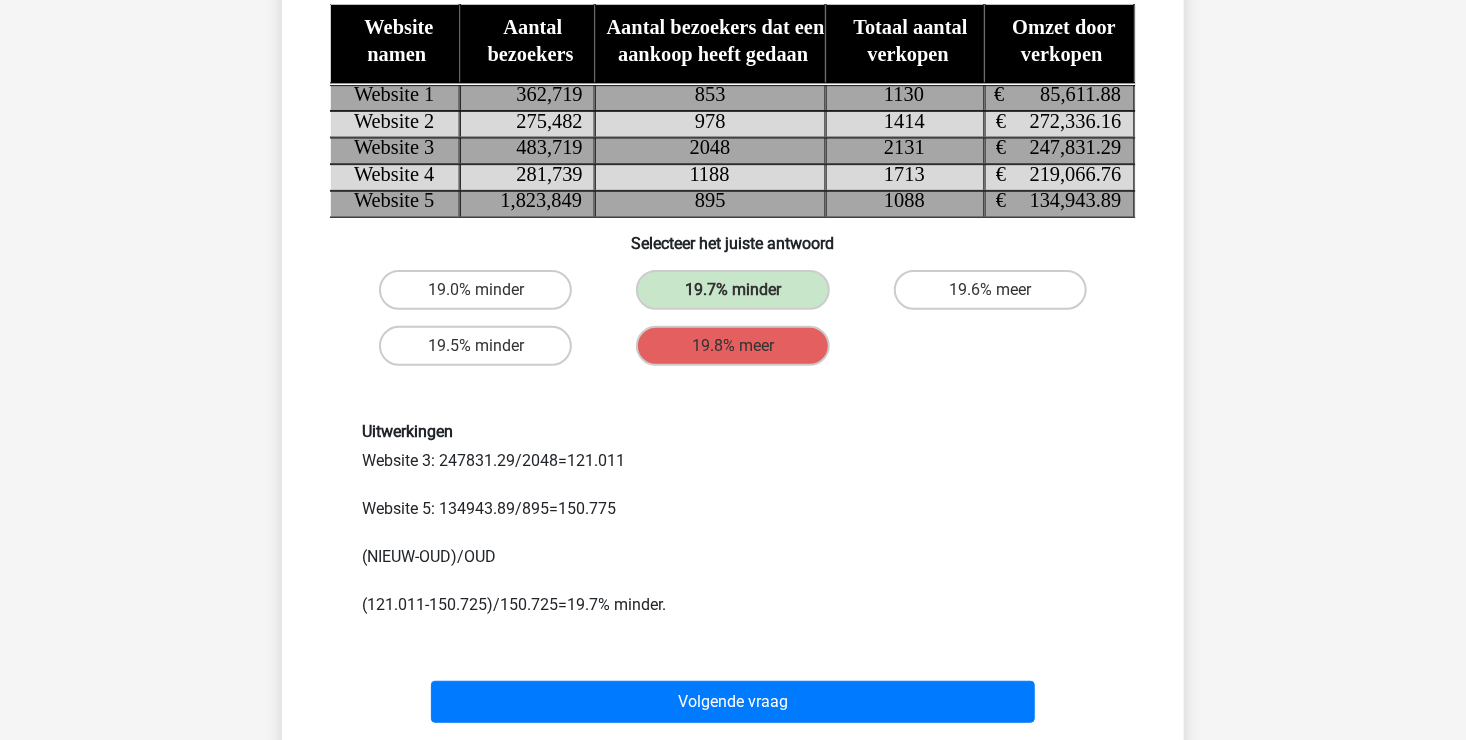 scroll, scrollTop: 192, scrollLeft: 0, axis: vertical 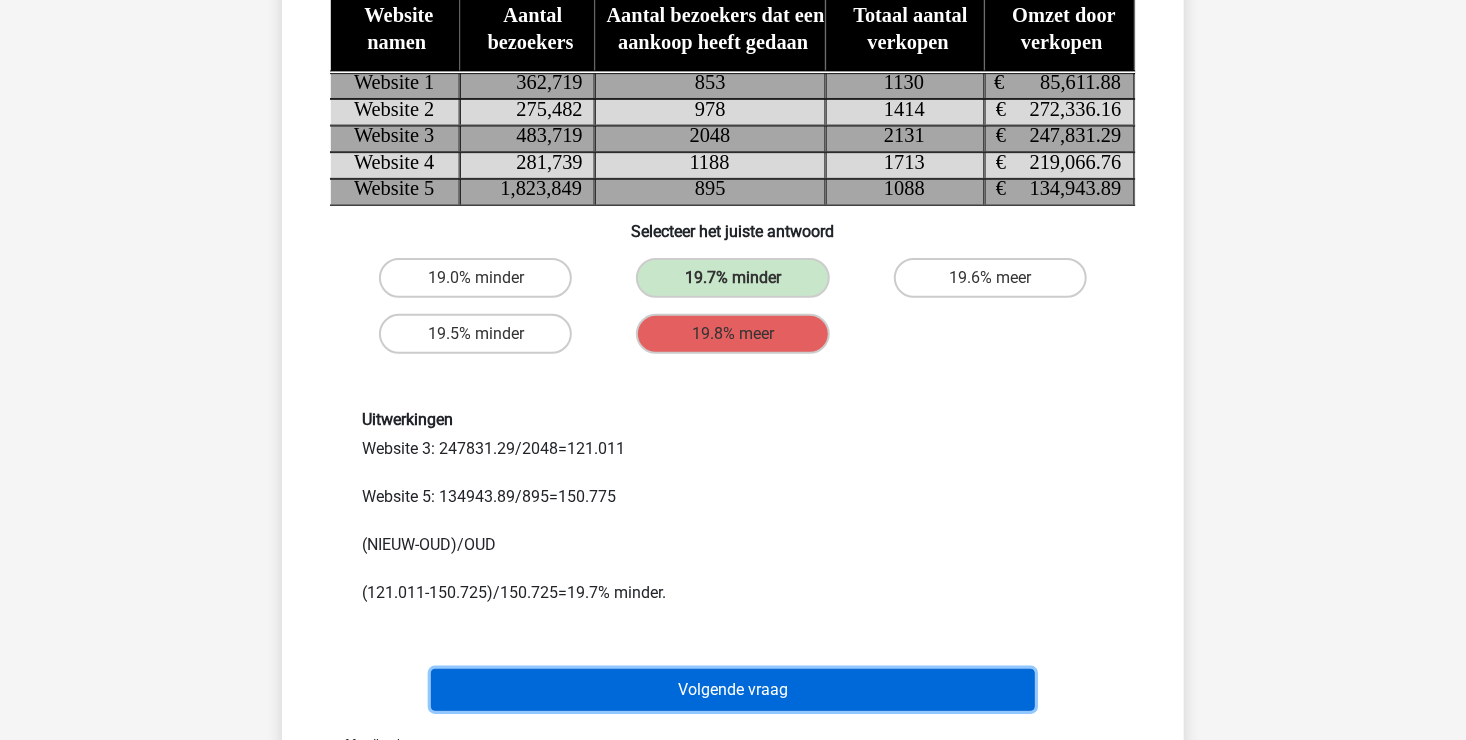 click on "Volgende vraag" at bounding box center (733, 690) 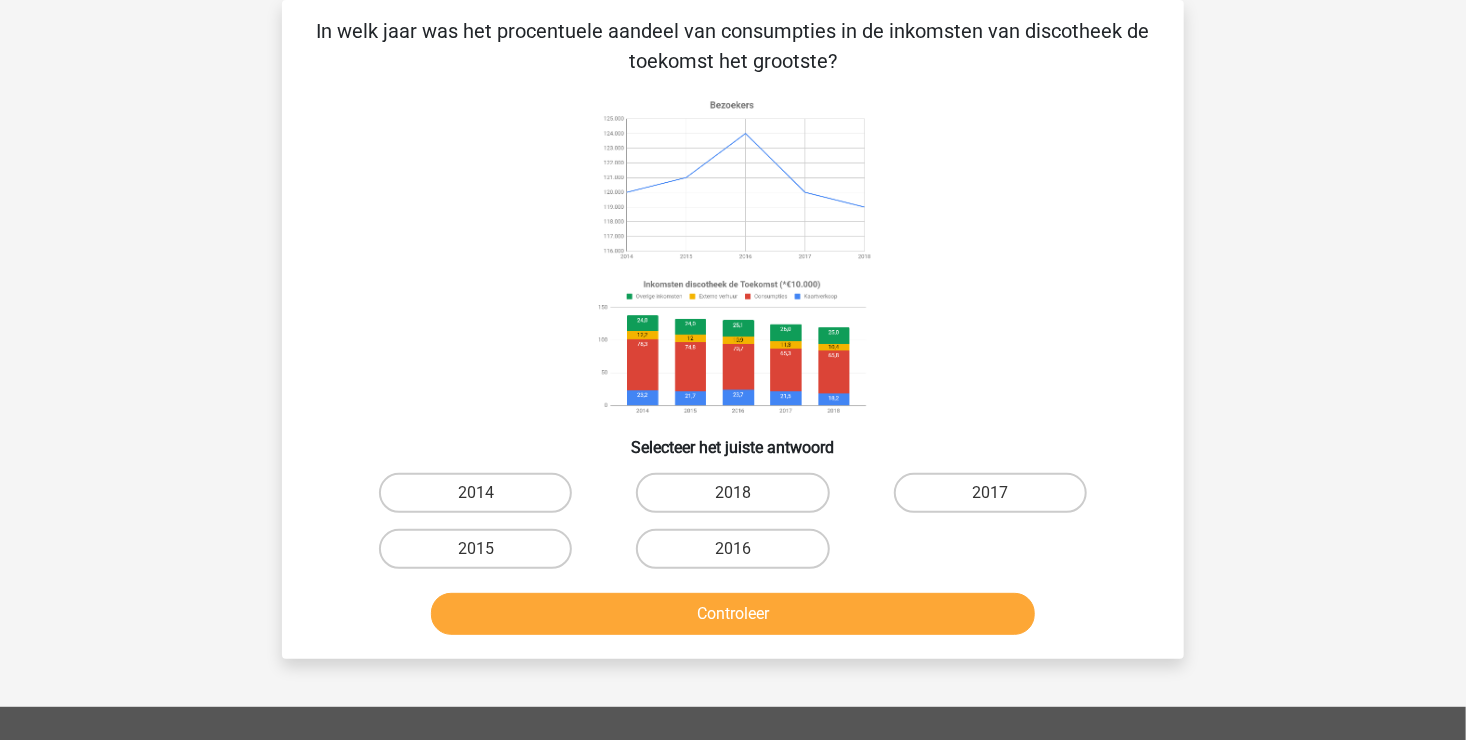 scroll, scrollTop: 0, scrollLeft: 0, axis: both 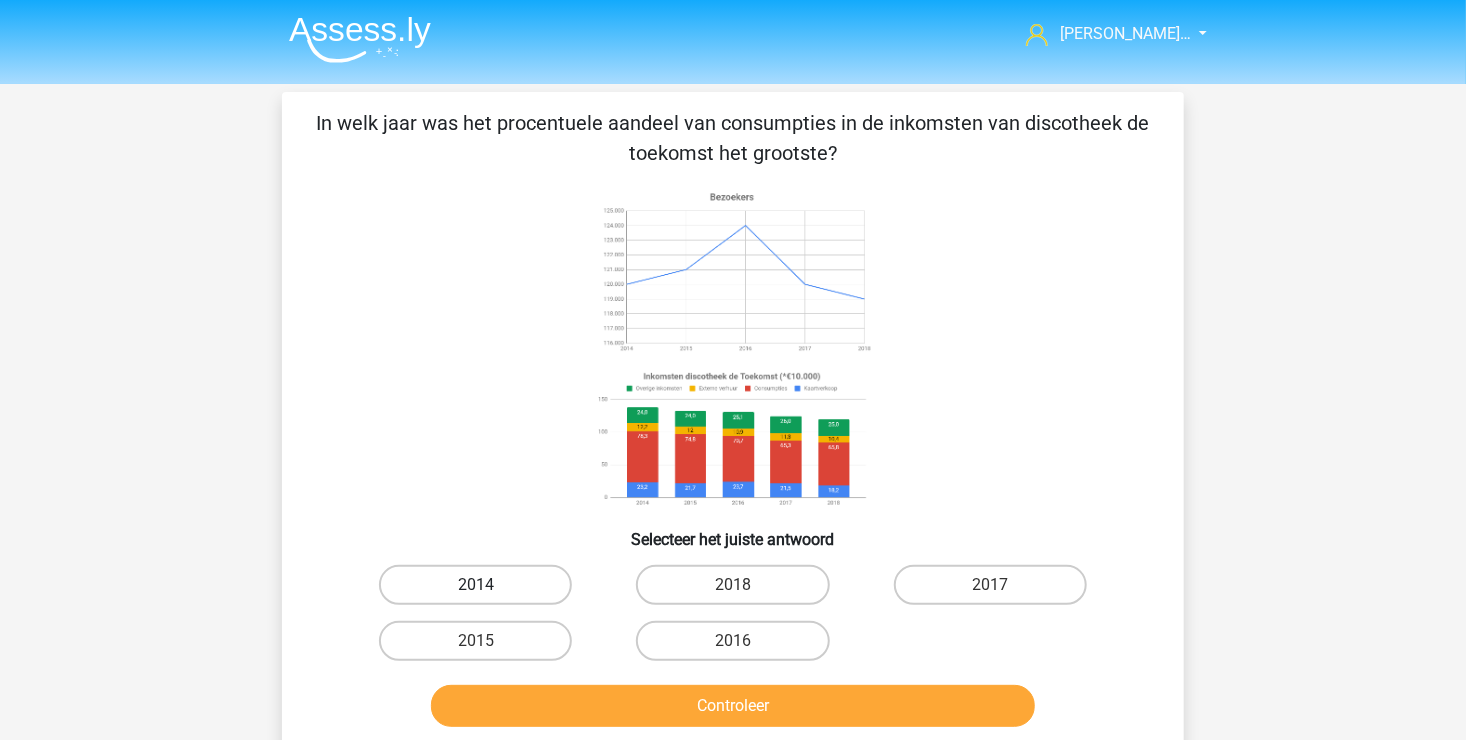 click on "2014" at bounding box center (475, 585) 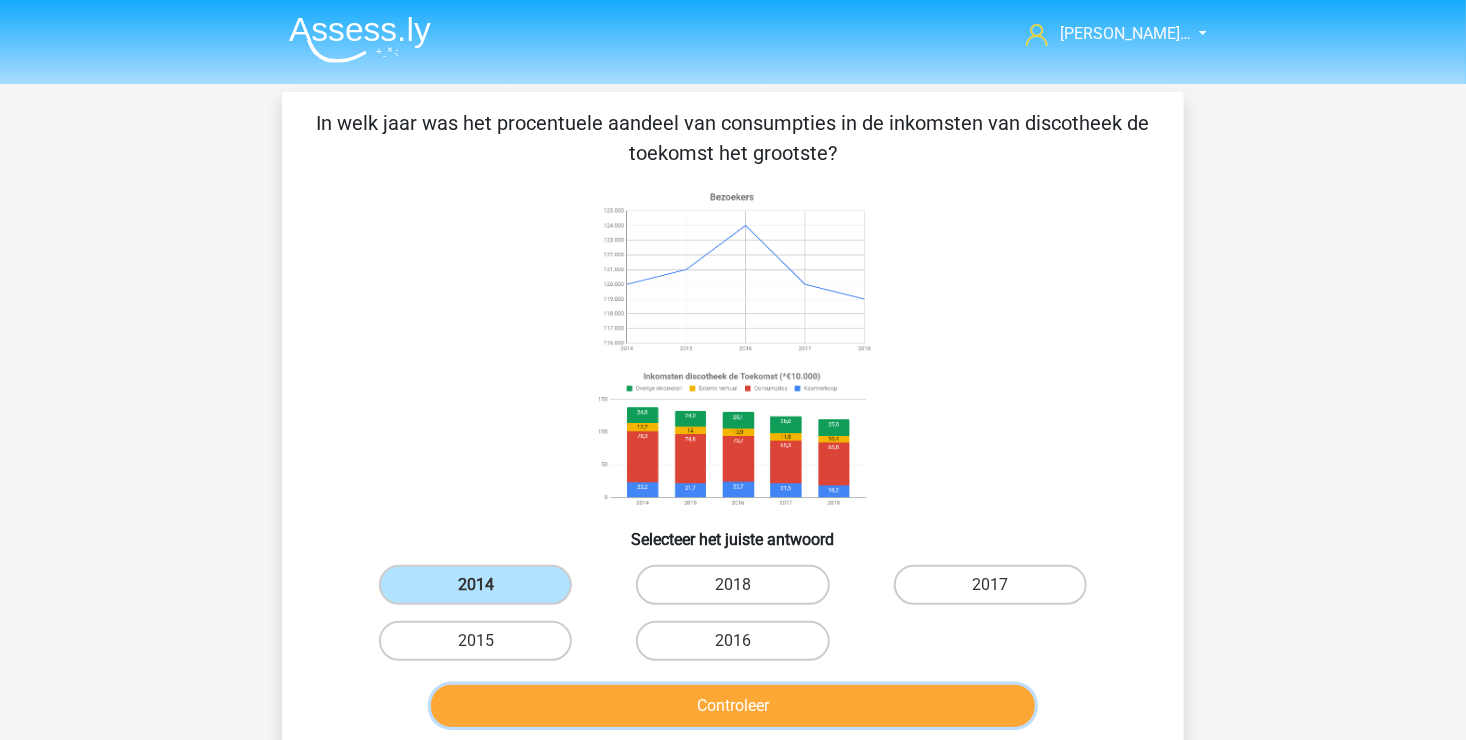 click on "Controleer" at bounding box center (733, 706) 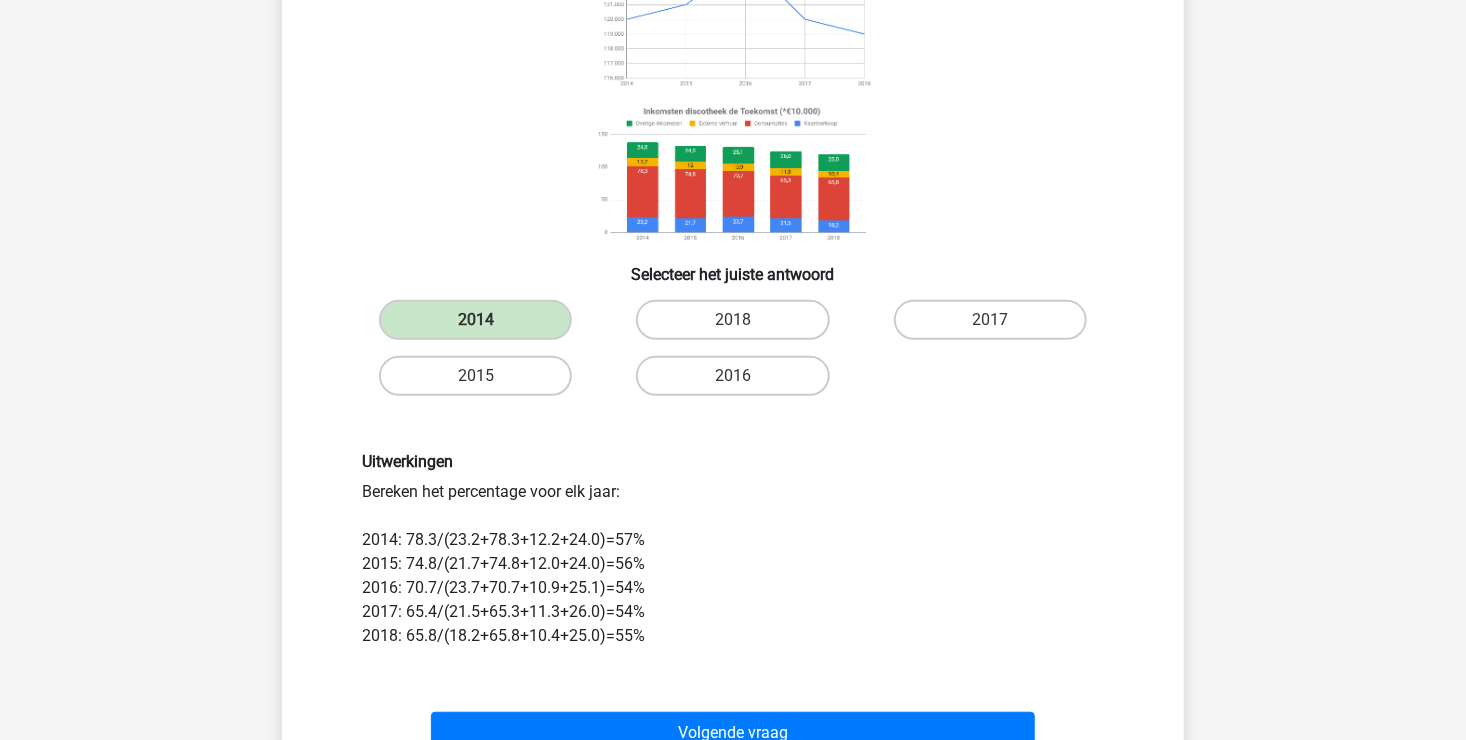 scroll, scrollTop: 300, scrollLeft: 0, axis: vertical 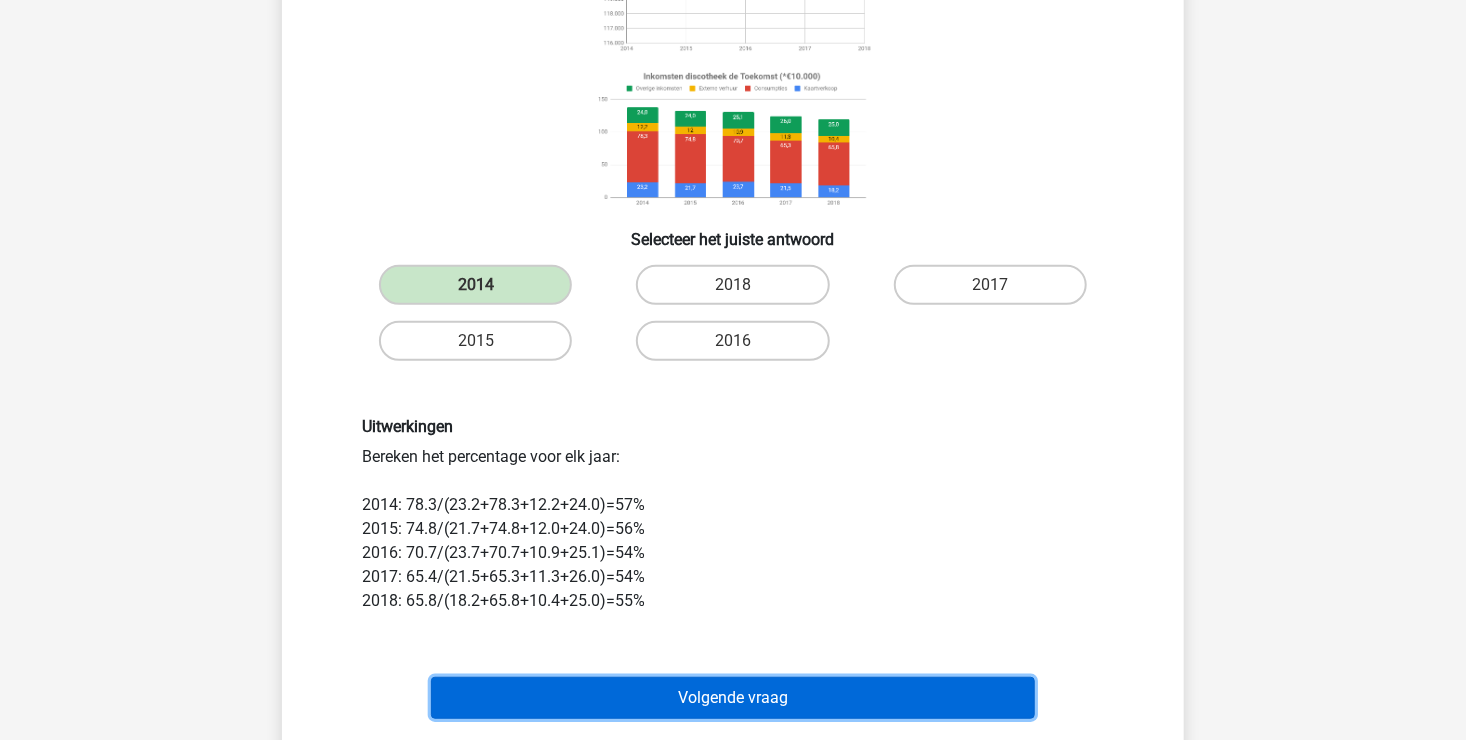 click on "Volgende vraag" at bounding box center (733, 698) 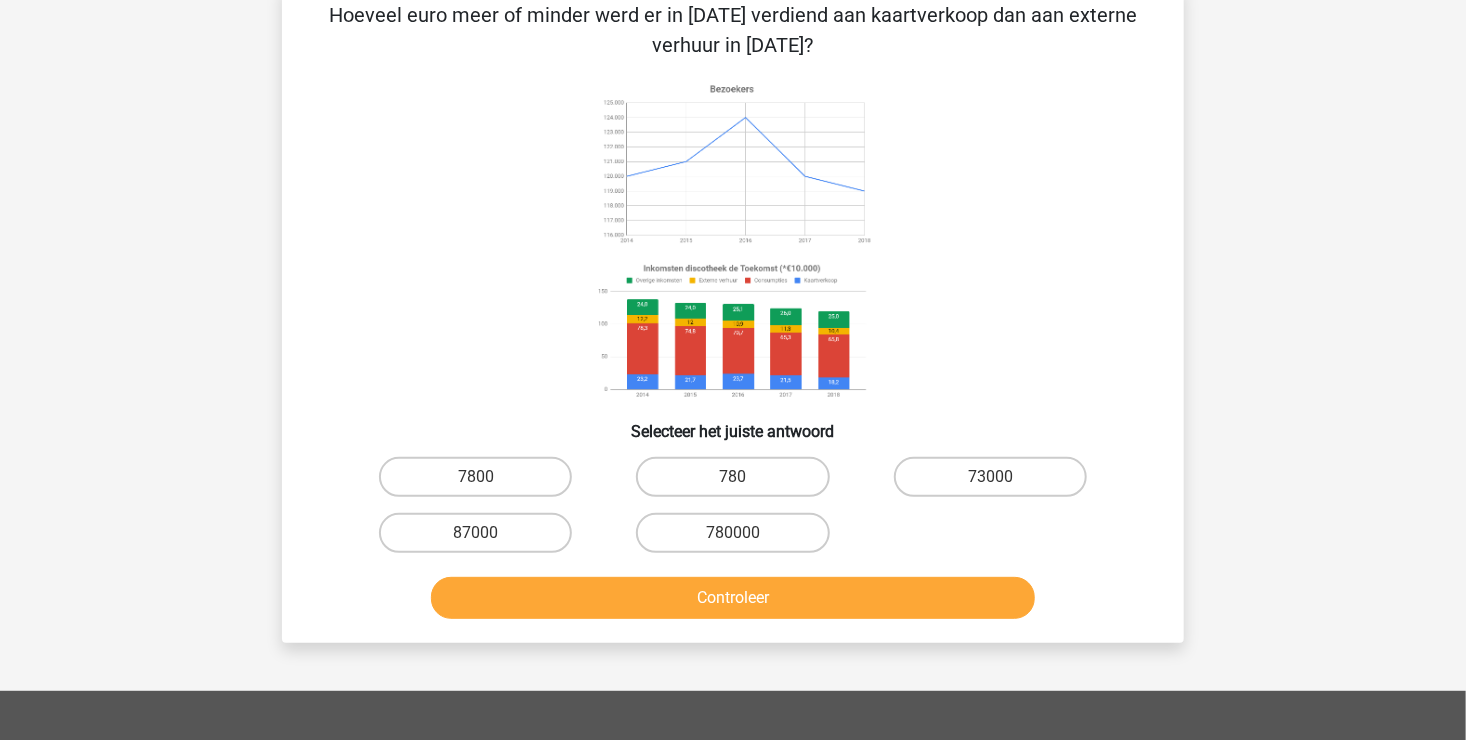 scroll, scrollTop: 92, scrollLeft: 0, axis: vertical 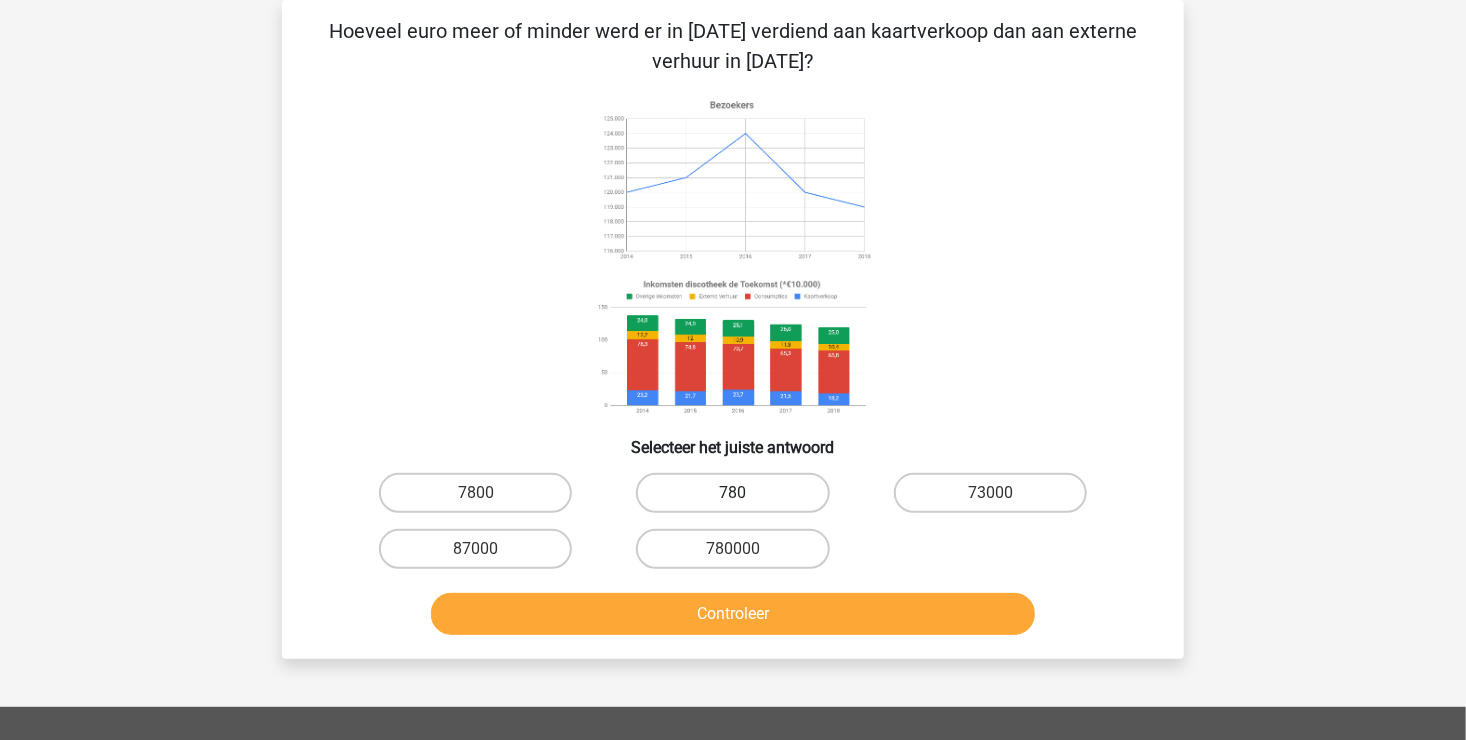 click on "780" at bounding box center [732, 493] 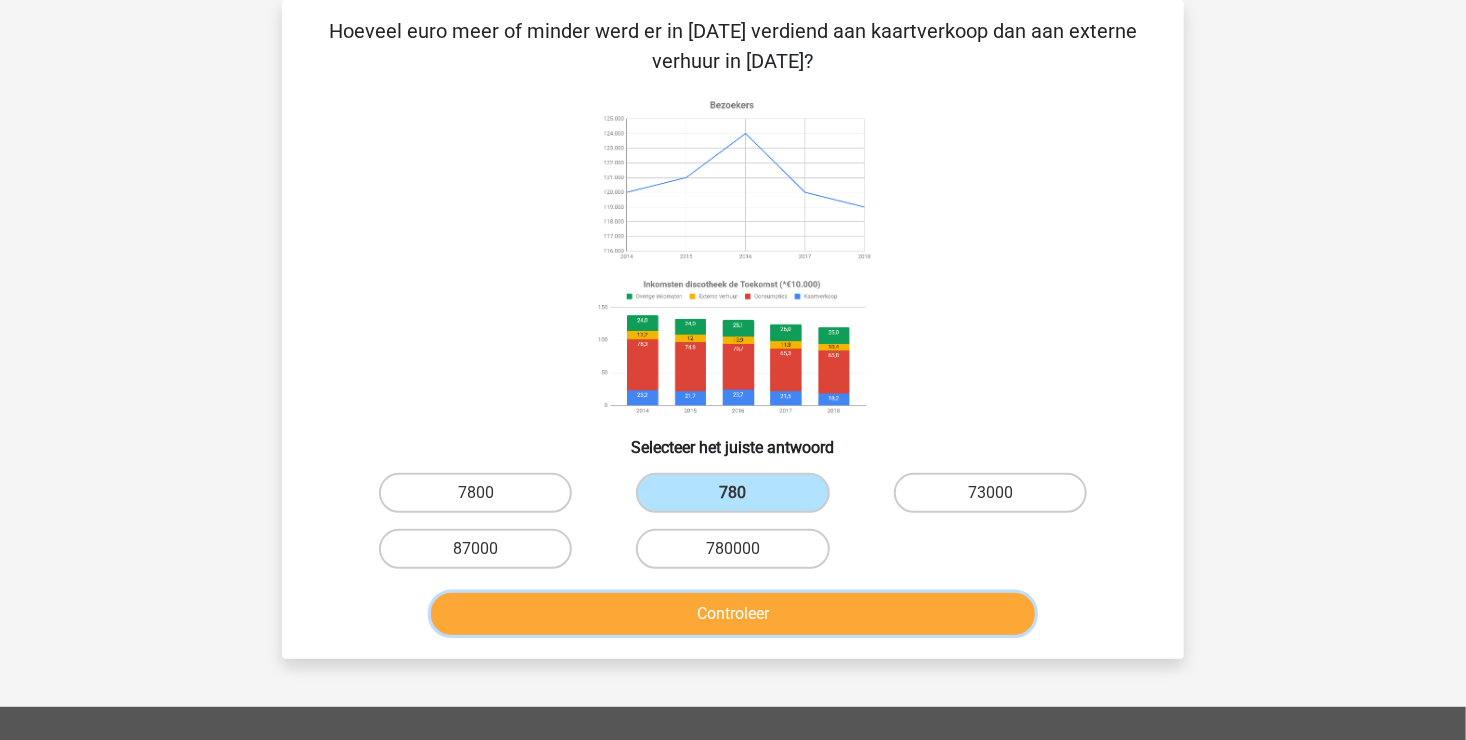 click on "Controleer" at bounding box center (733, 614) 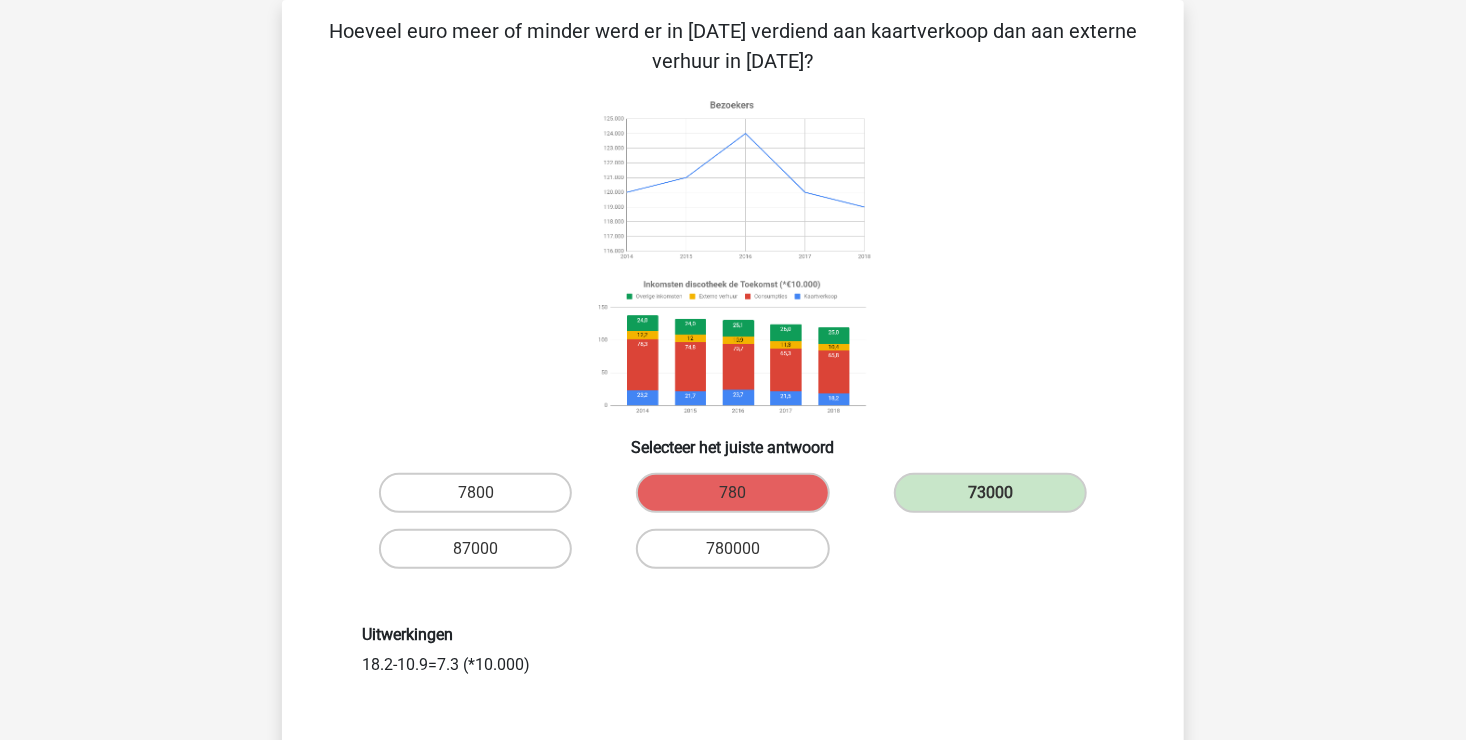 scroll, scrollTop: 192, scrollLeft: 0, axis: vertical 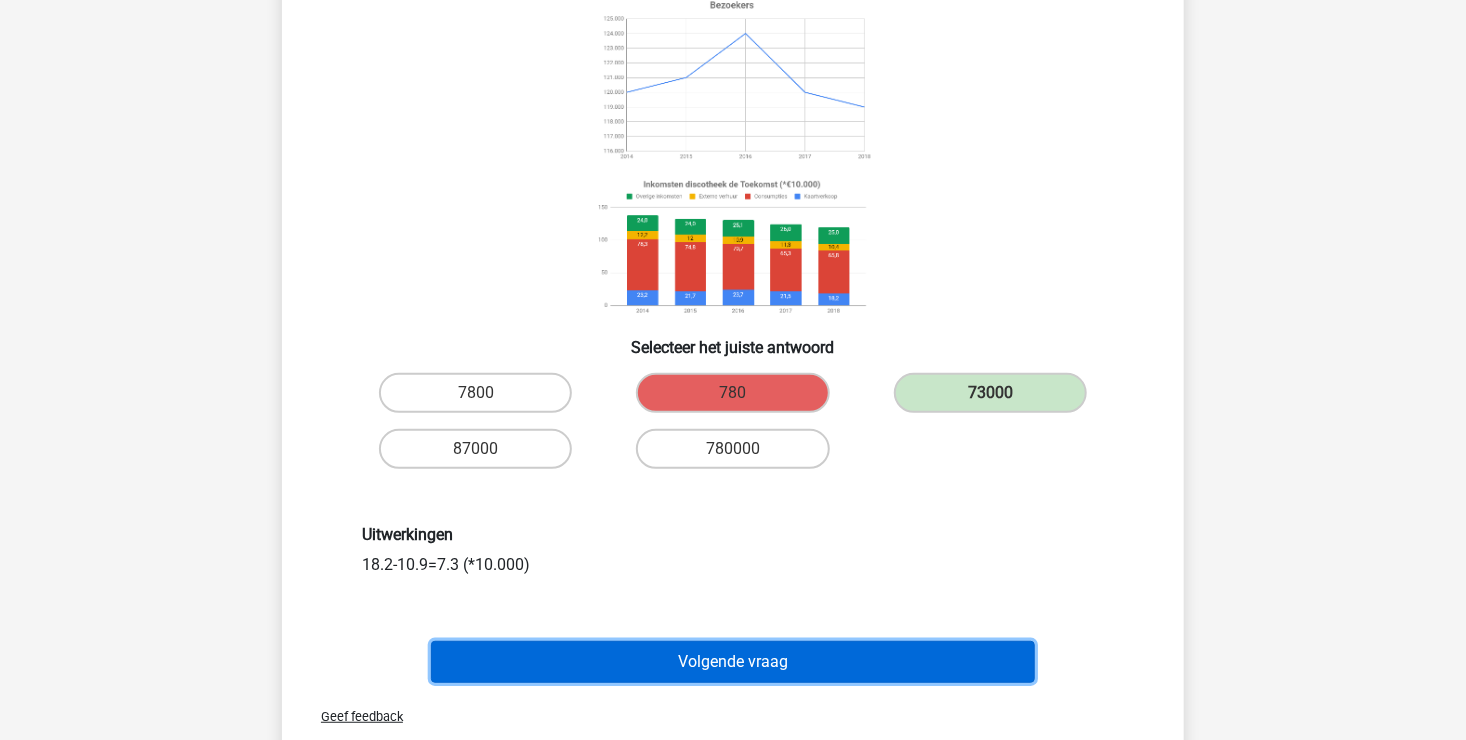 click on "Volgende vraag" at bounding box center [733, 662] 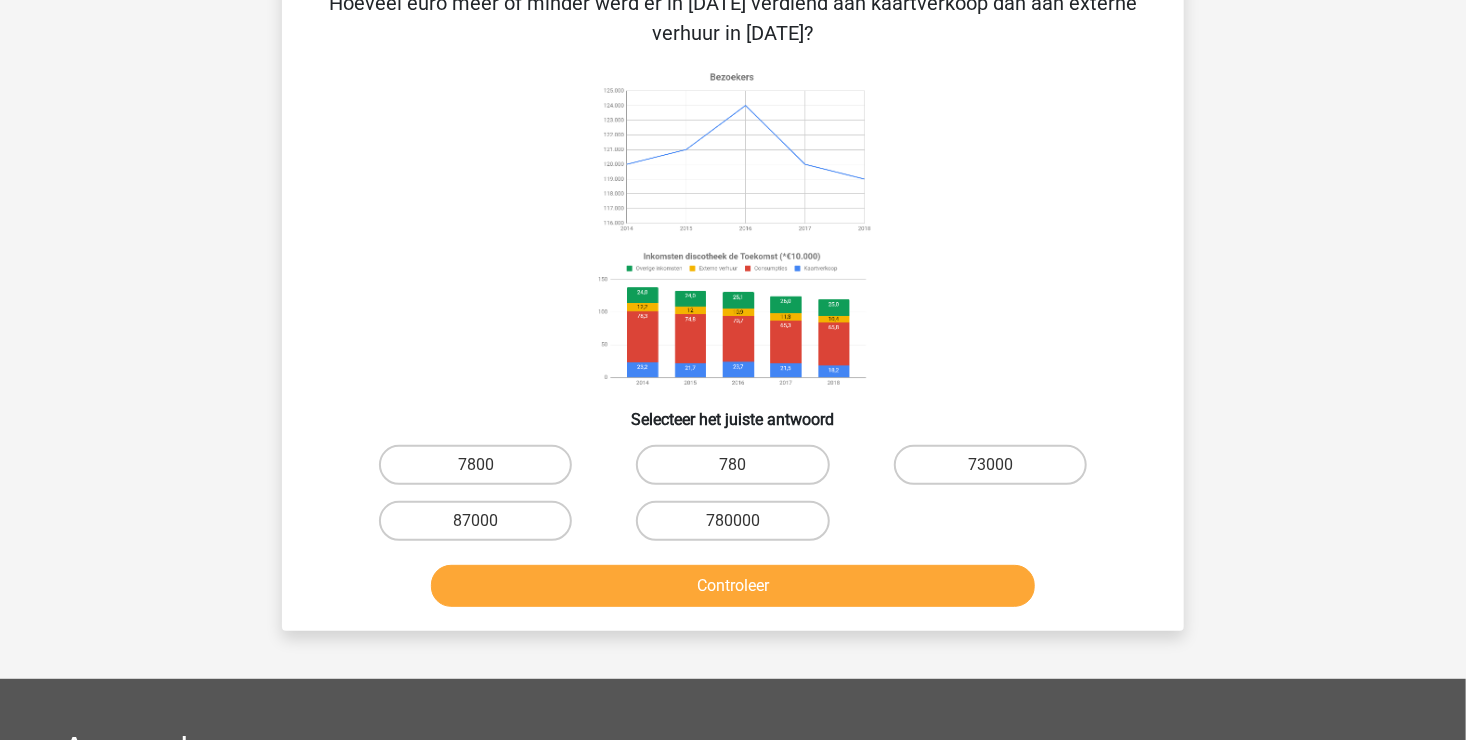 scroll, scrollTop: 92, scrollLeft: 0, axis: vertical 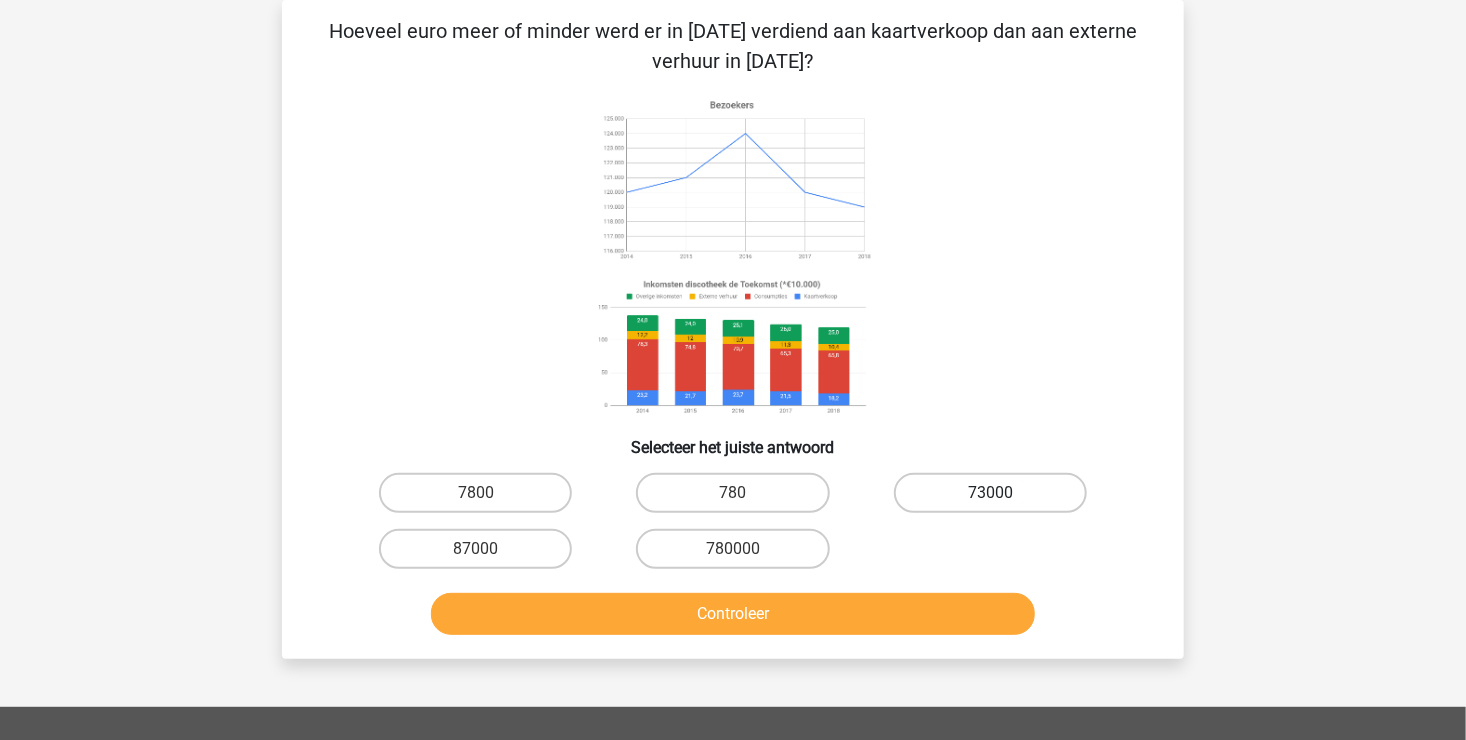 click on "73000" at bounding box center (990, 493) 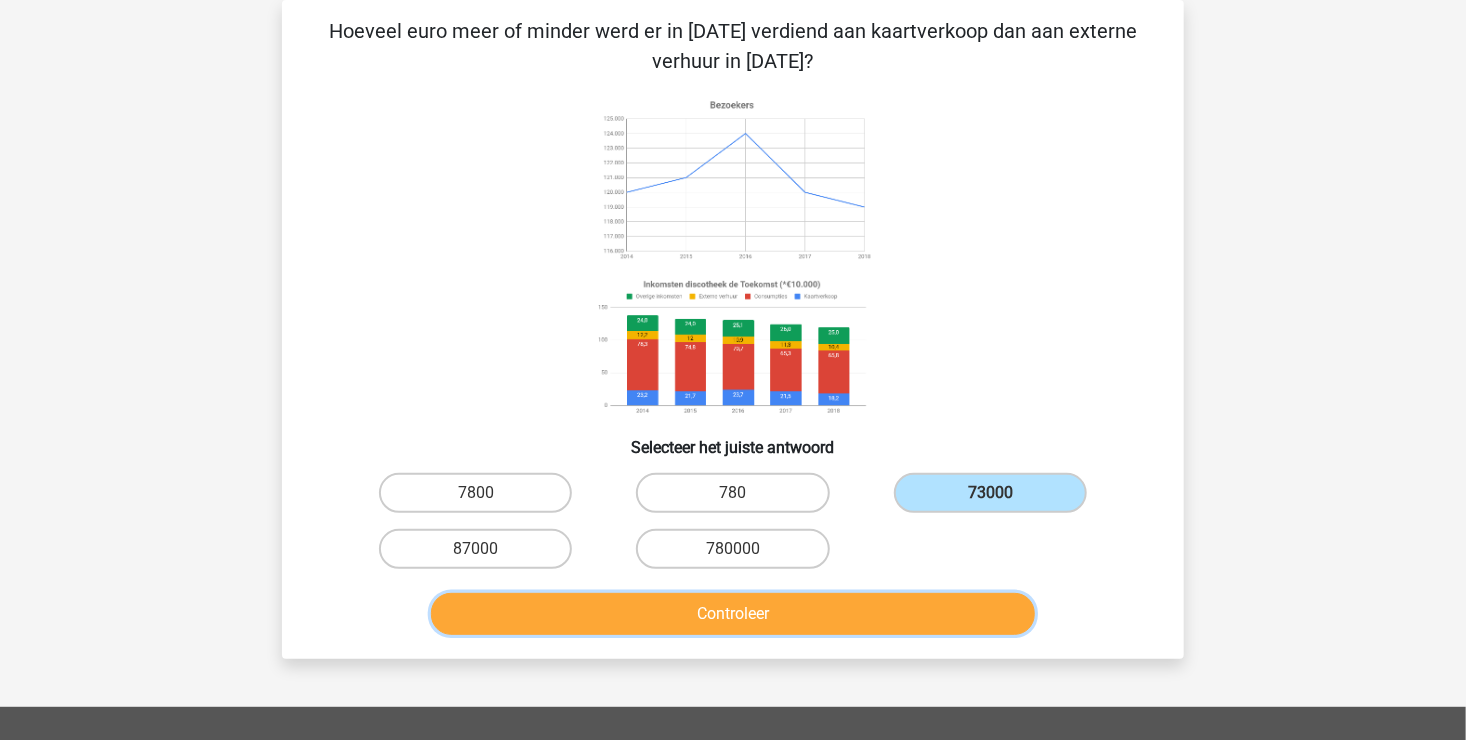 click on "Controleer" at bounding box center (733, 614) 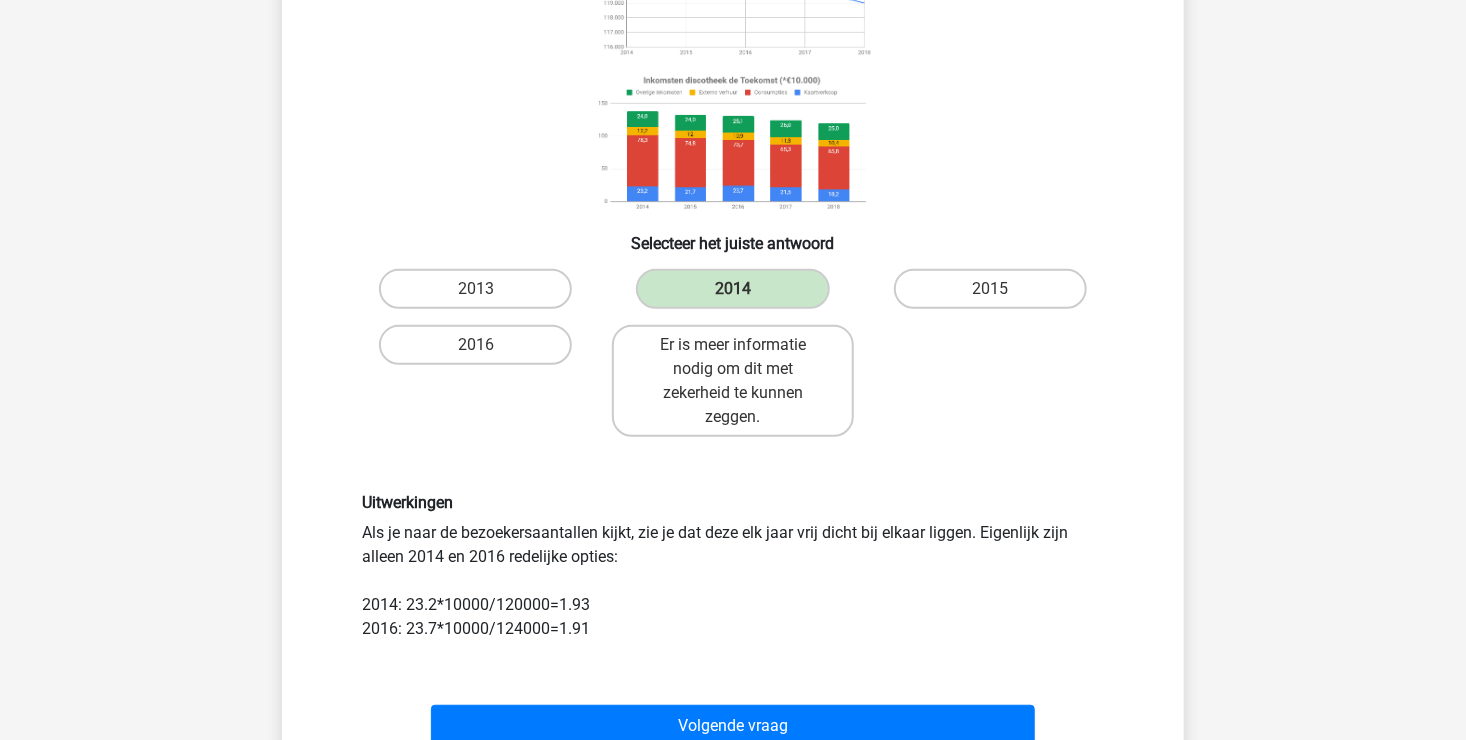 scroll, scrollTop: 300, scrollLeft: 0, axis: vertical 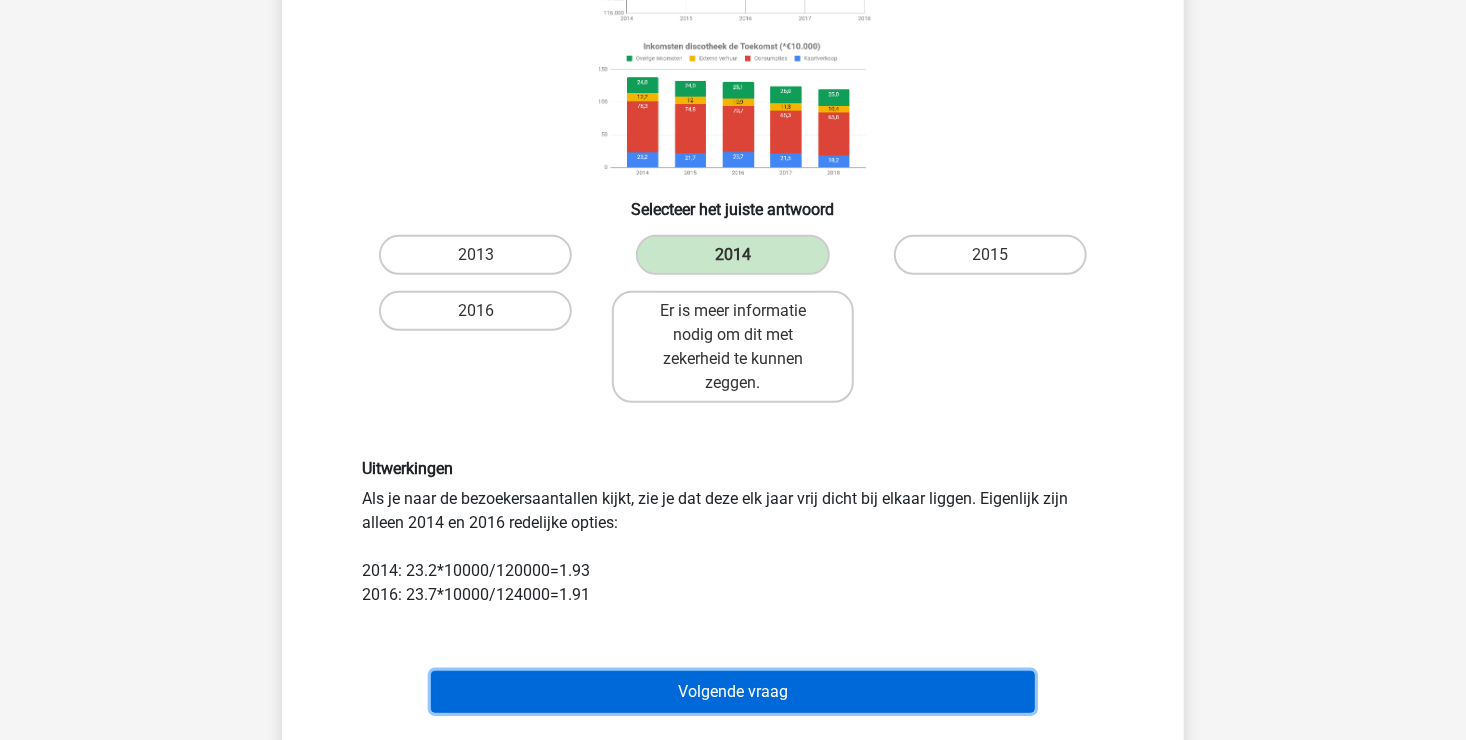 click on "Volgende vraag" at bounding box center (733, 692) 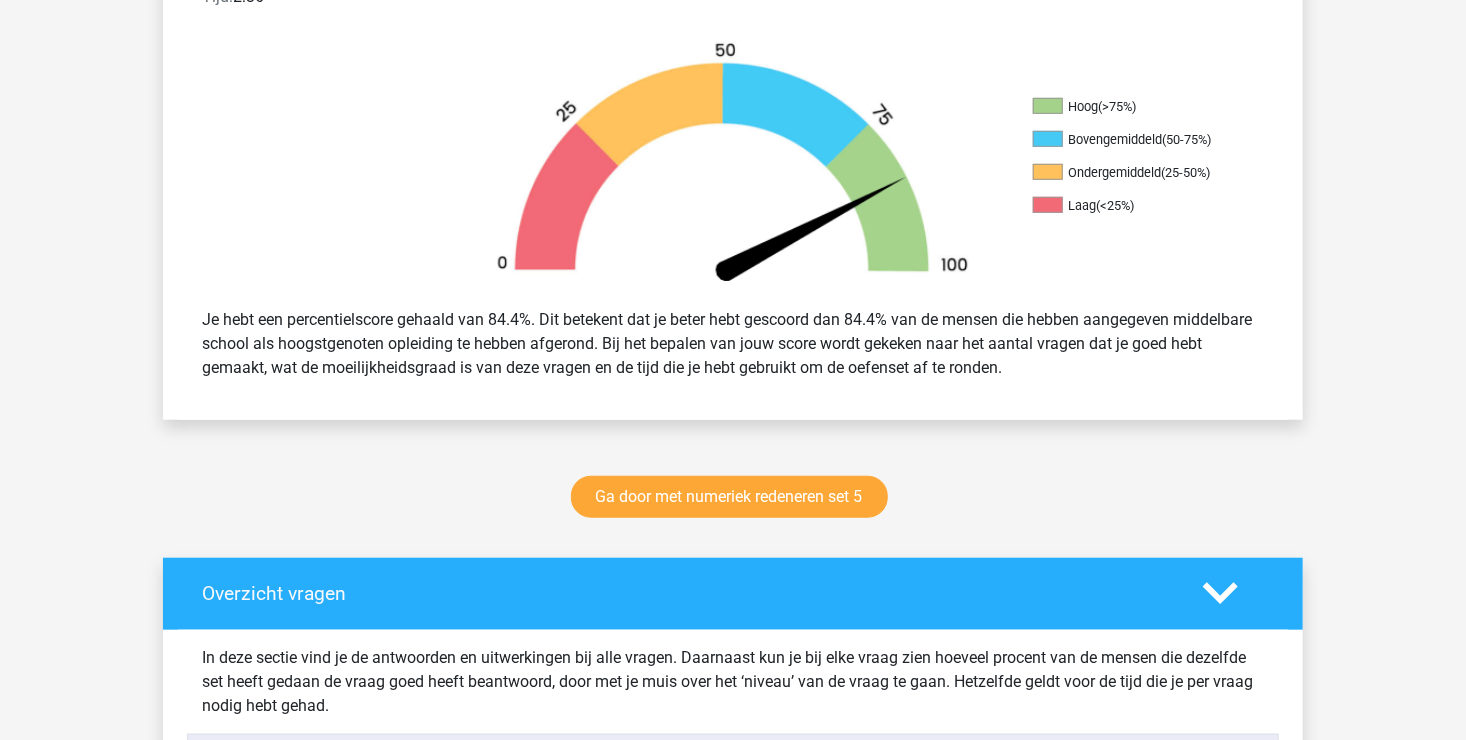 scroll, scrollTop: 600, scrollLeft: 0, axis: vertical 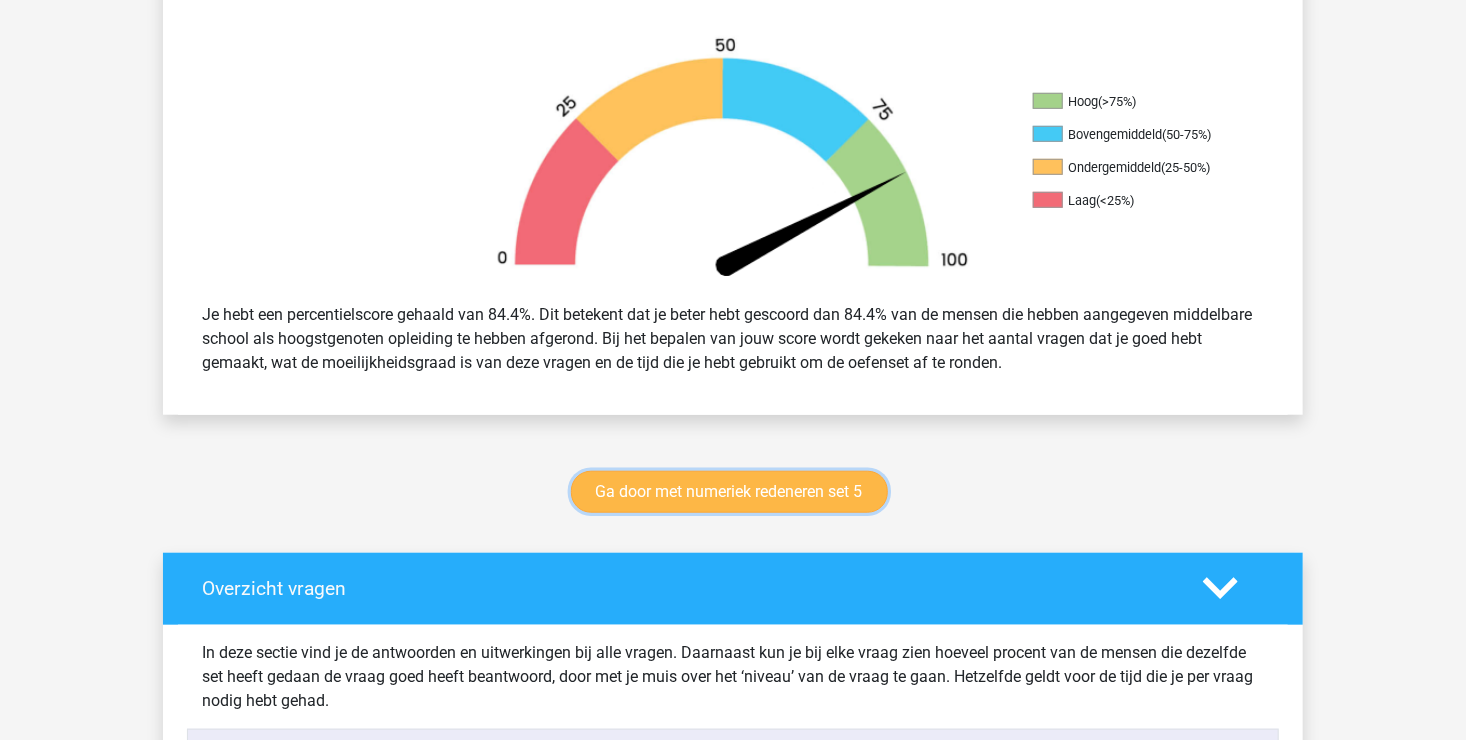 click on "Ga door met numeriek redeneren set 5" at bounding box center (729, 492) 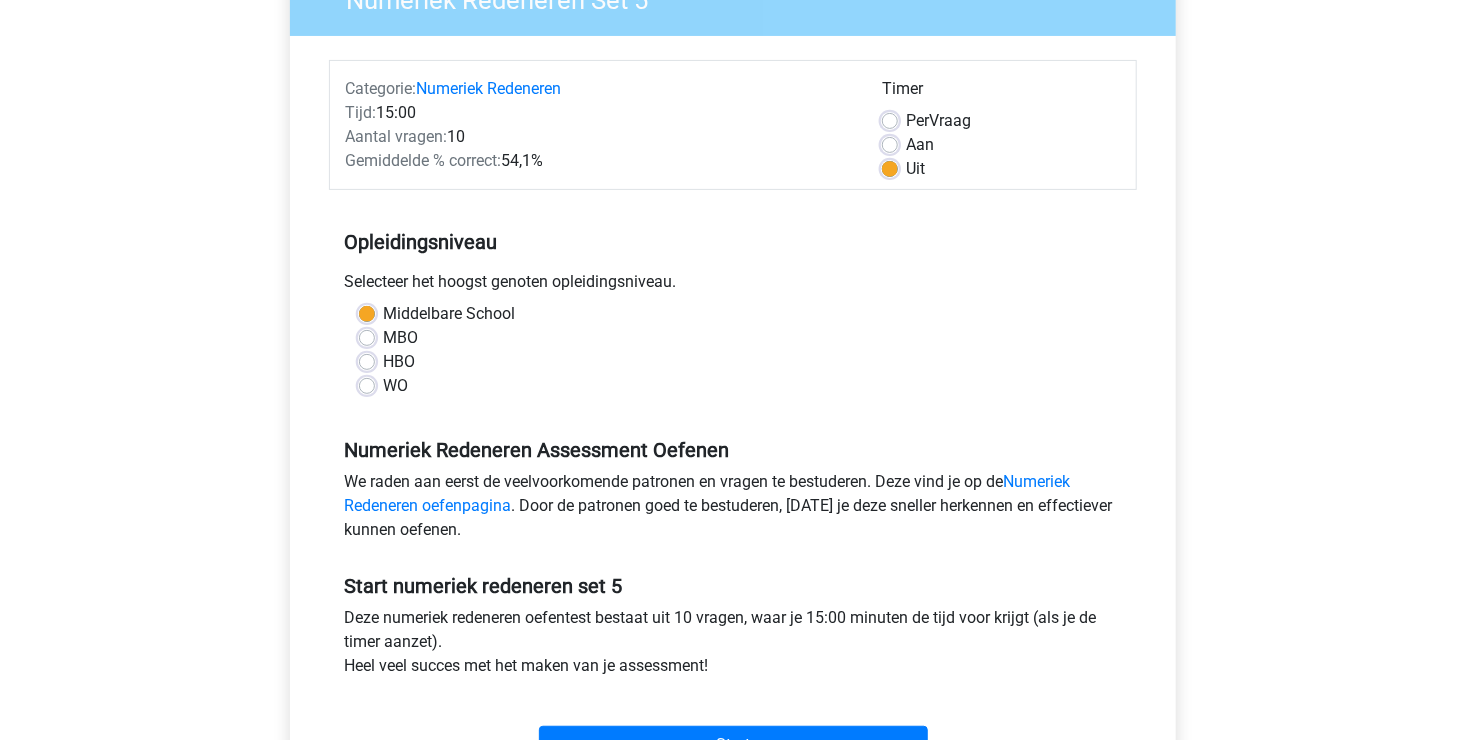 scroll, scrollTop: 400, scrollLeft: 0, axis: vertical 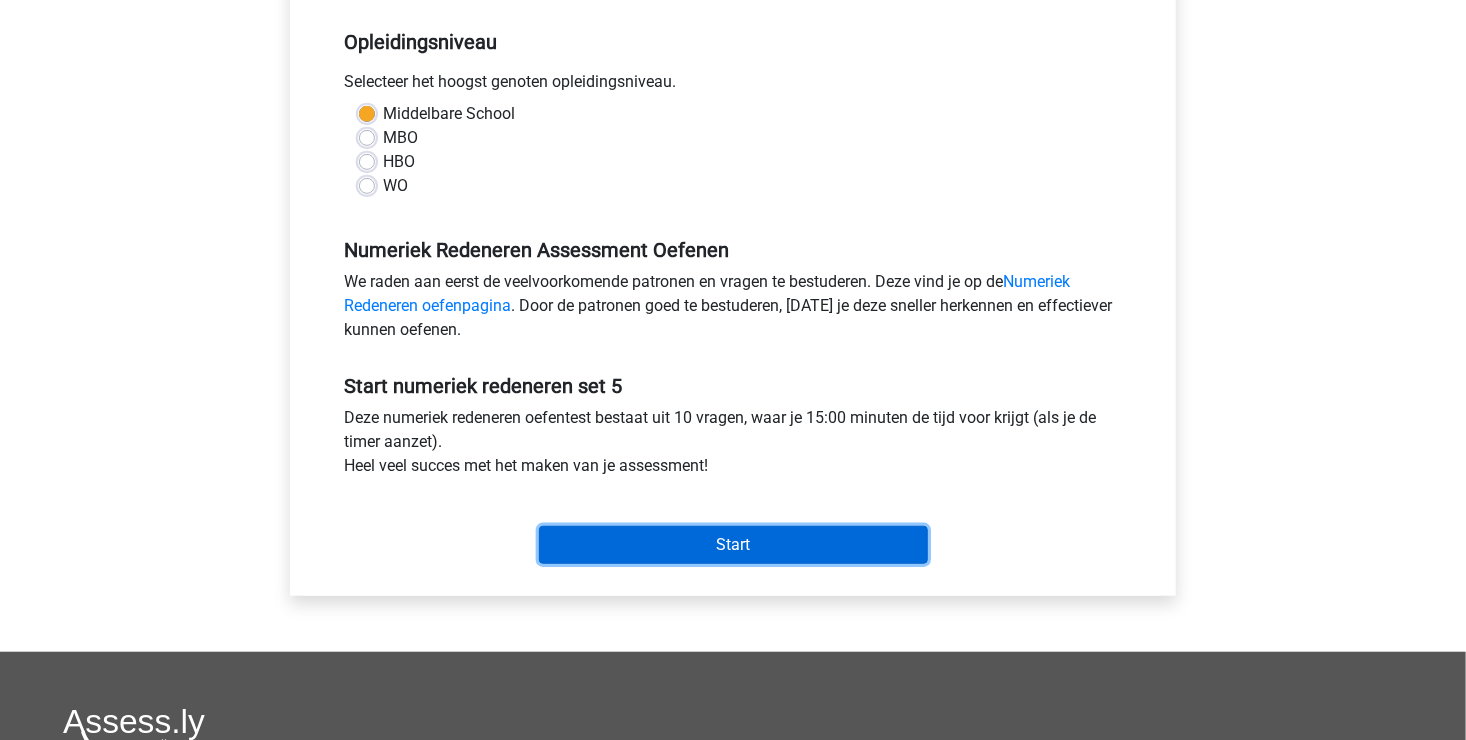 click on "Start" at bounding box center [733, 545] 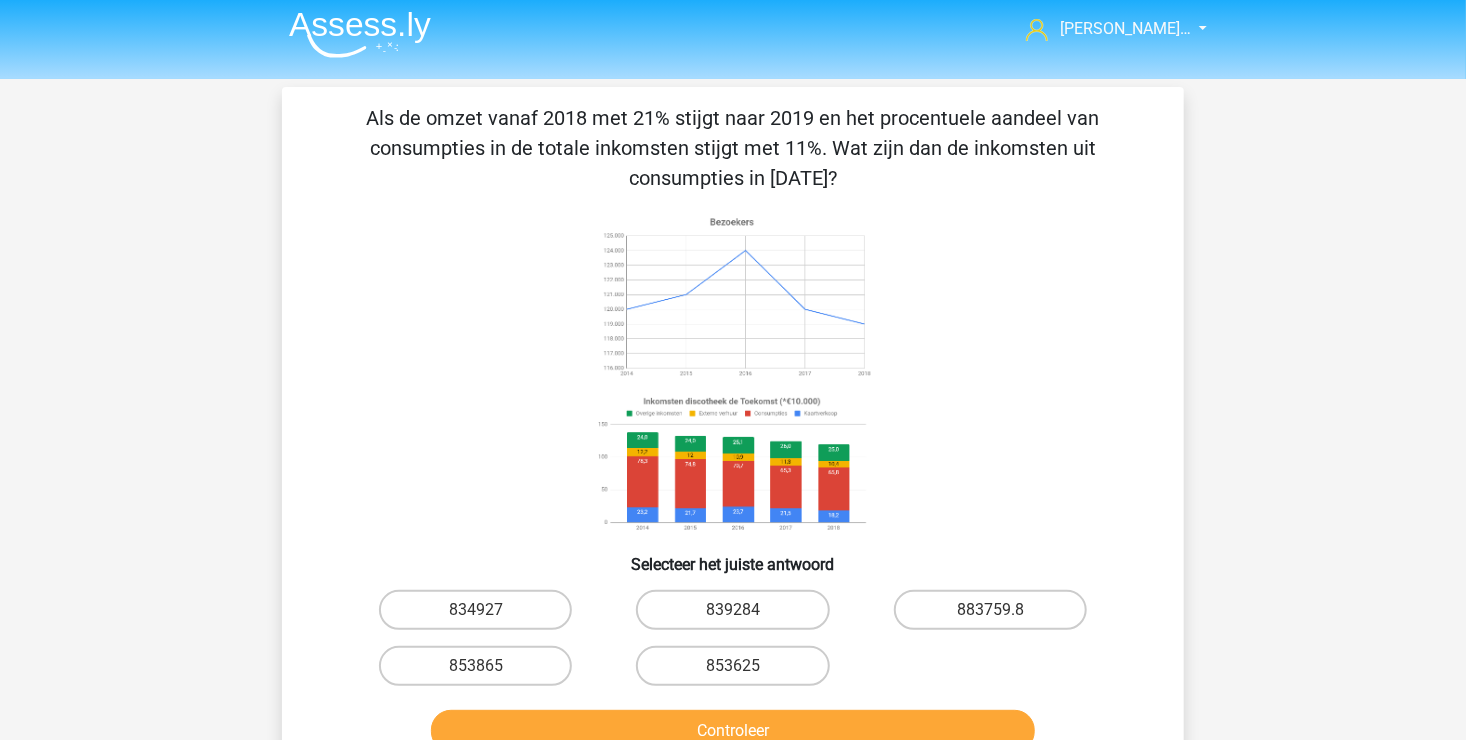 scroll, scrollTop: 0, scrollLeft: 0, axis: both 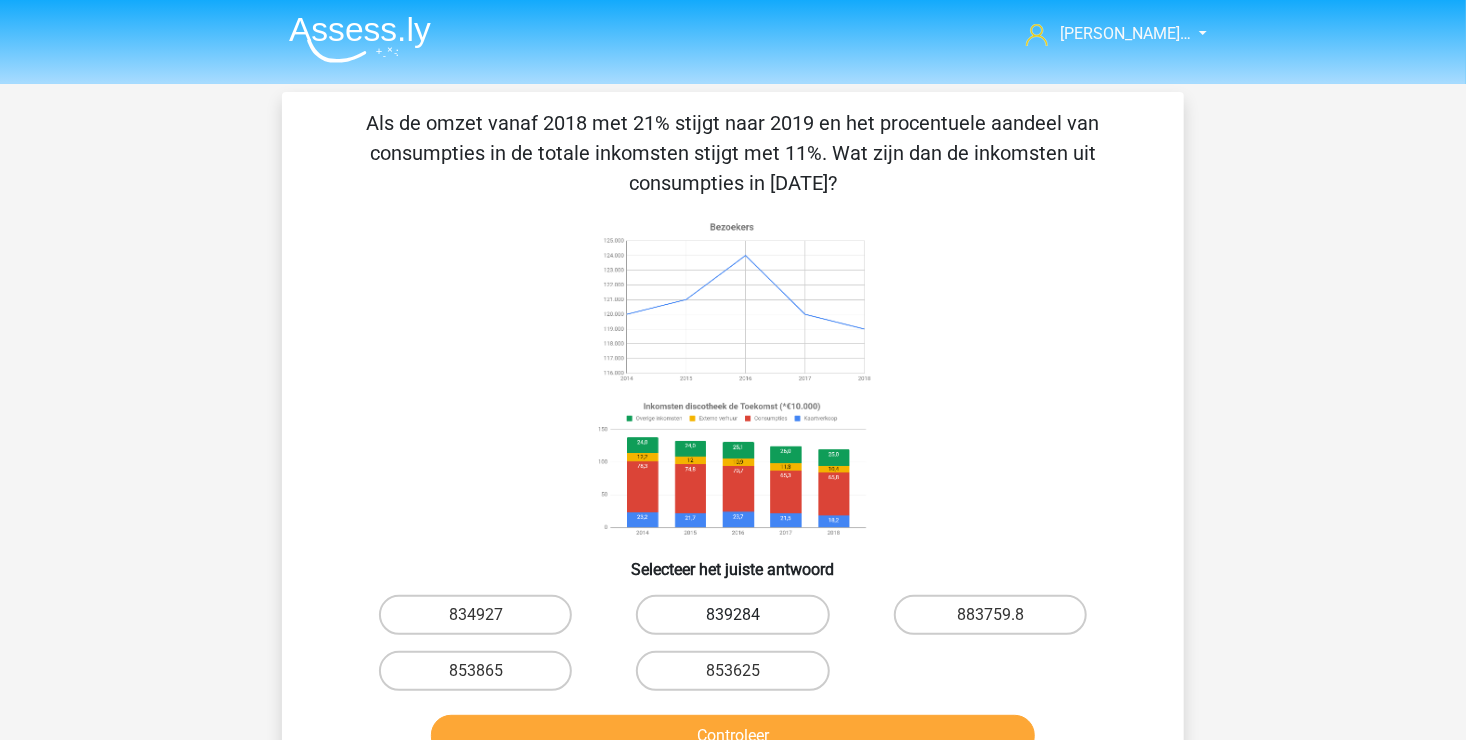 click on "839284" at bounding box center [732, 615] 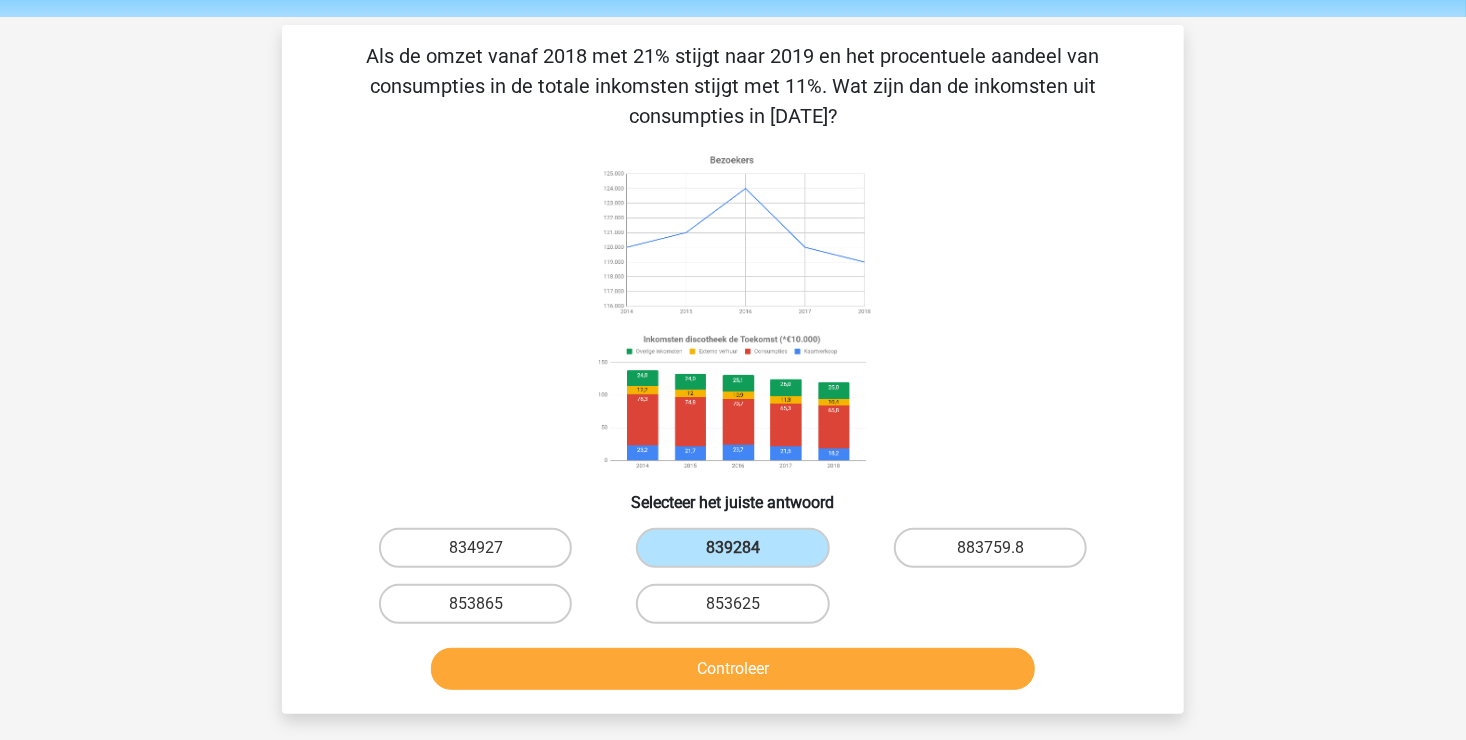 scroll, scrollTop: 200, scrollLeft: 0, axis: vertical 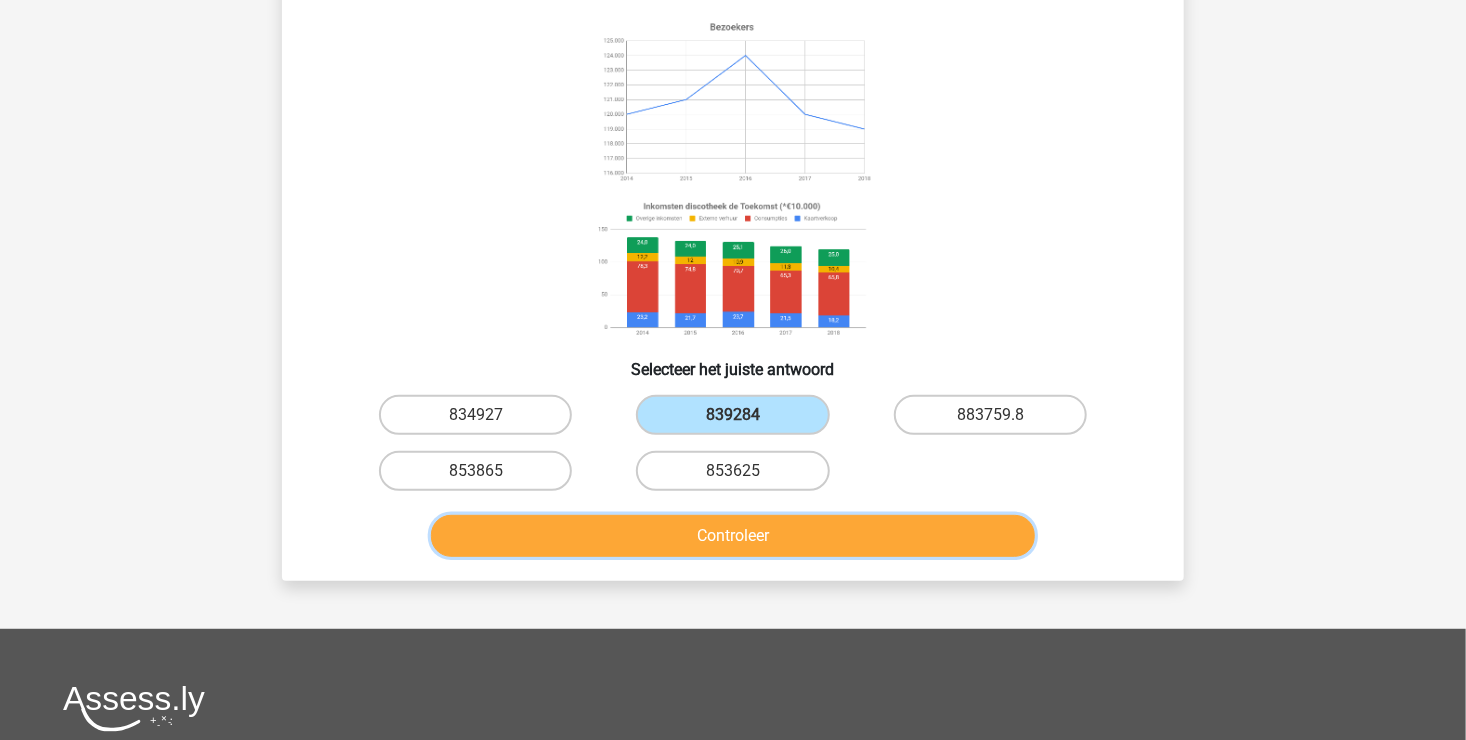click on "Controleer" at bounding box center (733, 536) 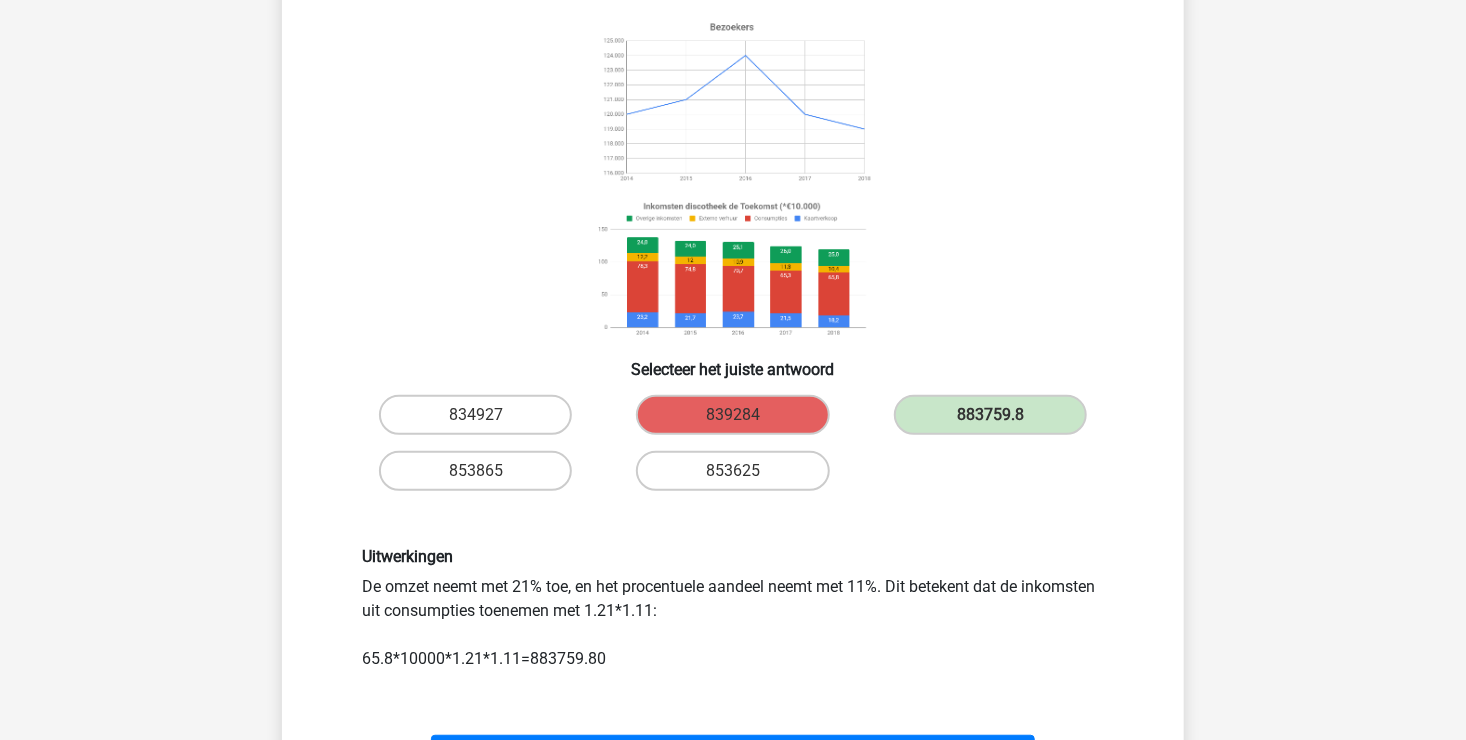 scroll, scrollTop: 300, scrollLeft: 0, axis: vertical 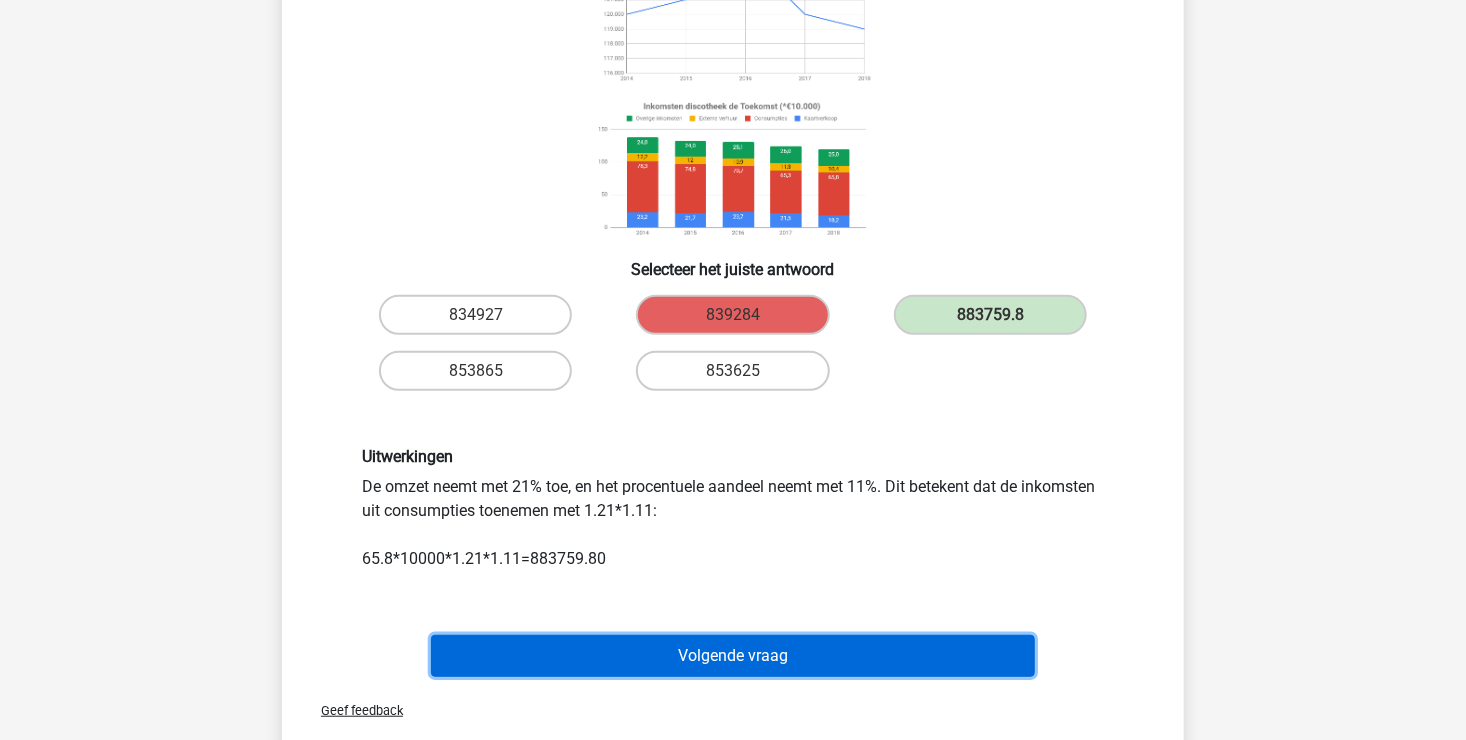 click on "Volgende vraag" at bounding box center [733, 656] 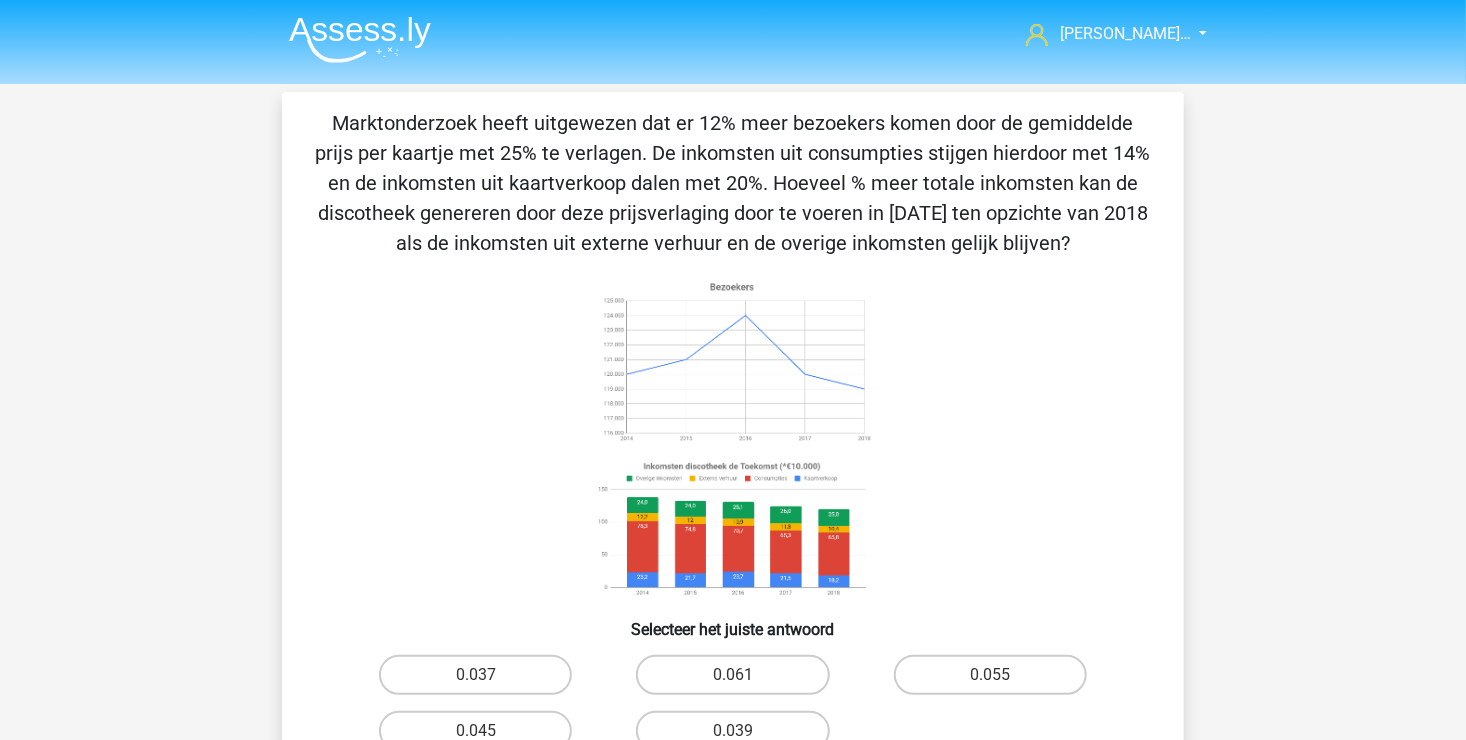 scroll, scrollTop: 200, scrollLeft: 0, axis: vertical 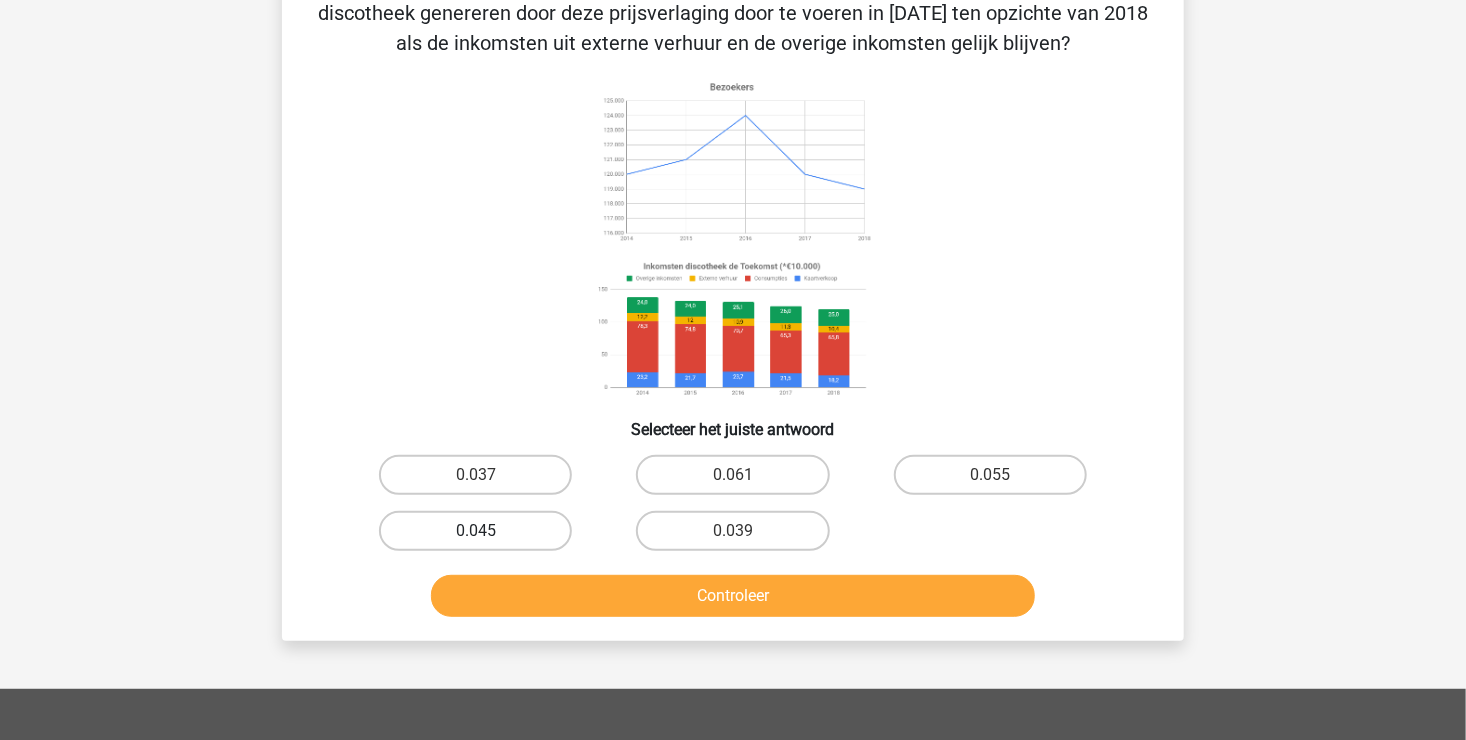 click on "0.045" at bounding box center [475, 531] 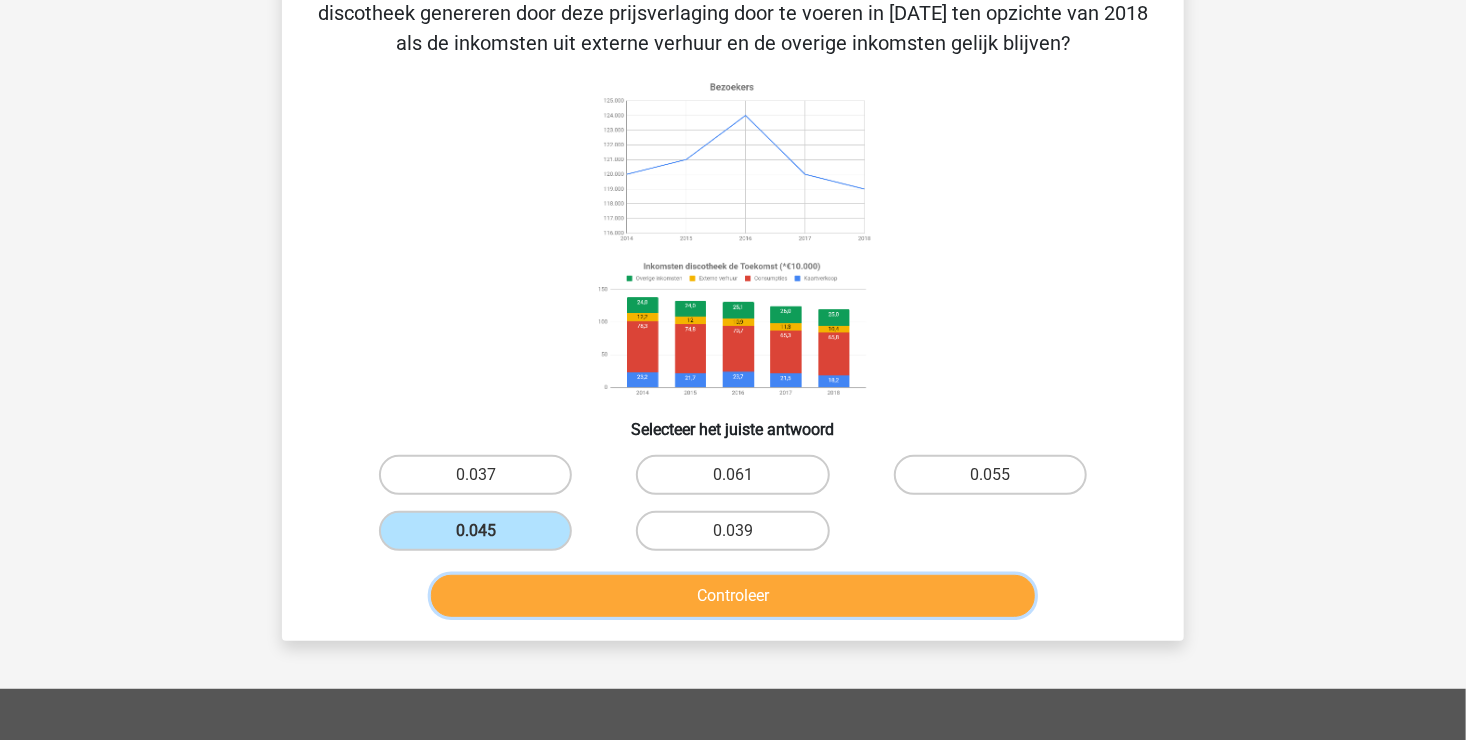 click on "Controleer" at bounding box center [733, 596] 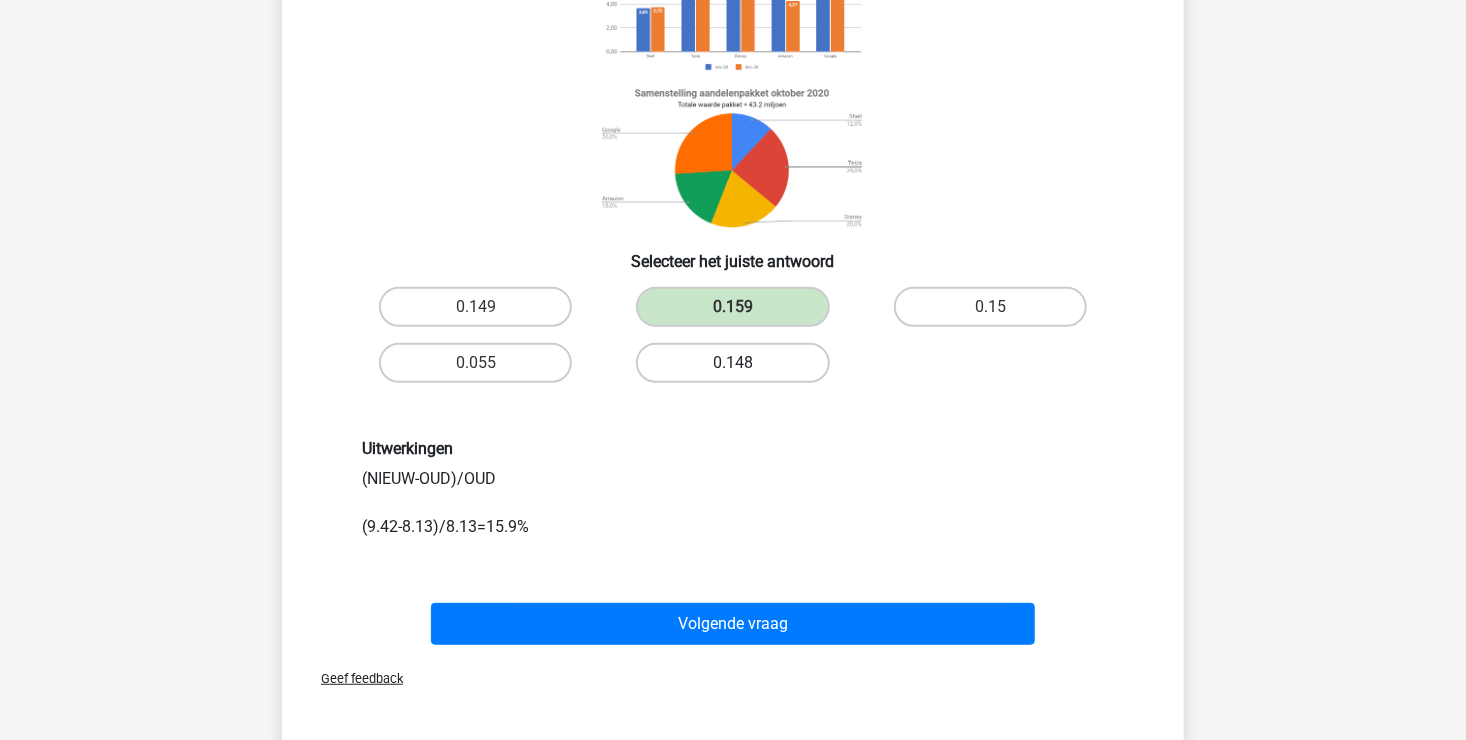 scroll, scrollTop: 300, scrollLeft: 0, axis: vertical 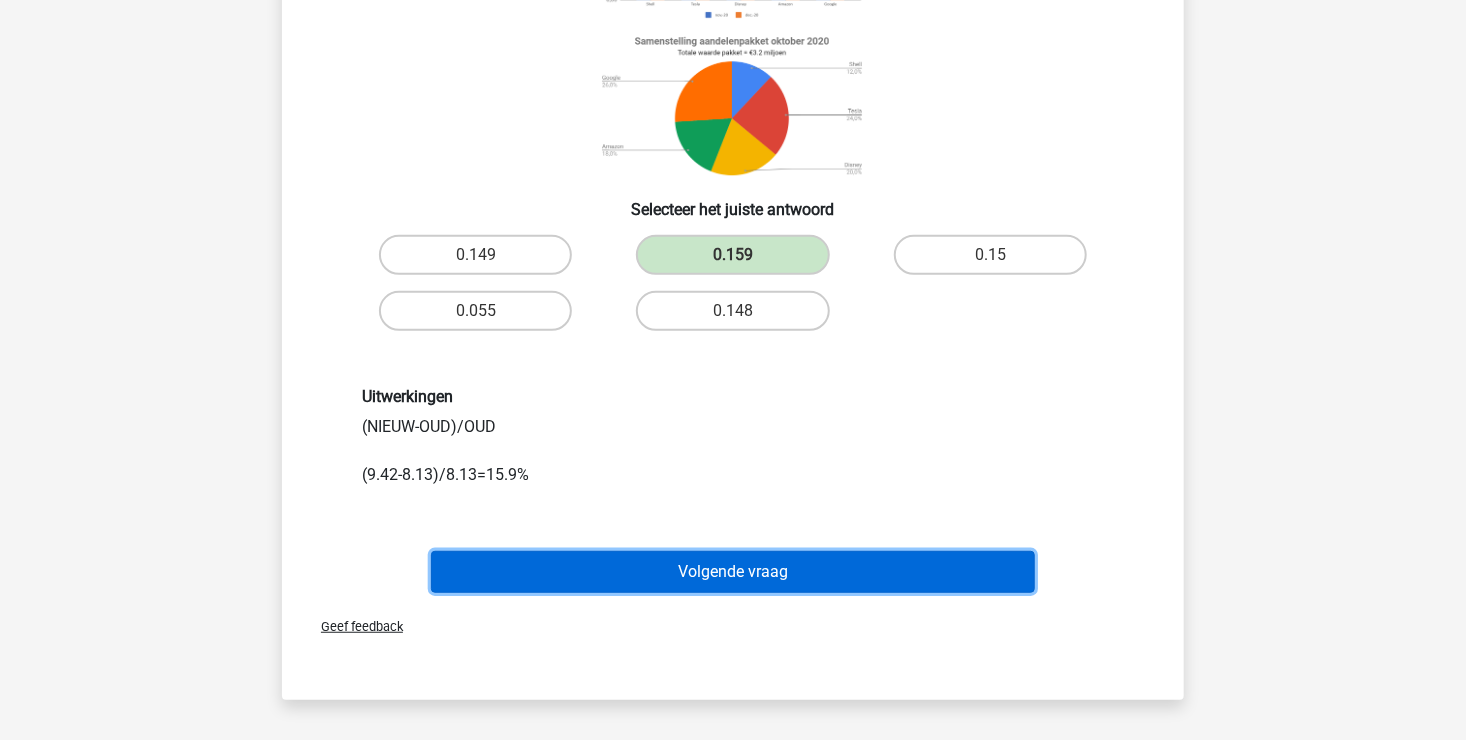 click on "Volgende vraag" at bounding box center (733, 572) 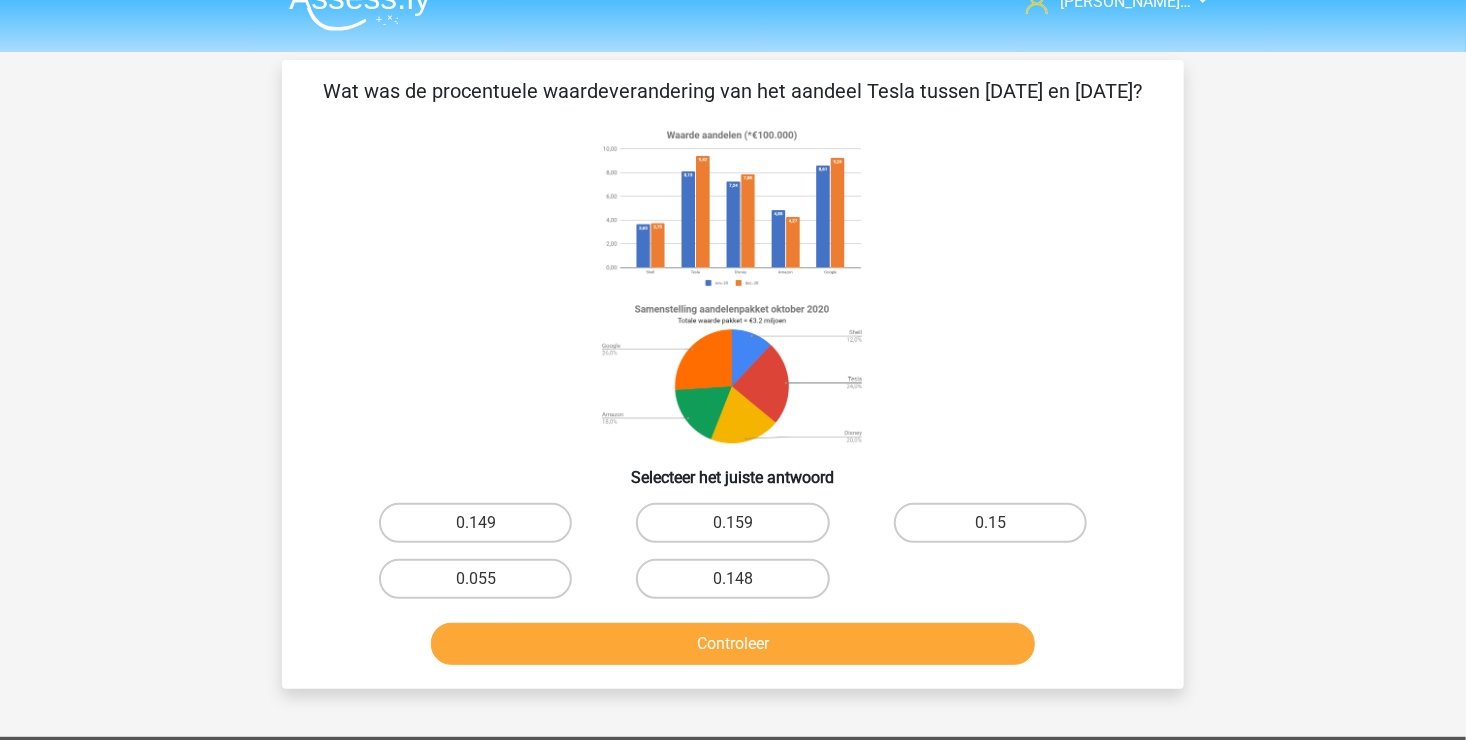 scroll, scrollTop: 0, scrollLeft: 0, axis: both 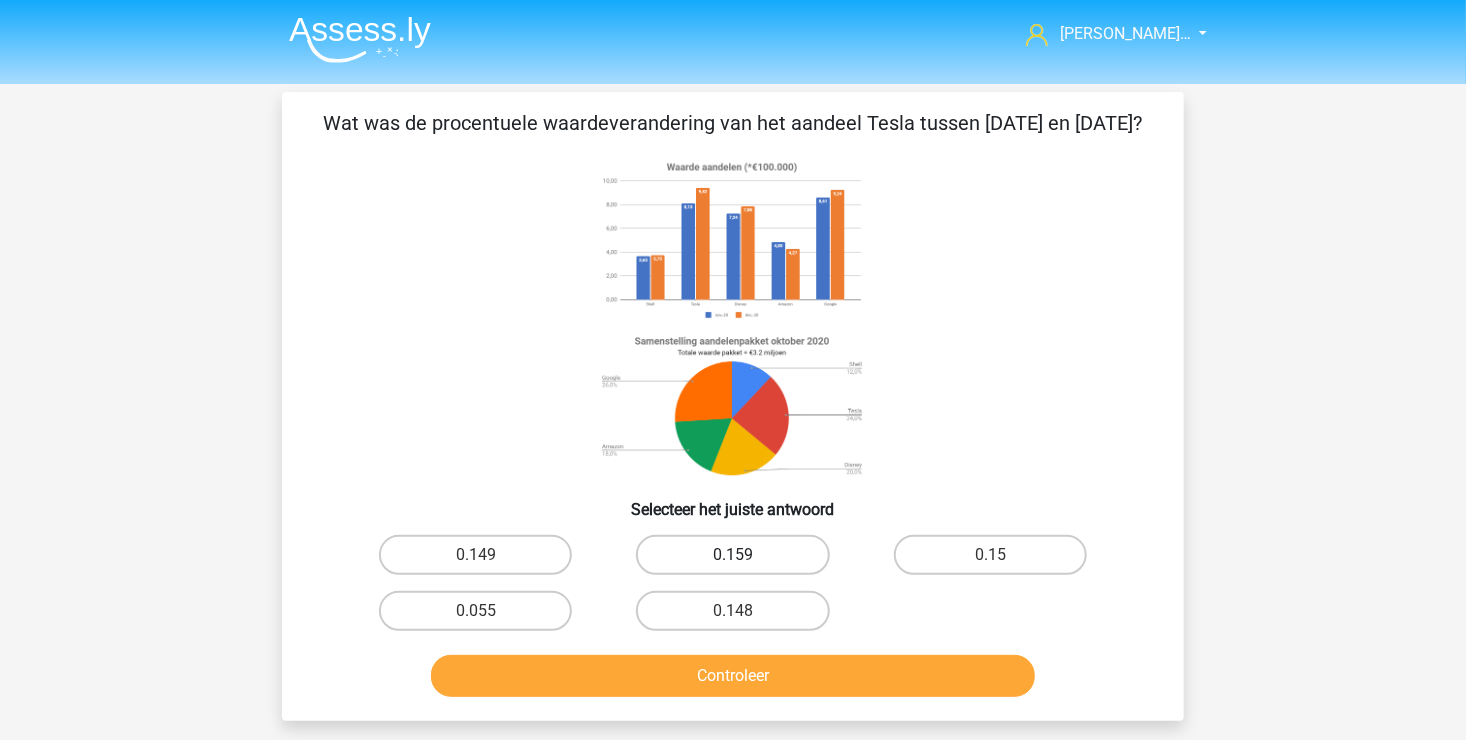 click on "0.159" at bounding box center [732, 555] 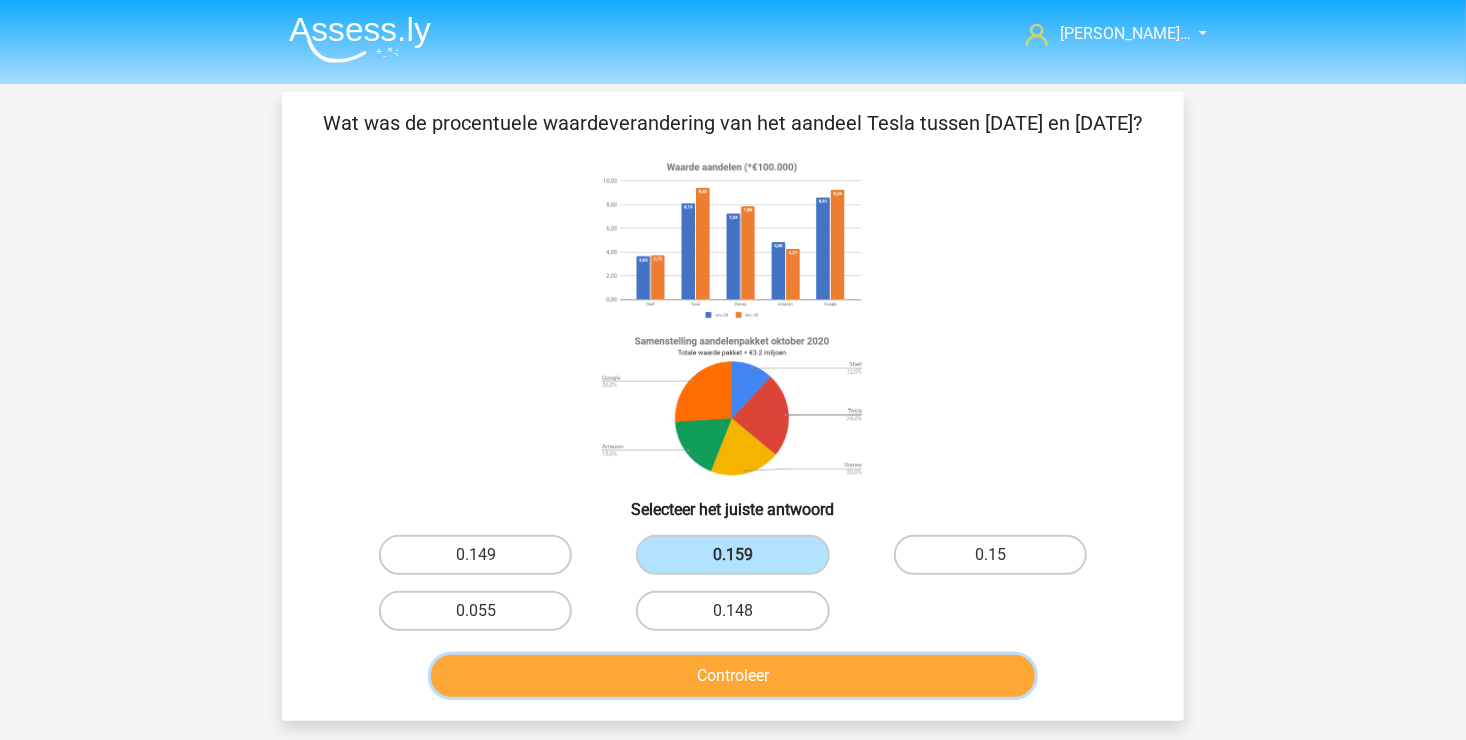 click on "Controleer" at bounding box center (733, 676) 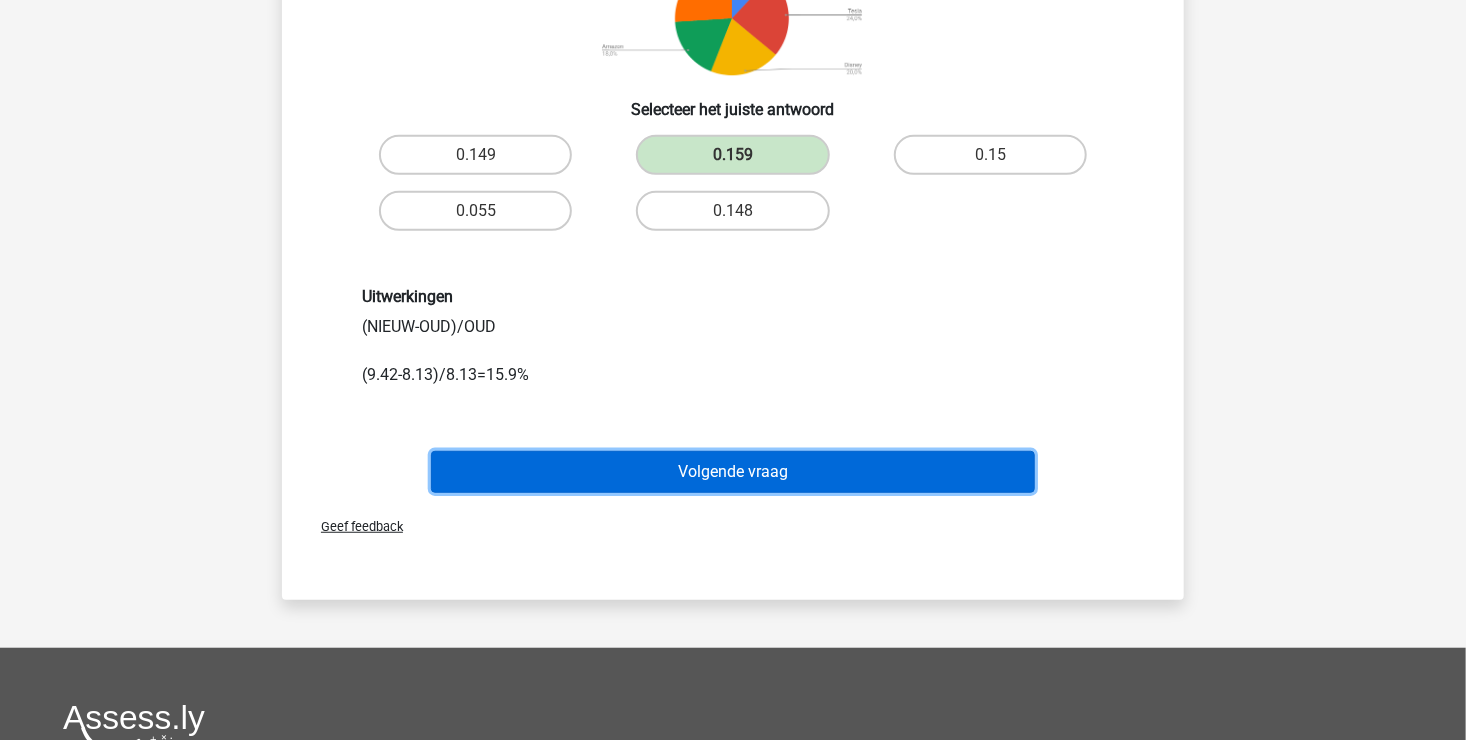 click on "Volgende vraag" at bounding box center (733, 472) 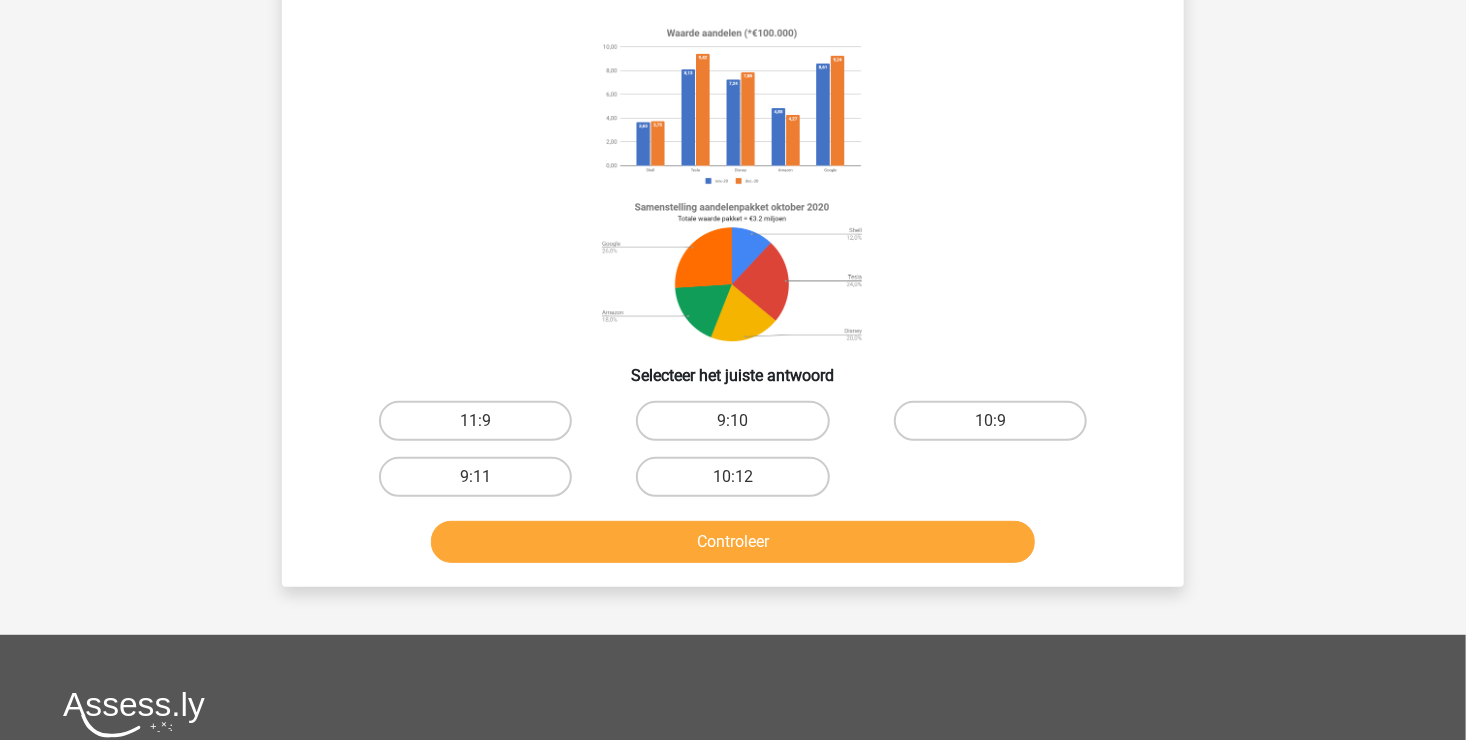 scroll, scrollTop: 92, scrollLeft: 0, axis: vertical 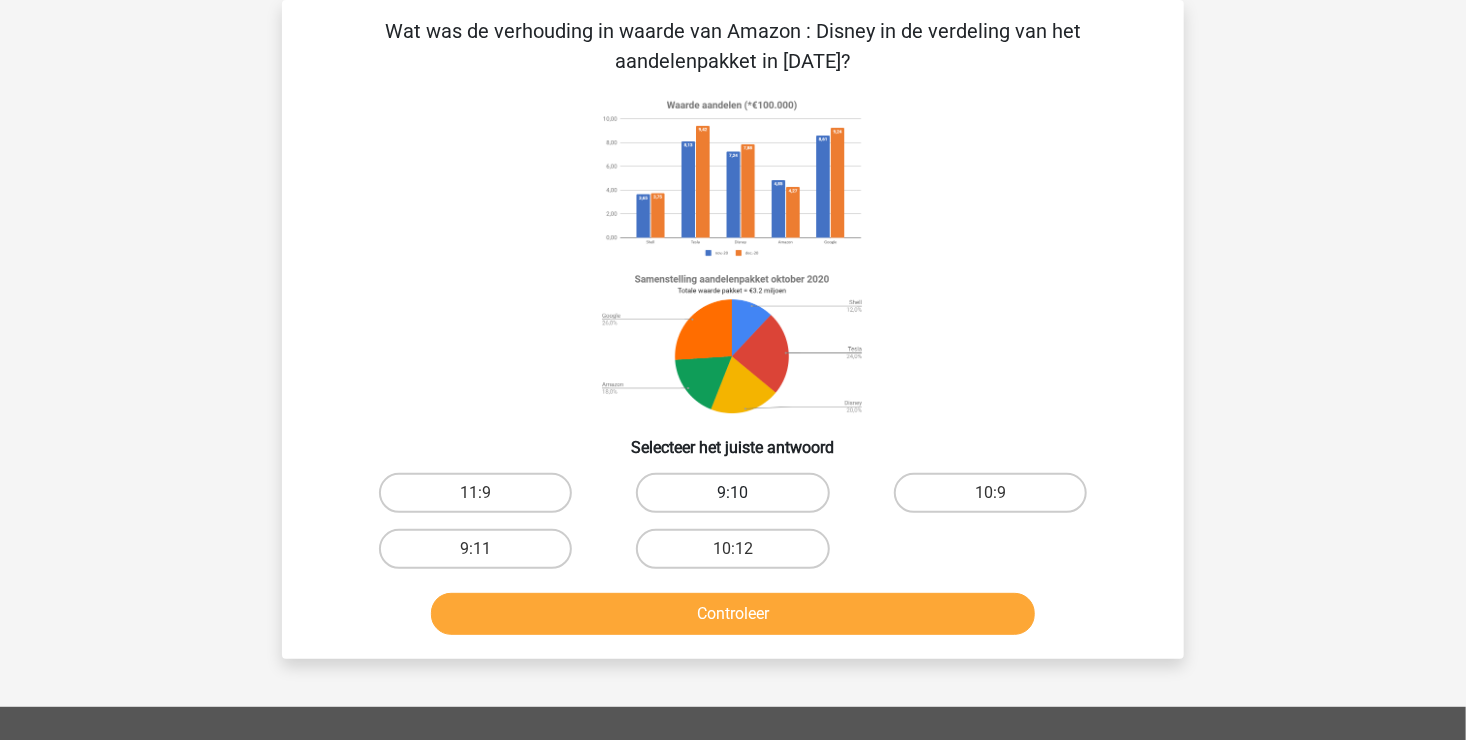 click on "9:10" at bounding box center [732, 493] 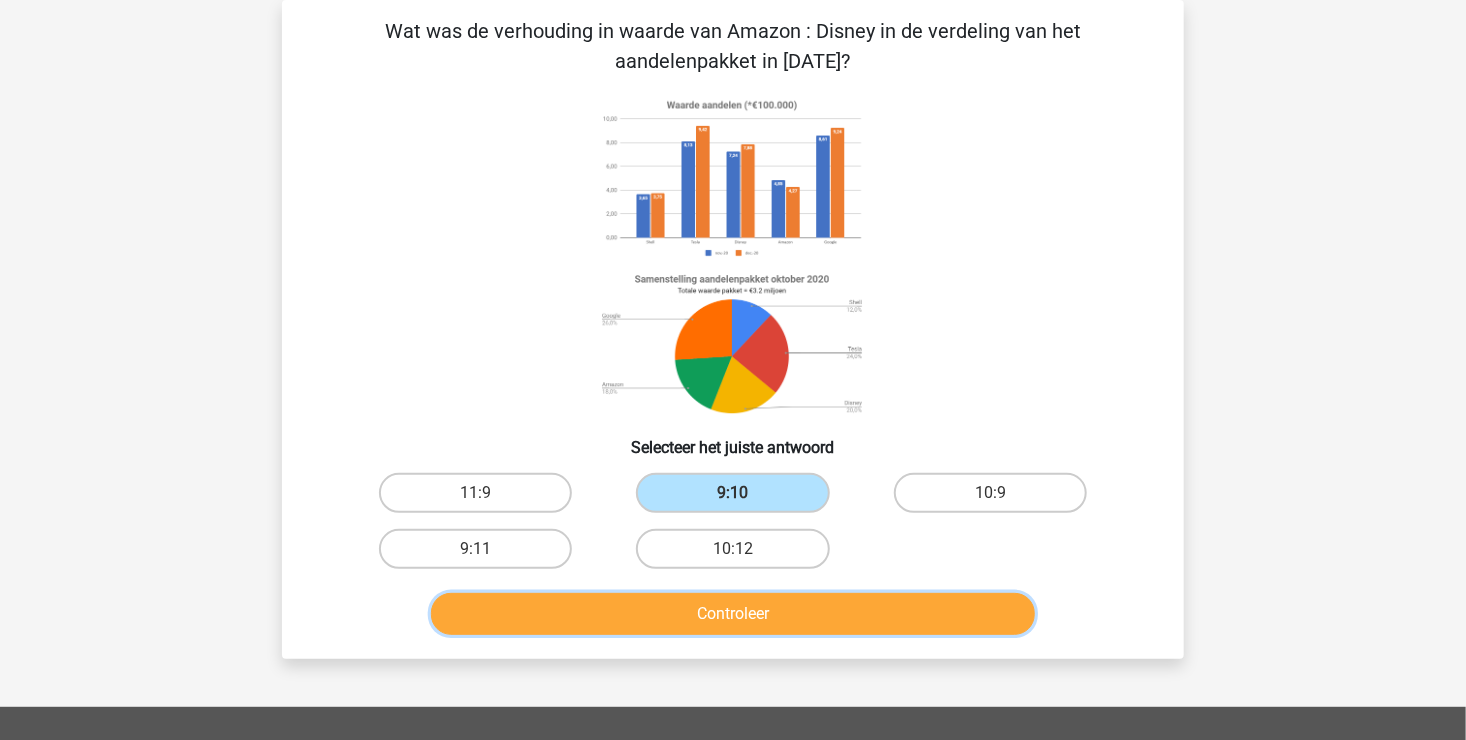 click on "Controleer" at bounding box center (733, 614) 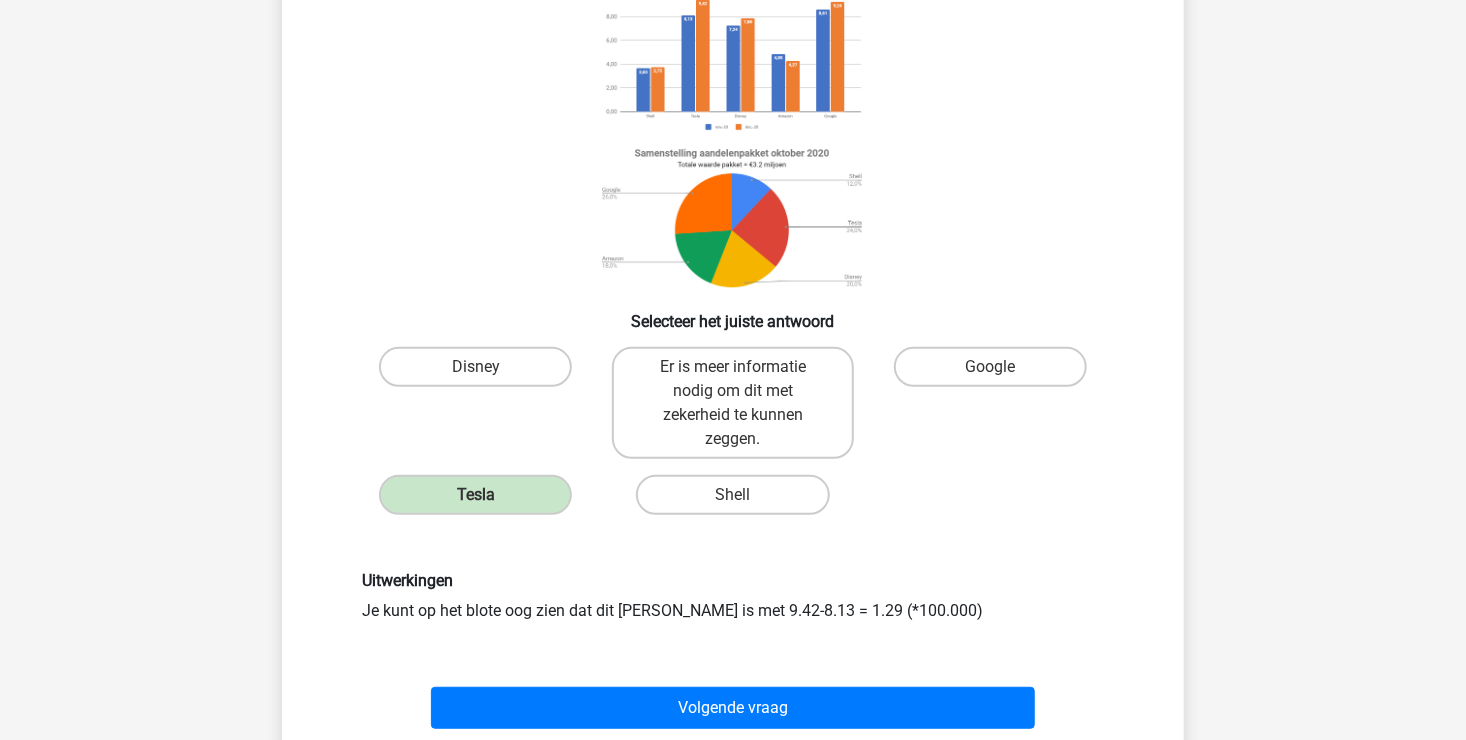 scroll, scrollTop: 200, scrollLeft: 0, axis: vertical 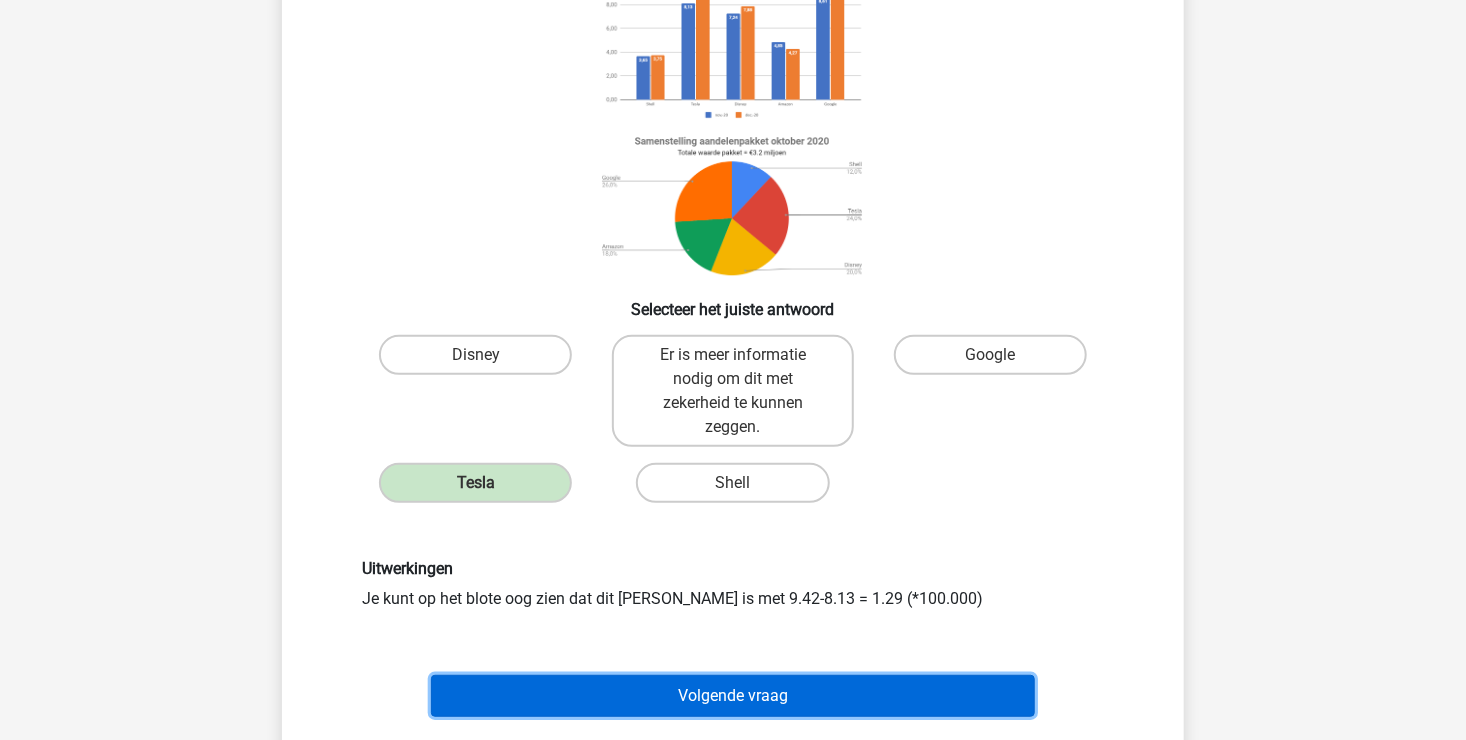 click on "Volgende vraag" at bounding box center (733, 696) 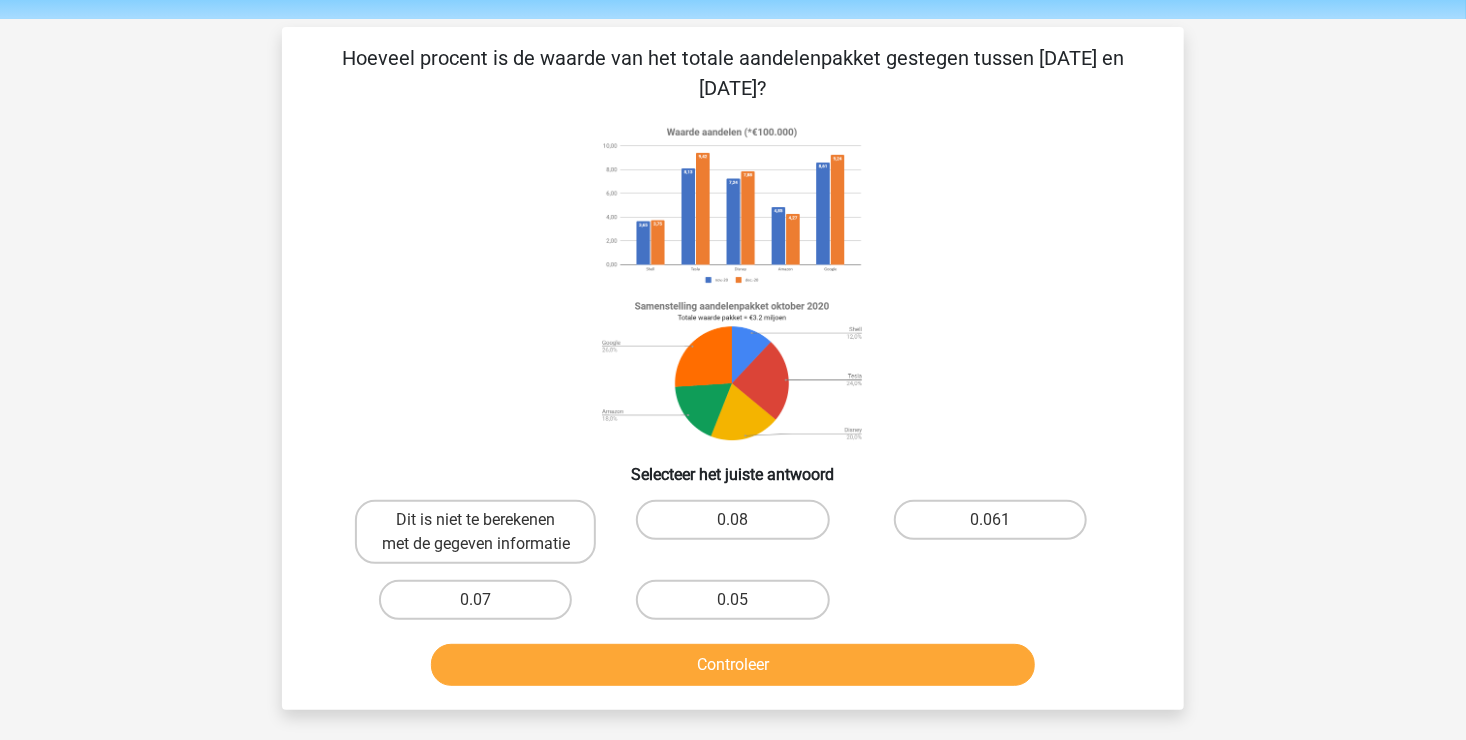 scroll, scrollTop: 100, scrollLeft: 0, axis: vertical 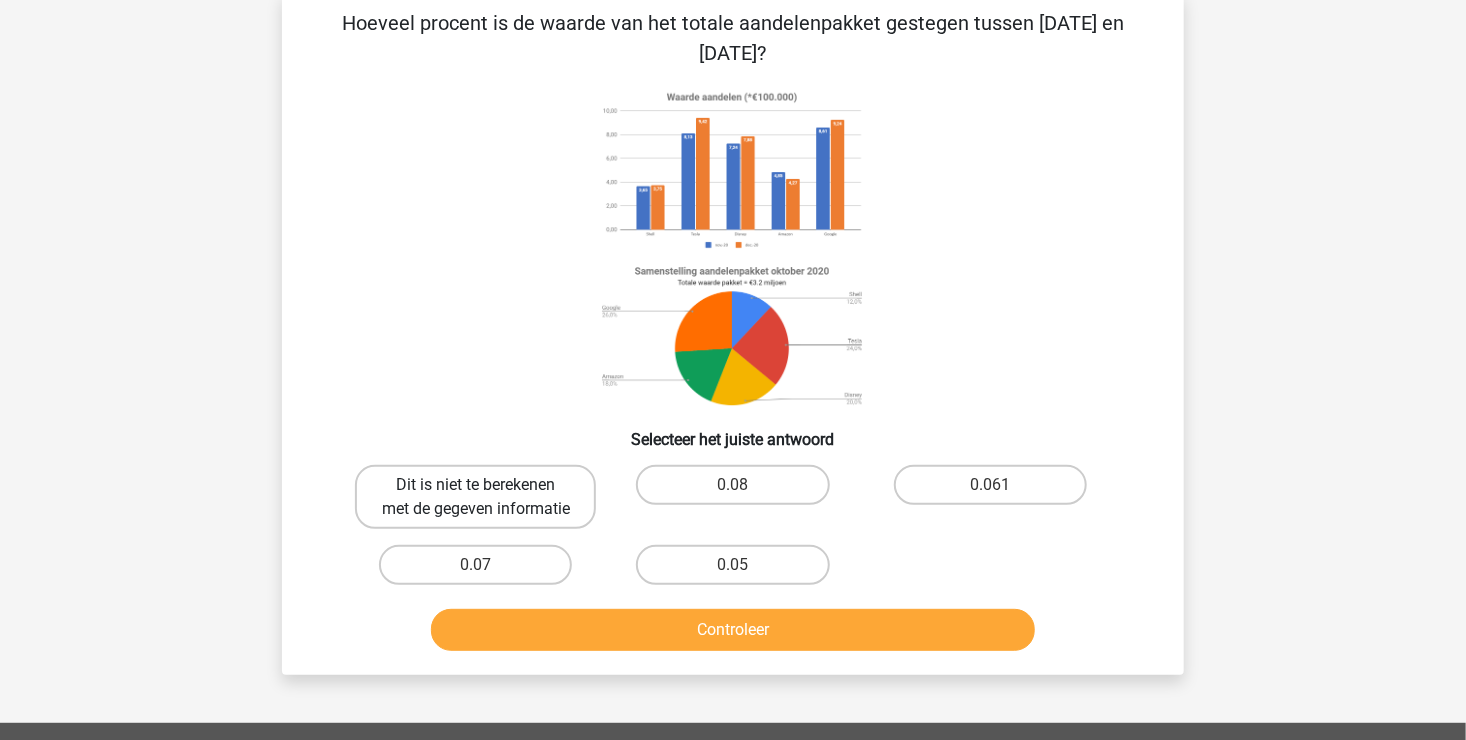 click on "Dit is niet te berekenen met de gegeven informatie" at bounding box center [475, 497] 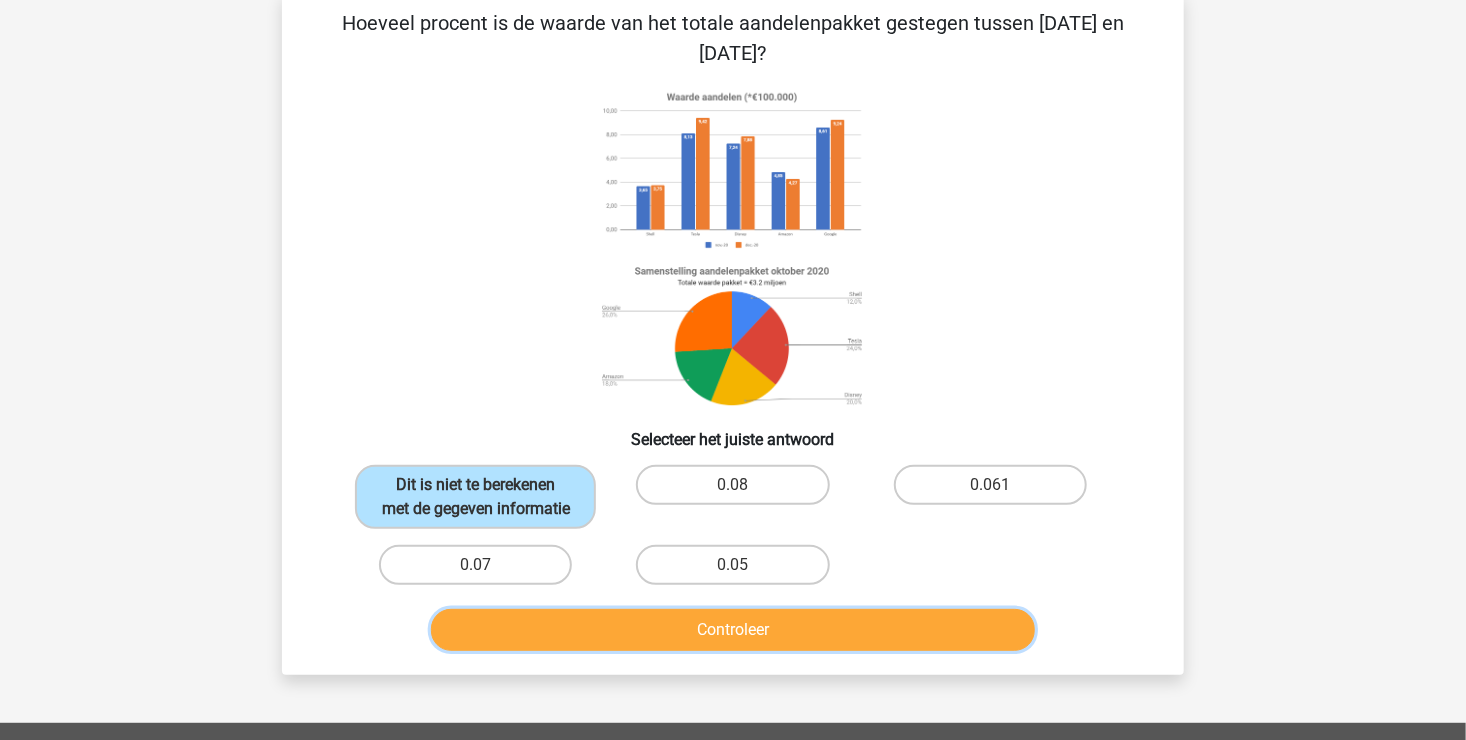 click on "Controleer" at bounding box center (733, 630) 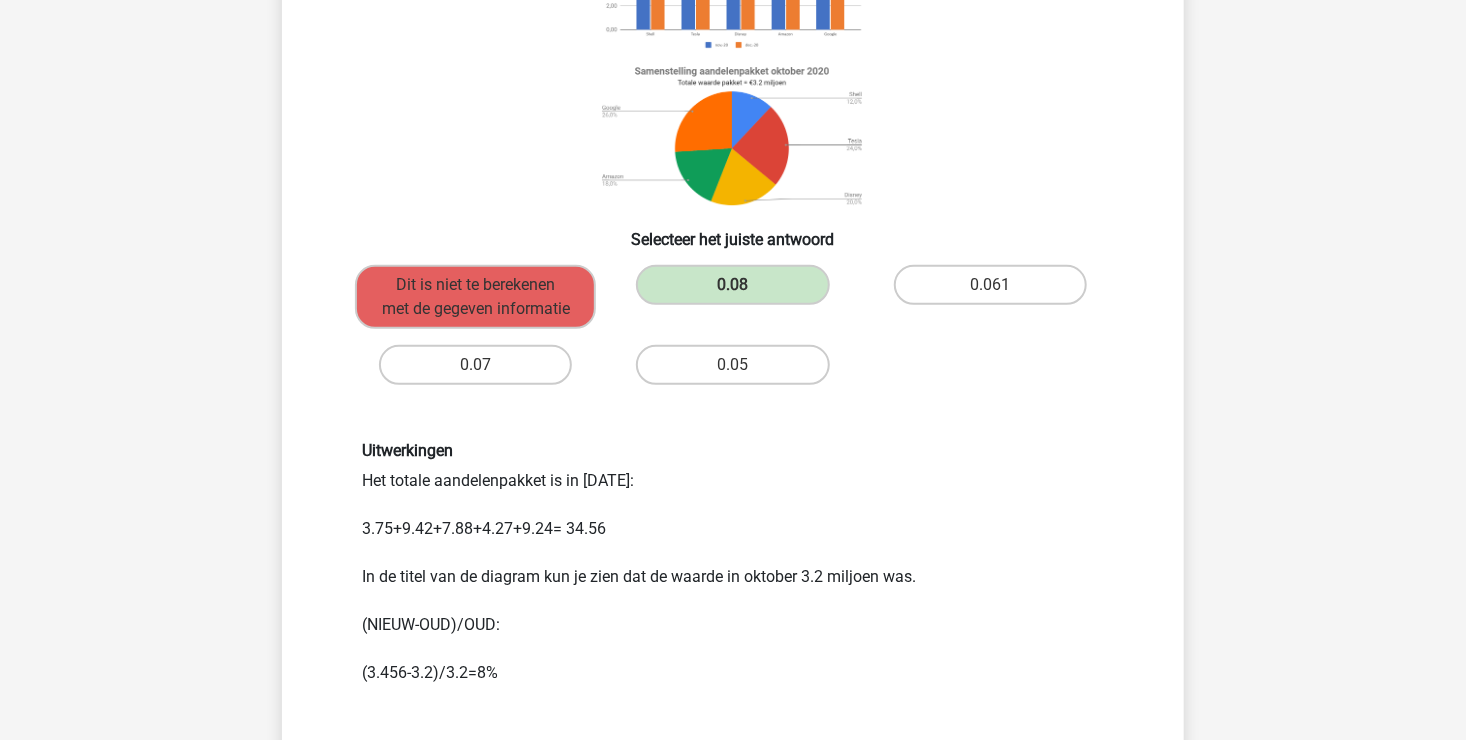 scroll, scrollTop: 400, scrollLeft: 0, axis: vertical 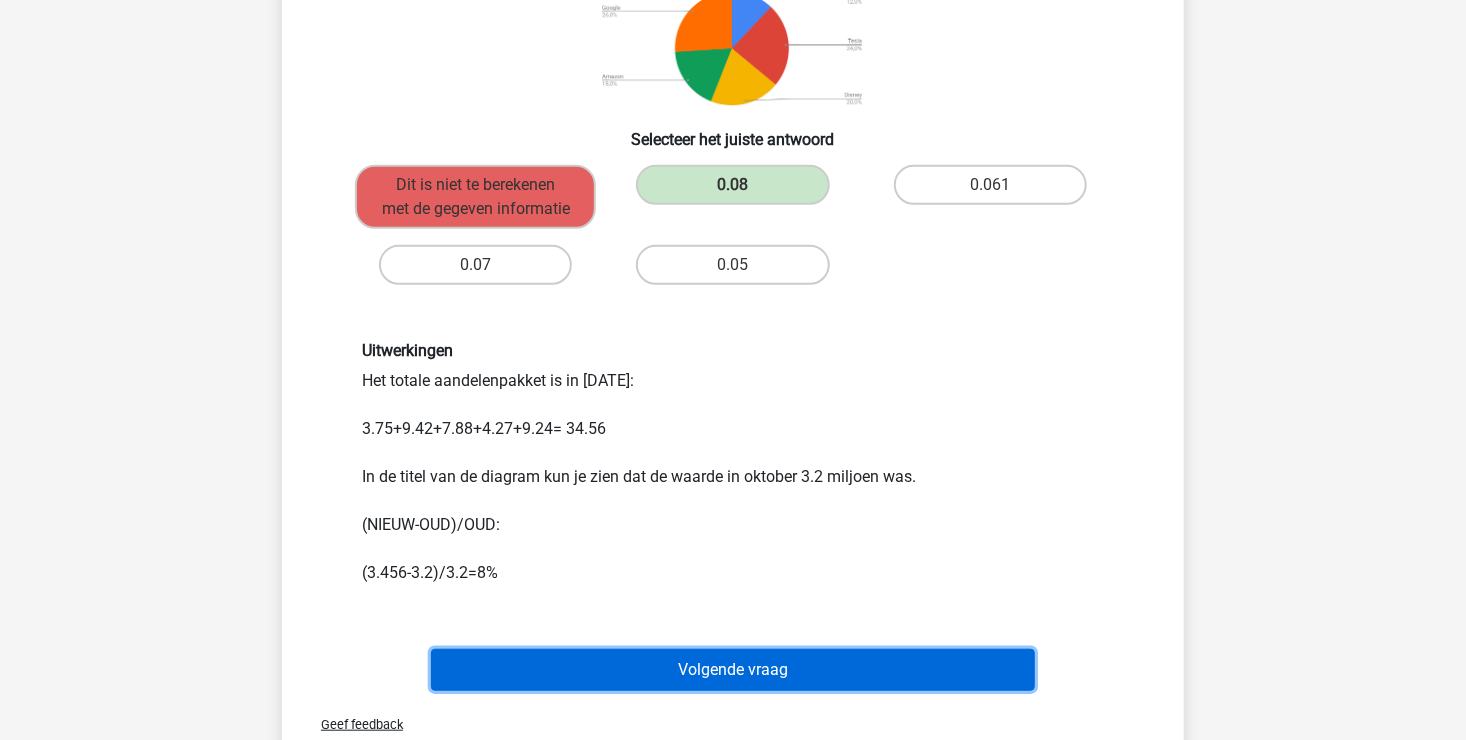 click on "Volgende vraag" at bounding box center (733, 670) 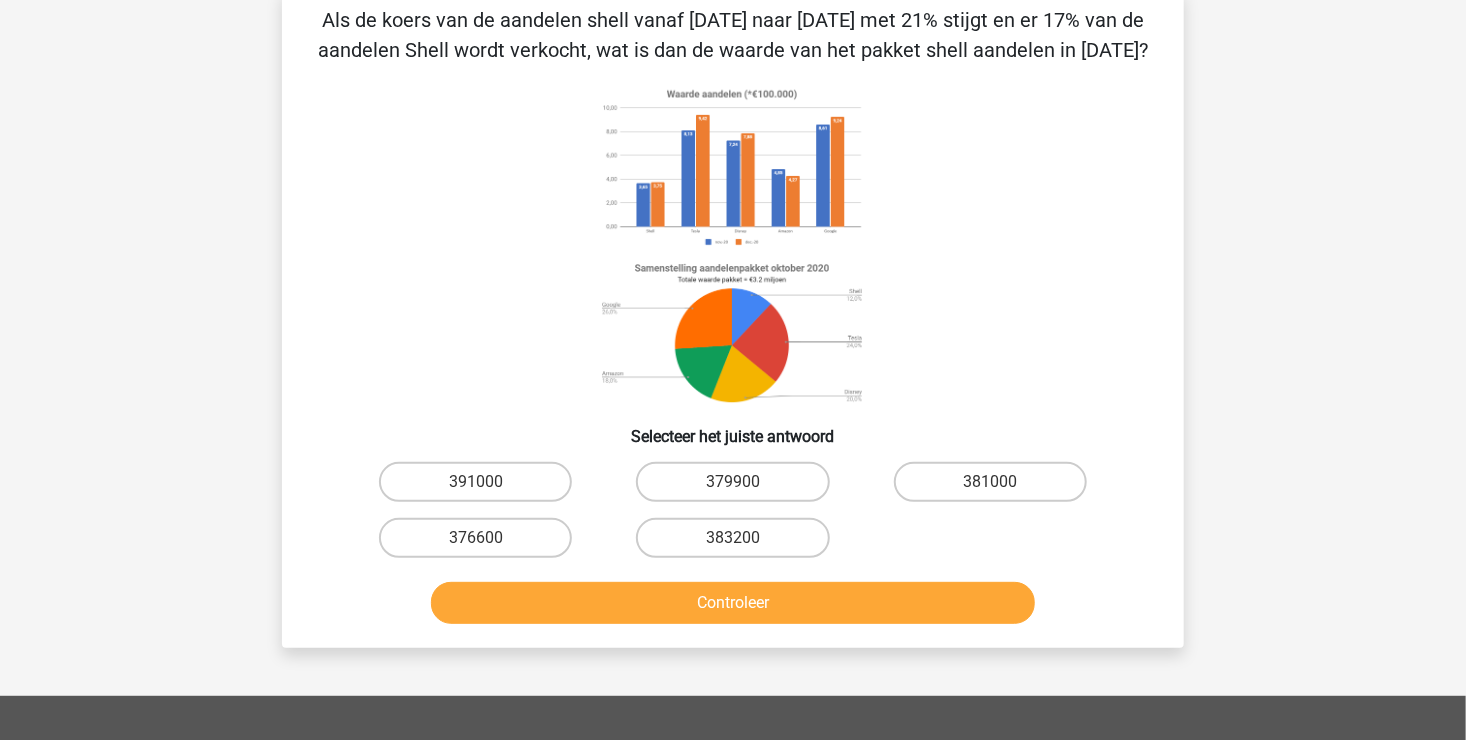 scroll, scrollTop: 92, scrollLeft: 0, axis: vertical 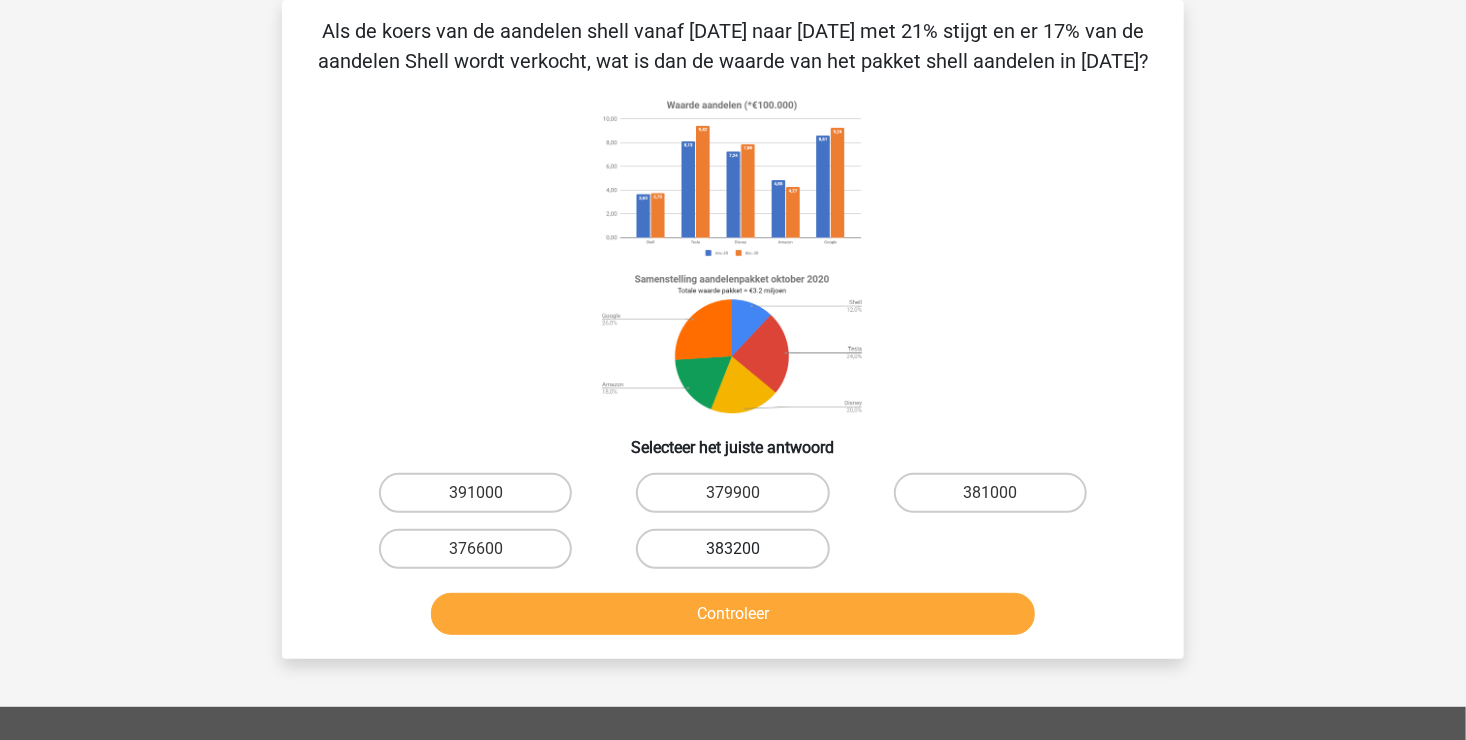 click on "383200" at bounding box center (732, 549) 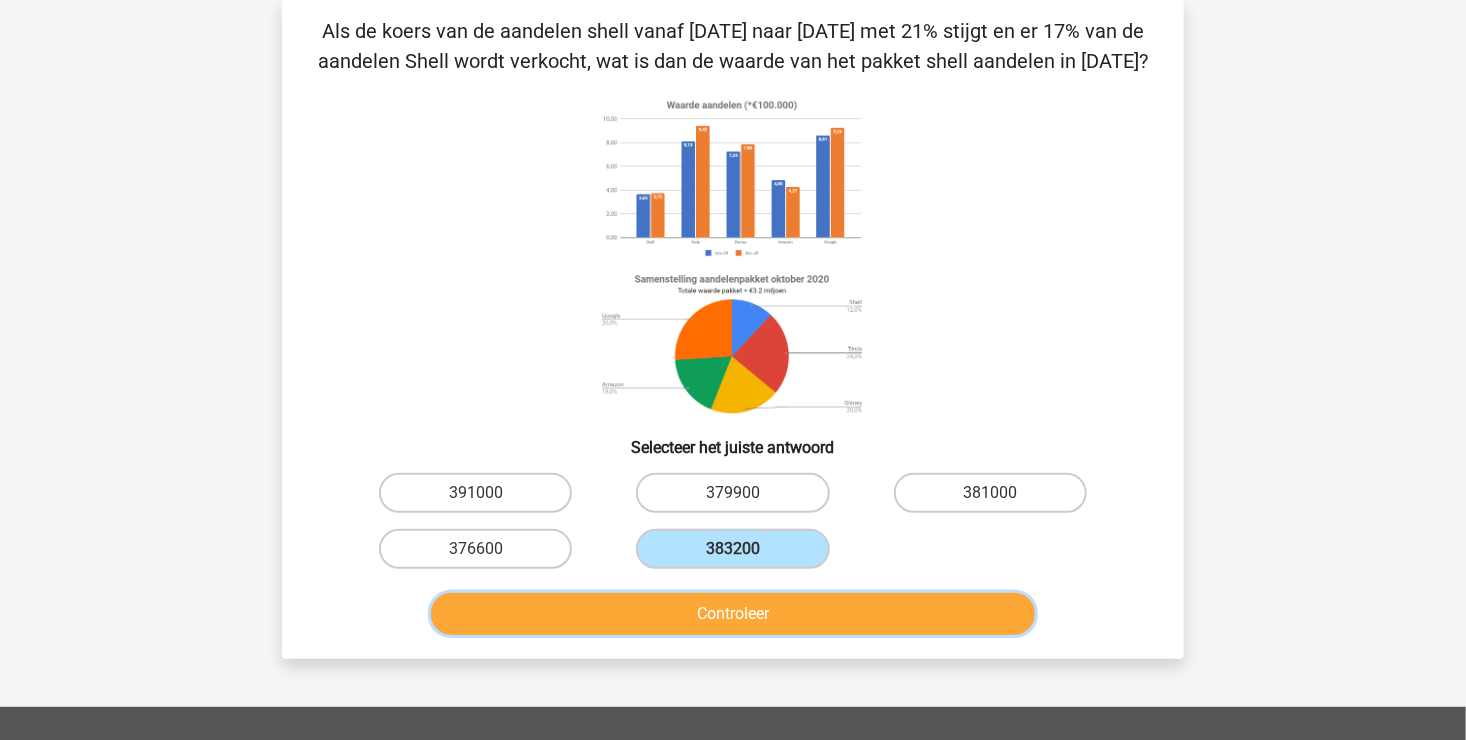 click on "Controleer" at bounding box center (733, 614) 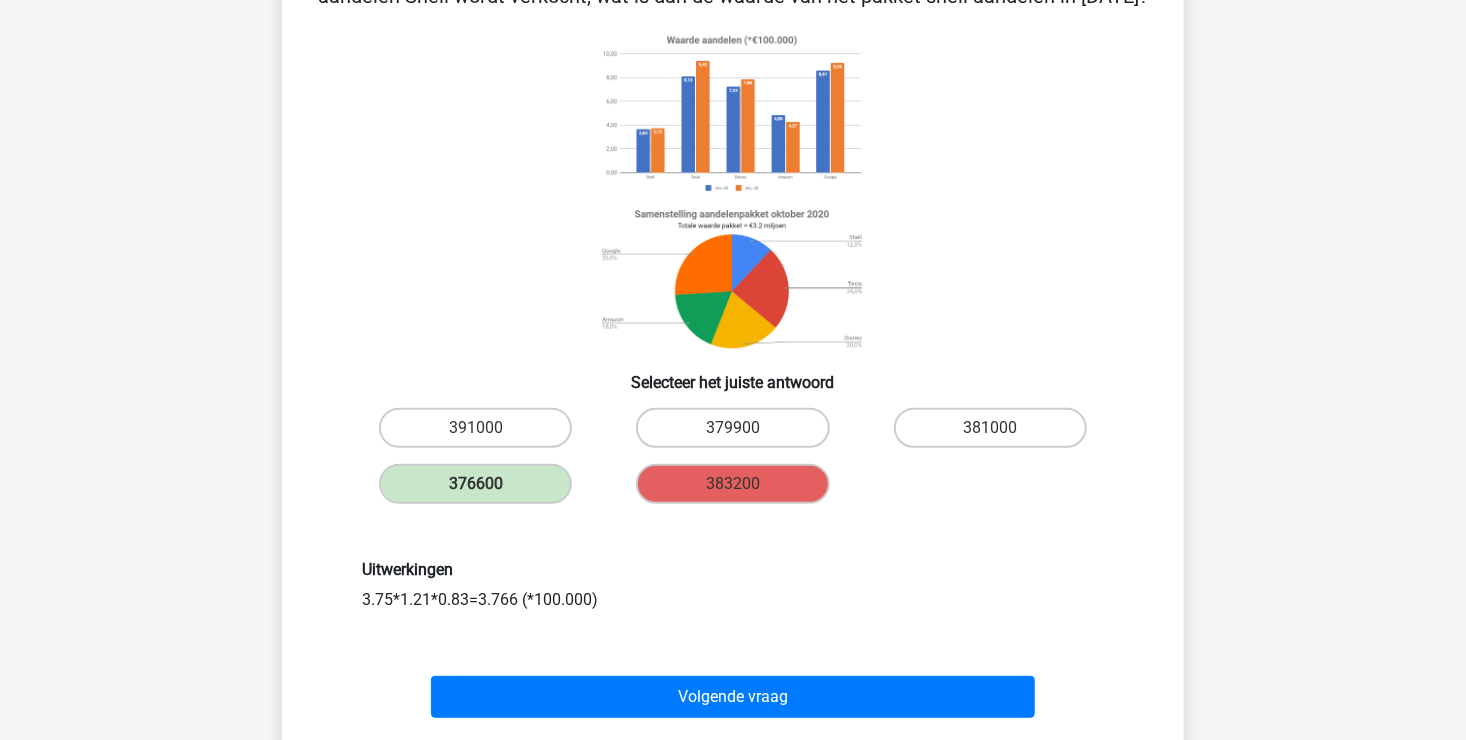 scroll, scrollTop: 192, scrollLeft: 0, axis: vertical 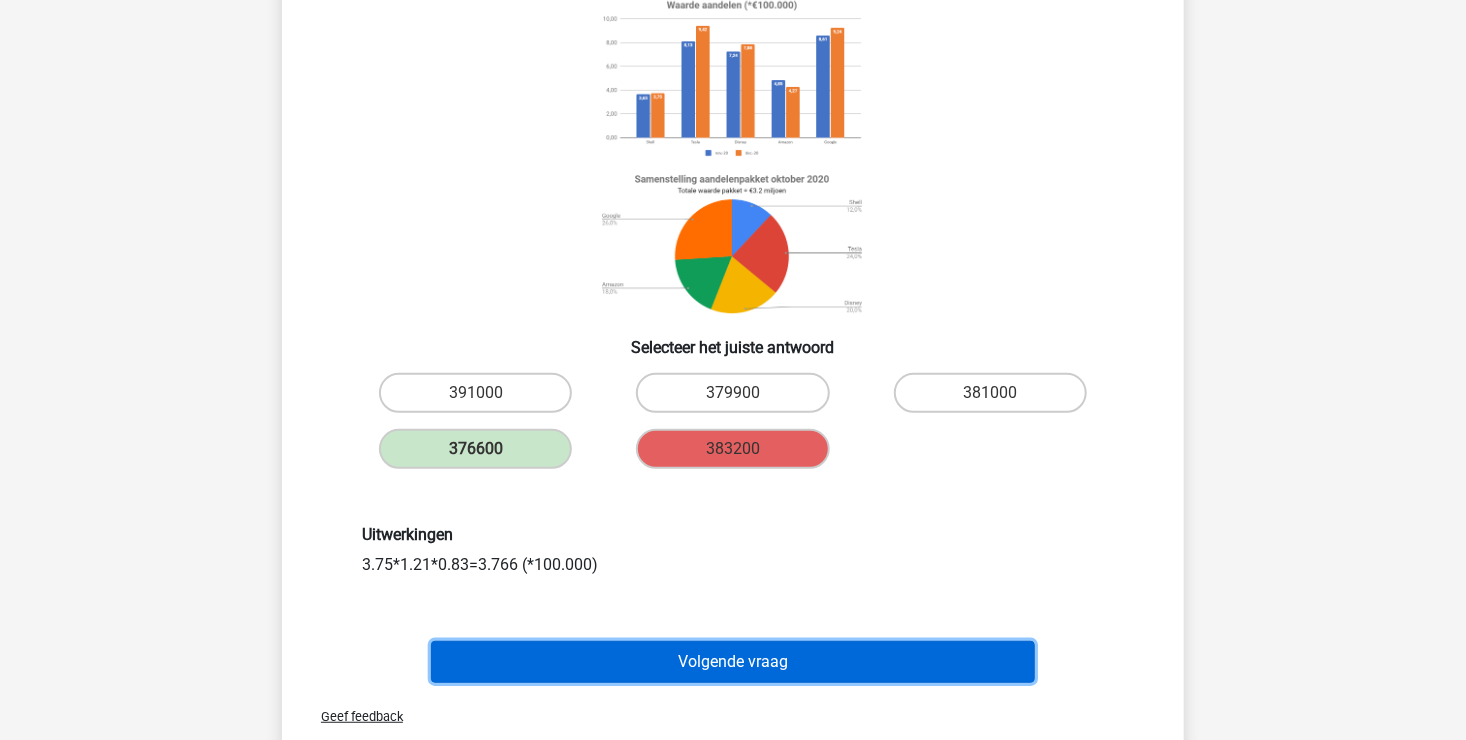 click on "Volgende vraag" at bounding box center [733, 662] 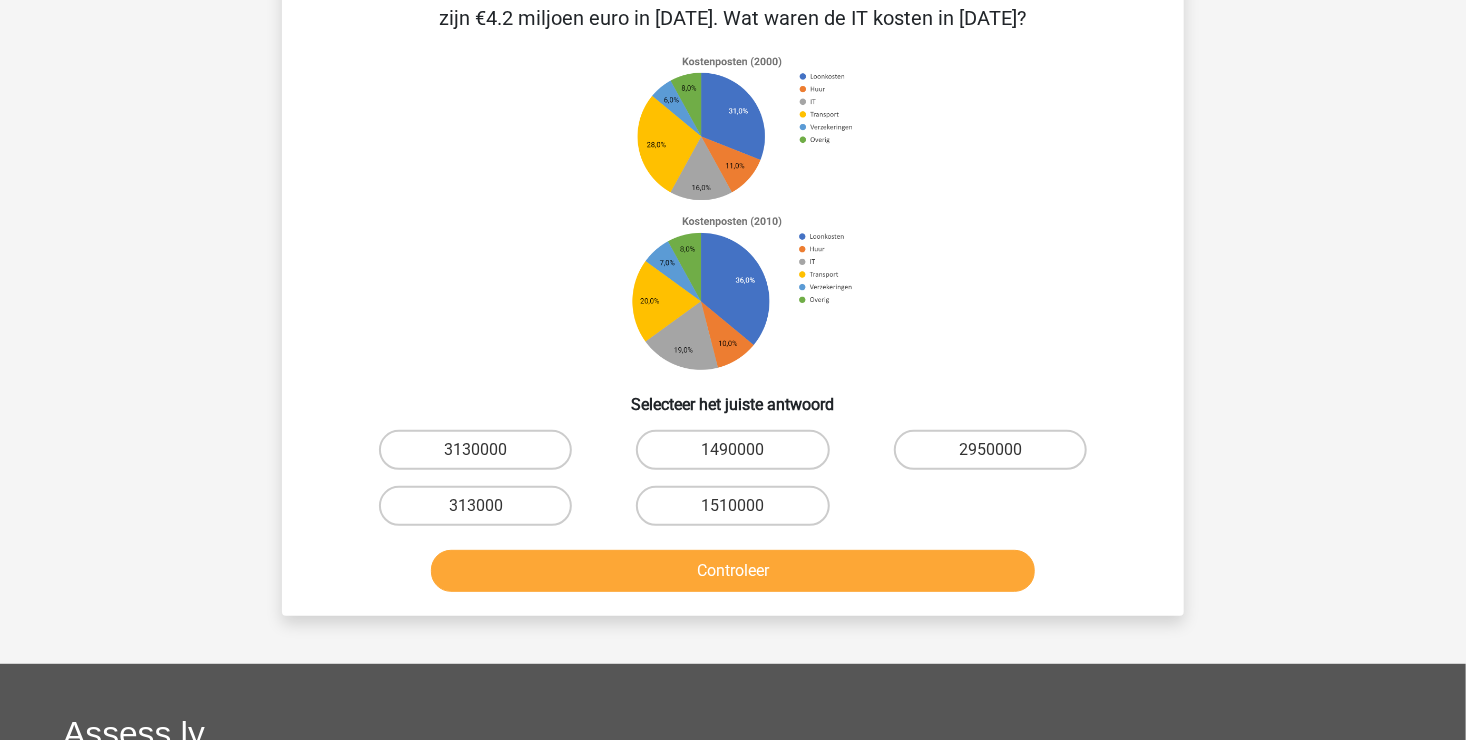 scroll, scrollTop: 92, scrollLeft: 0, axis: vertical 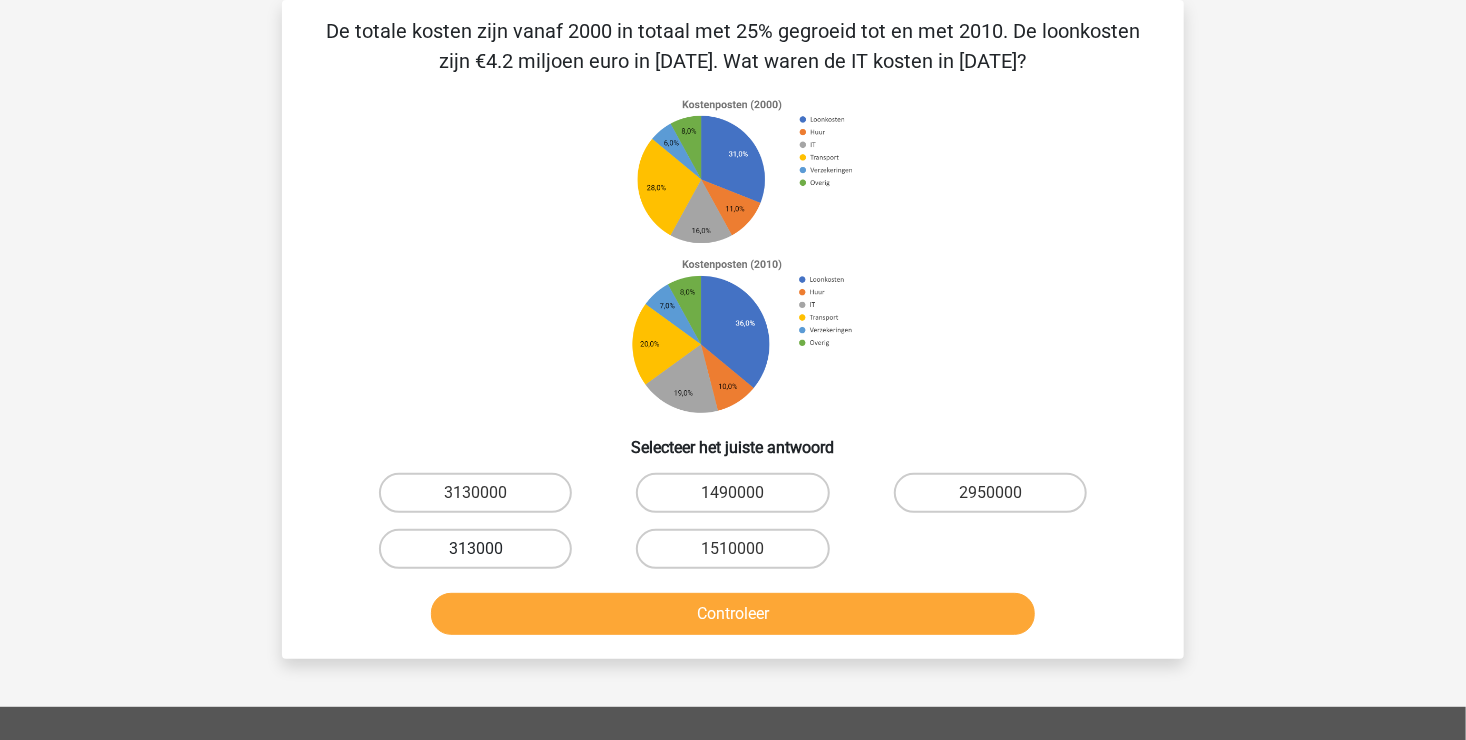 click on "313000" at bounding box center [475, 549] 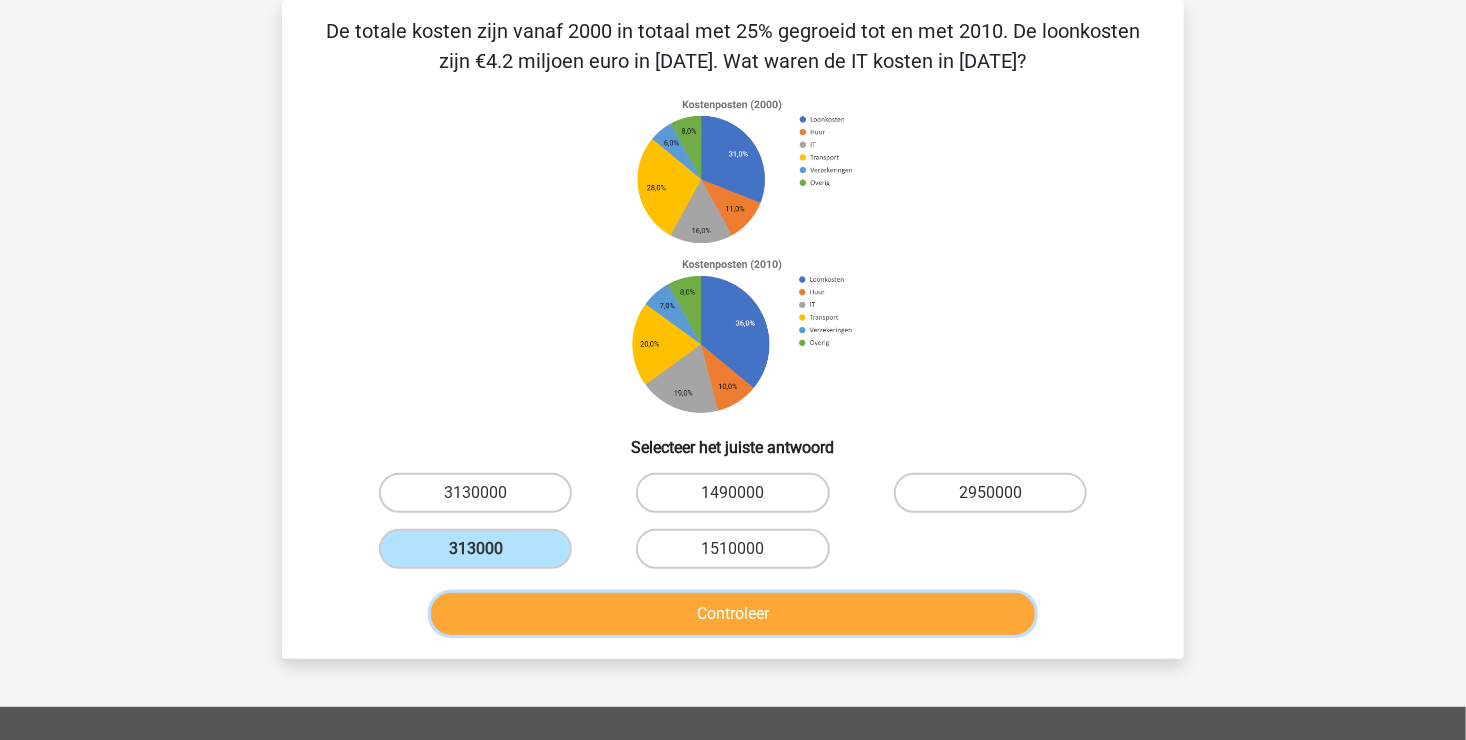 click on "Controleer" at bounding box center [733, 614] 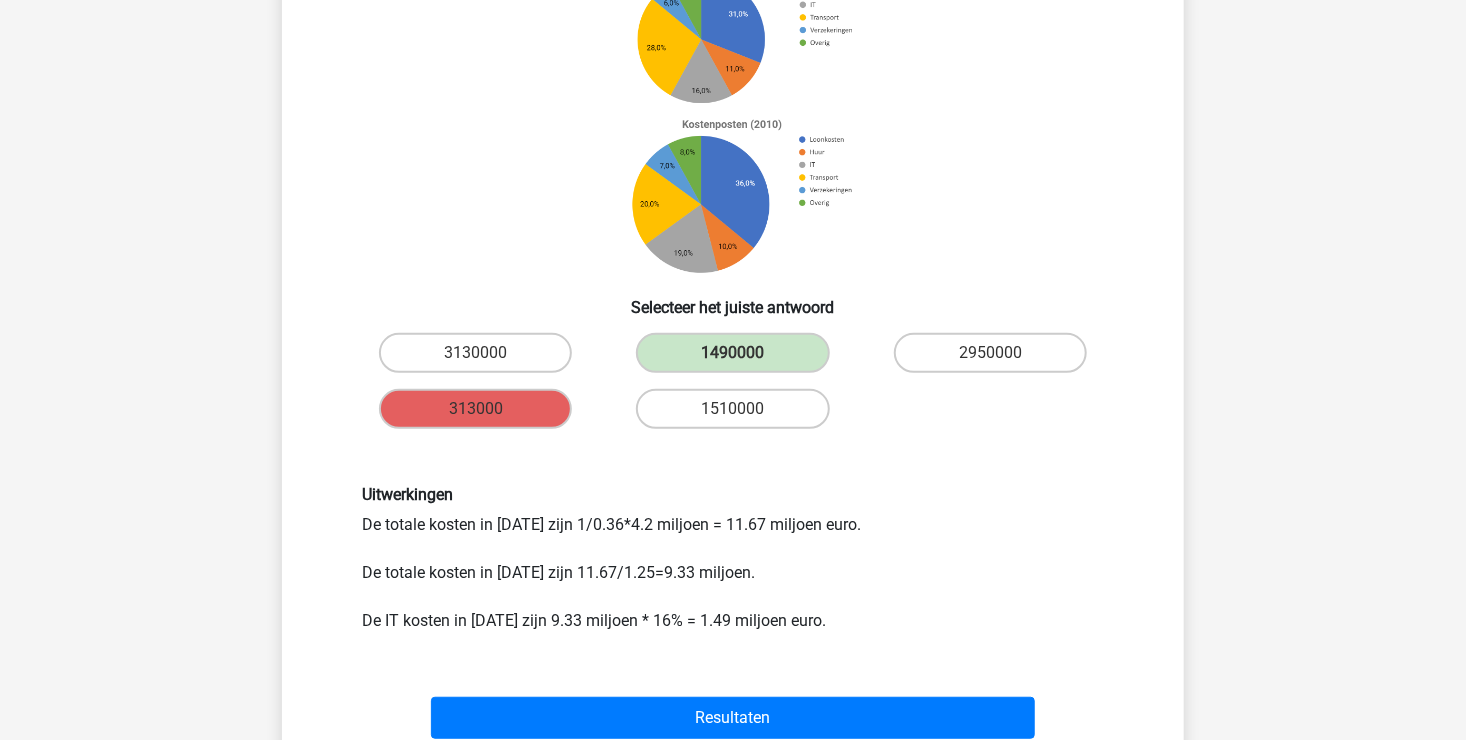 scroll, scrollTop: 292, scrollLeft: 0, axis: vertical 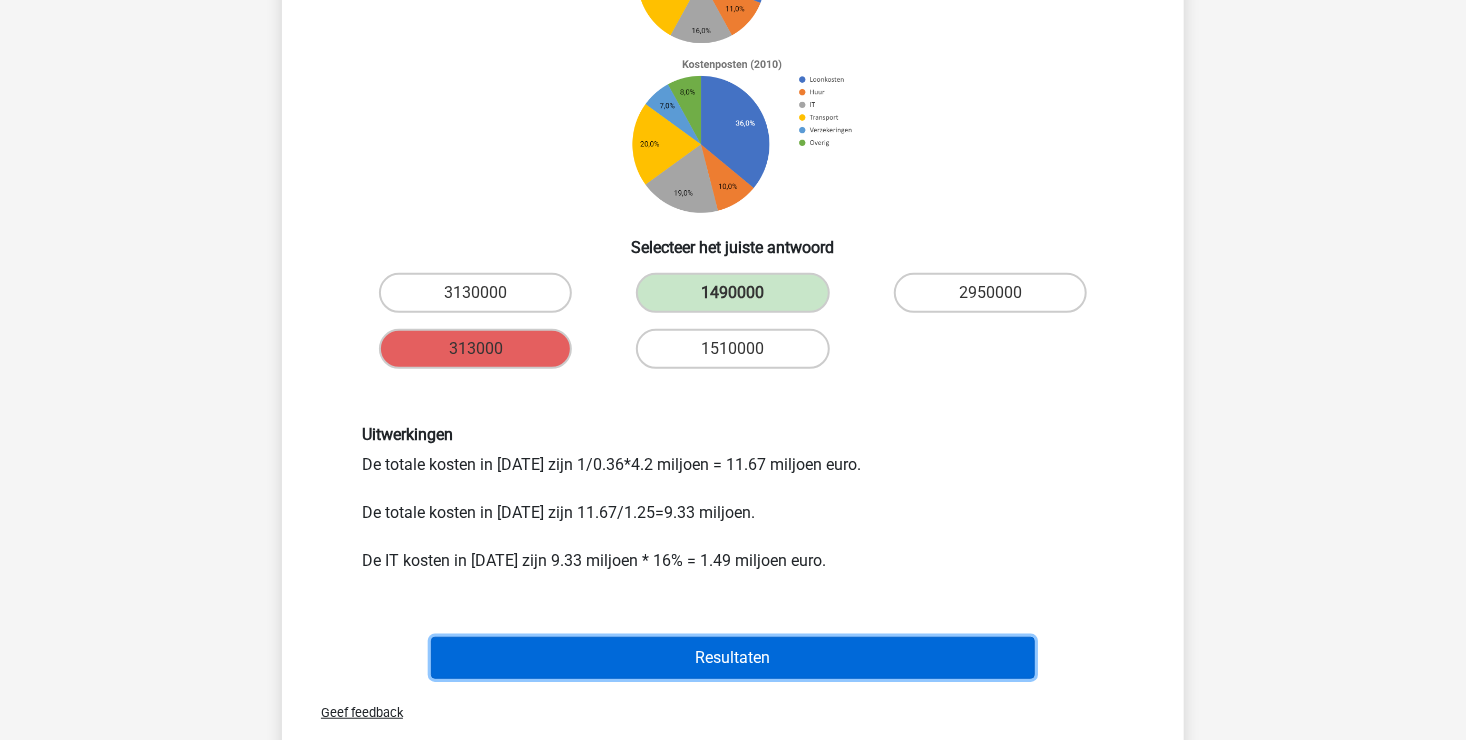 click on "Resultaten" at bounding box center (733, 658) 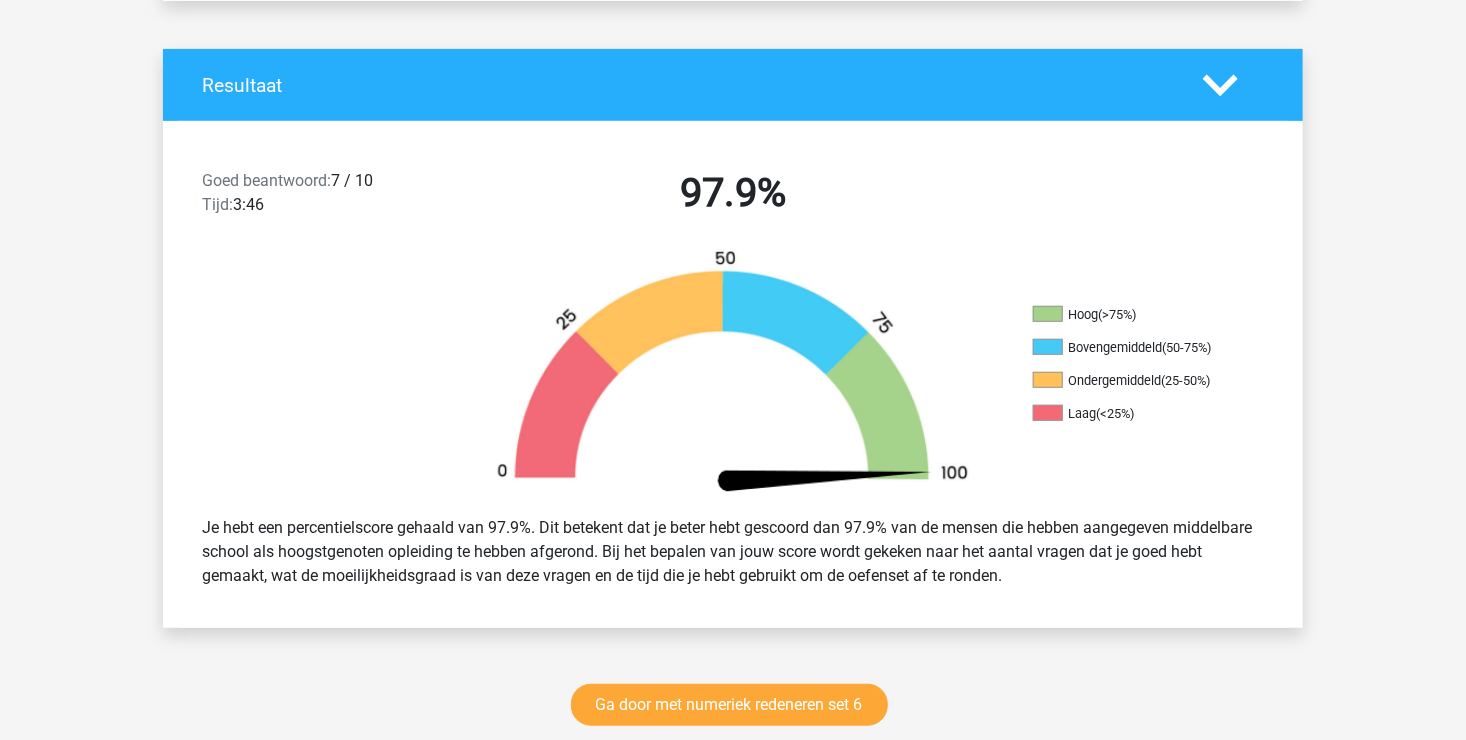 scroll, scrollTop: 400, scrollLeft: 0, axis: vertical 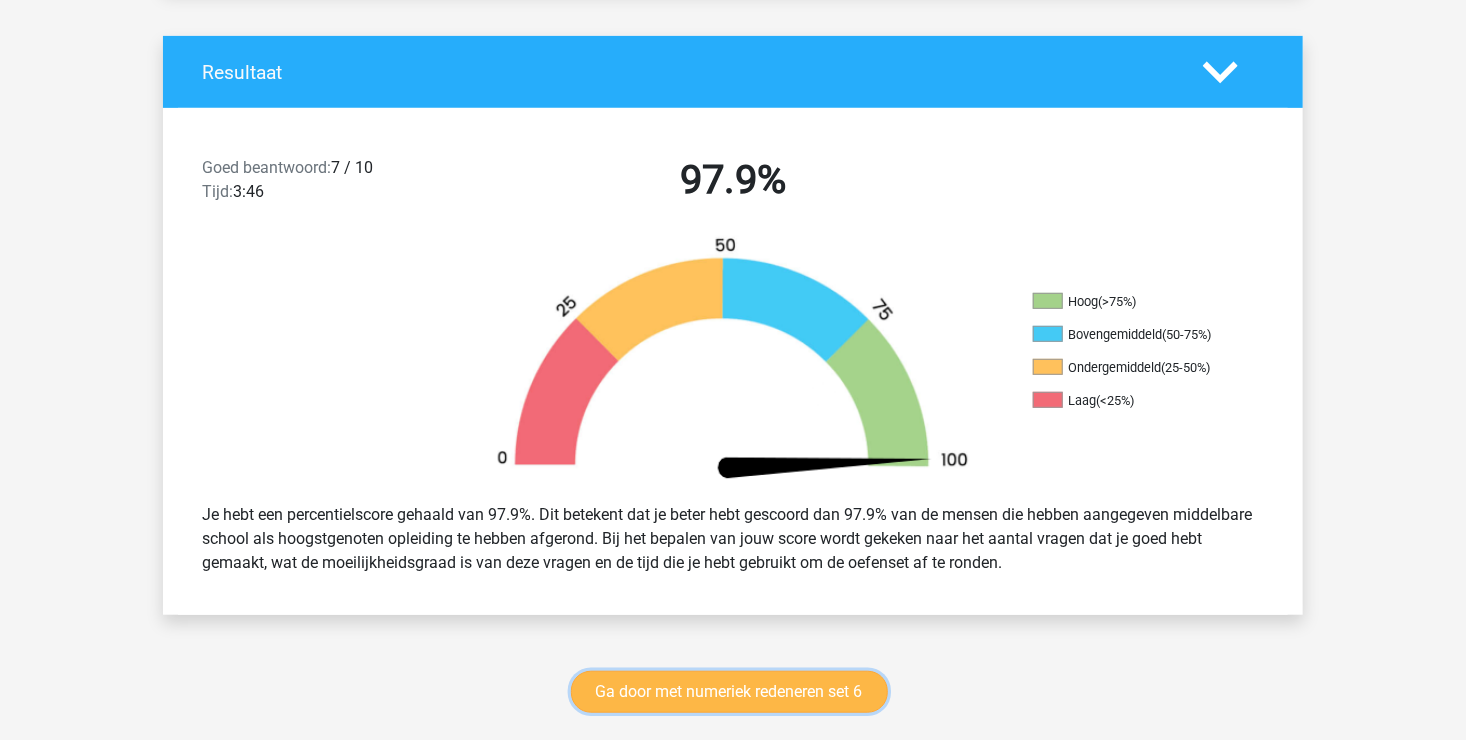 click on "Ga door met numeriek redeneren set 6" at bounding box center (729, 692) 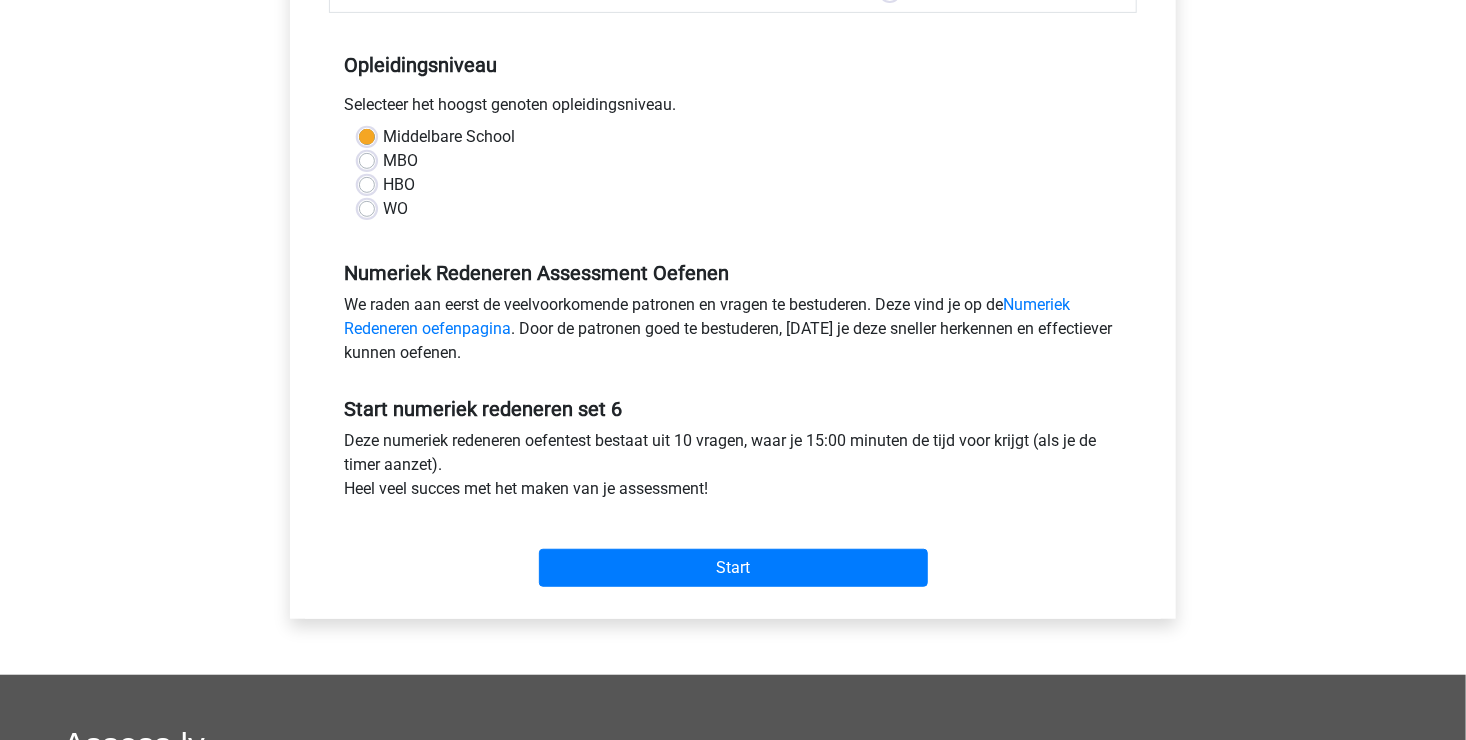 scroll, scrollTop: 400, scrollLeft: 0, axis: vertical 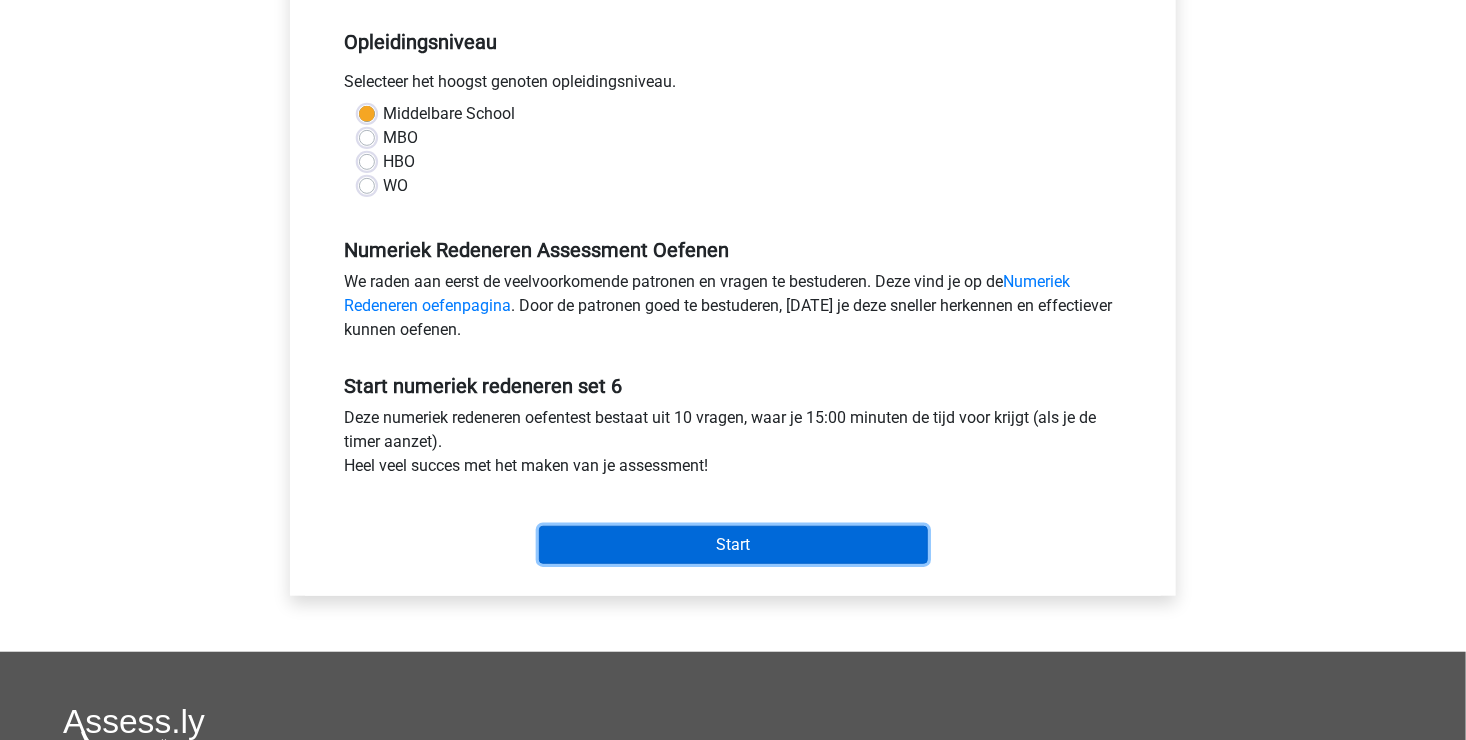 click on "Start" at bounding box center (733, 545) 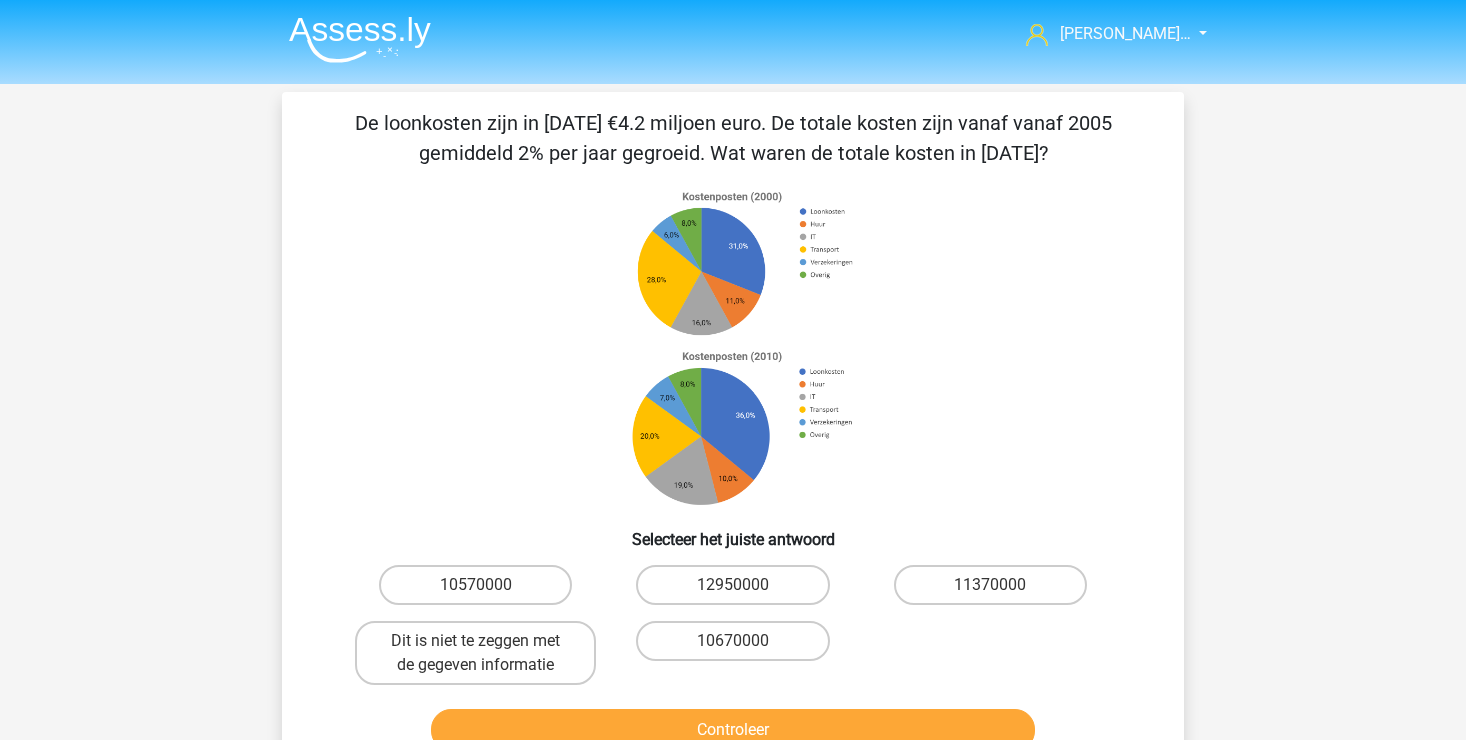 scroll, scrollTop: 0, scrollLeft: 0, axis: both 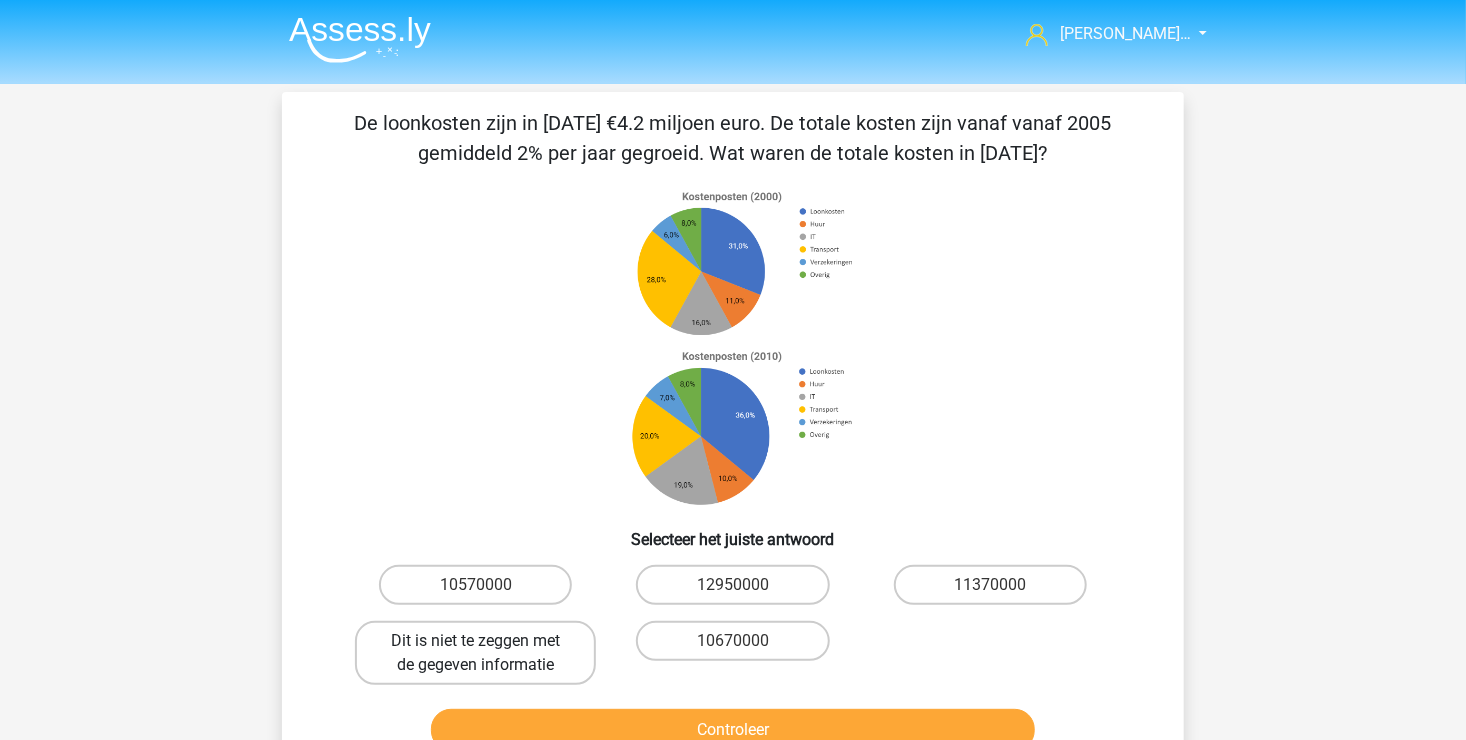 click on "Dit is niet te zeggen met de gegeven informatie" at bounding box center (475, 653) 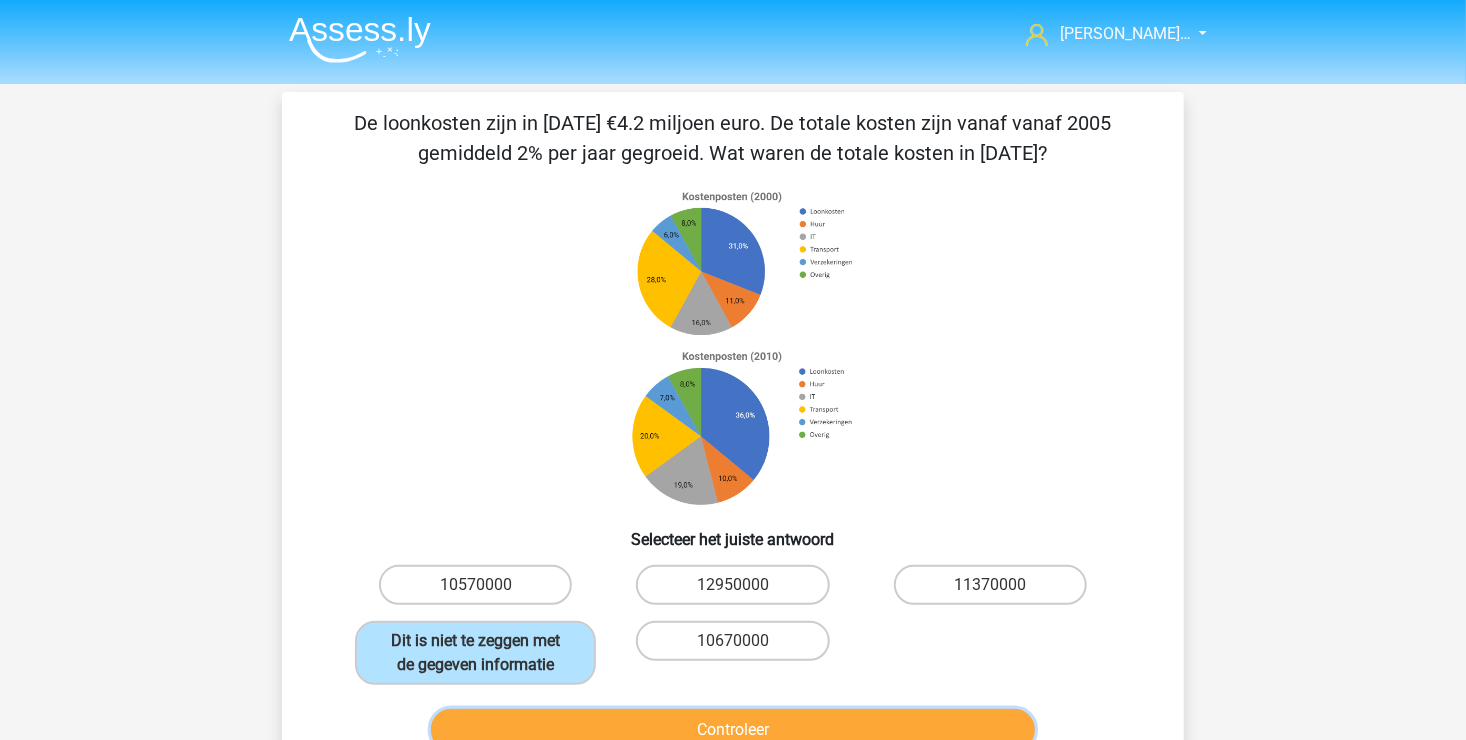 click on "Controleer" at bounding box center (733, 730) 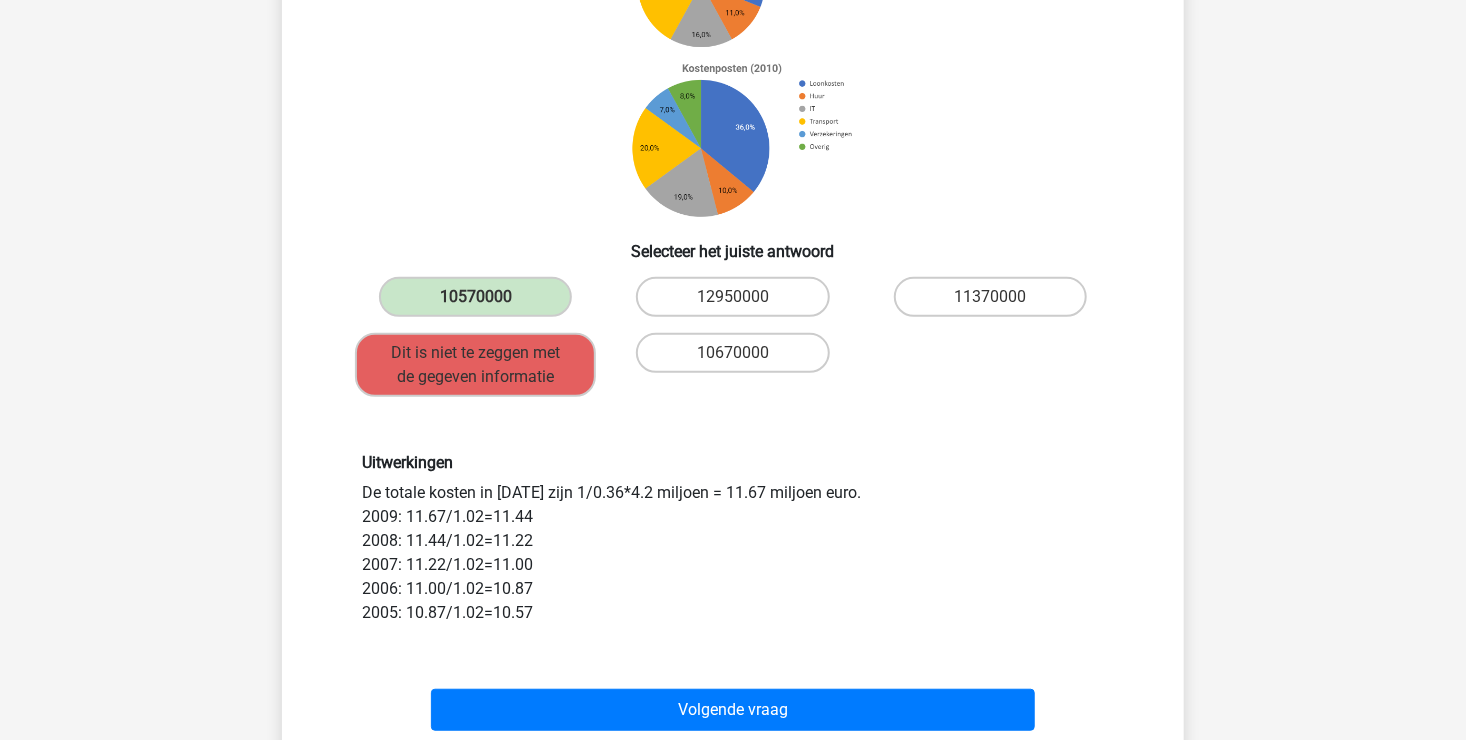 scroll, scrollTop: 300, scrollLeft: 0, axis: vertical 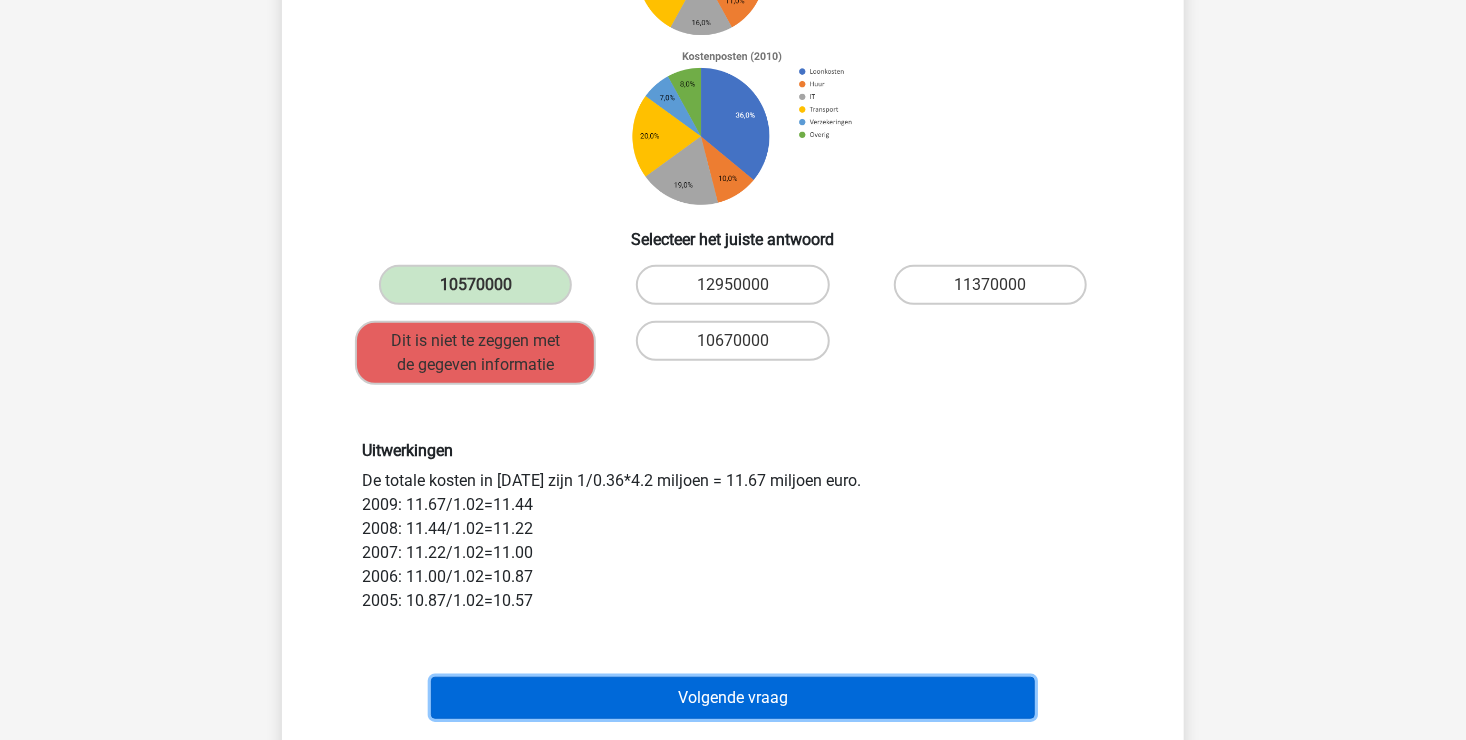 click on "Volgende vraag" at bounding box center [733, 698] 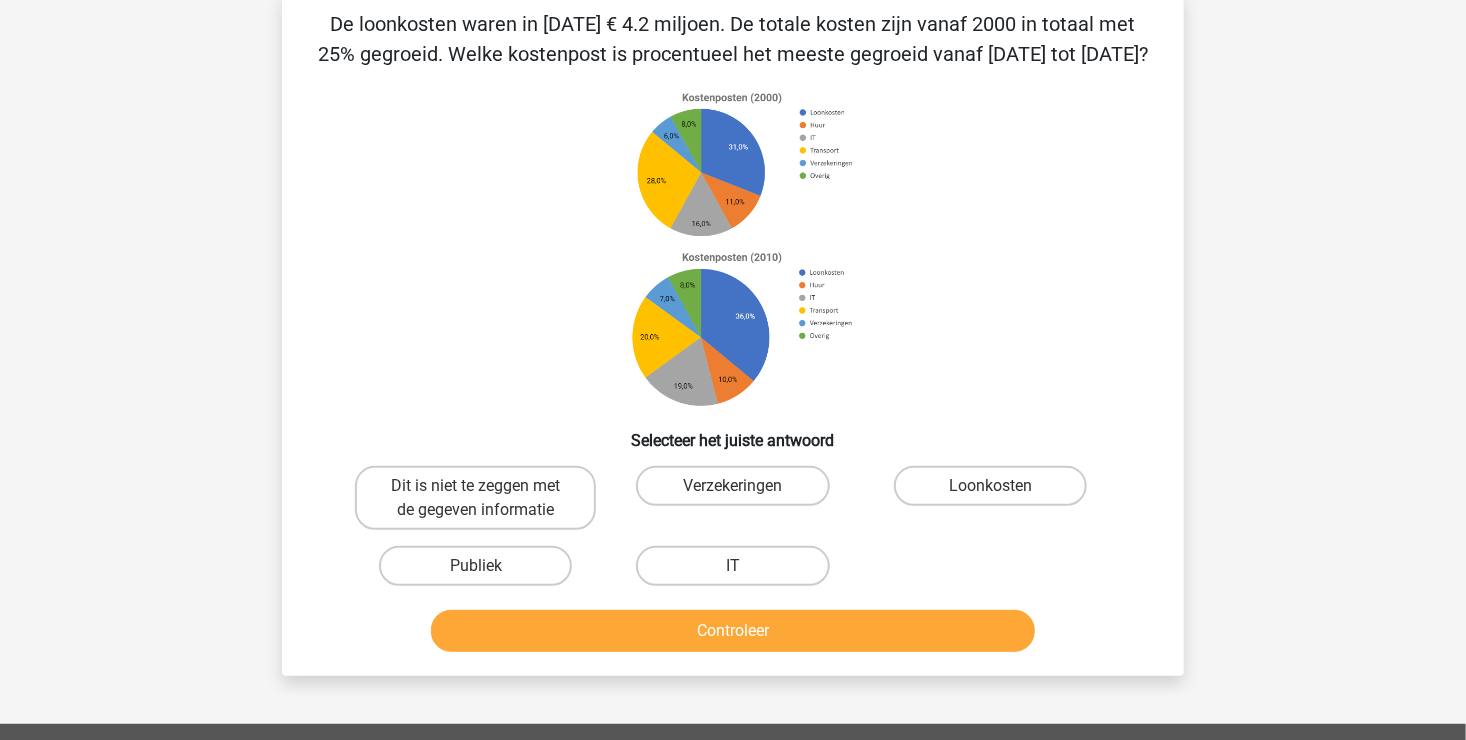 scroll, scrollTop: 92, scrollLeft: 0, axis: vertical 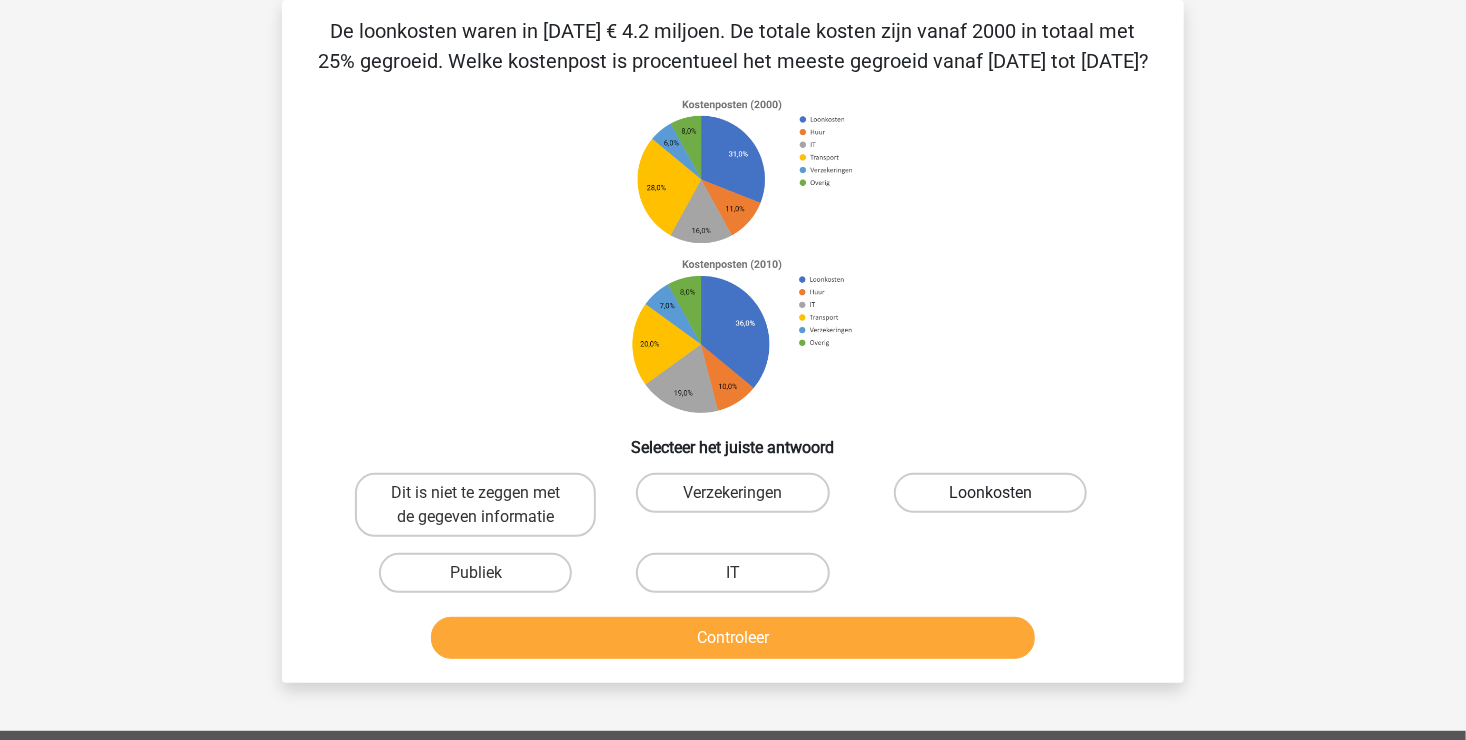 click on "Loonkosten" at bounding box center (990, 493) 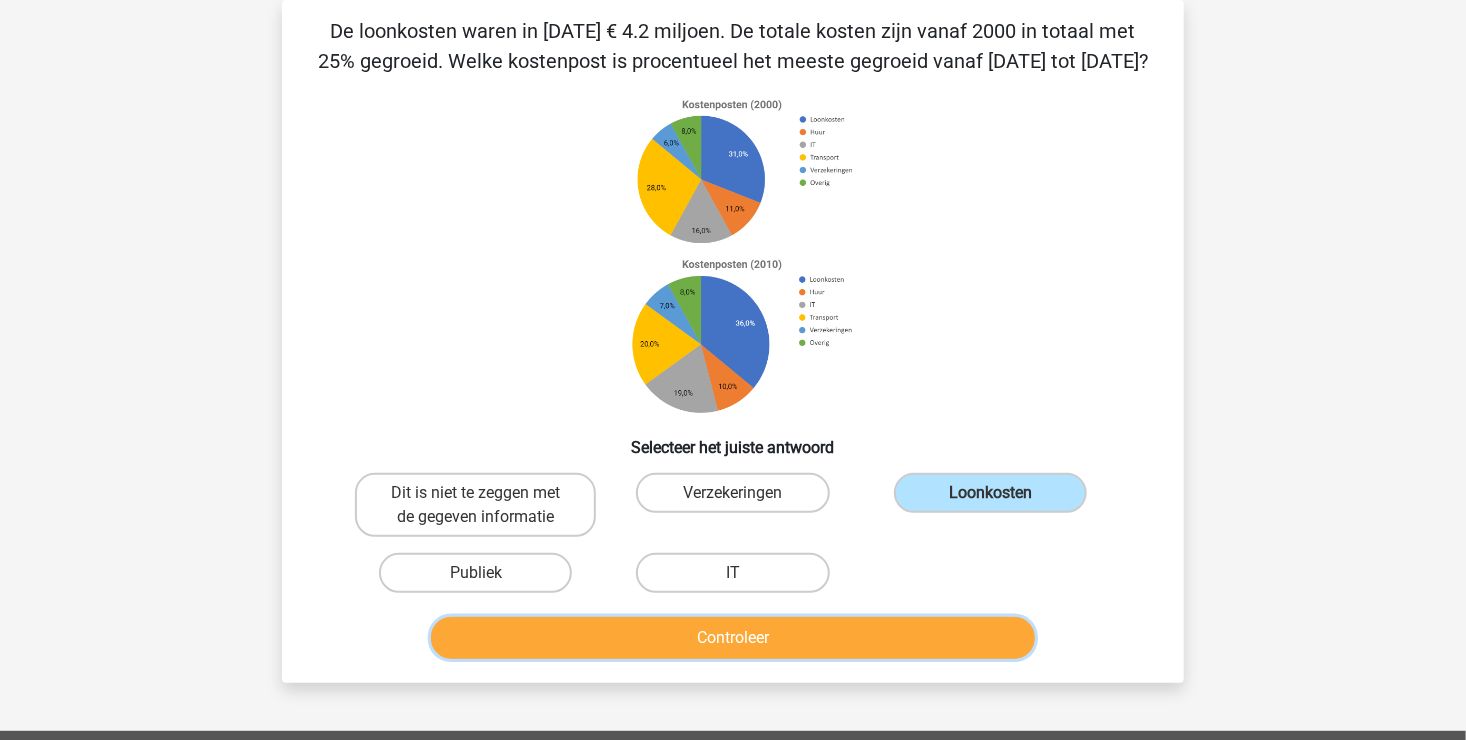 click on "Controleer" at bounding box center (733, 638) 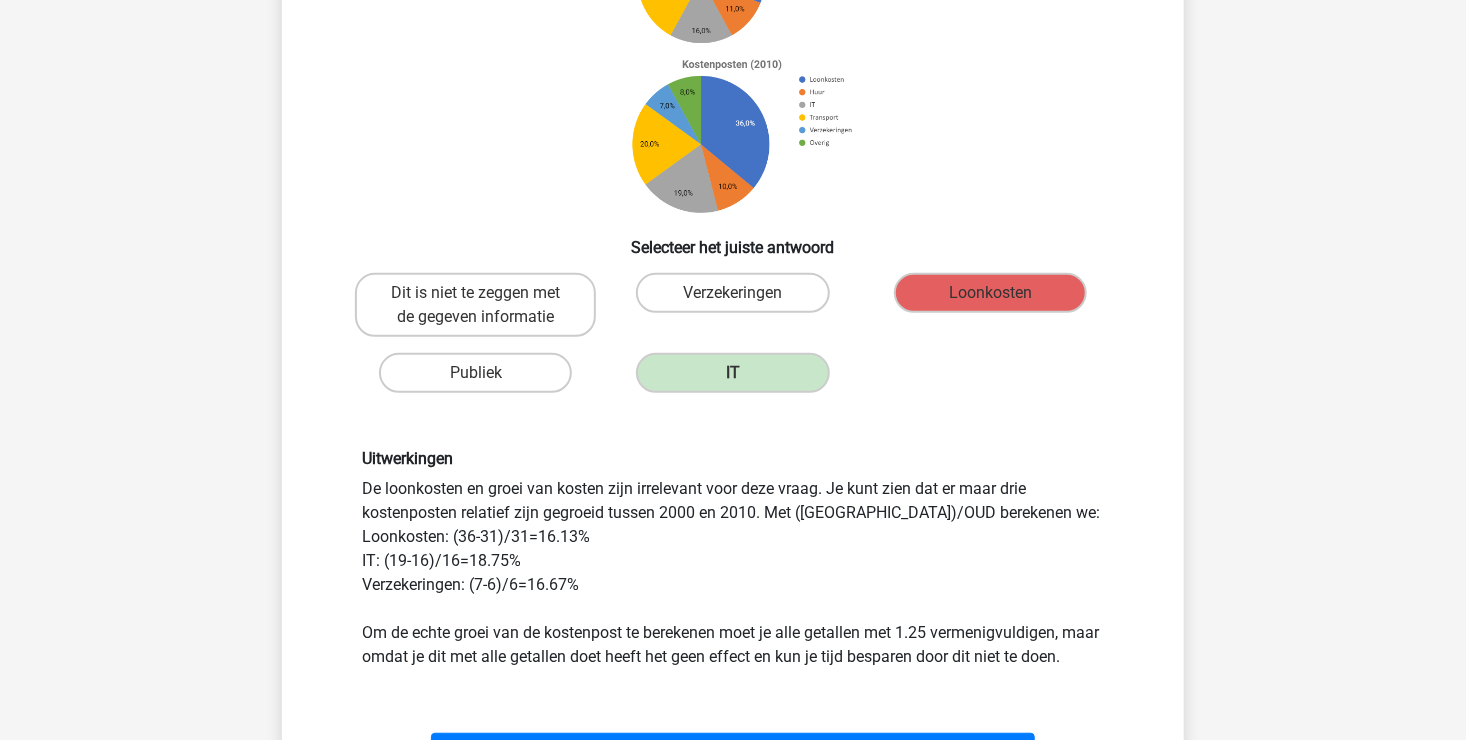 scroll, scrollTop: 492, scrollLeft: 0, axis: vertical 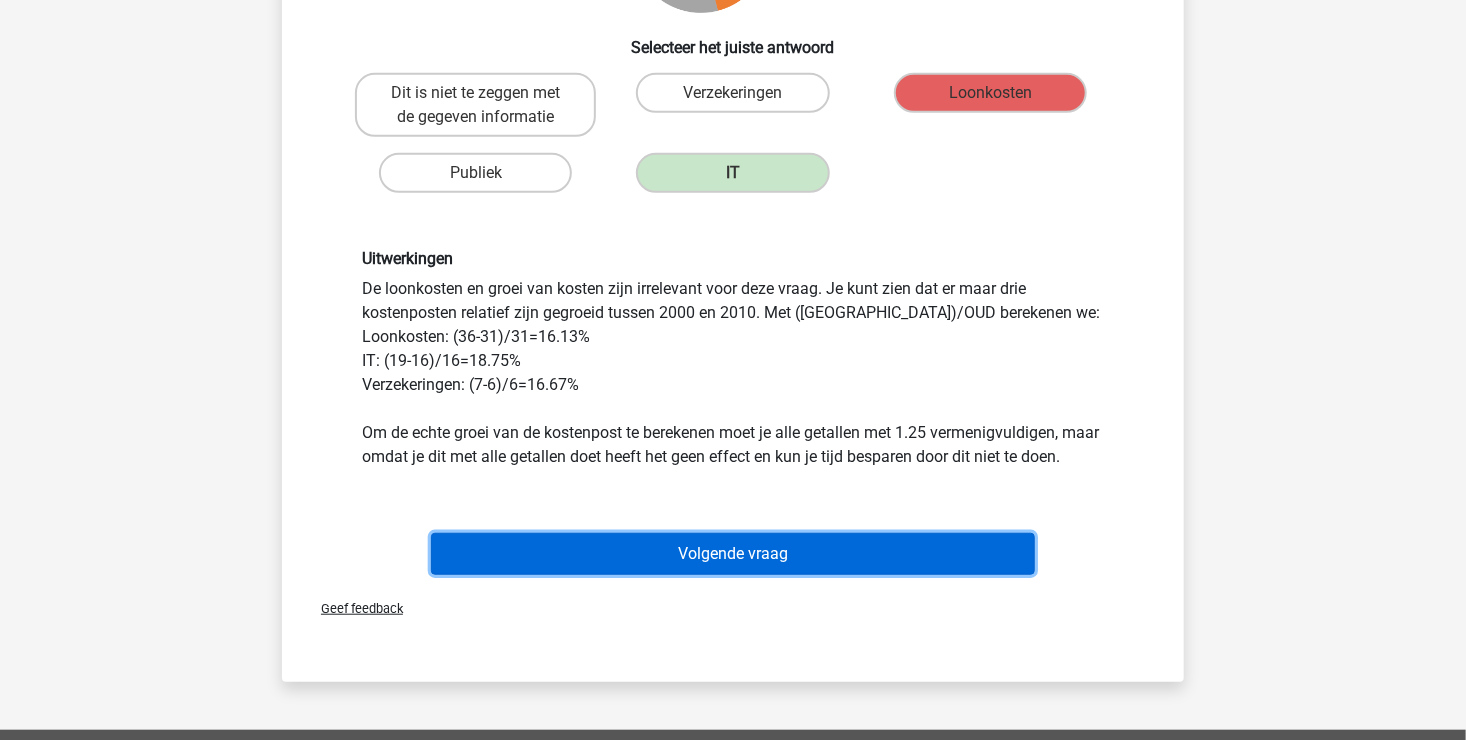click on "Volgende vraag" at bounding box center [733, 554] 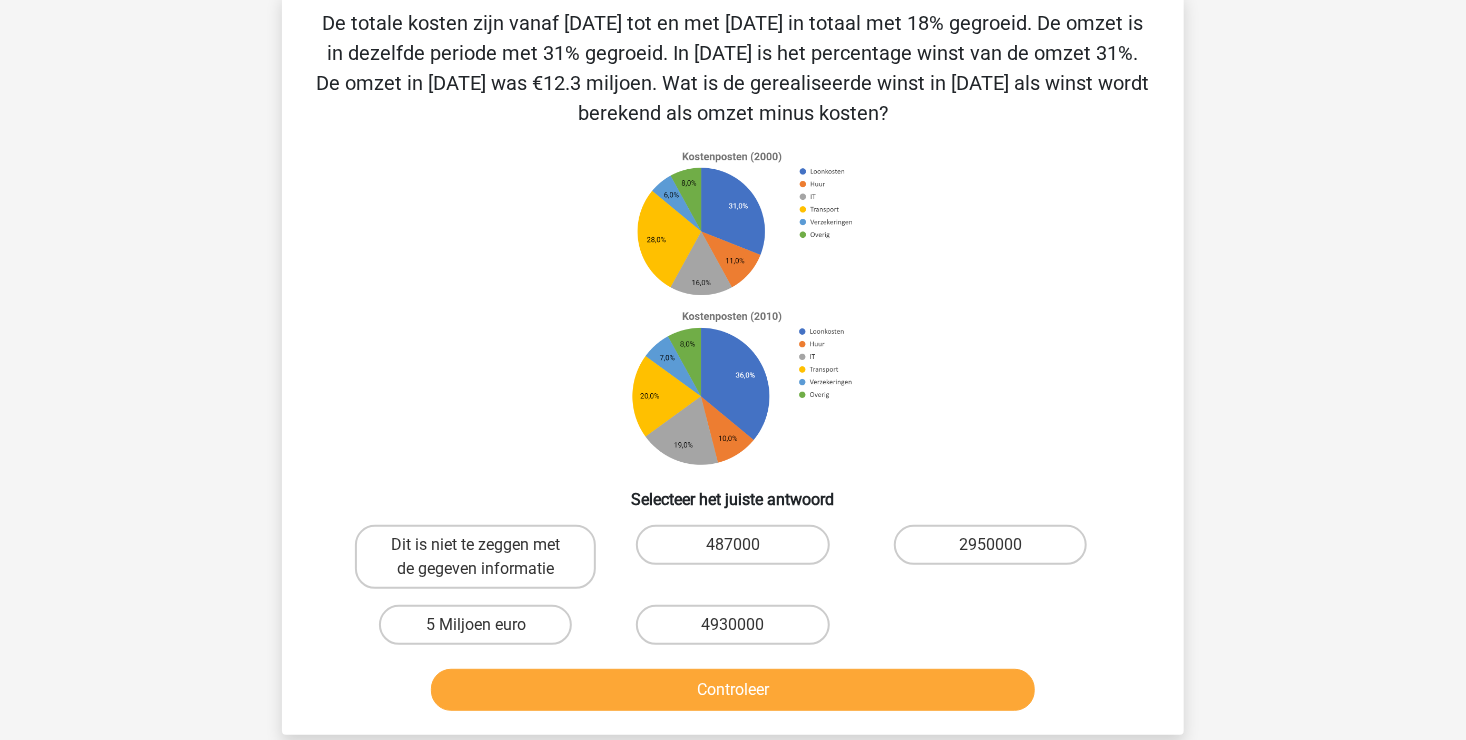 scroll, scrollTop: 92, scrollLeft: 0, axis: vertical 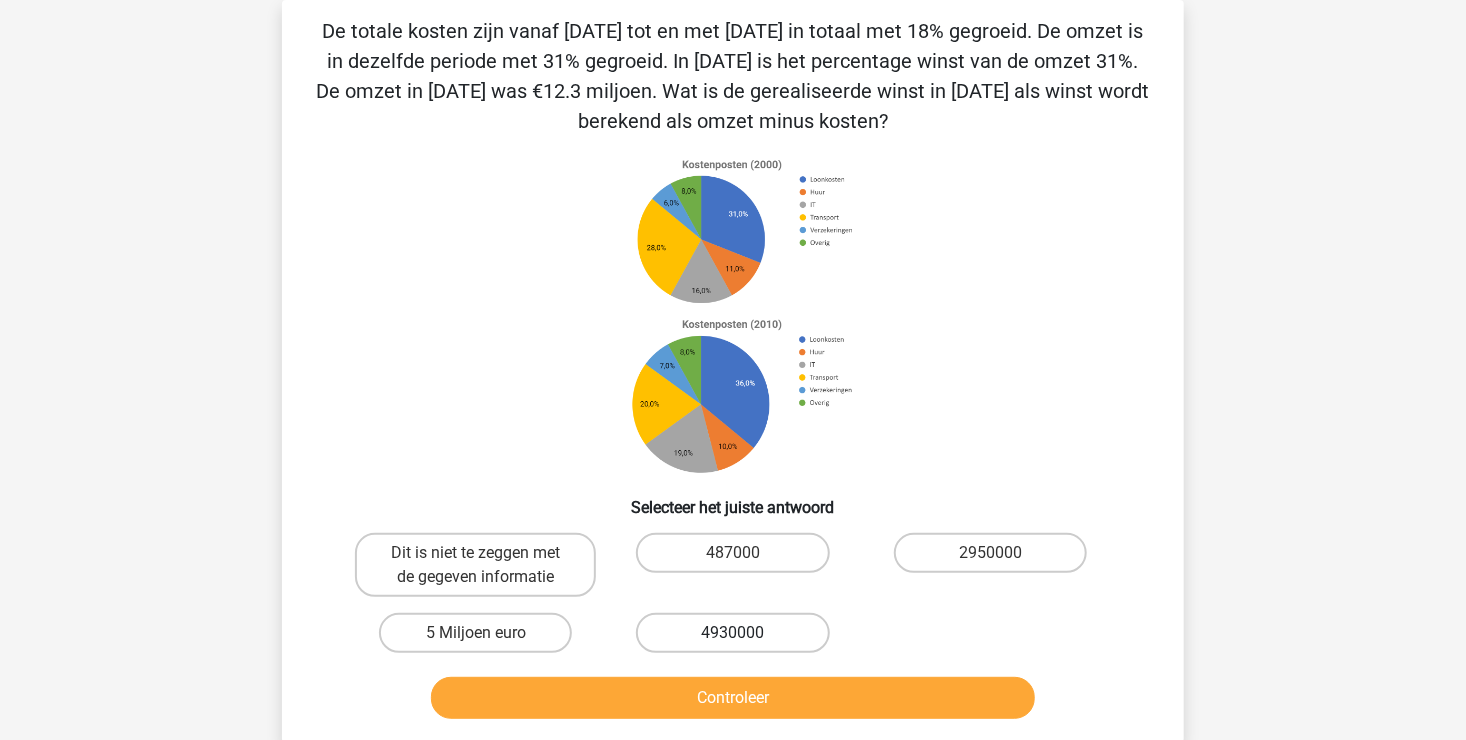 click on "4930000" at bounding box center (732, 633) 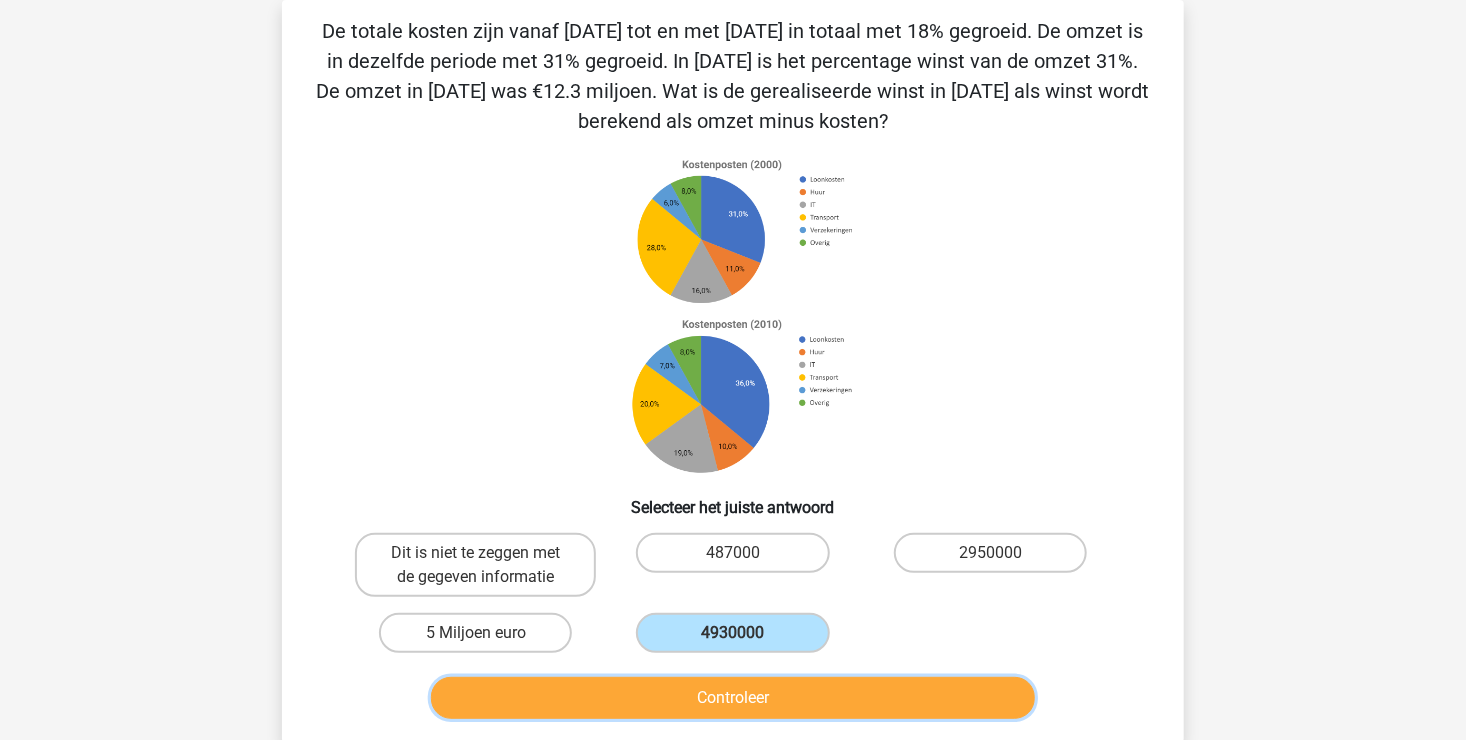 click on "Controleer" at bounding box center [733, 698] 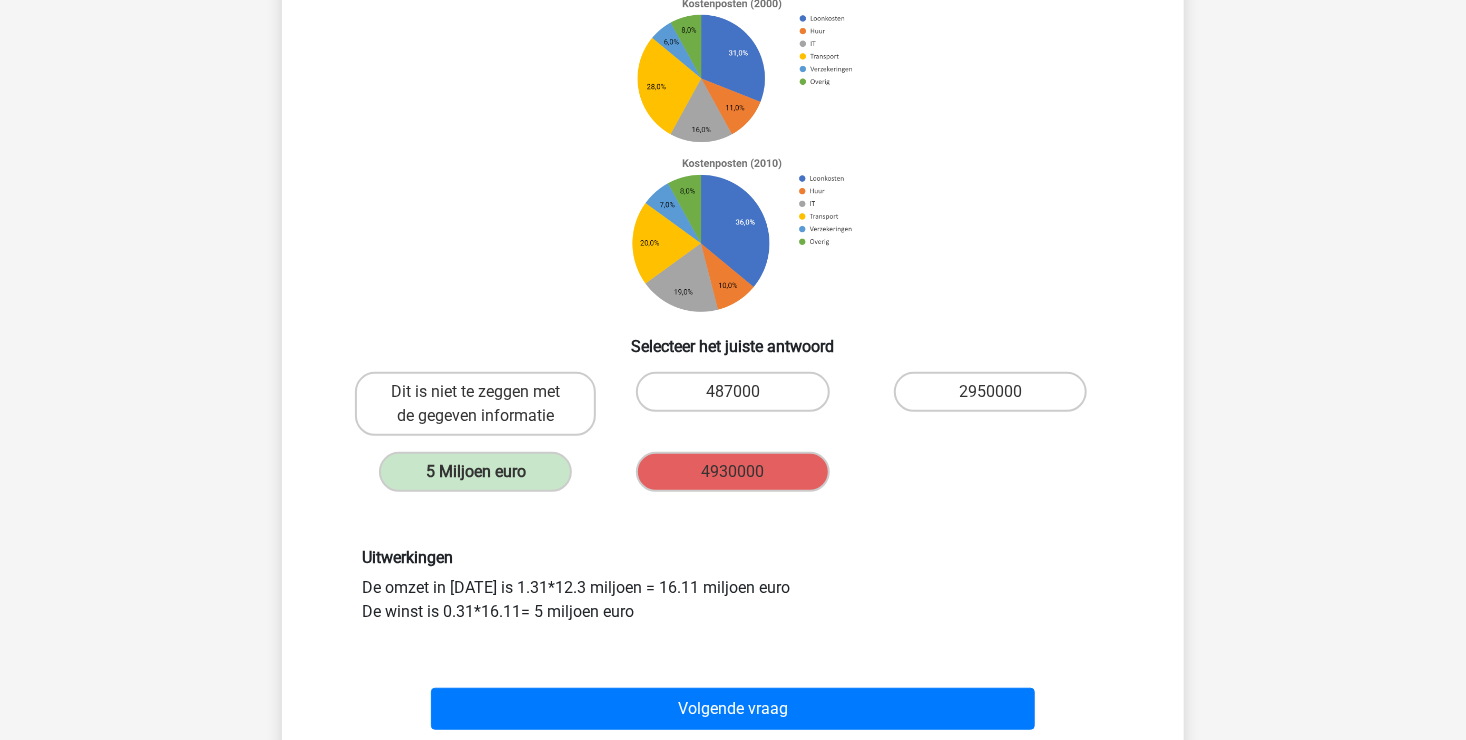 scroll, scrollTop: 300, scrollLeft: 0, axis: vertical 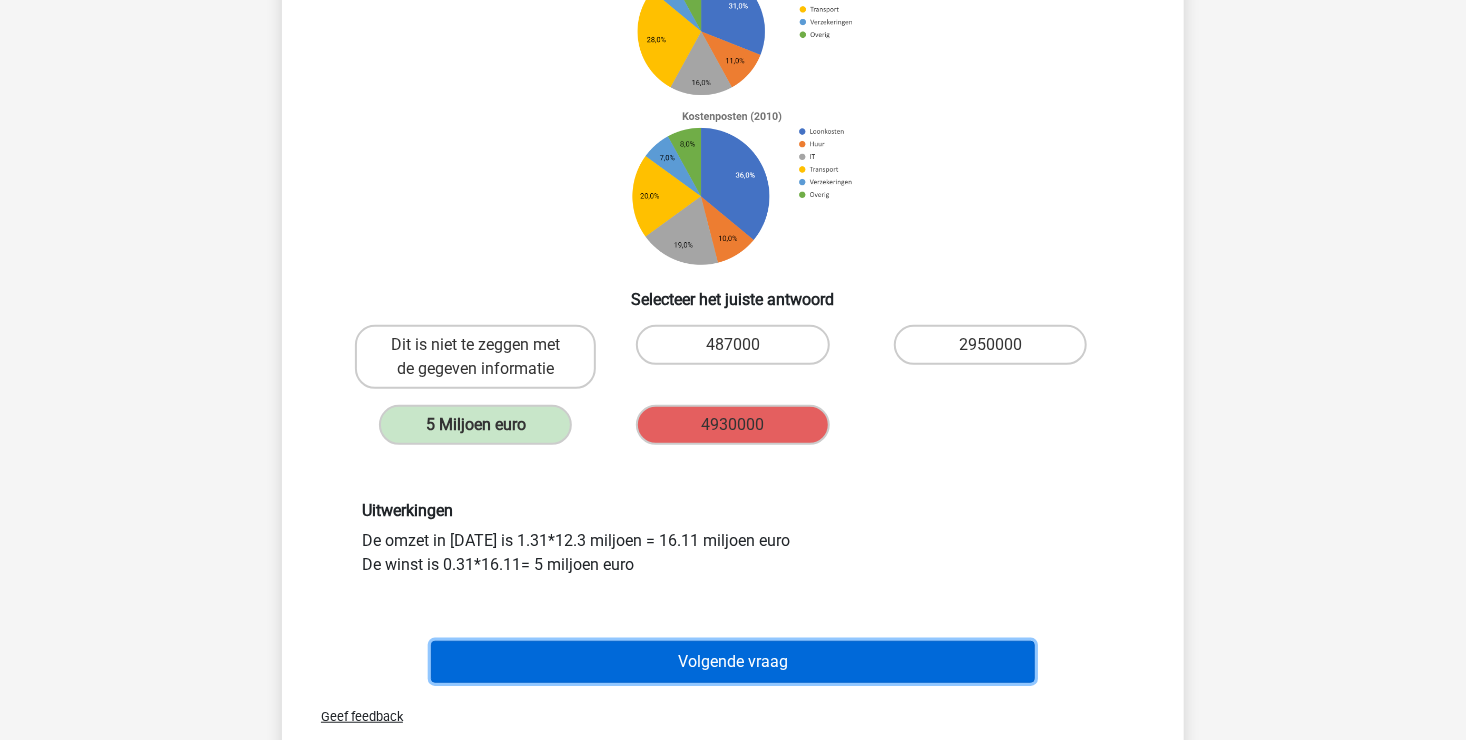 click on "Volgende vraag" at bounding box center (733, 662) 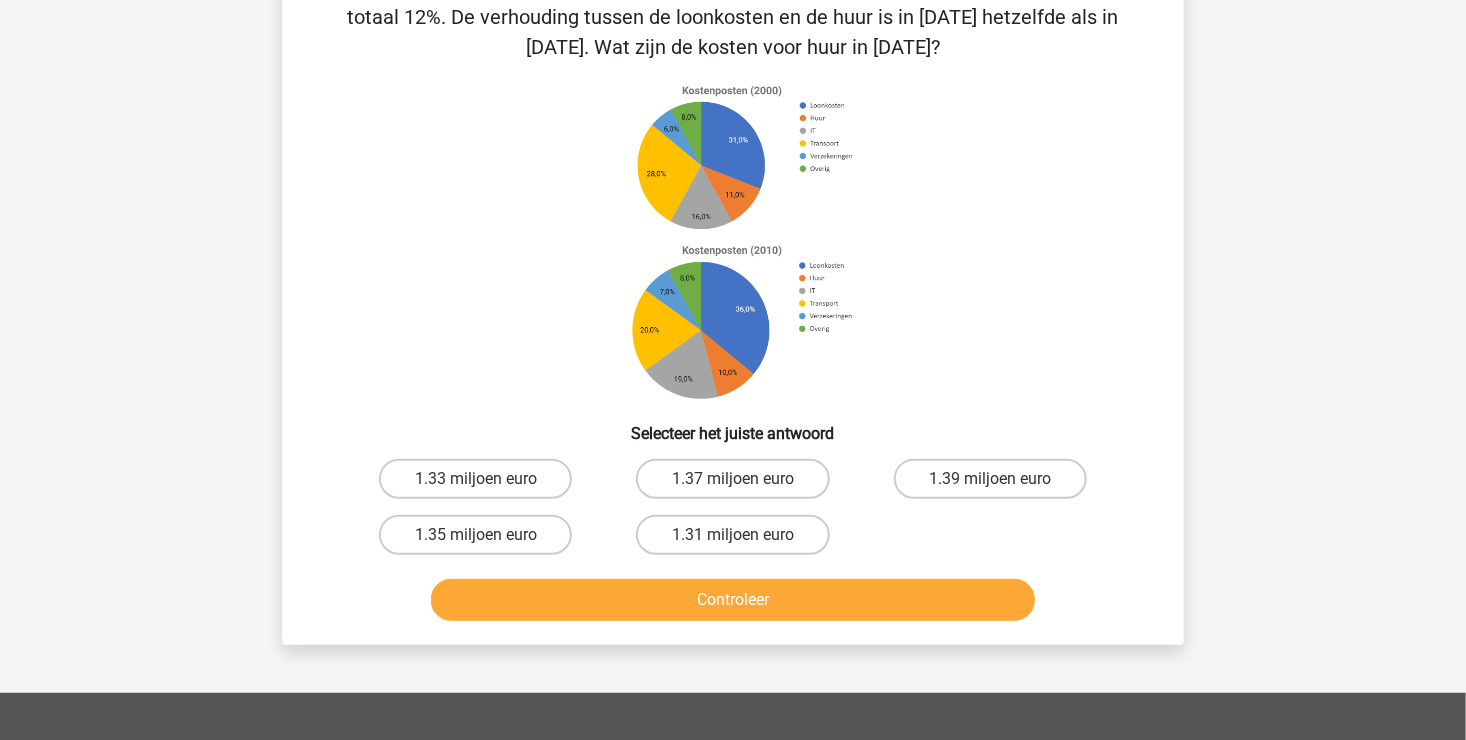 scroll, scrollTop: 92, scrollLeft: 0, axis: vertical 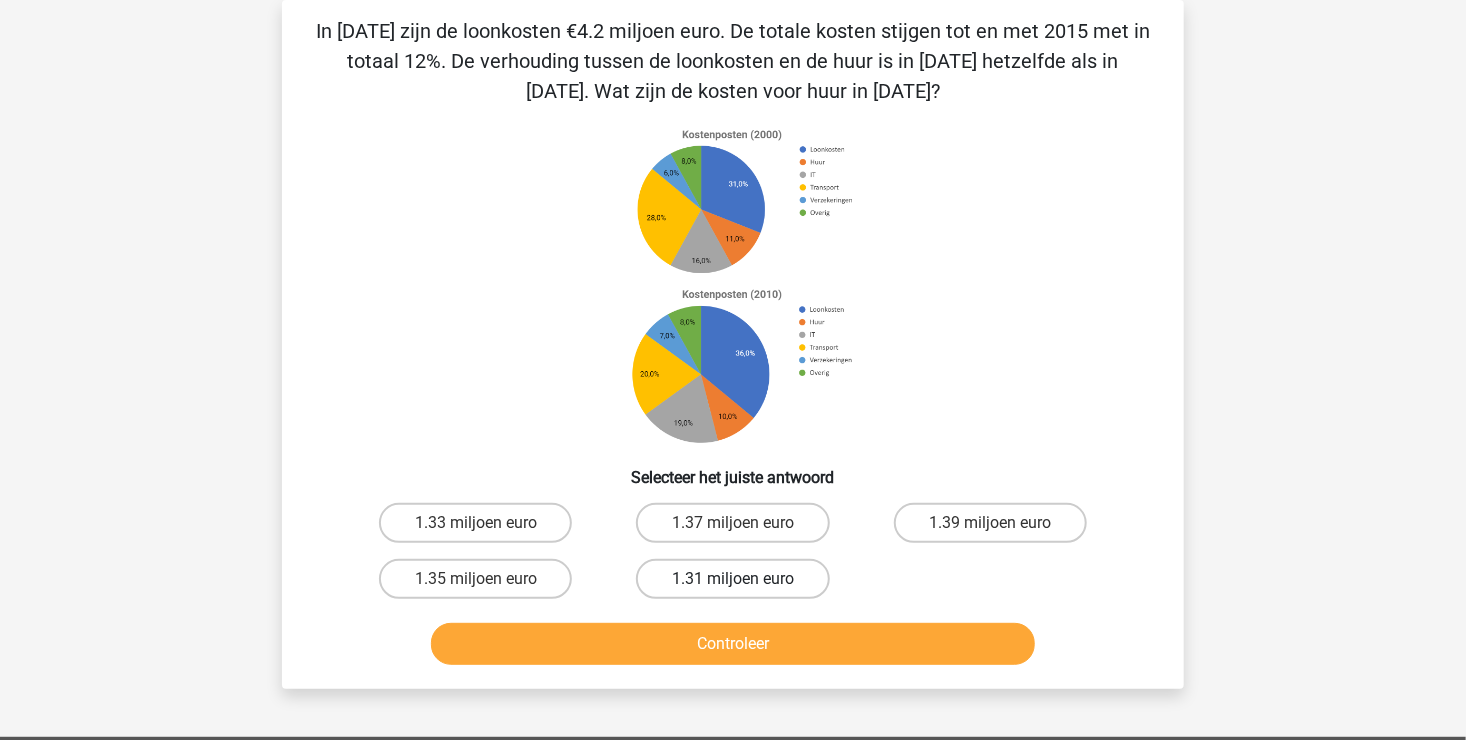 click on "1.31 miljoen euro" at bounding box center (732, 579) 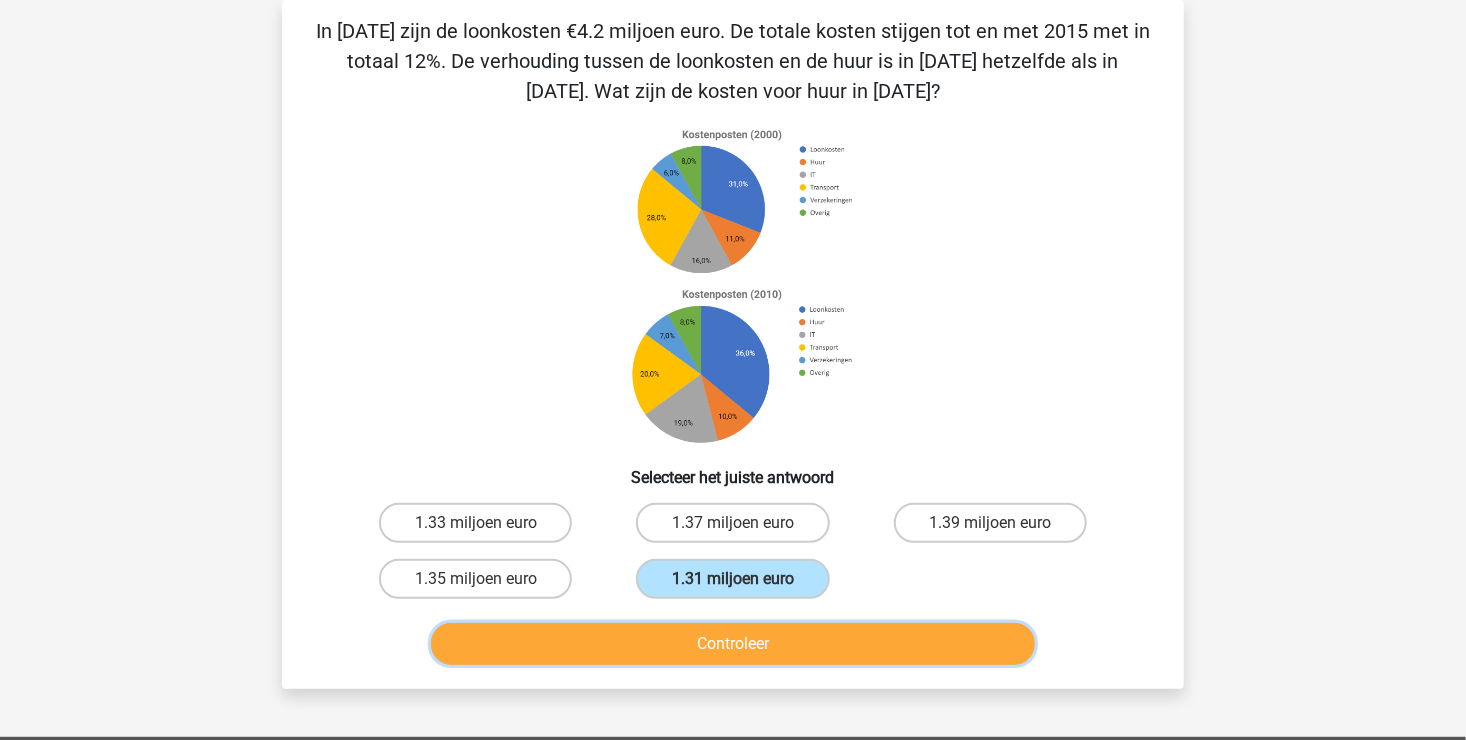 click on "Controleer" at bounding box center [733, 644] 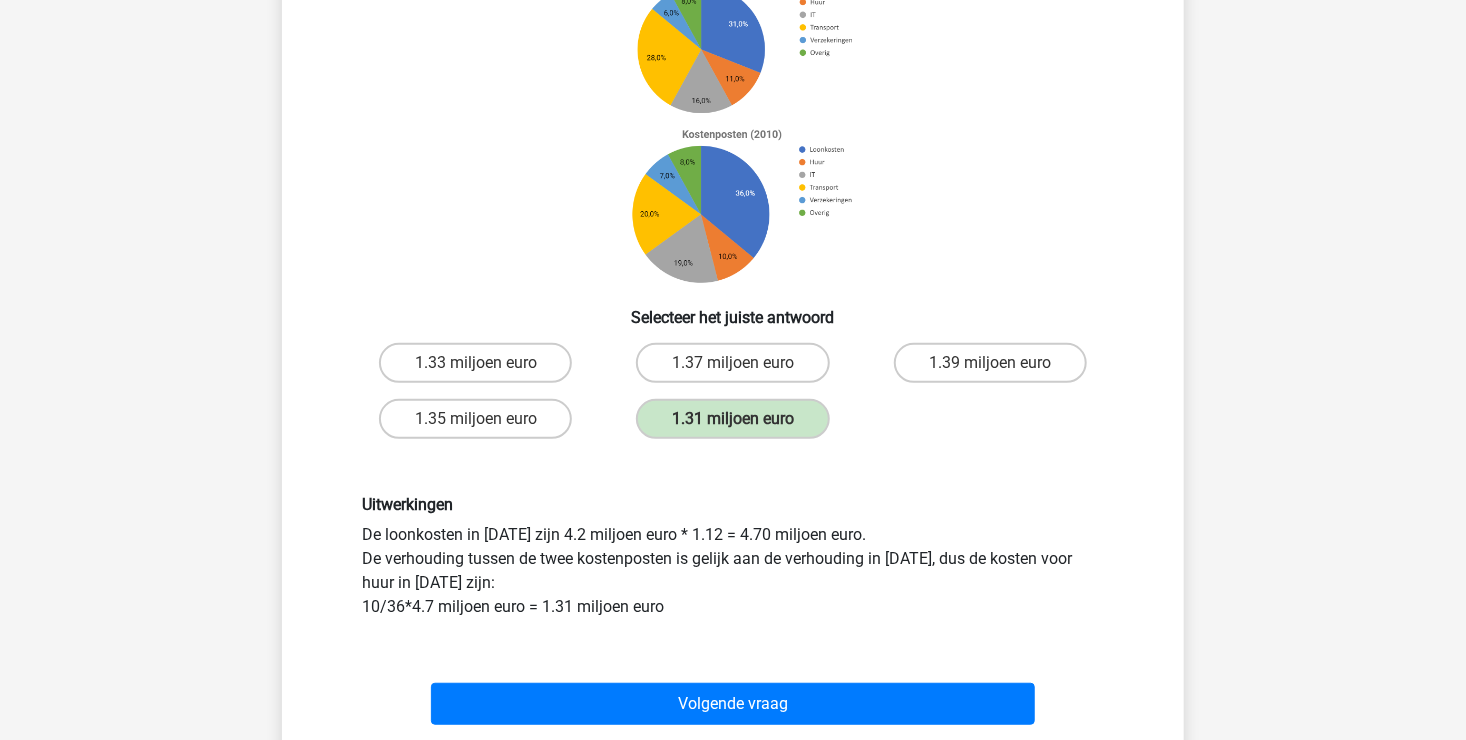 scroll, scrollTop: 300, scrollLeft: 0, axis: vertical 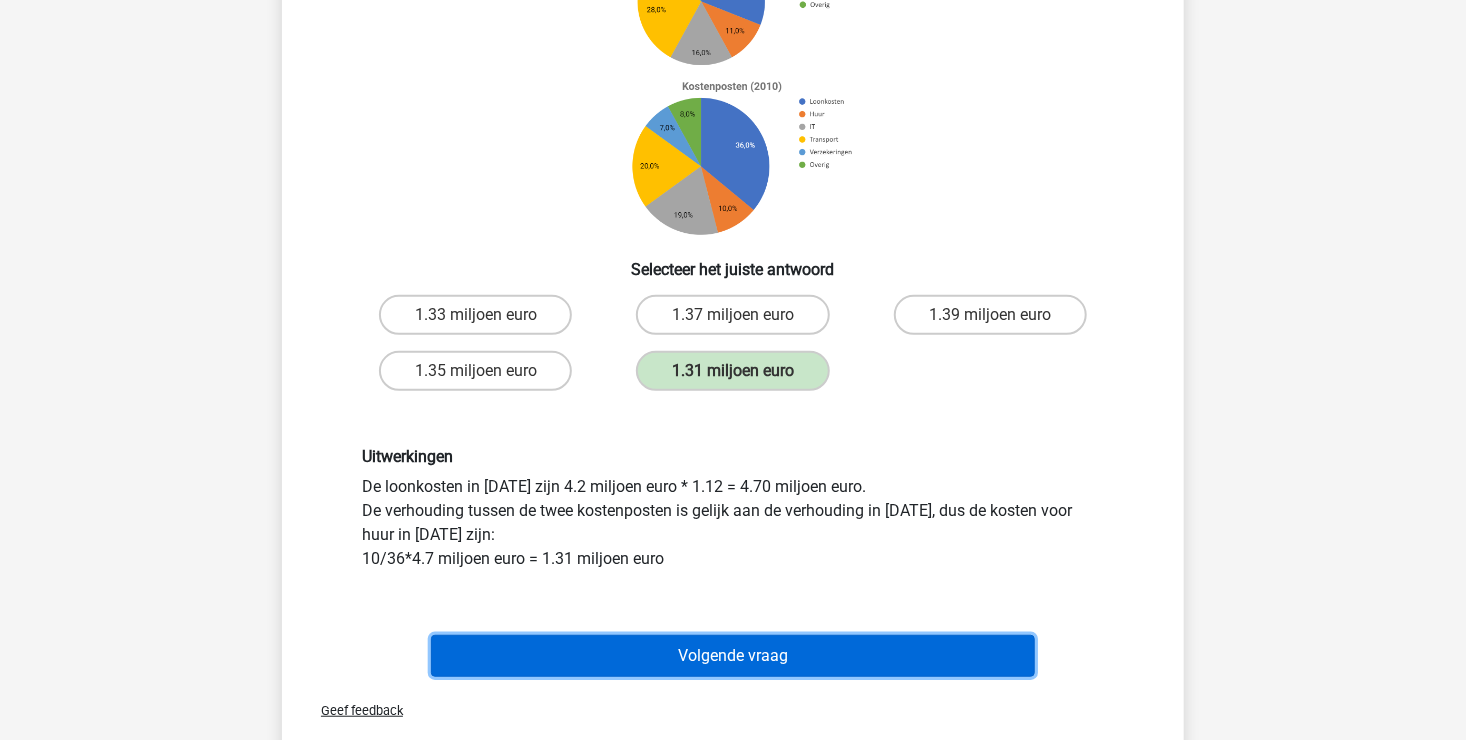 click on "Volgende vraag" at bounding box center [733, 656] 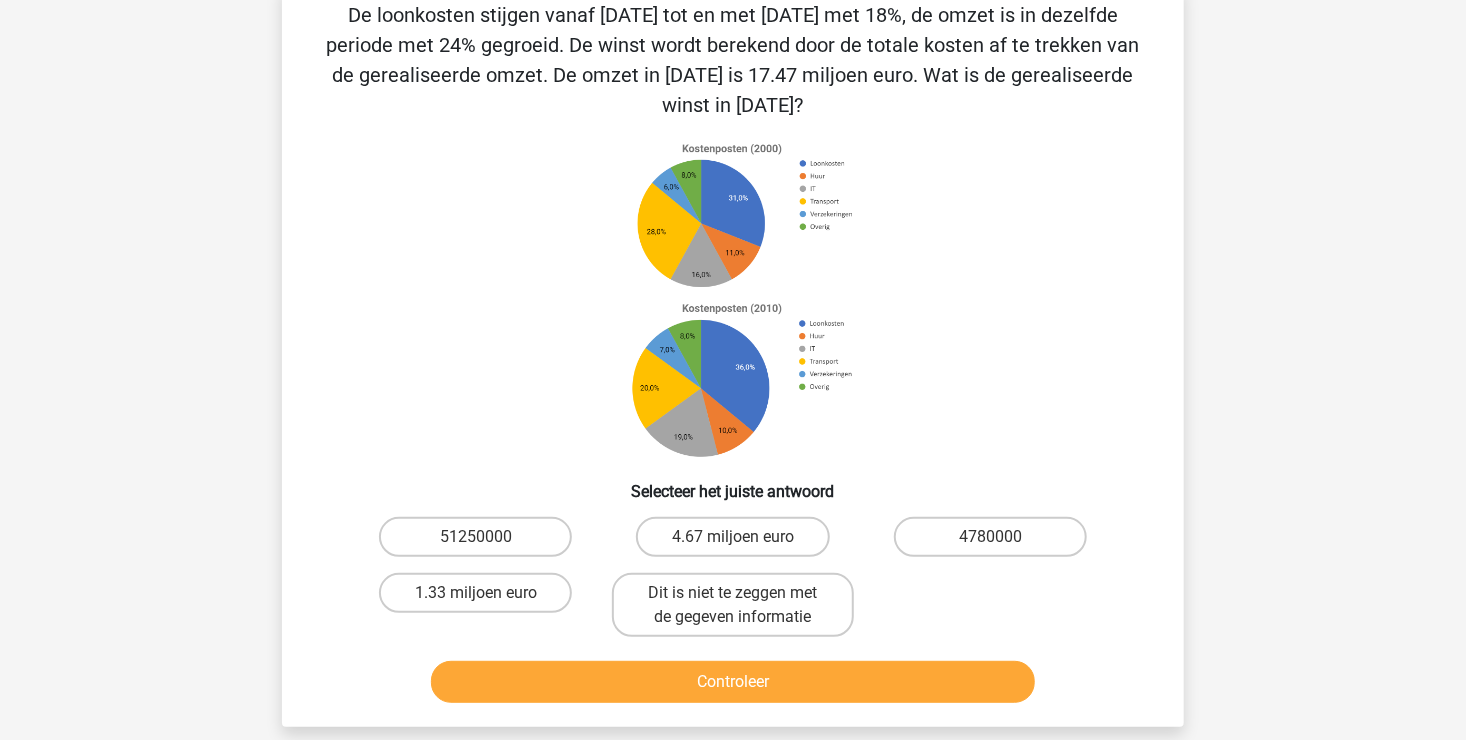 scroll, scrollTop: 92, scrollLeft: 0, axis: vertical 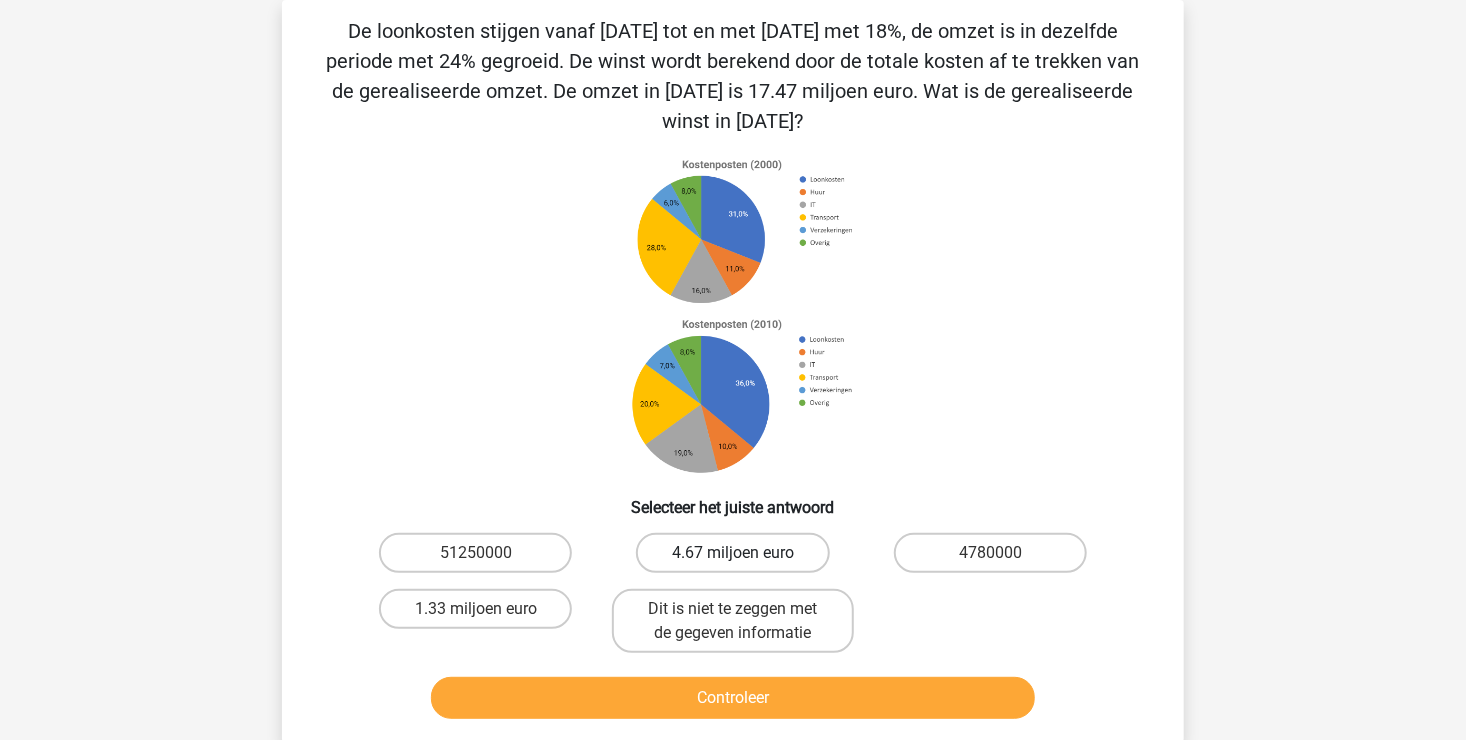 click on "4.67 miljoen euro" at bounding box center (732, 553) 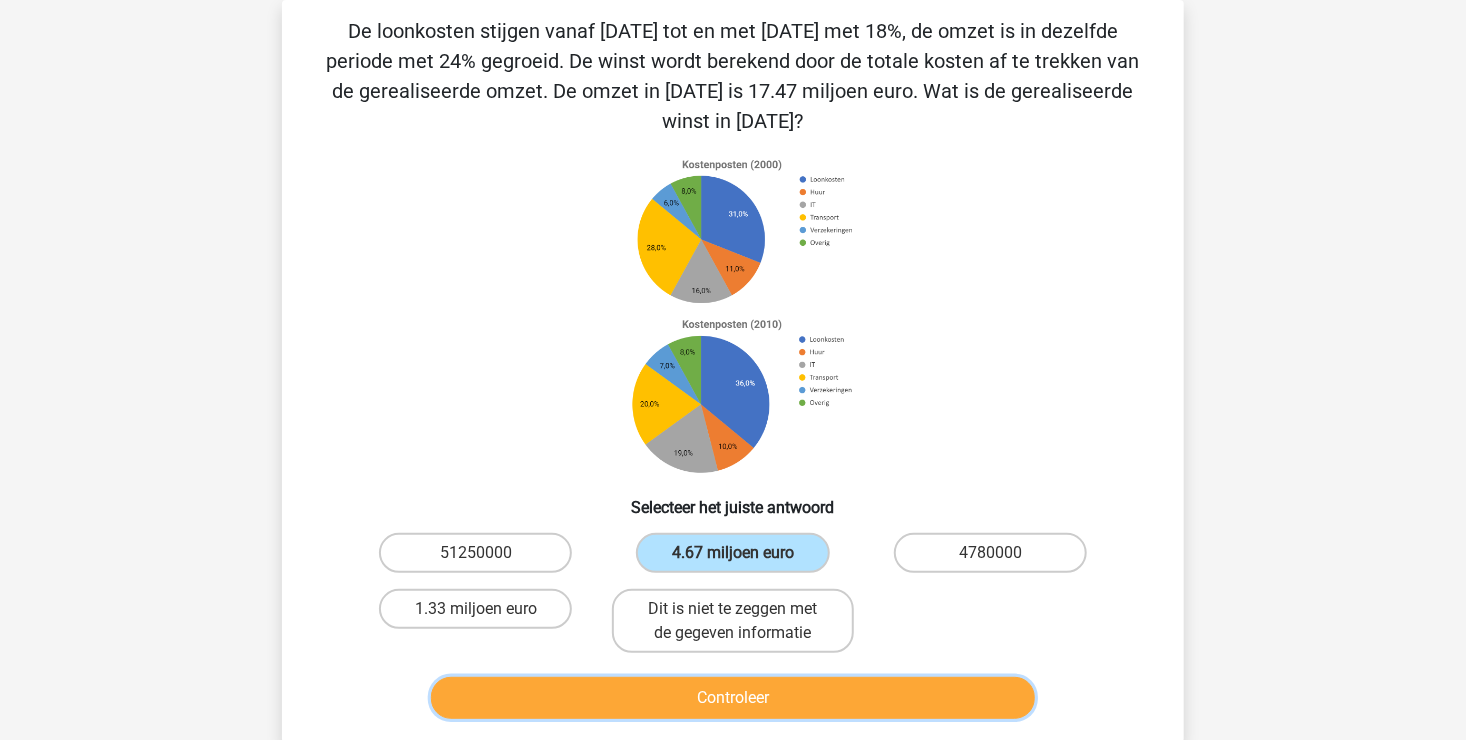 click on "Controleer" at bounding box center (733, 698) 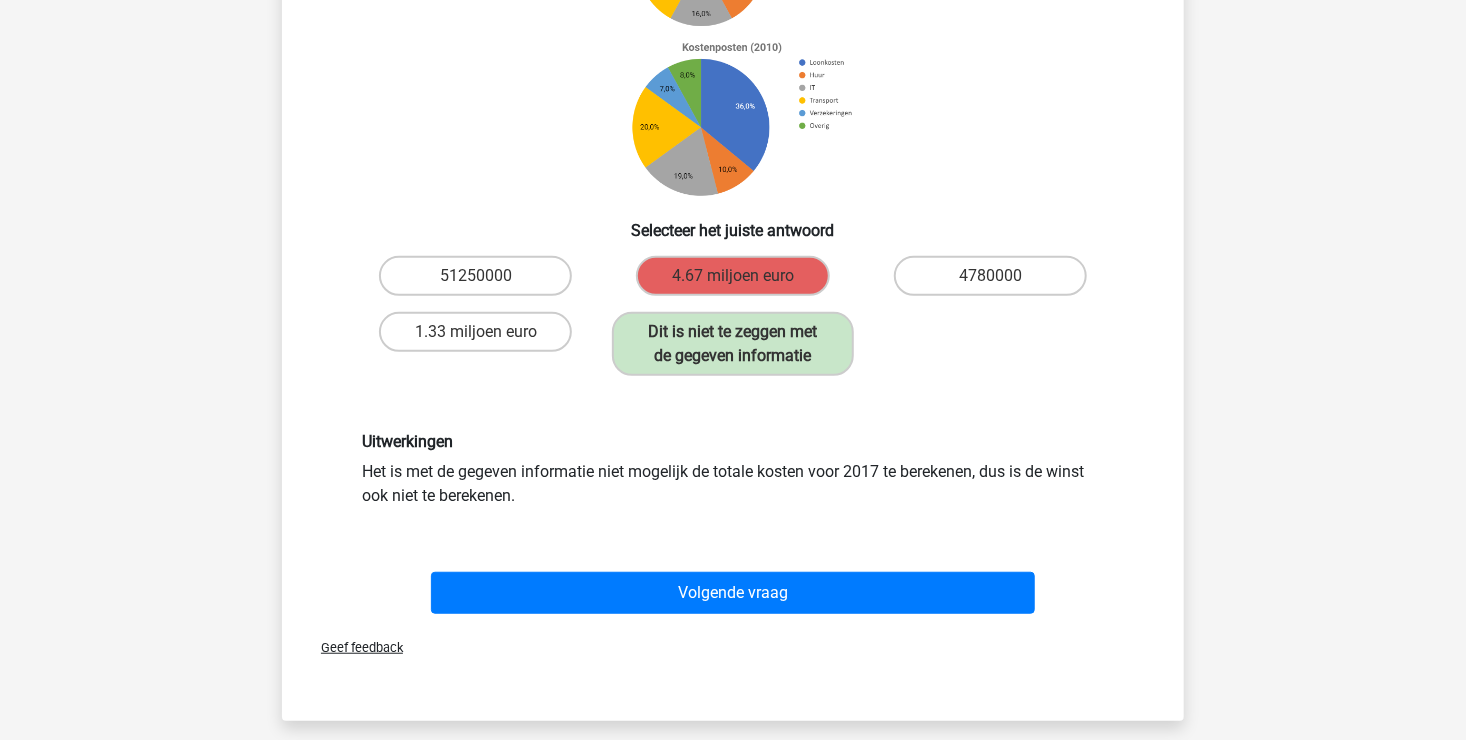 scroll, scrollTop: 392, scrollLeft: 0, axis: vertical 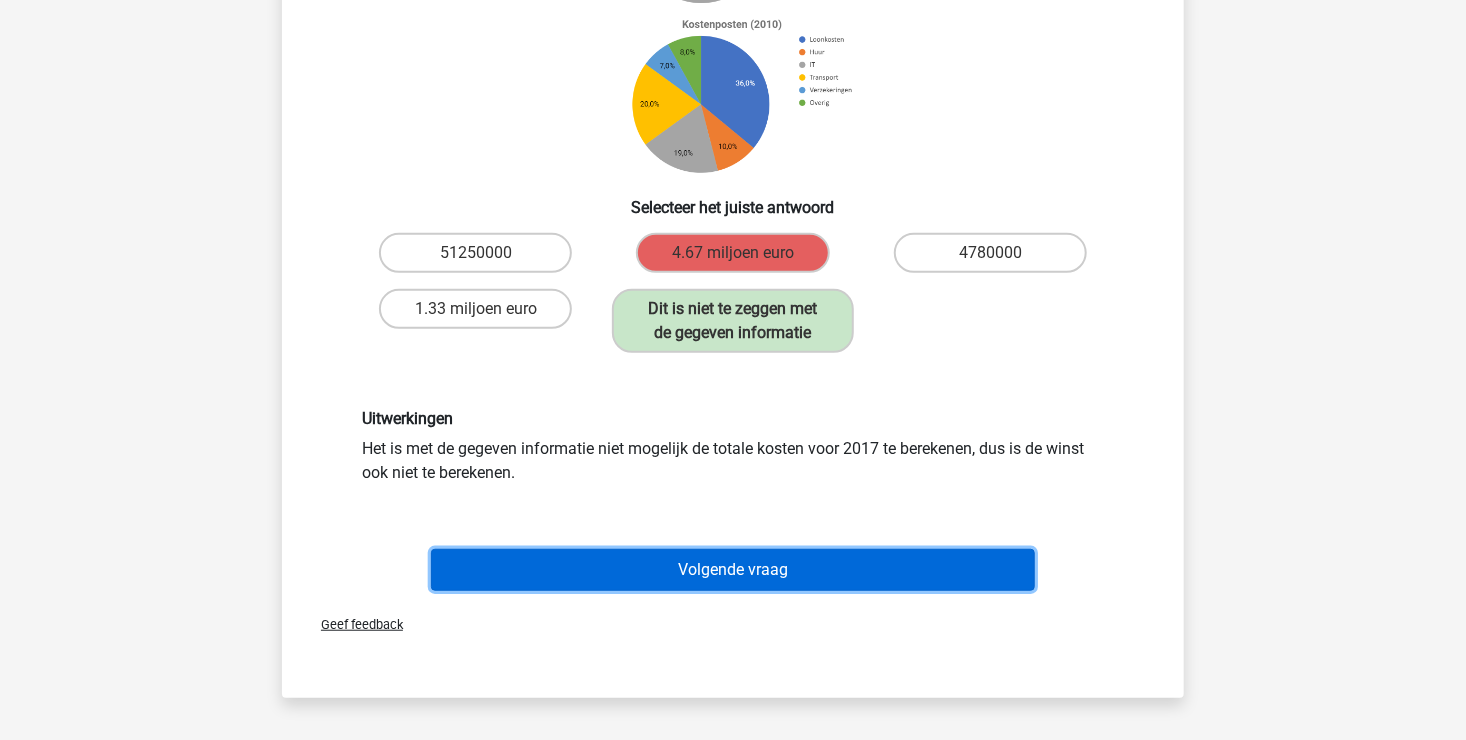 click on "Volgende vraag" at bounding box center (733, 570) 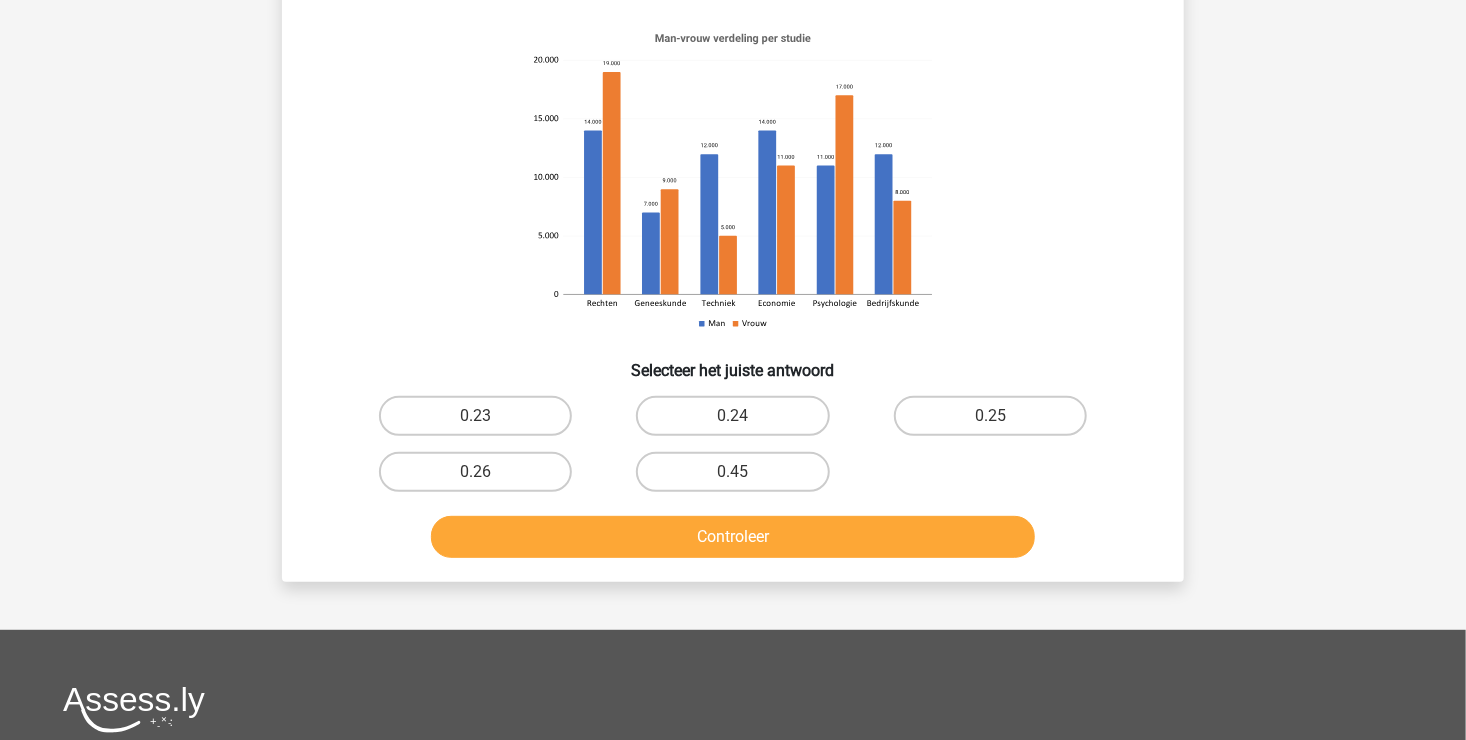 scroll, scrollTop: 92, scrollLeft: 0, axis: vertical 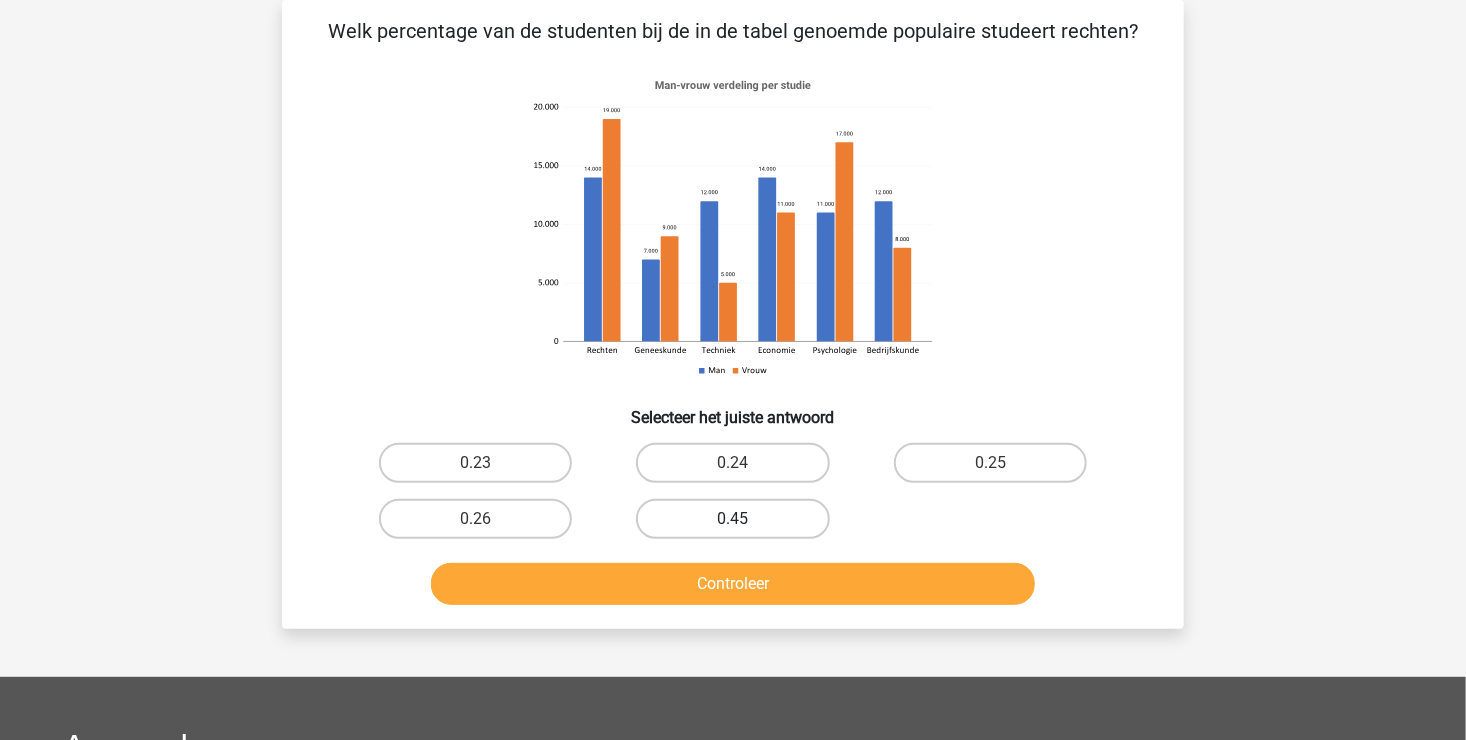 click on "0.45" at bounding box center (732, 519) 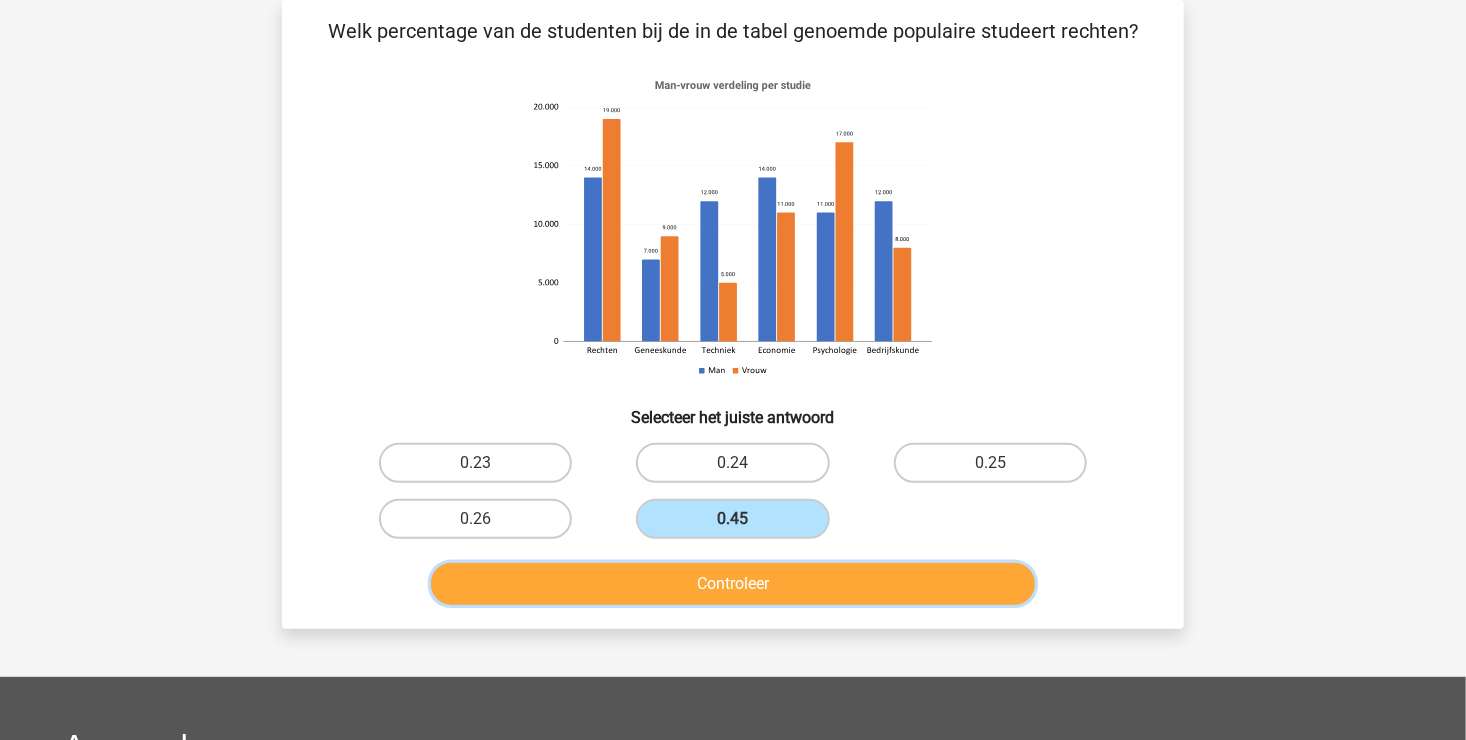 click on "Controleer" at bounding box center [733, 584] 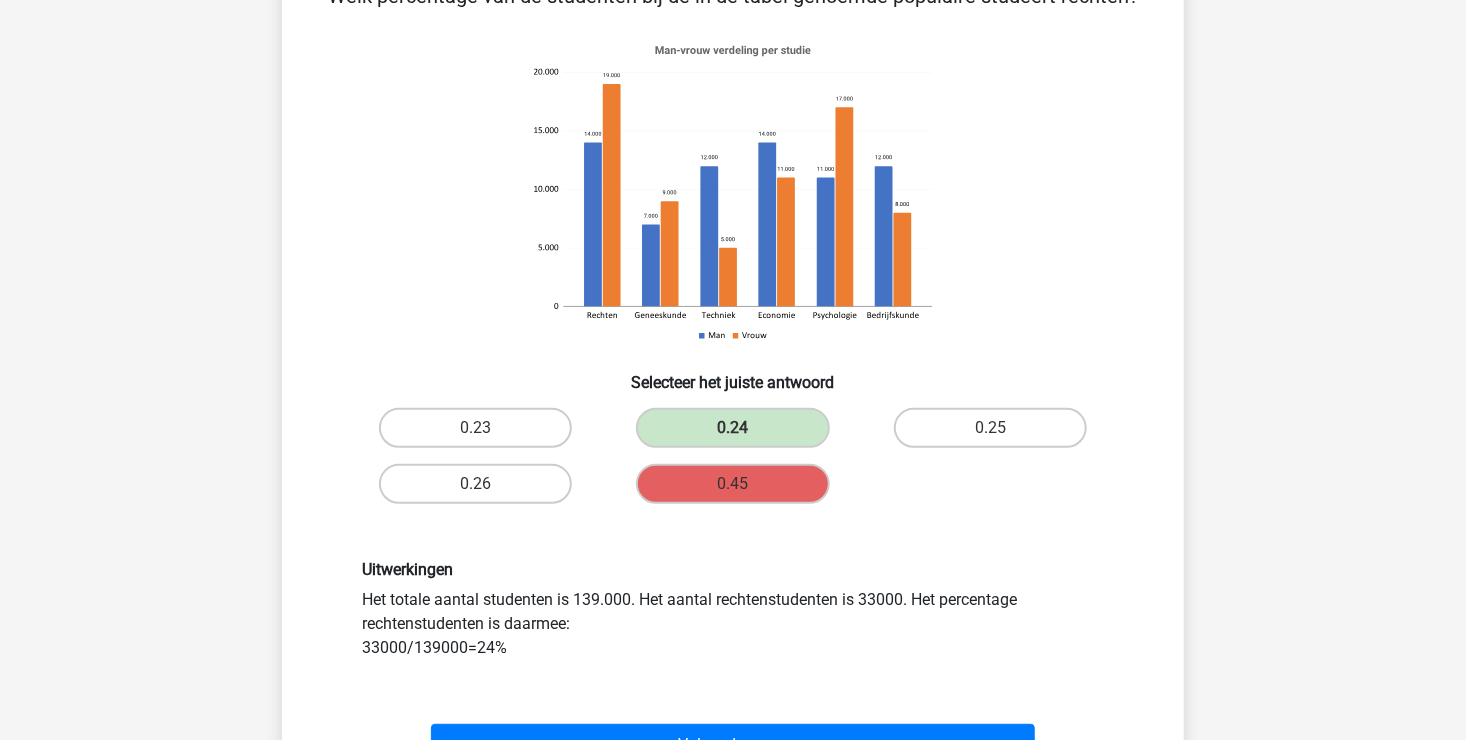 scroll, scrollTop: 92, scrollLeft: 0, axis: vertical 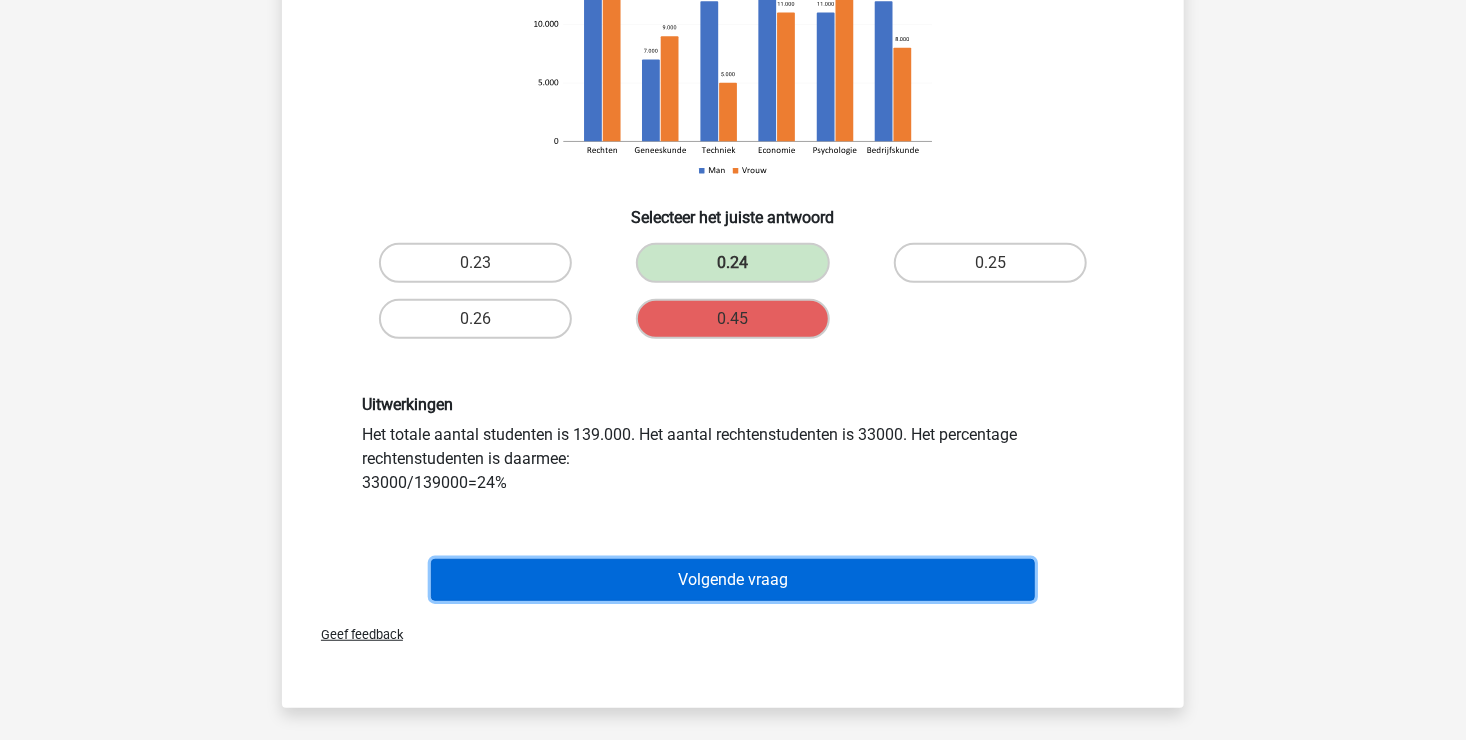 click on "Volgende vraag" at bounding box center (733, 580) 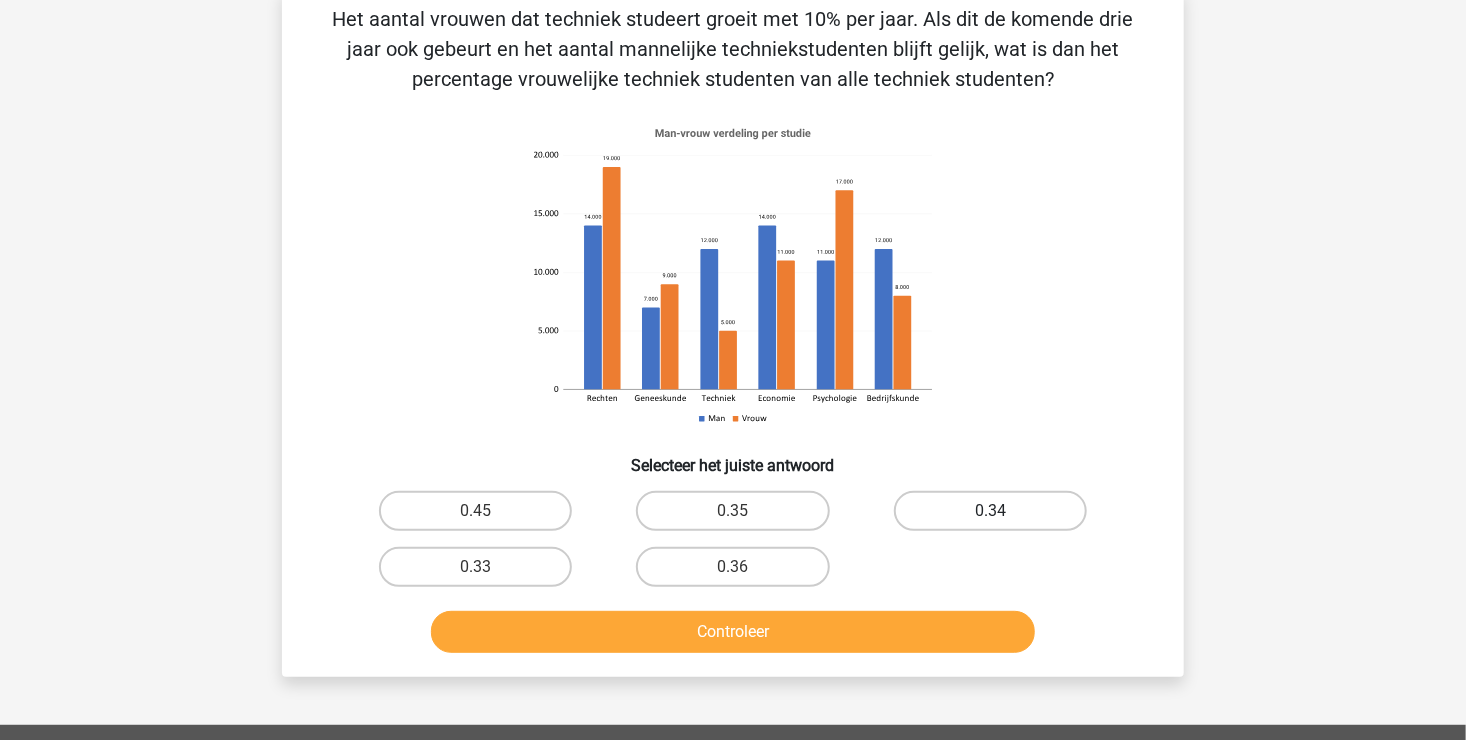 scroll, scrollTop: 92, scrollLeft: 0, axis: vertical 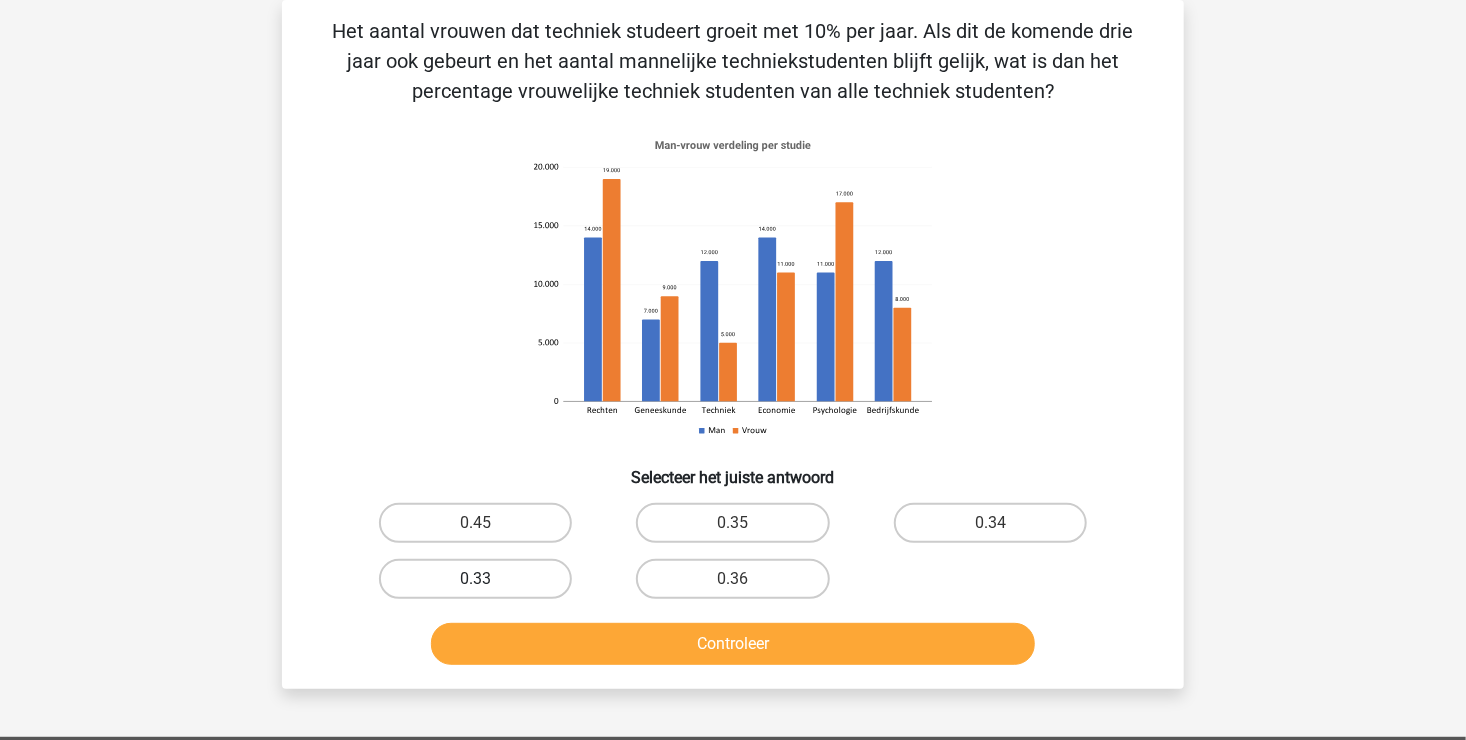 click on "0.33" at bounding box center (475, 579) 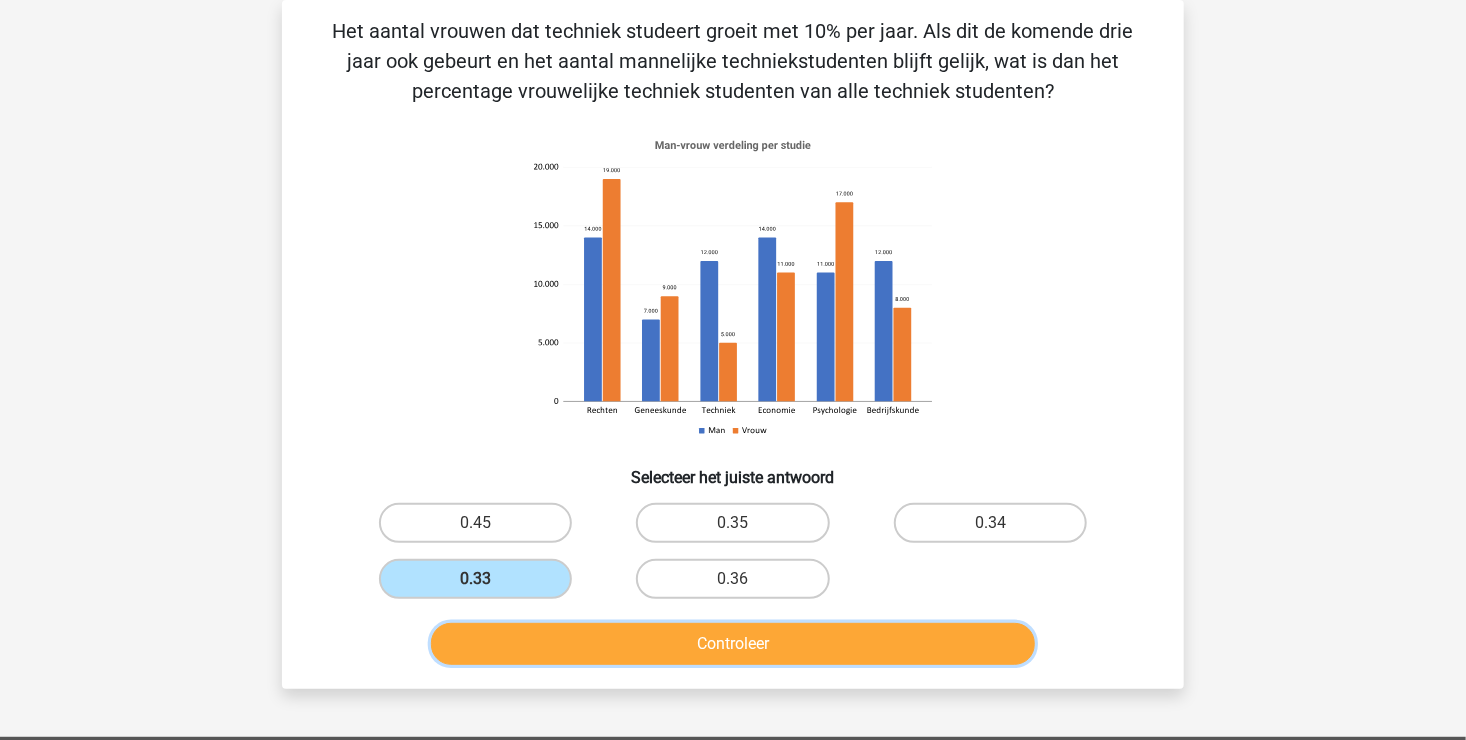 click on "Controleer" at bounding box center [733, 644] 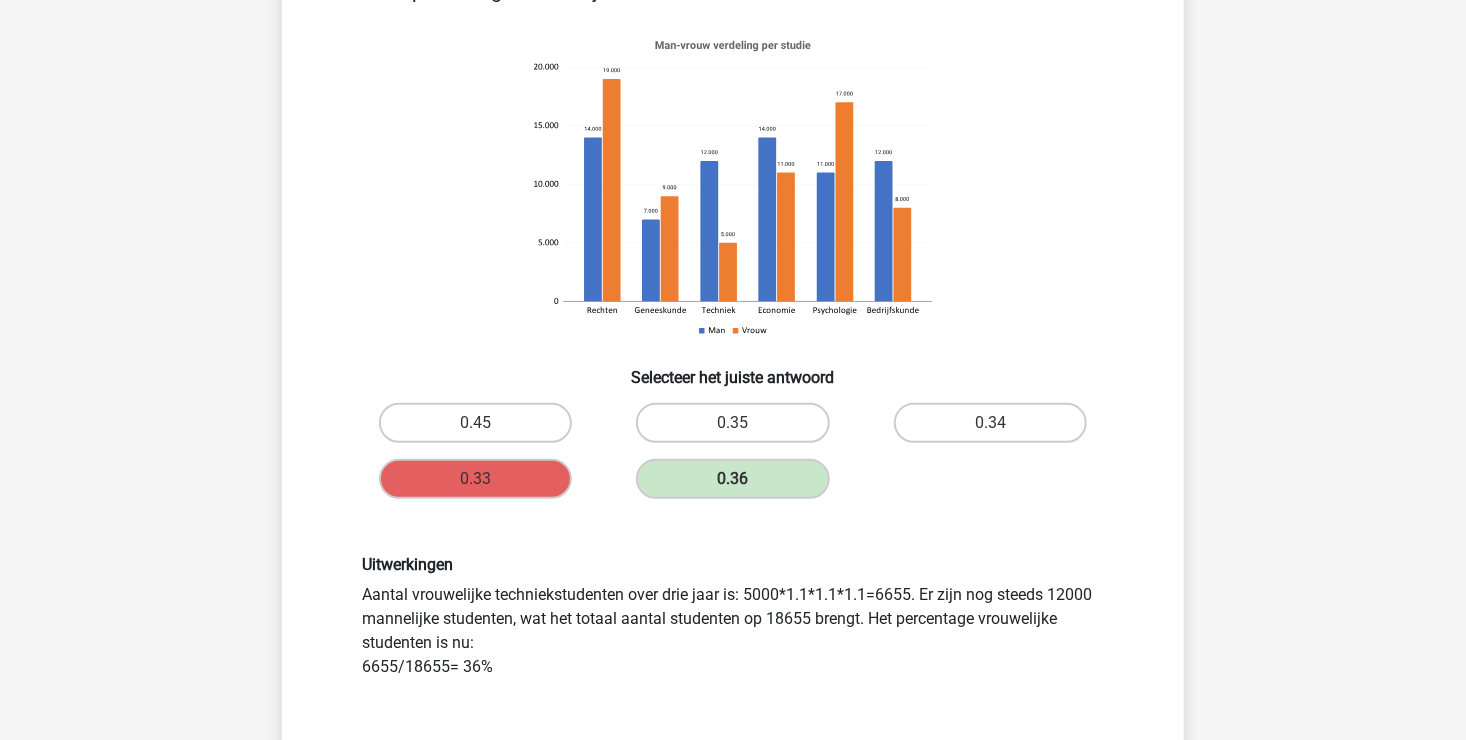 scroll, scrollTop: 292, scrollLeft: 0, axis: vertical 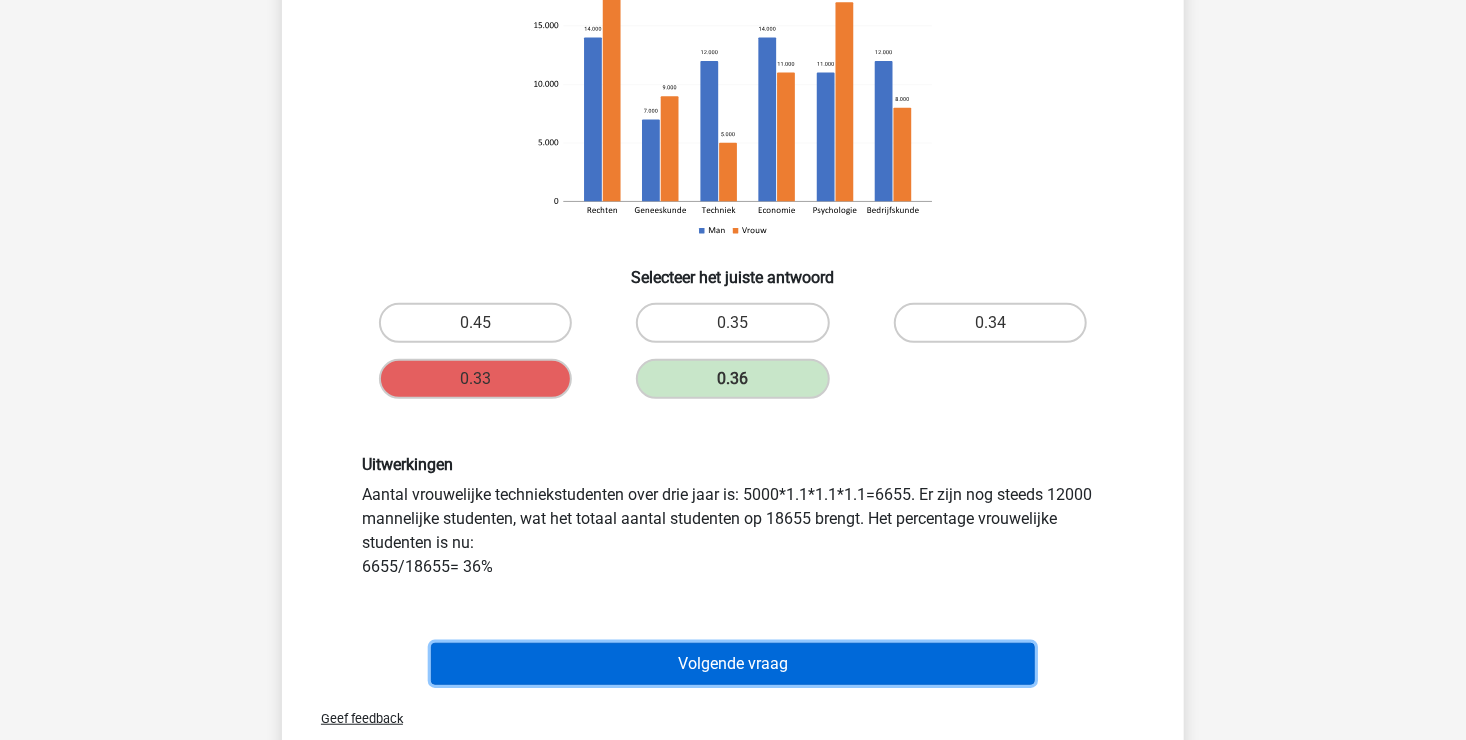 click on "Volgende vraag" at bounding box center (733, 664) 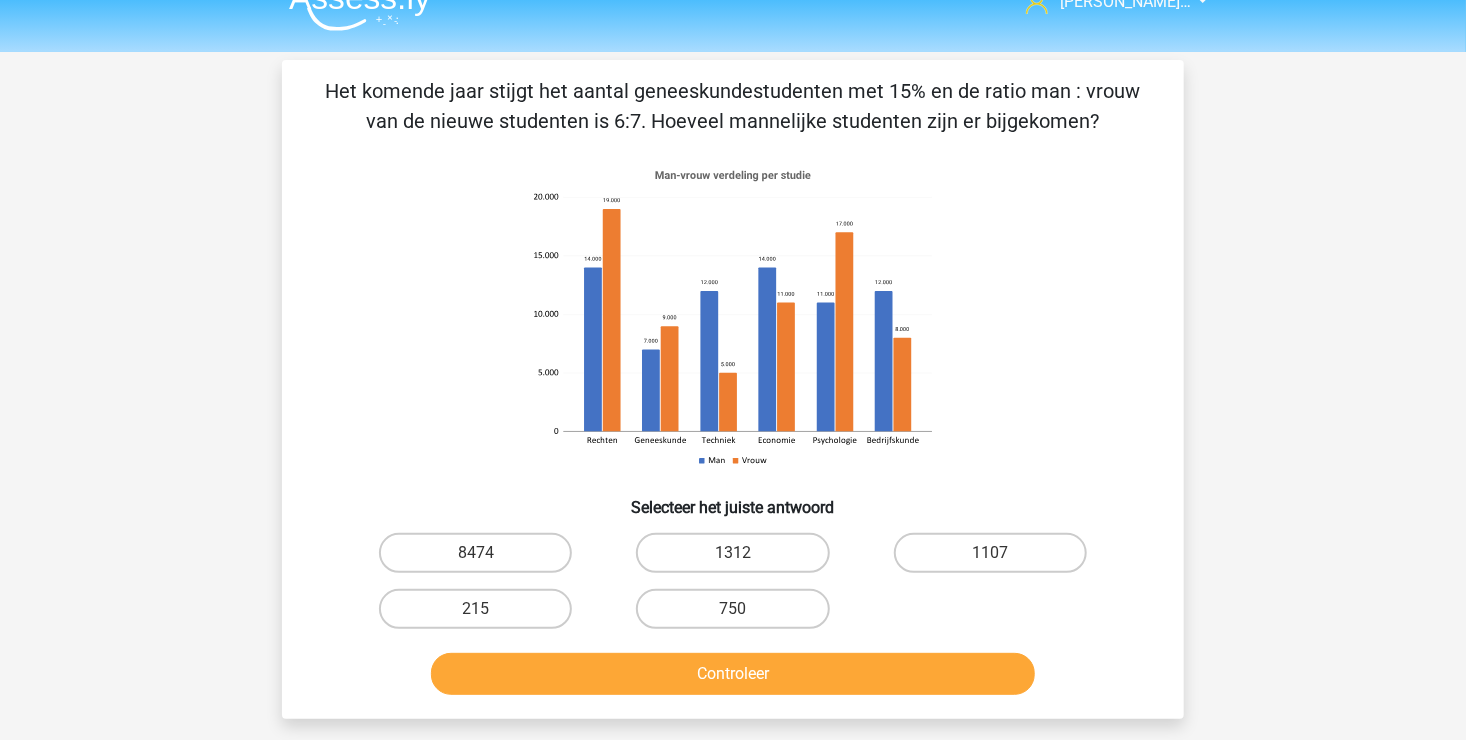 scroll, scrollTop: 0, scrollLeft: 0, axis: both 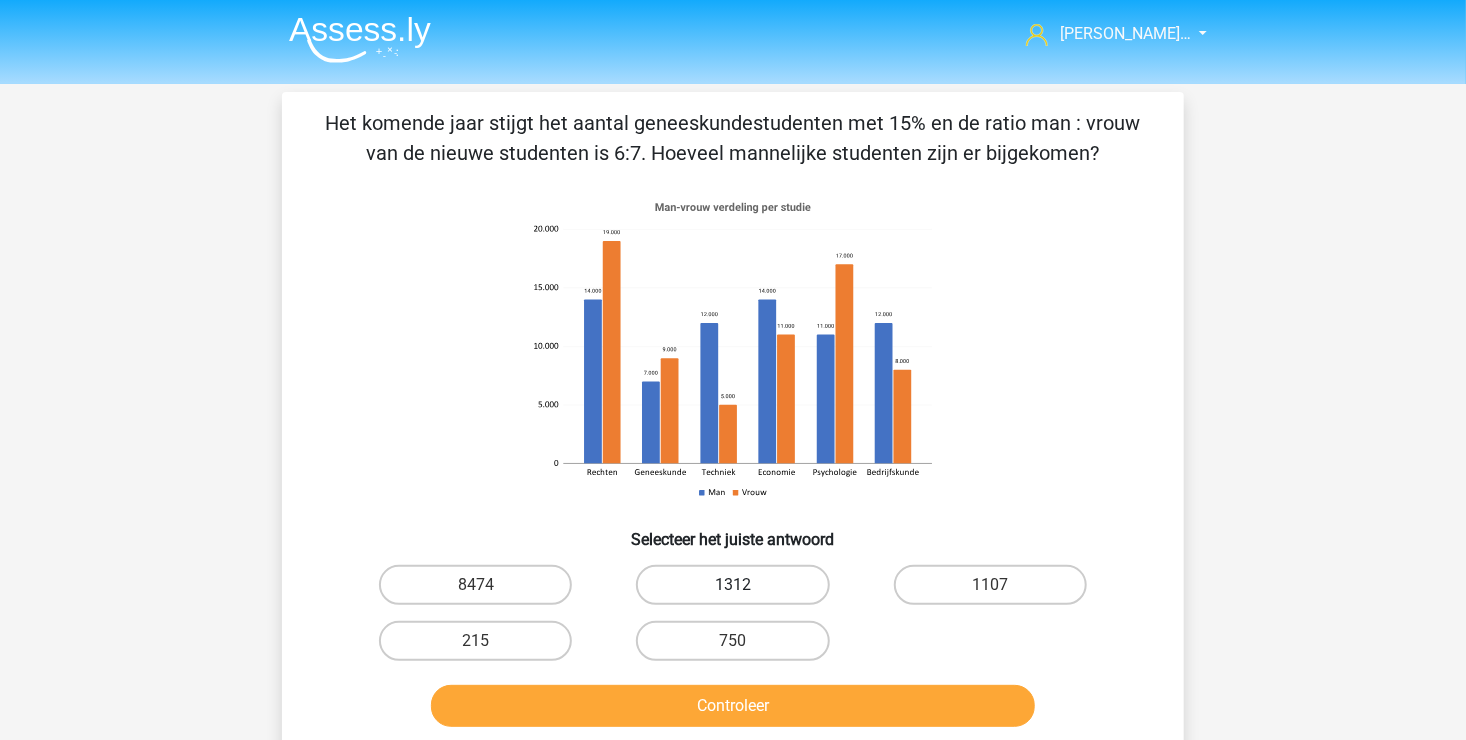 click on "1312" at bounding box center (732, 585) 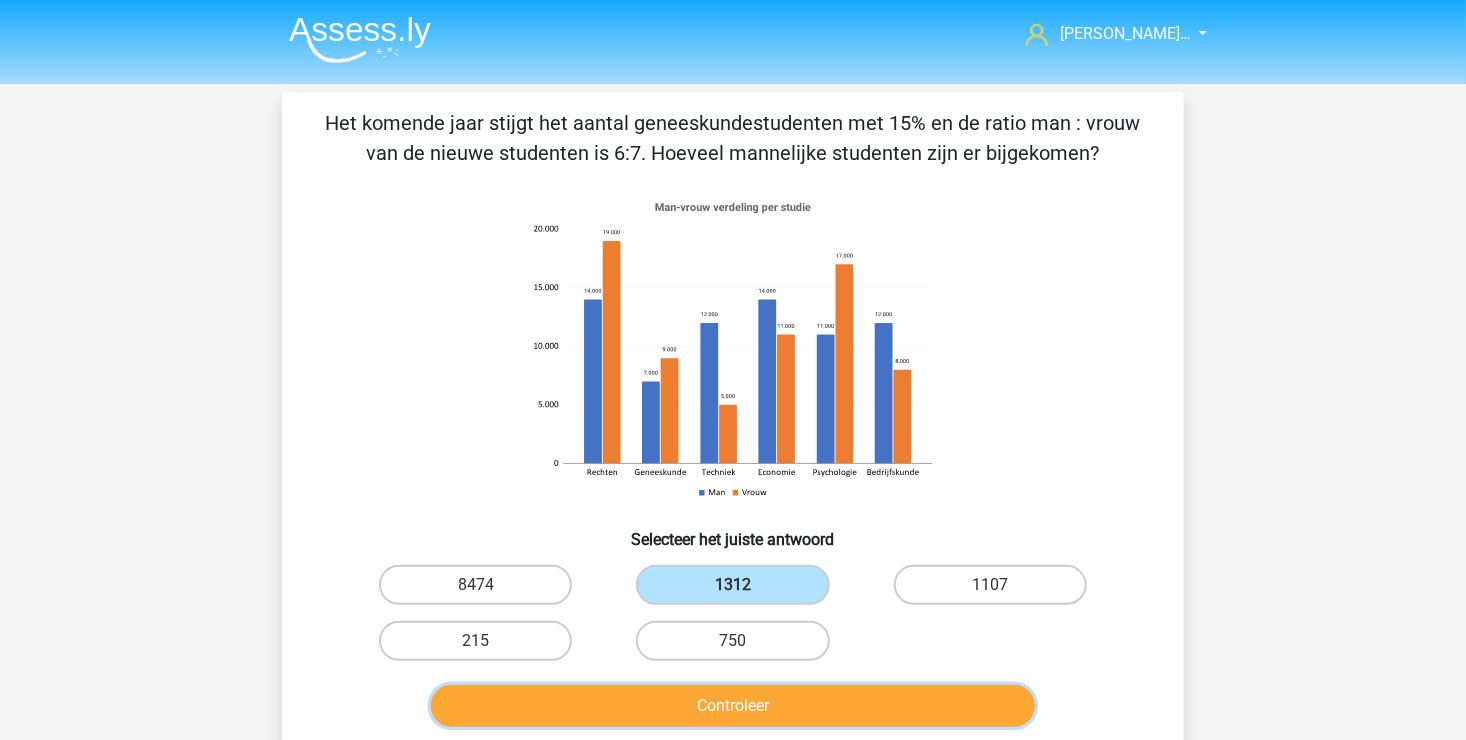 click on "Controleer" at bounding box center (733, 706) 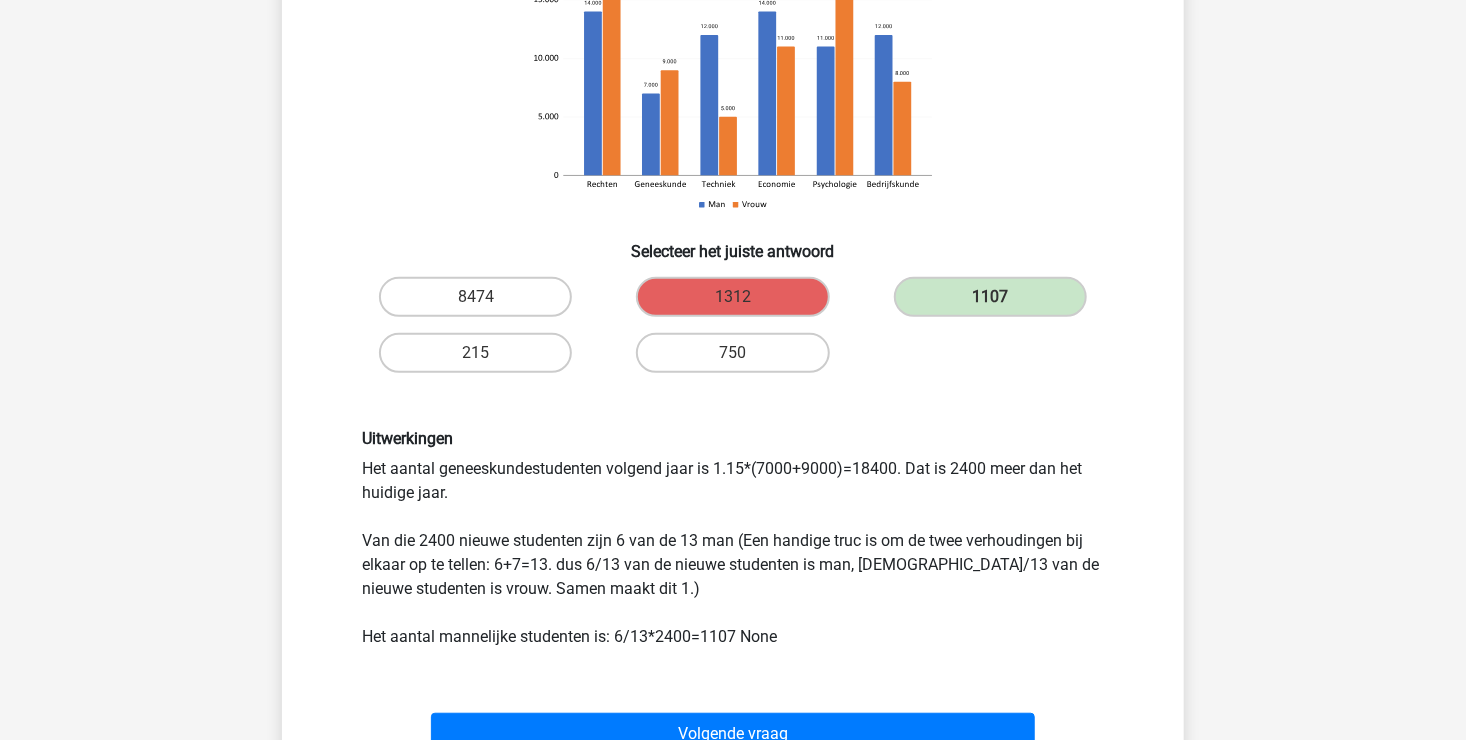 scroll, scrollTop: 300, scrollLeft: 0, axis: vertical 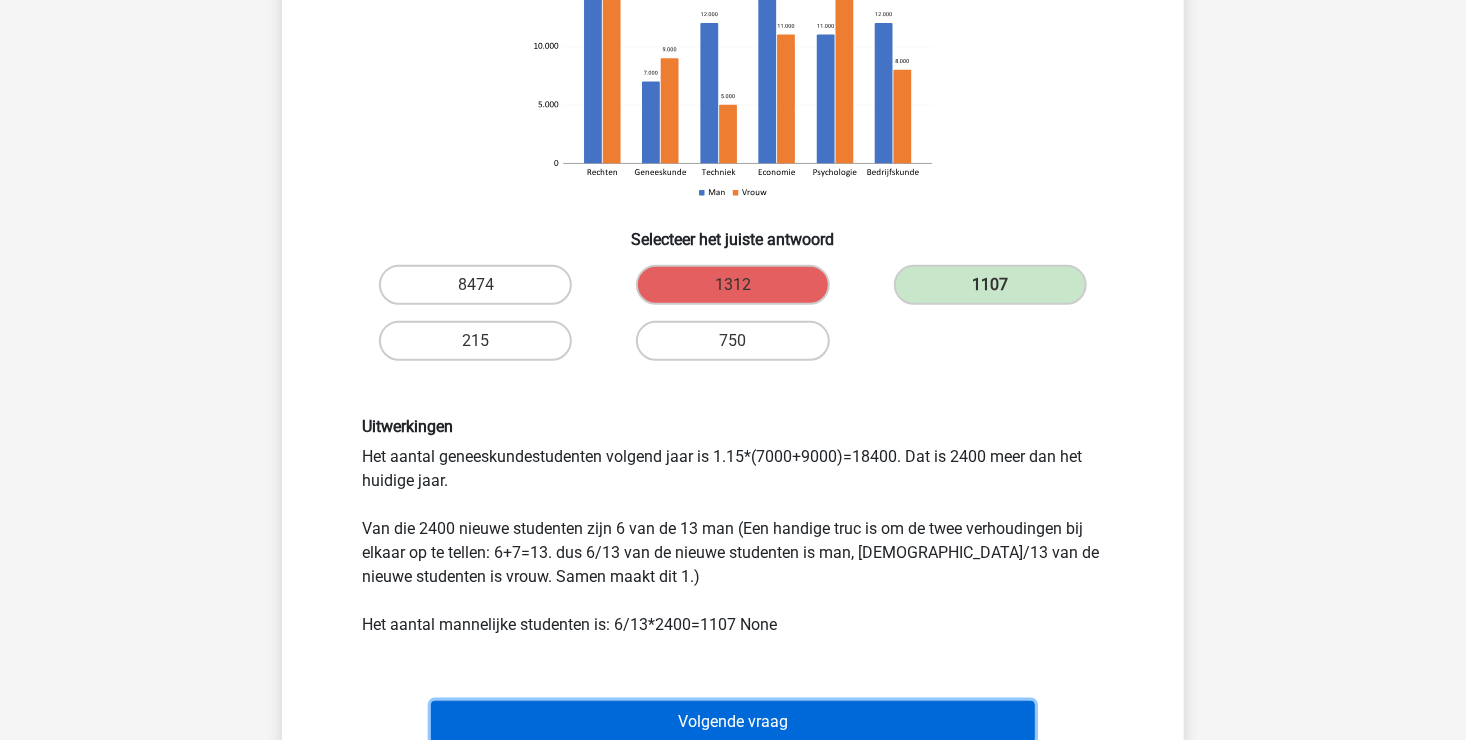 click on "Volgende vraag" at bounding box center [733, 722] 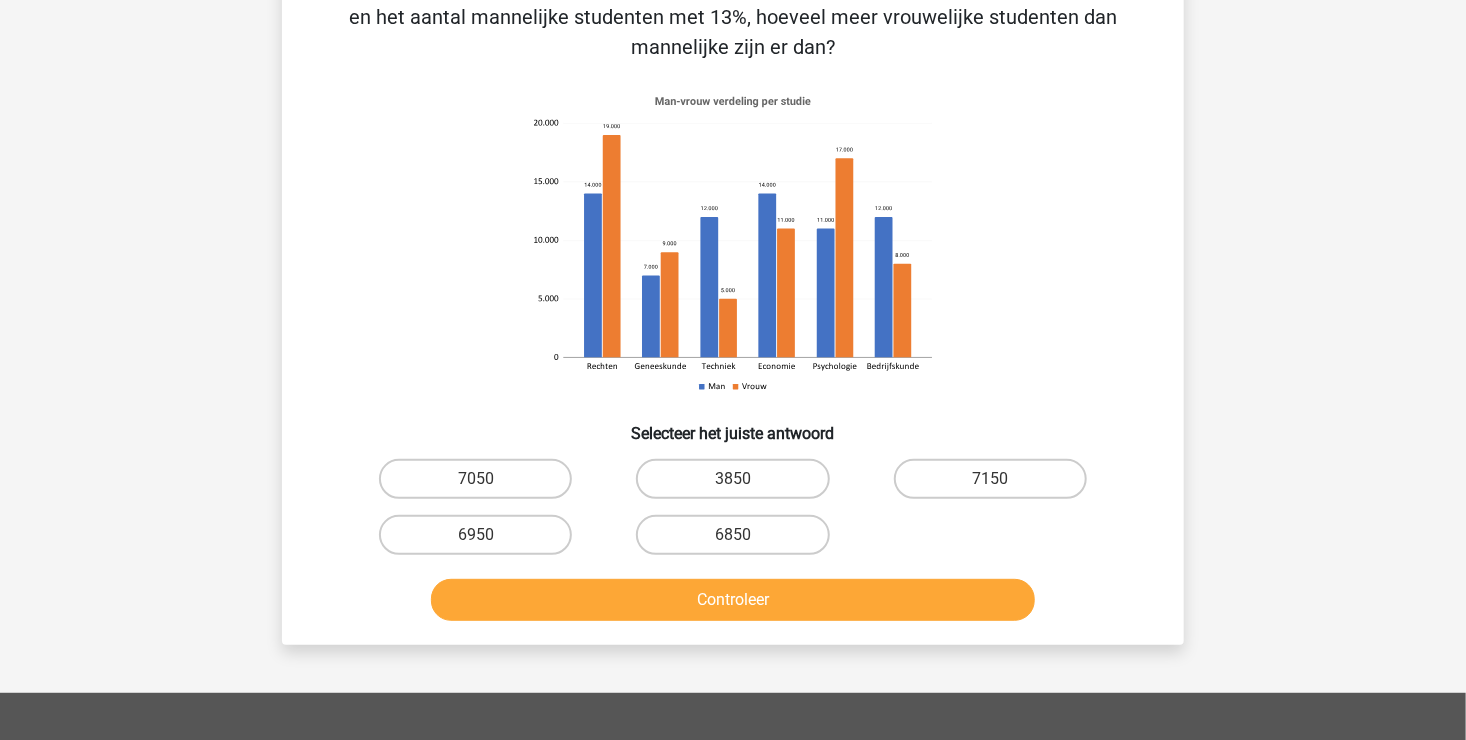 scroll, scrollTop: 92, scrollLeft: 0, axis: vertical 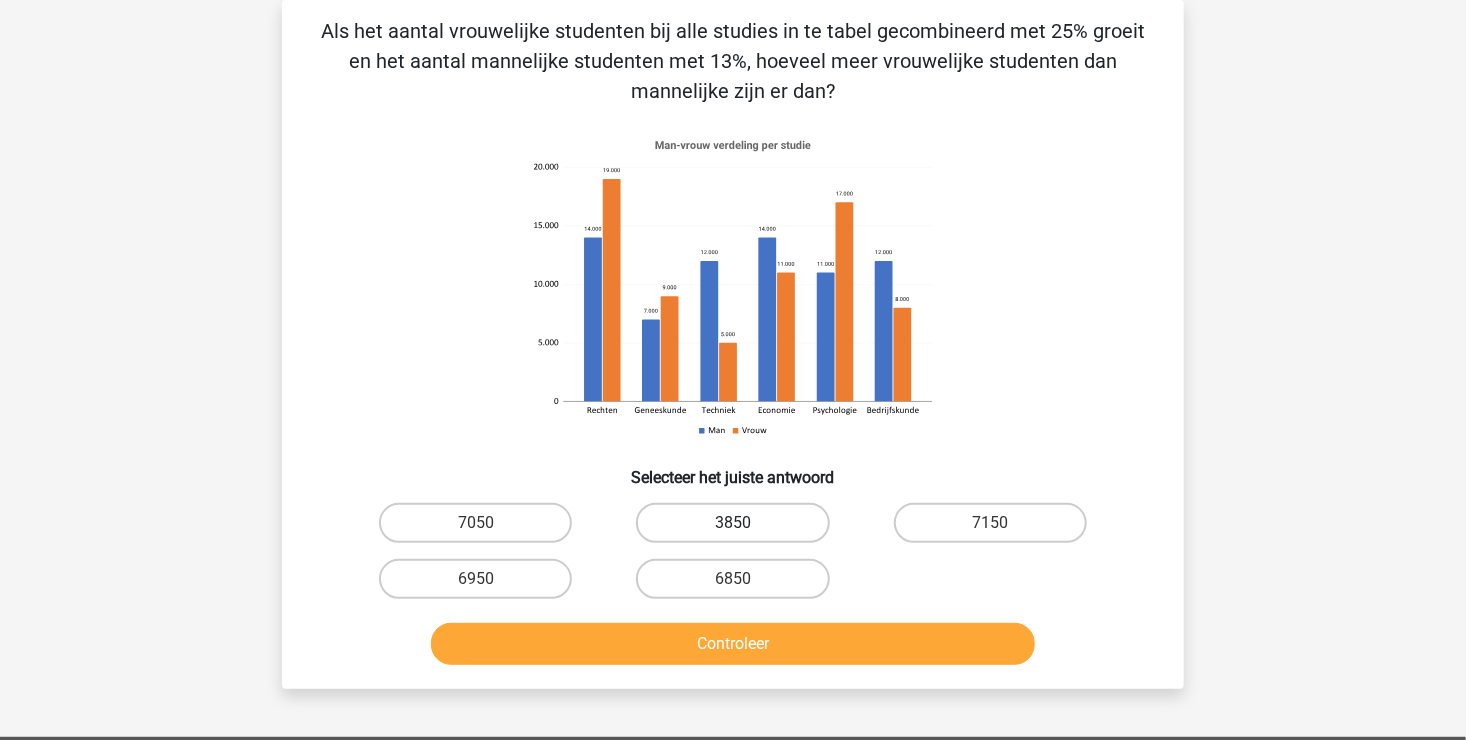 click on "3850" at bounding box center [732, 523] 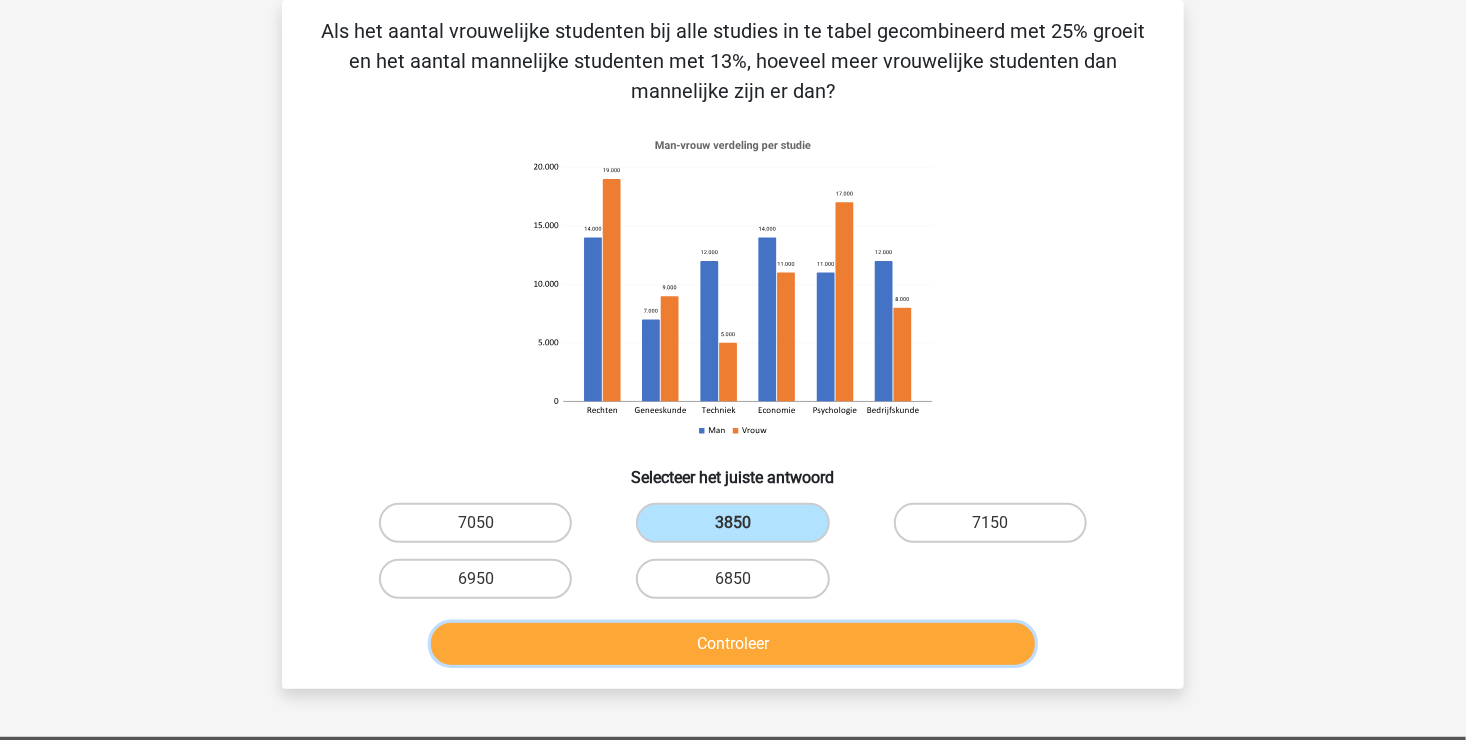 click on "Controleer" at bounding box center [733, 644] 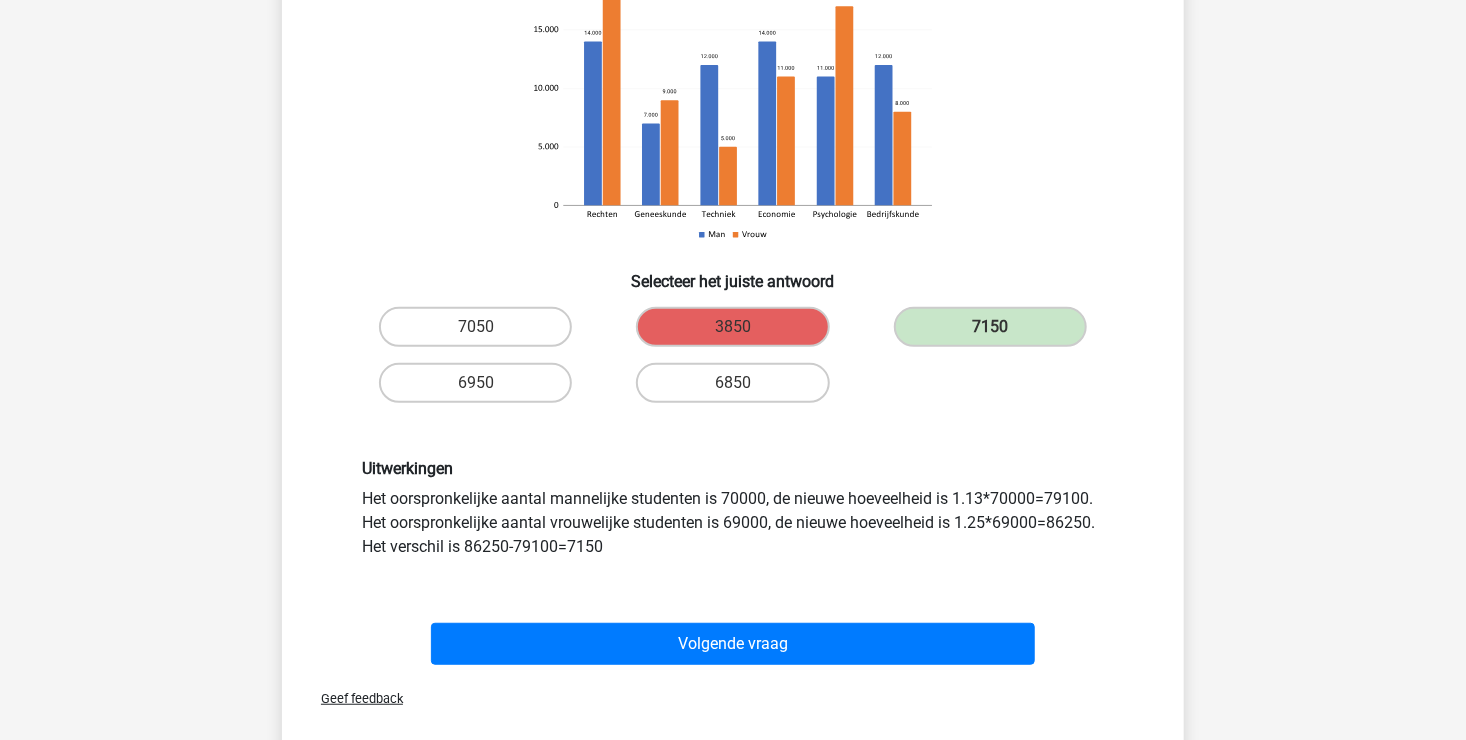 scroll, scrollTop: 292, scrollLeft: 0, axis: vertical 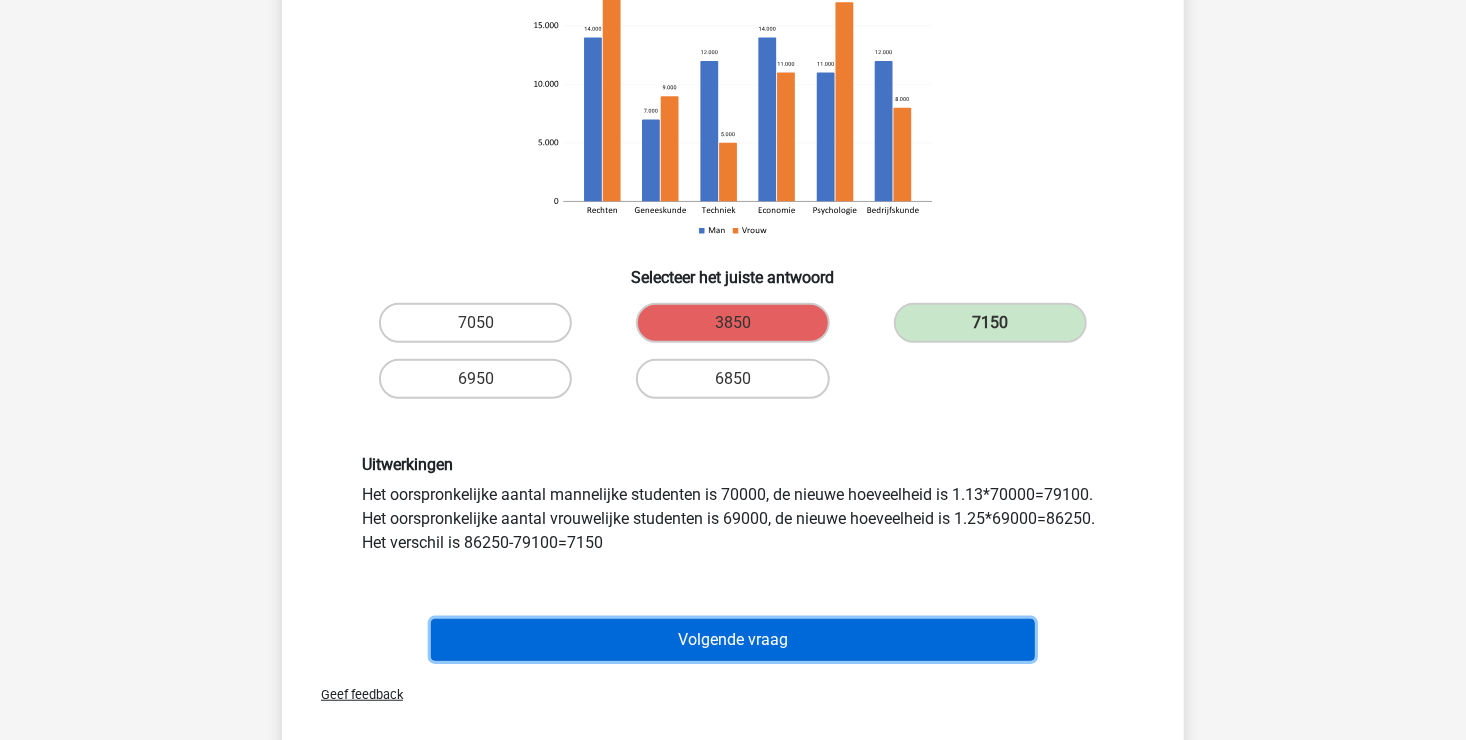 click on "Volgende vraag" at bounding box center [733, 640] 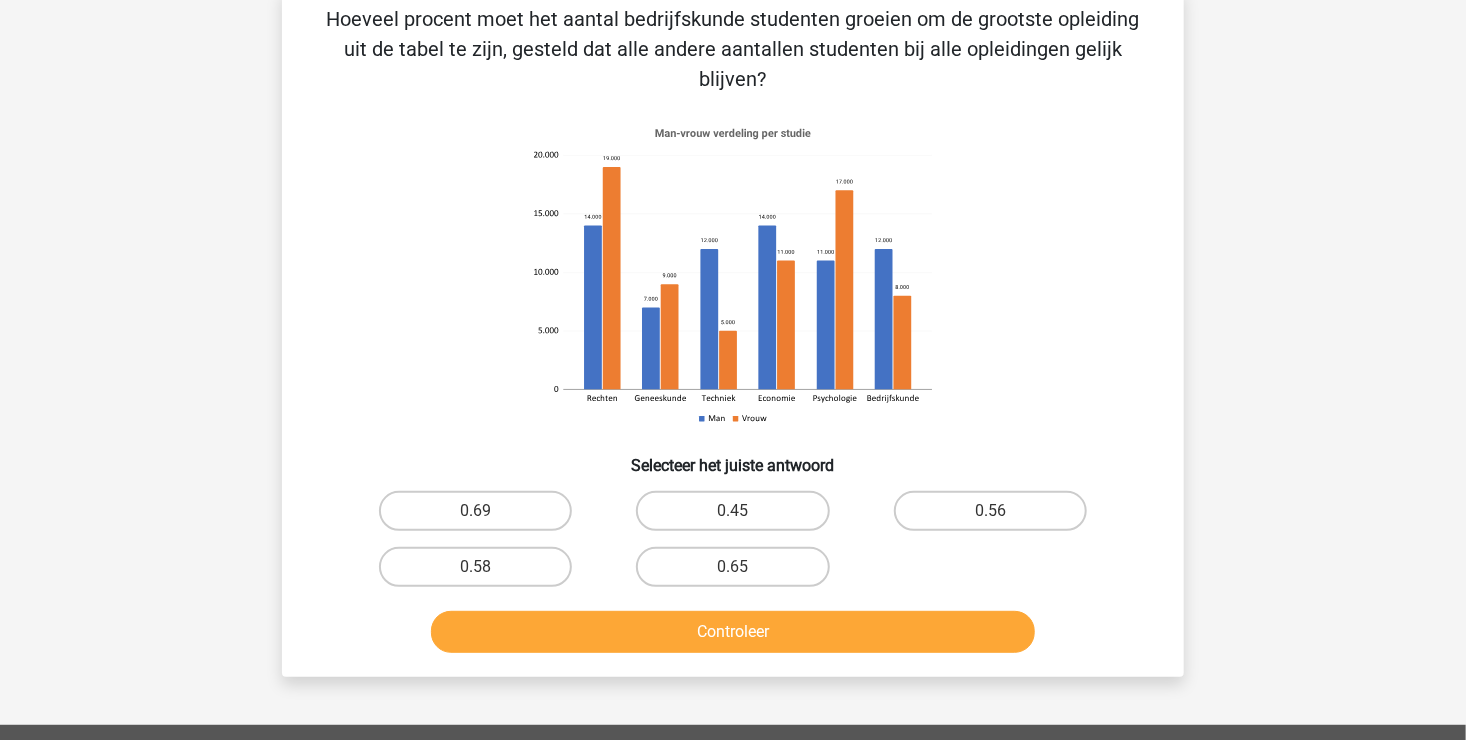 scroll, scrollTop: 92, scrollLeft: 0, axis: vertical 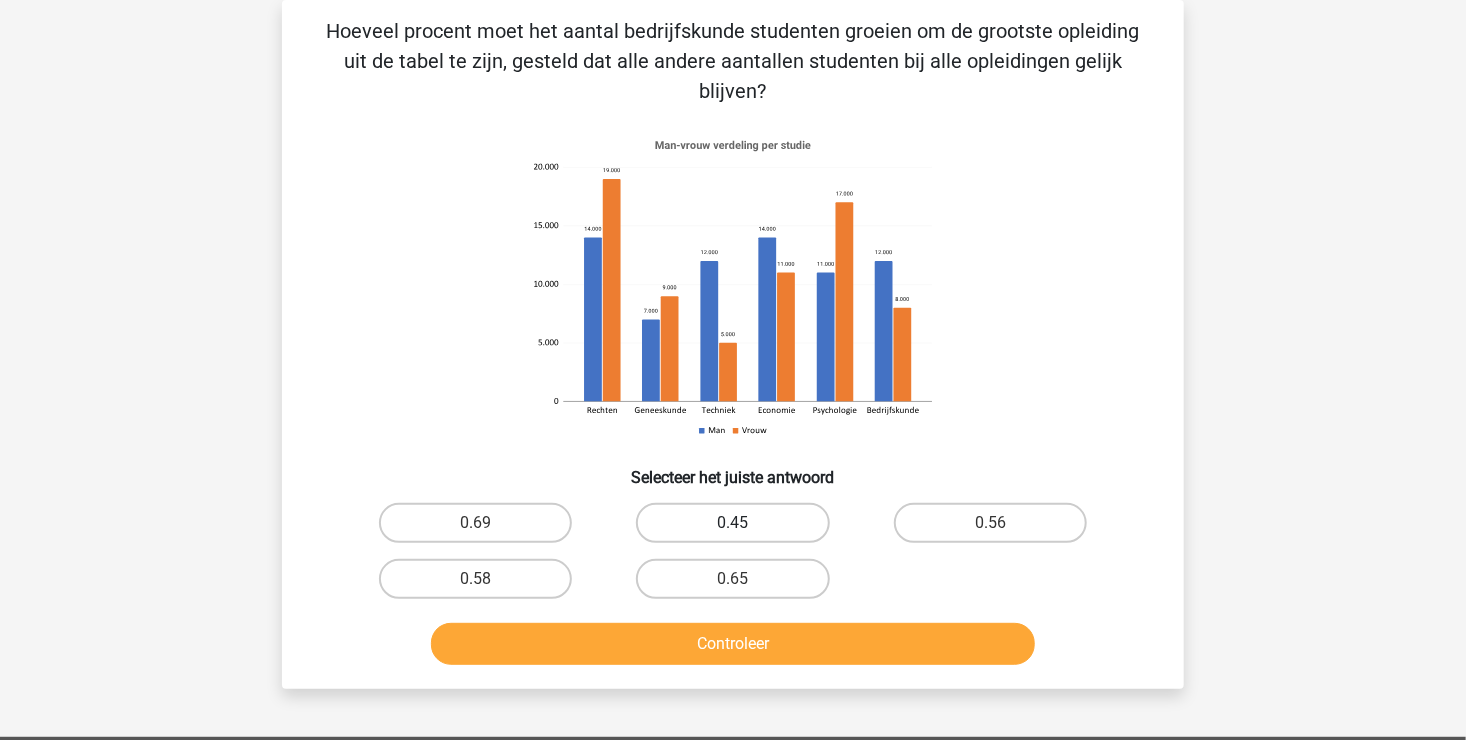 click on "0.45" at bounding box center (732, 523) 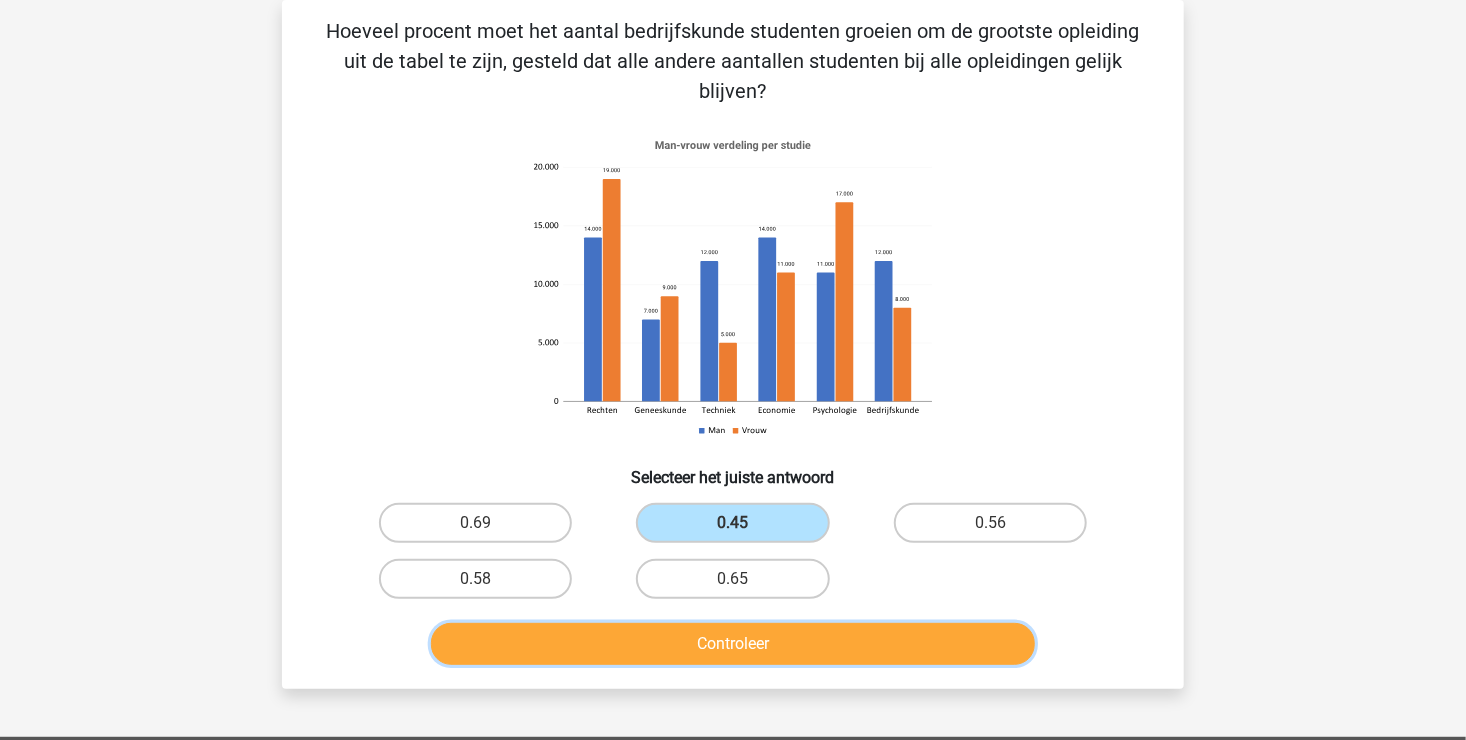 click on "Controleer" at bounding box center (733, 644) 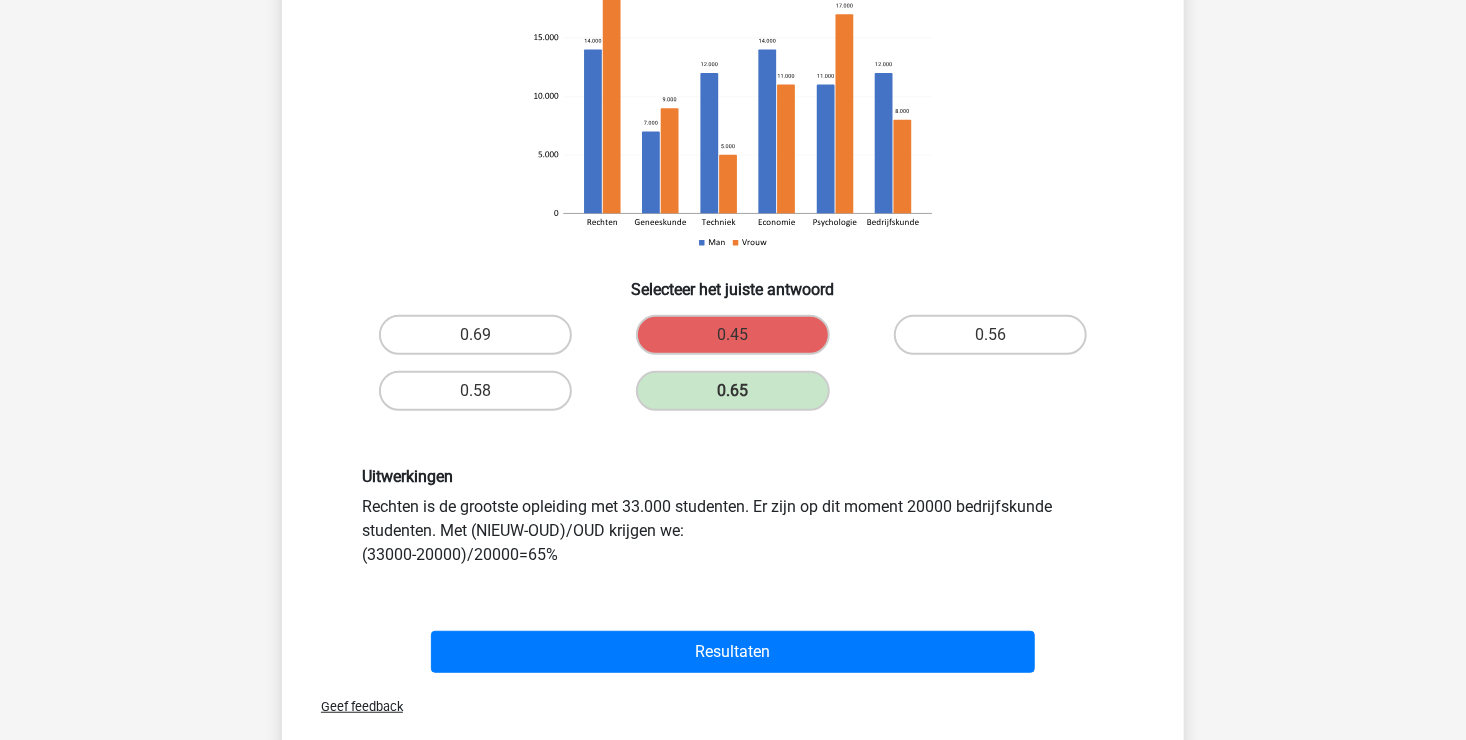 scroll, scrollTop: 300, scrollLeft: 0, axis: vertical 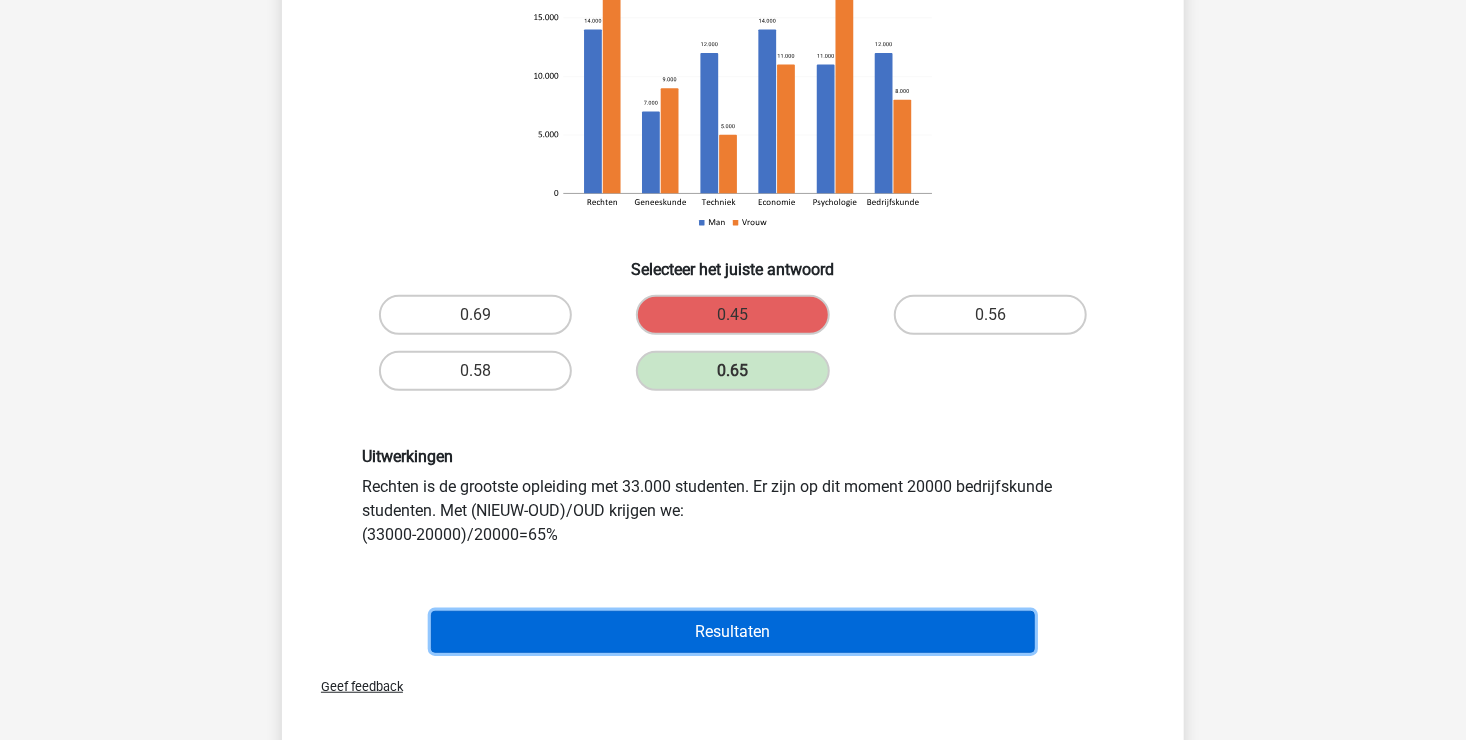 click on "Resultaten" at bounding box center [733, 632] 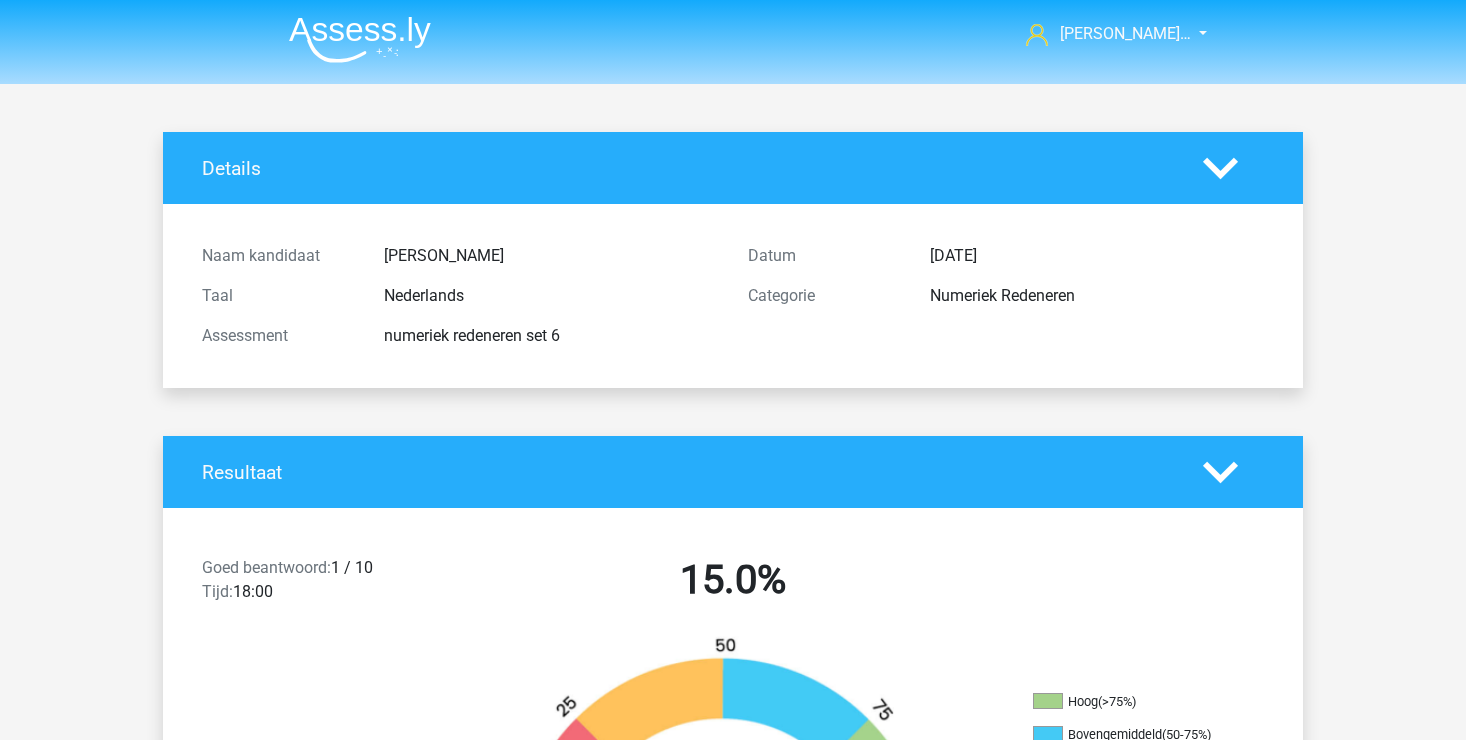 scroll, scrollTop: 0, scrollLeft: 0, axis: both 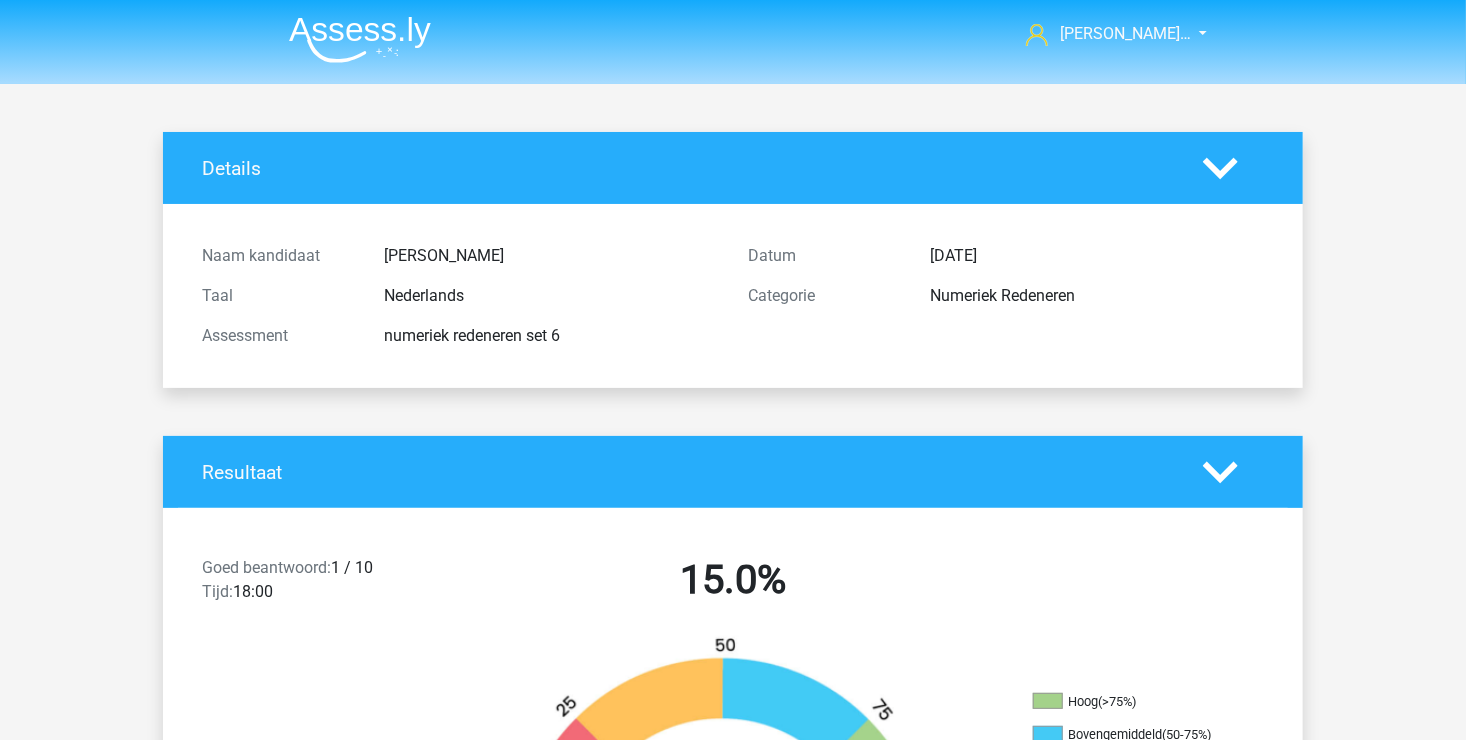 click on "[PERSON_NAME]…
[EMAIL_ADDRESS][DOMAIN_NAME]" at bounding box center (733, 35) 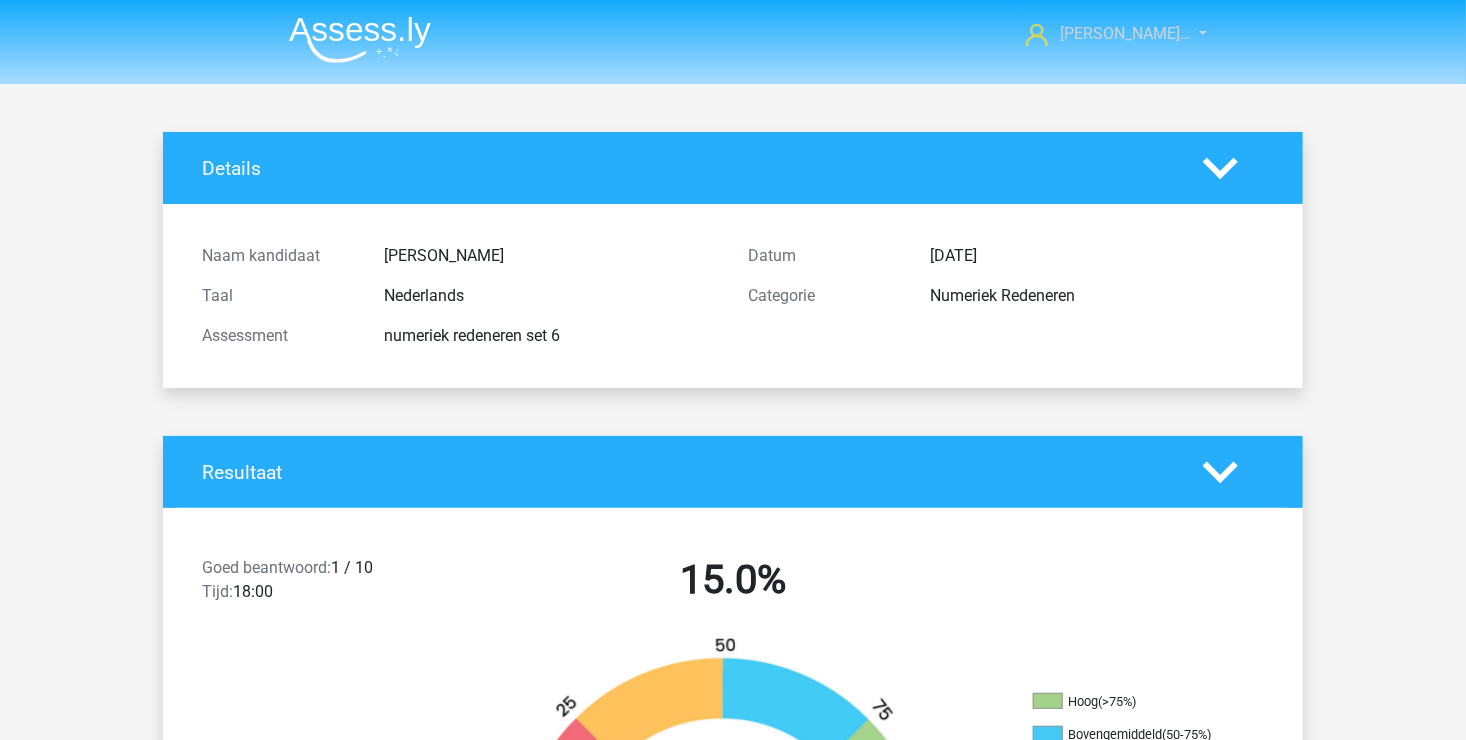click on "[PERSON_NAME]…" at bounding box center (1105, 34) 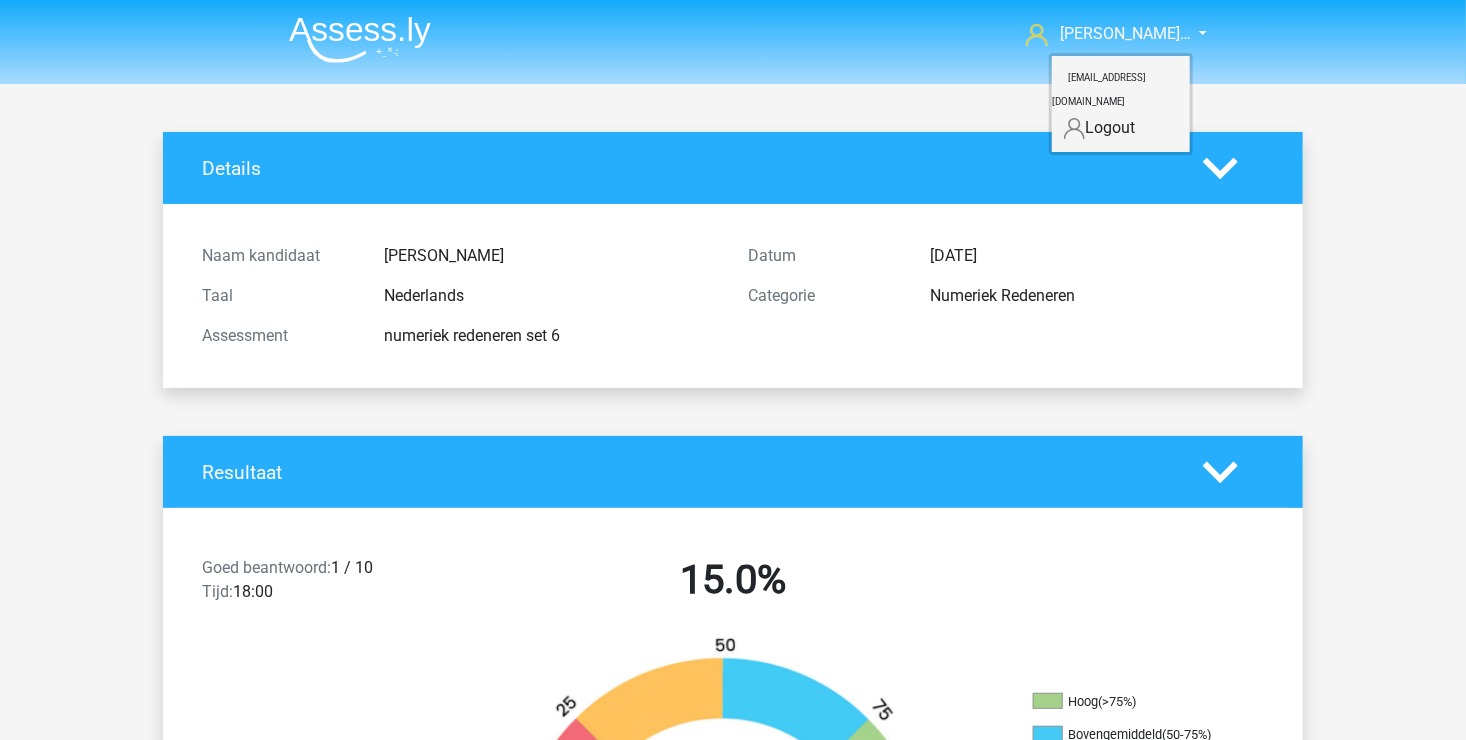 click on "Logout" at bounding box center [1121, 128] 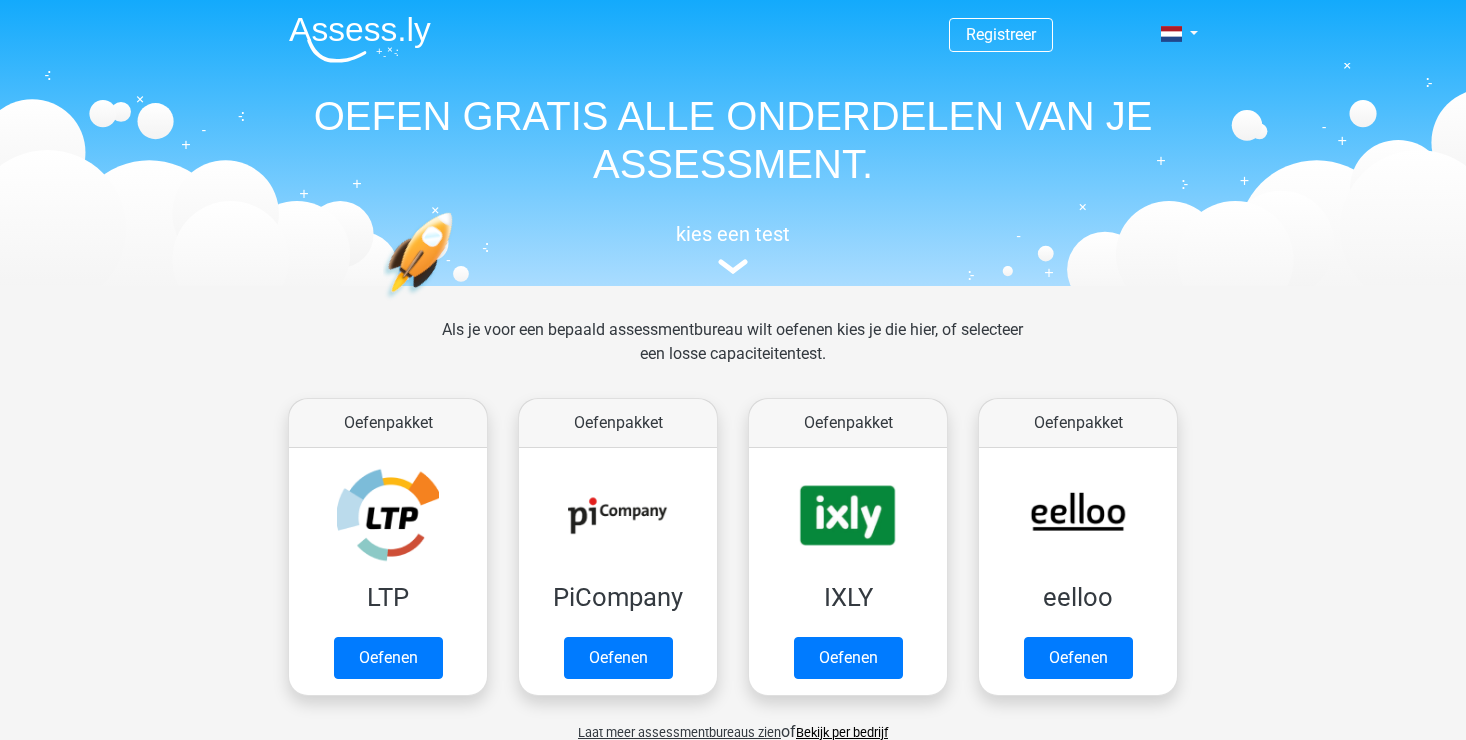 scroll, scrollTop: 0, scrollLeft: 0, axis: both 